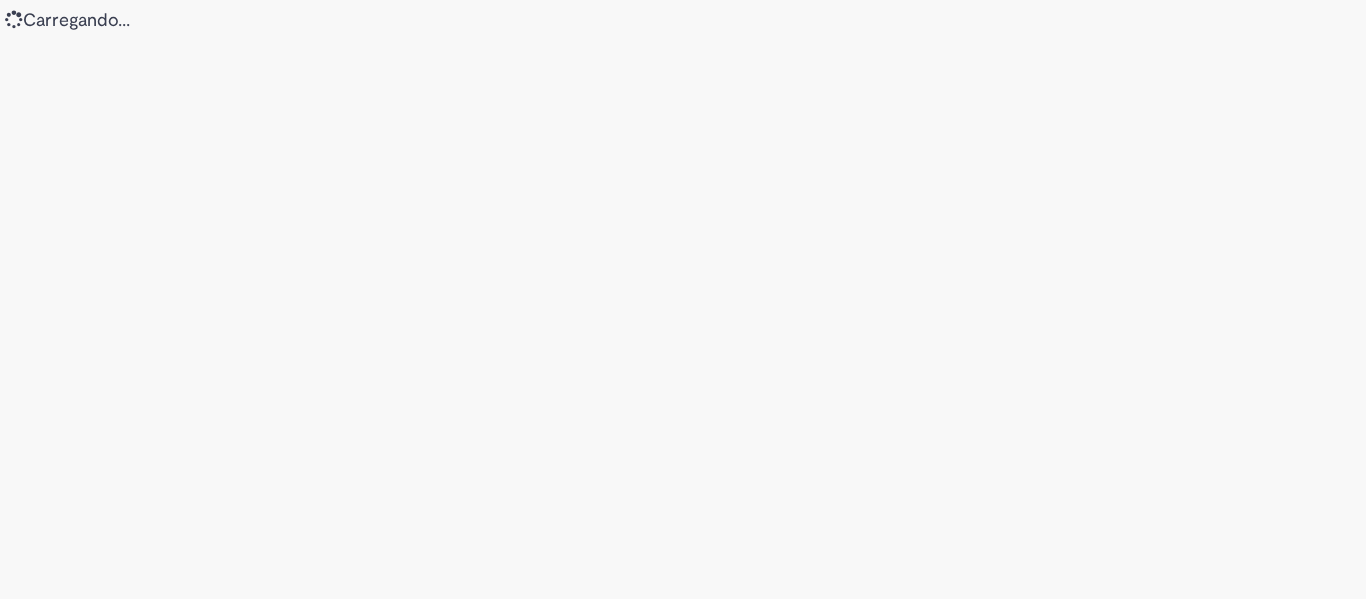scroll, scrollTop: 0, scrollLeft: 0, axis: both 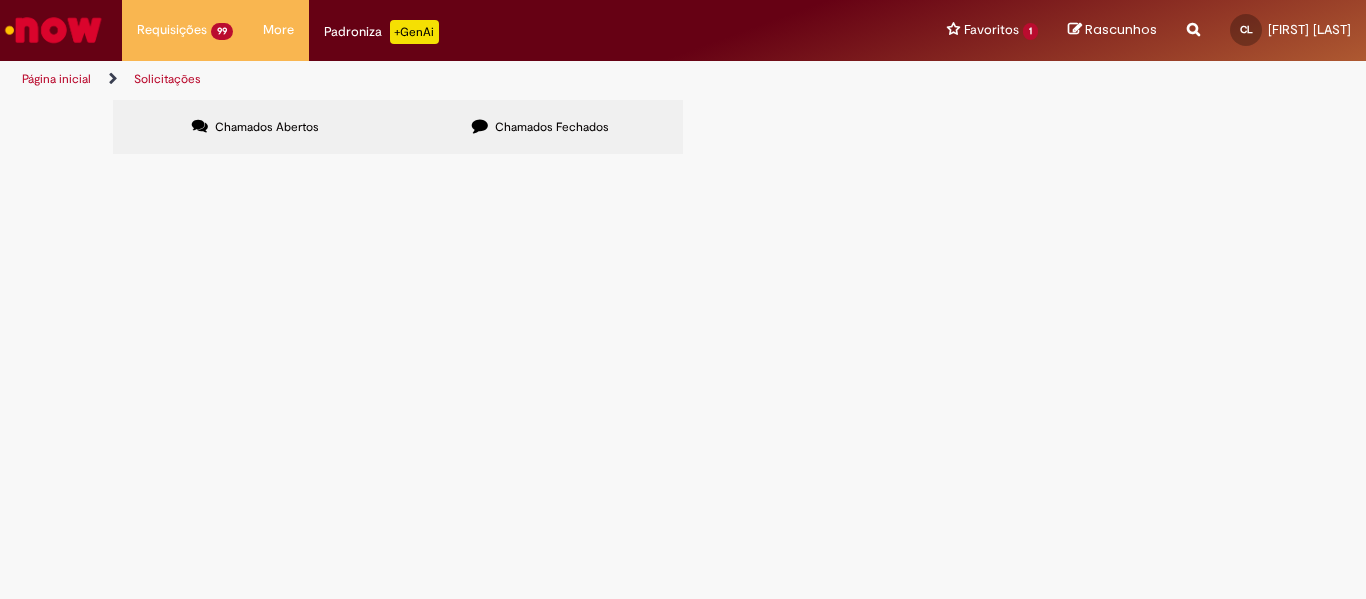 drag, startPoint x: 662, startPoint y: 292, endPoint x: 707, endPoint y: 110, distance: 187.48067 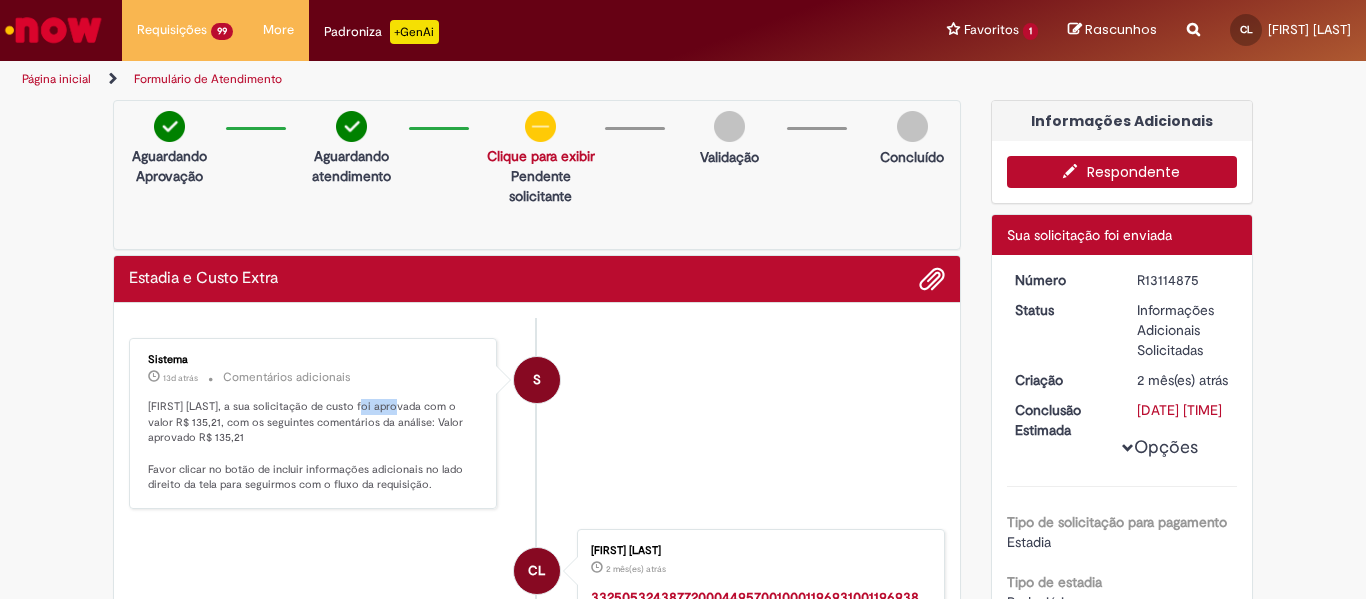 drag, startPoint x: 349, startPoint y: 409, endPoint x: 385, endPoint y: 408, distance: 36.013885 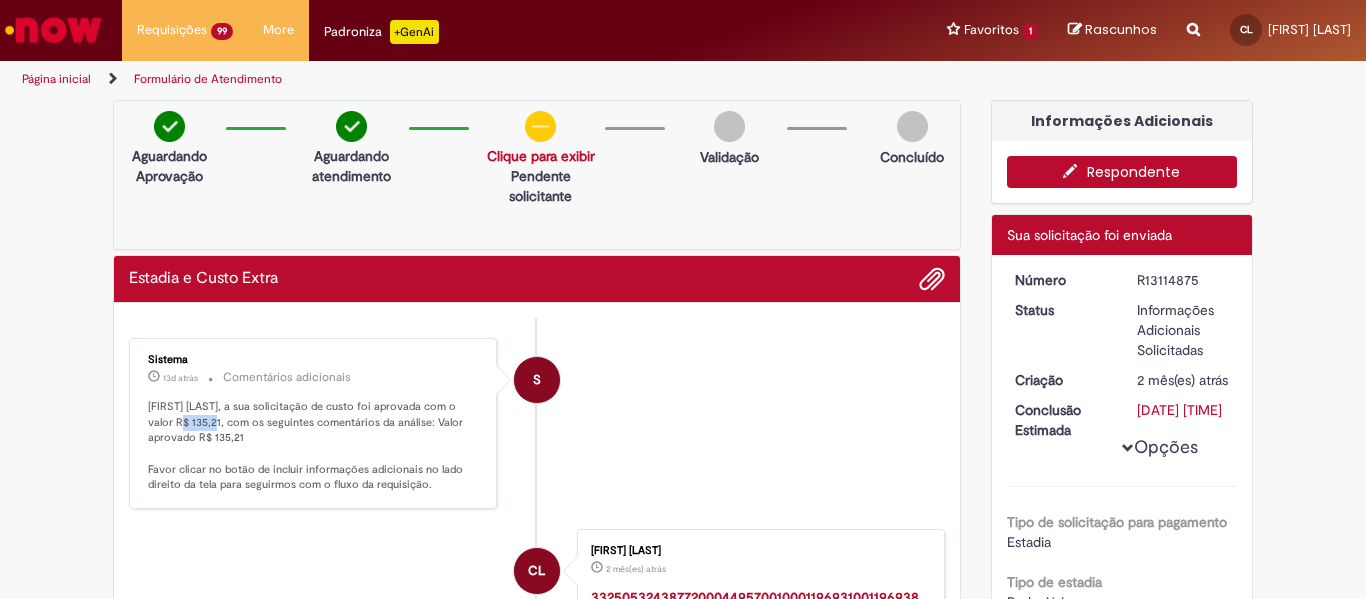 drag, startPoint x: 156, startPoint y: 422, endPoint x: 187, endPoint y: 423, distance: 31.016125 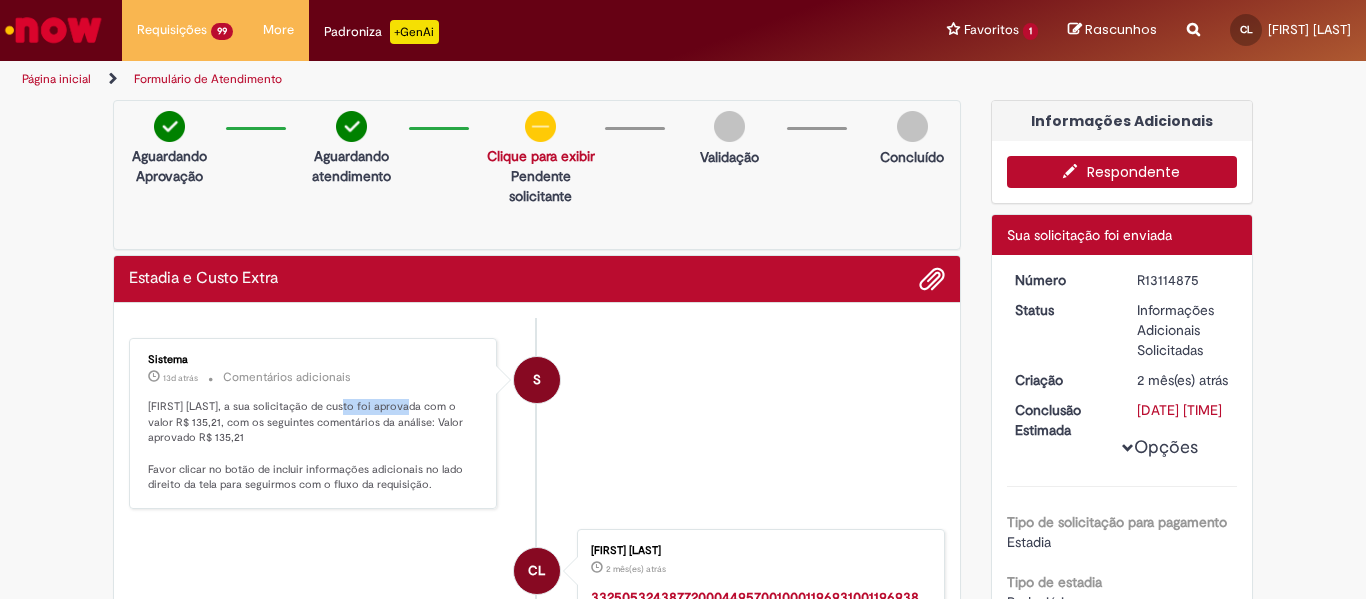 drag, startPoint x: 332, startPoint y: 405, endPoint x: 397, endPoint y: 412, distance: 65.37584 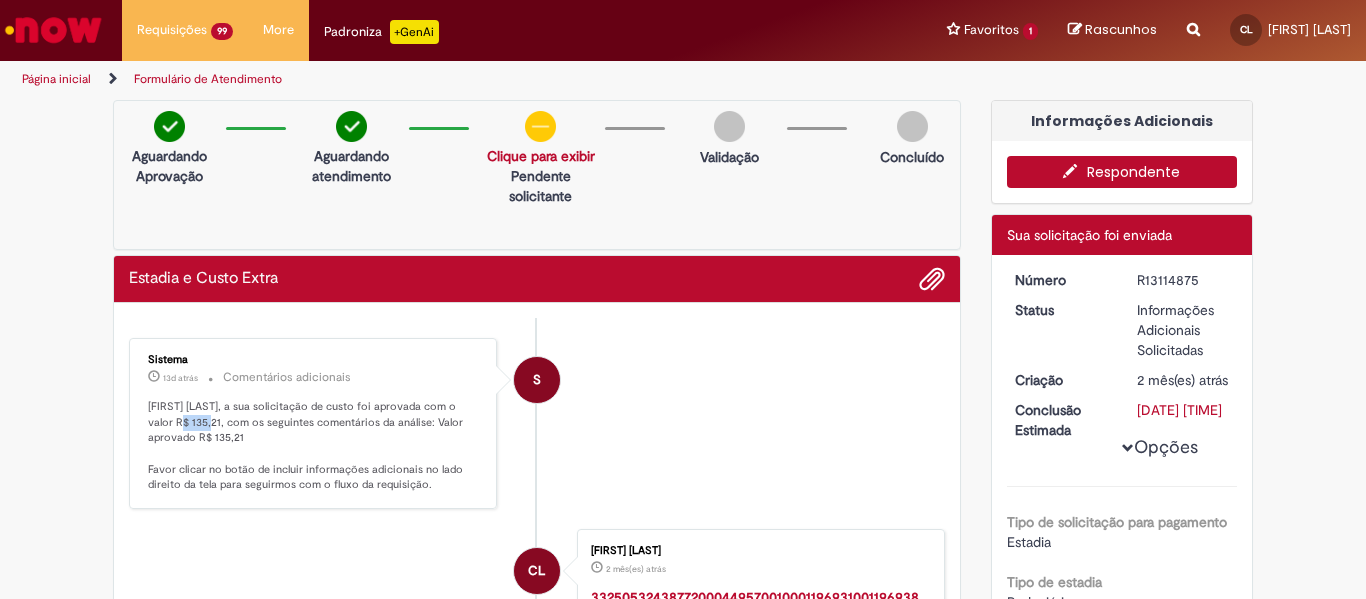 drag, startPoint x: 157, startPoint y: 422, endPoint x: 183, endPoint y: 424, distance: 26.076809 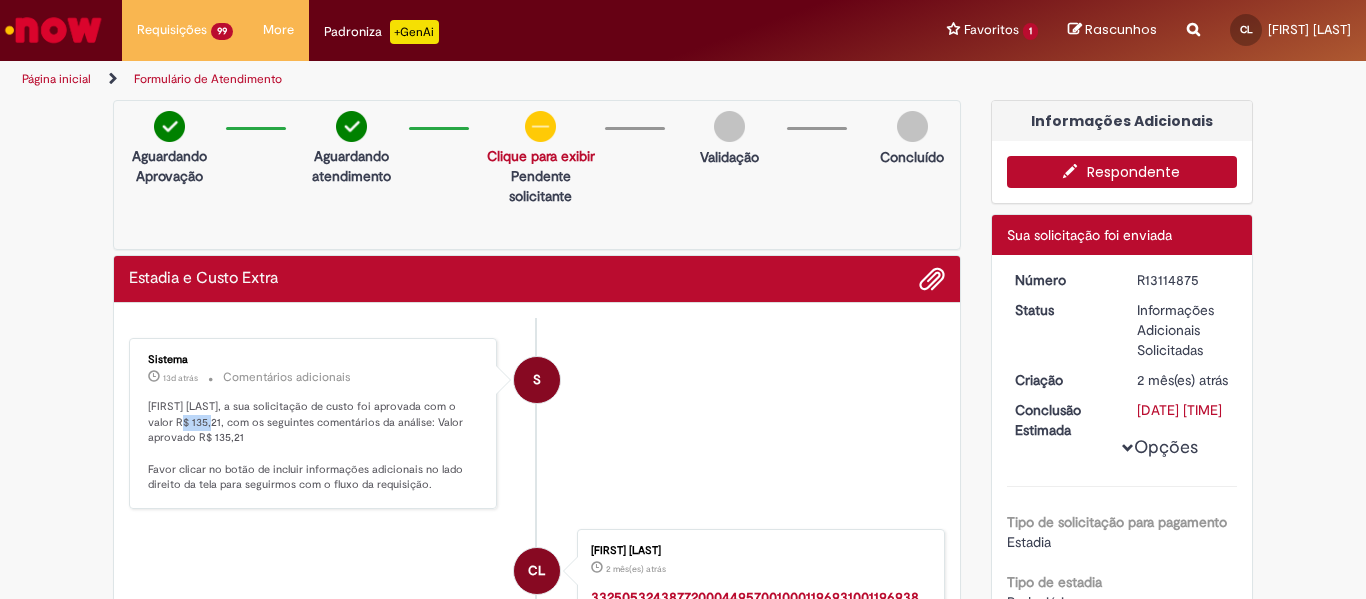 copy on "135,21" 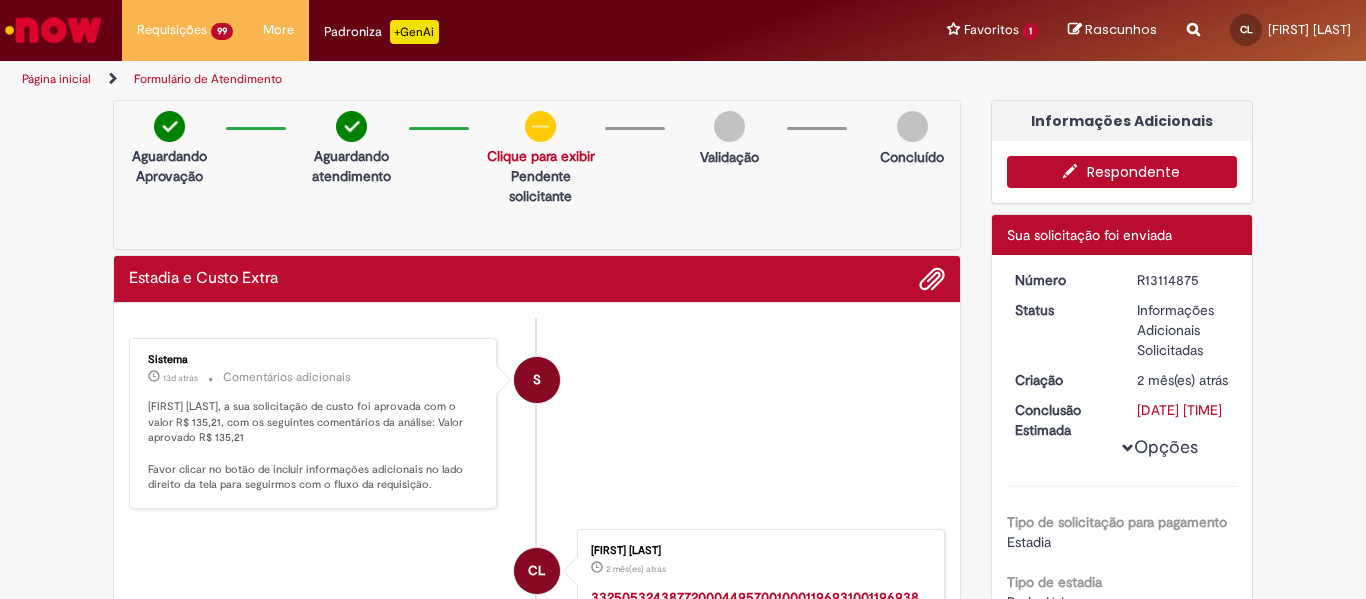 click on "S
Sistema
13d atrás 13 dias atrás     Comentários adicionais
Camila Leite, a sua solicitação de custo foi aprovada com o valor R$ 135,21, com os seguintes comentários da análise: Valor aprovado R$ 135,21 Favor clicar no botão de incluir informações adicionais no lado direito da tela para seguirmos com o fluxo da requisição." at bounding box center (537, 423) 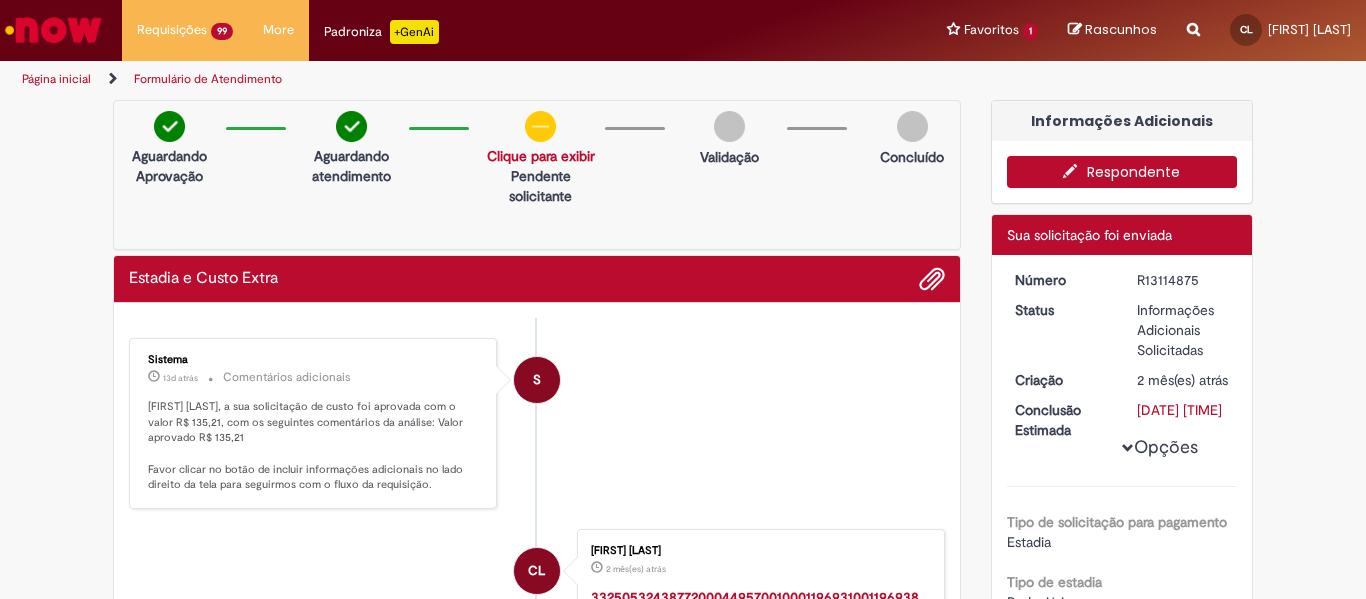 click on "Respondente" at bounding box center (1122, 172) 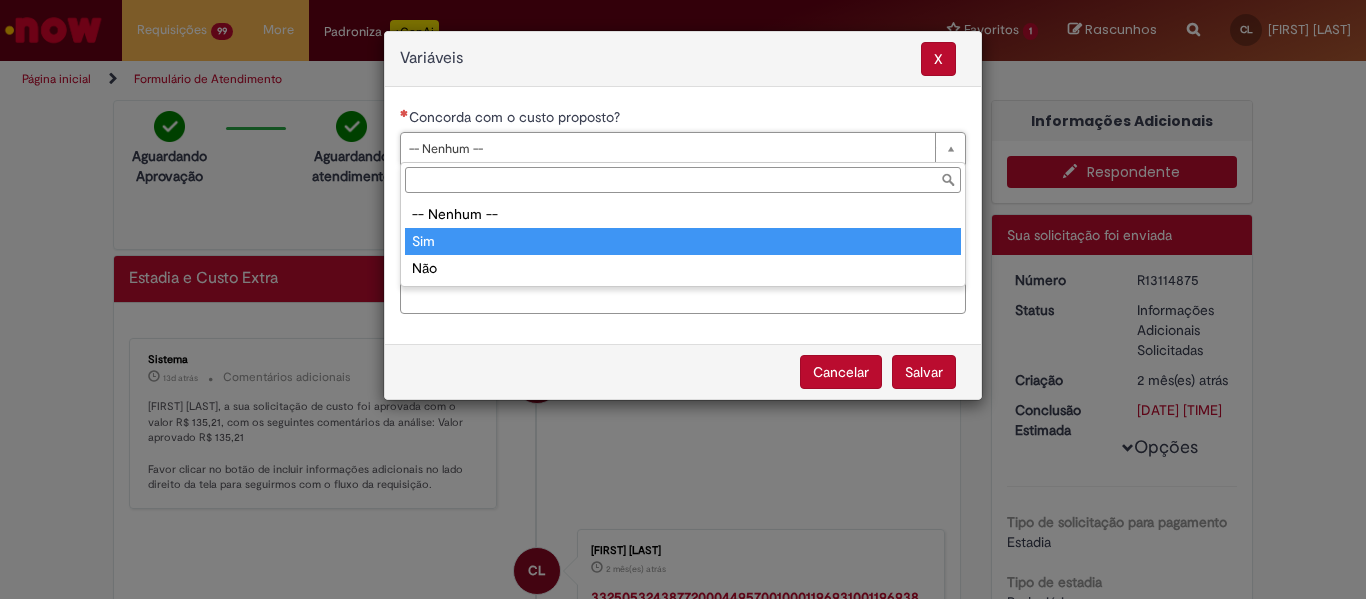 type on "***" 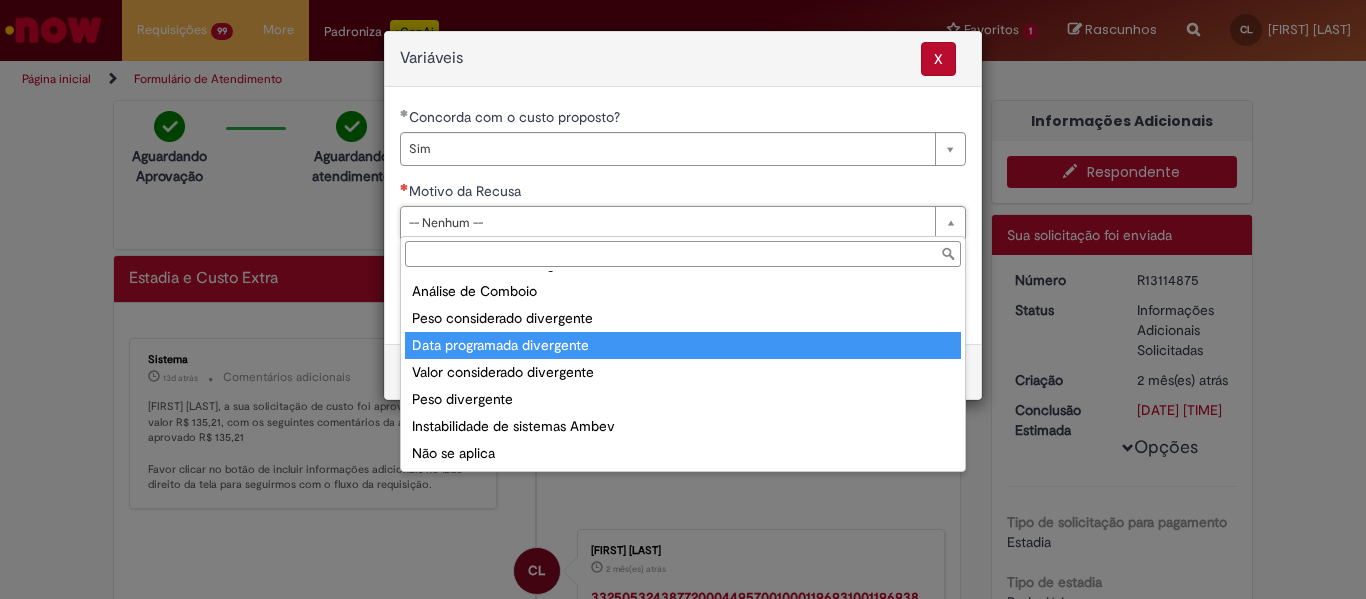 scroll, scrollTop: 78, scrollLeft: 0, axis: vertical 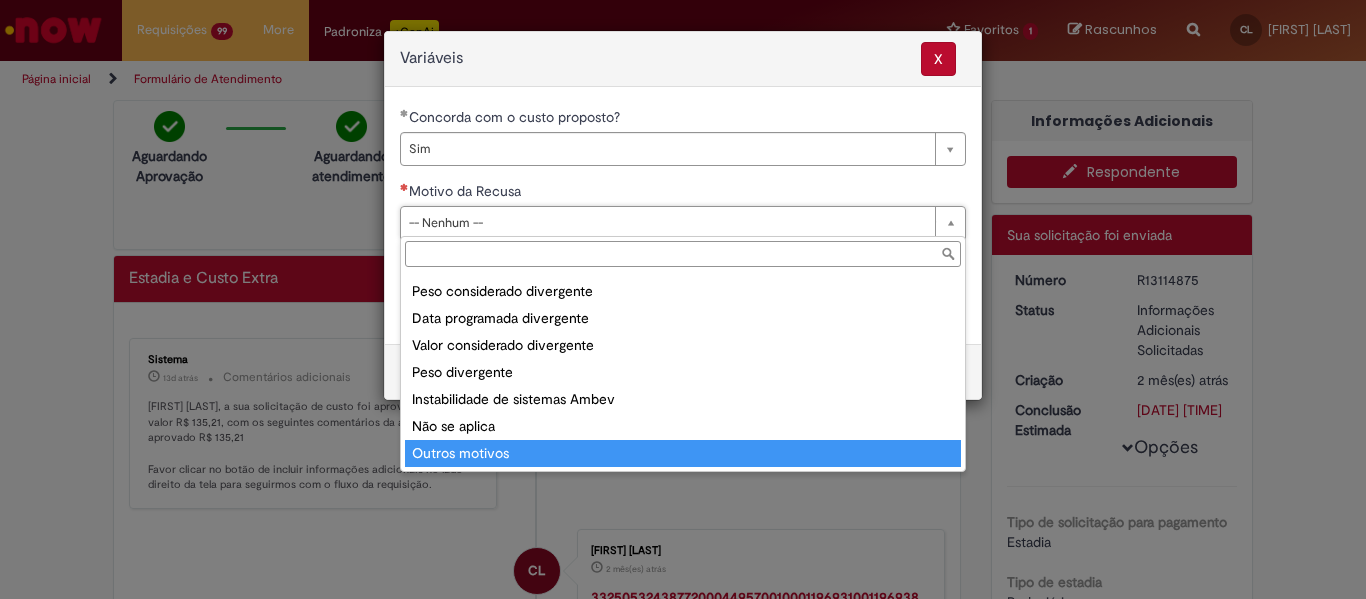 type on "**********" 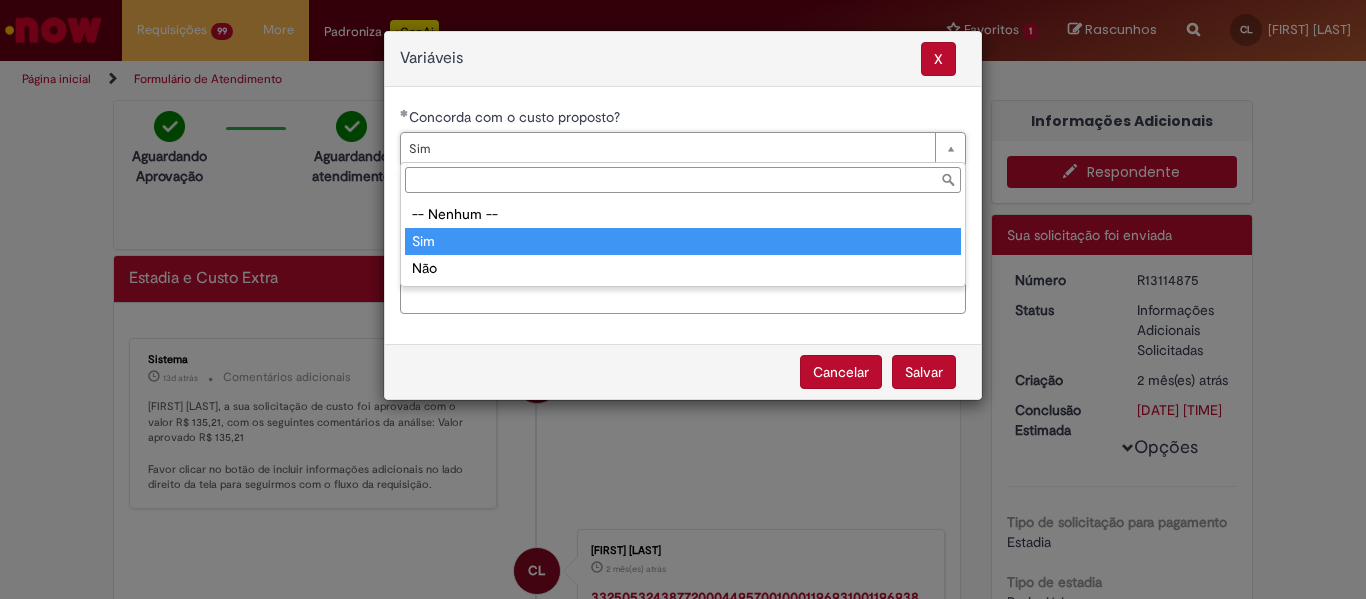 type on "***" 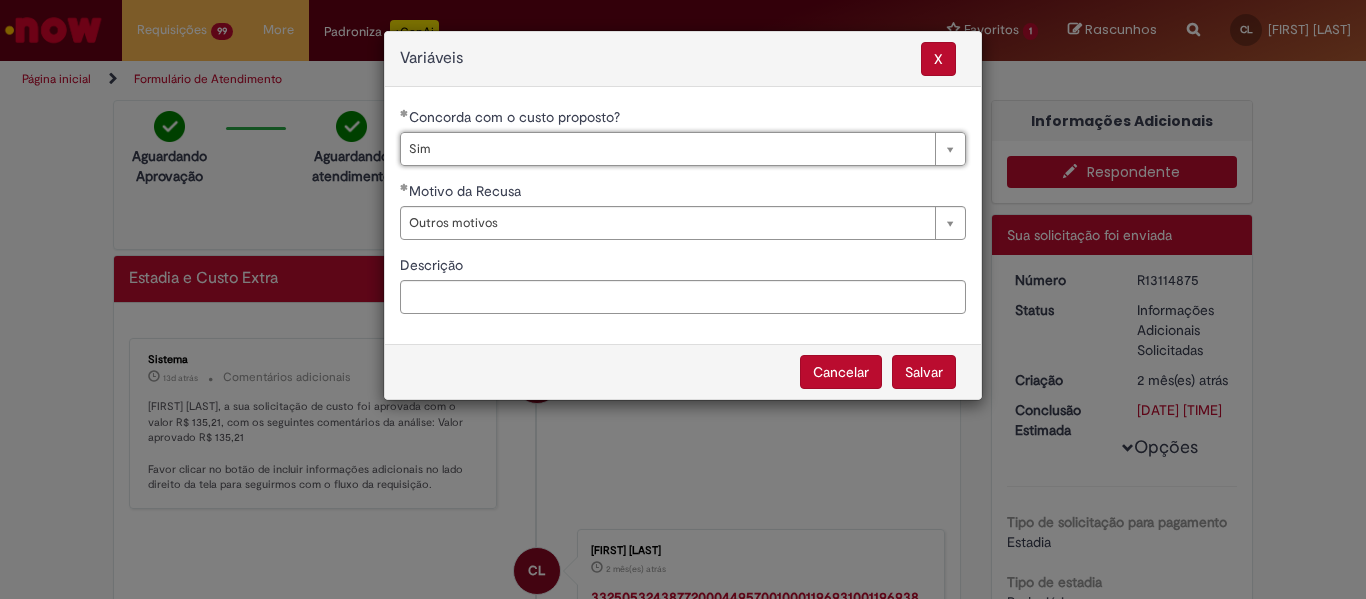 scroll, scrollTop: 0, scrollLeft: 0, axis: both 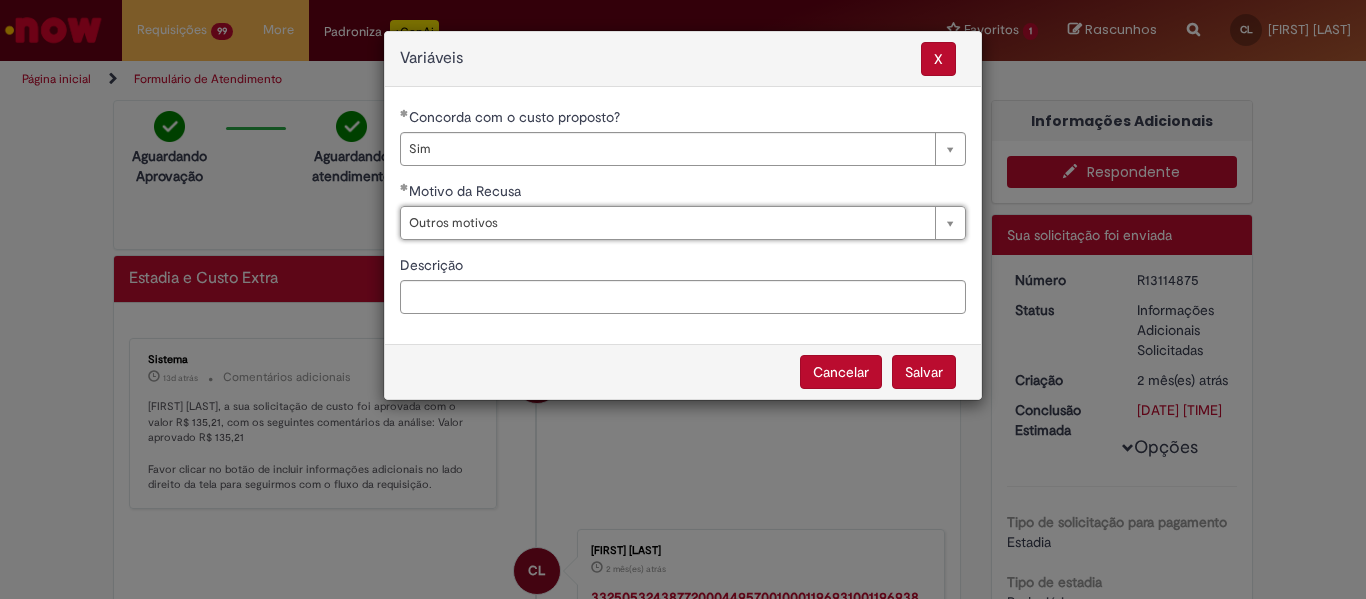 type on "**********" 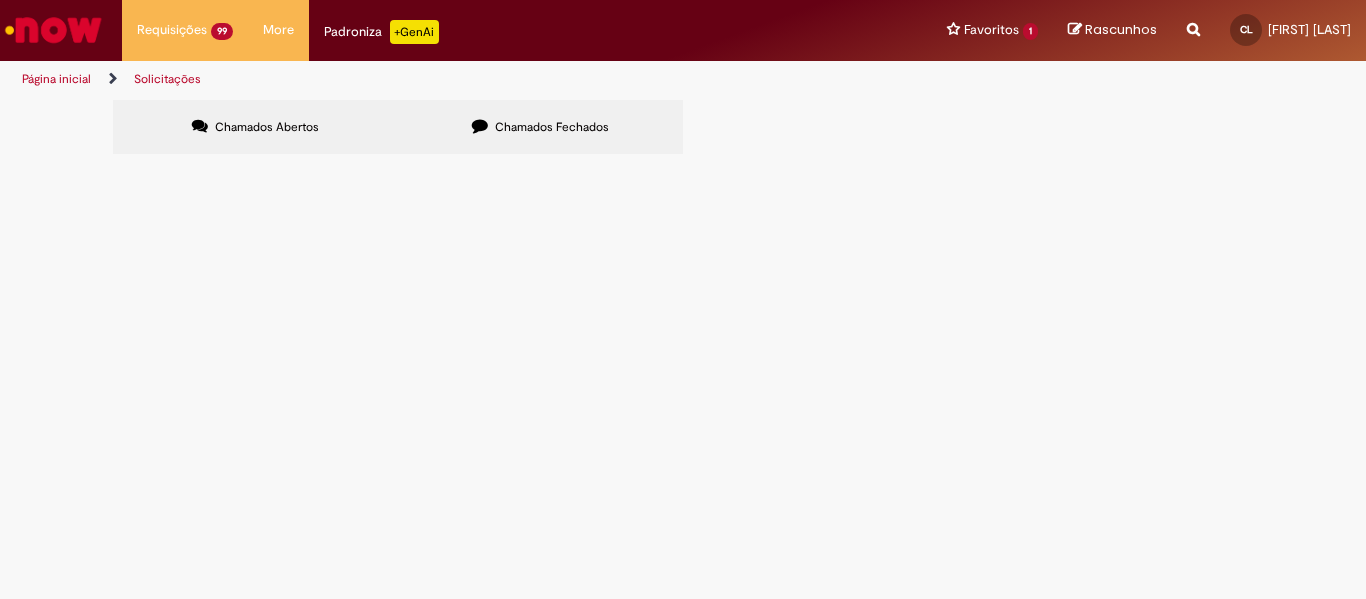 click at bounding box center [0, 0] 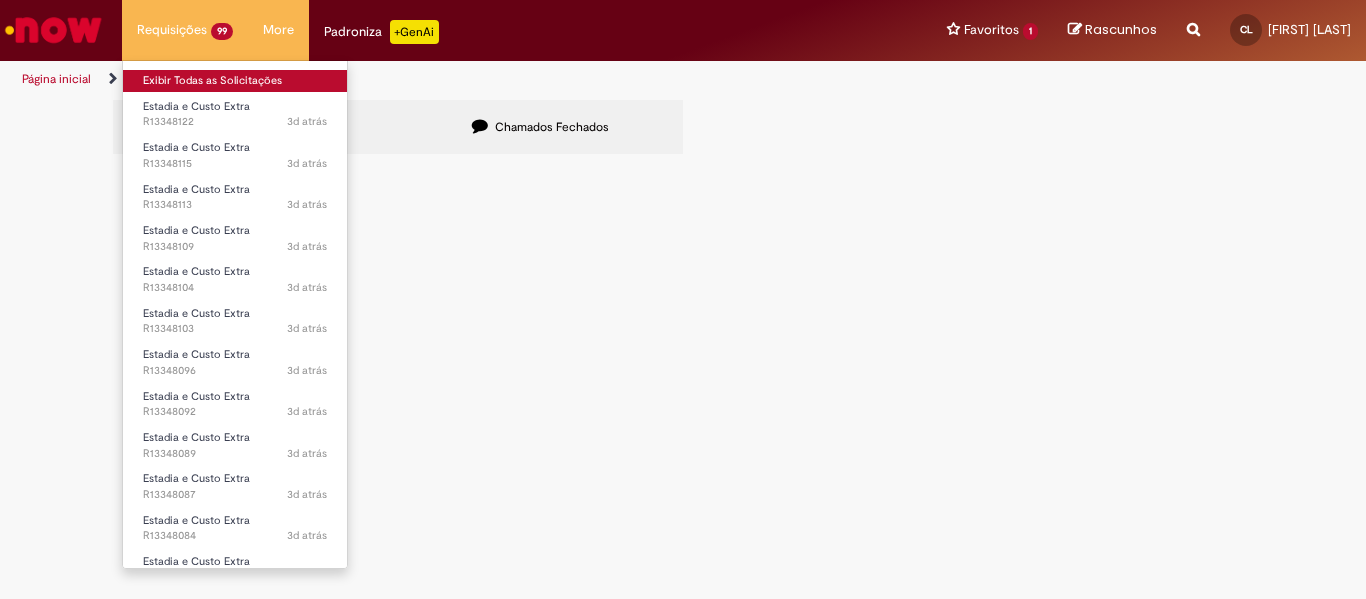 click on "Exibir Todas as Solicitações" at bounding box center (235, 81) 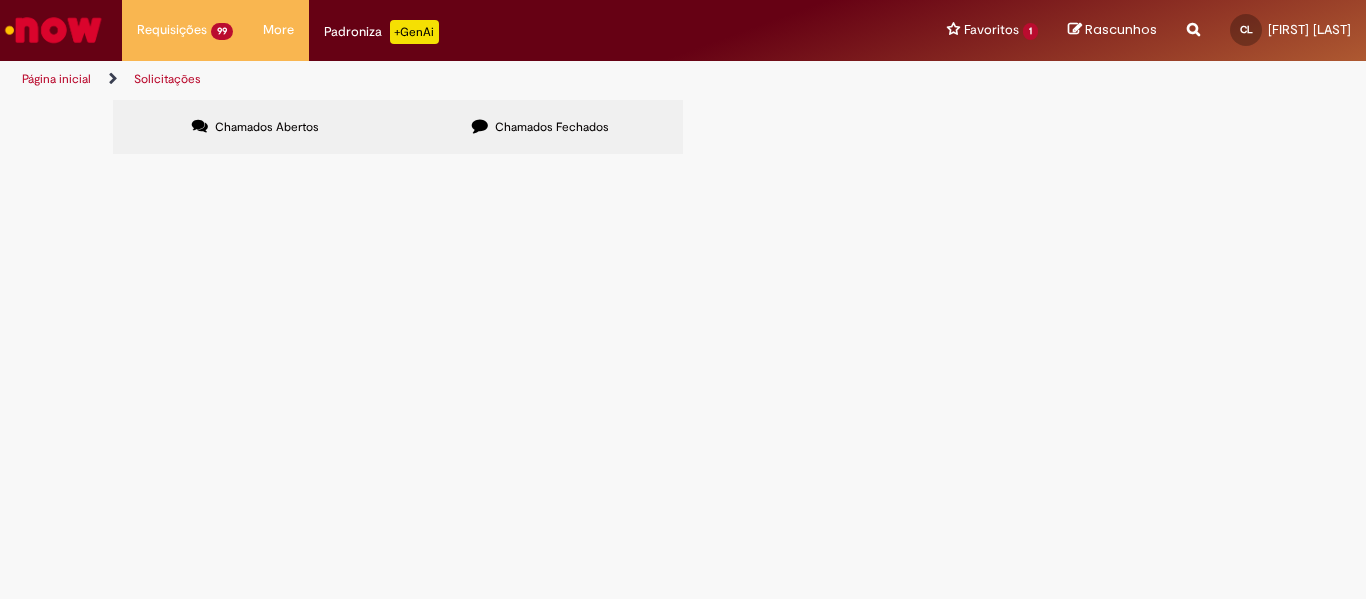 click on "Solicitações" at bounding box center (167, 79) 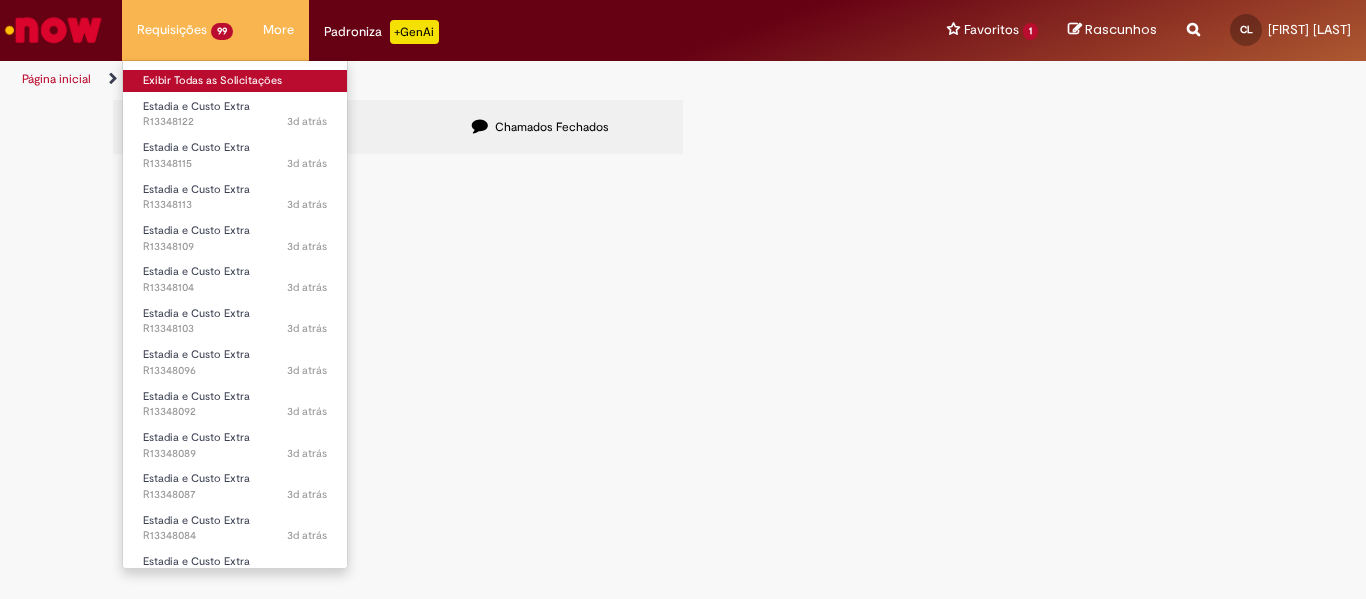 click on "Exibir Todas as Solicitações" at bounding box center [235, 81] 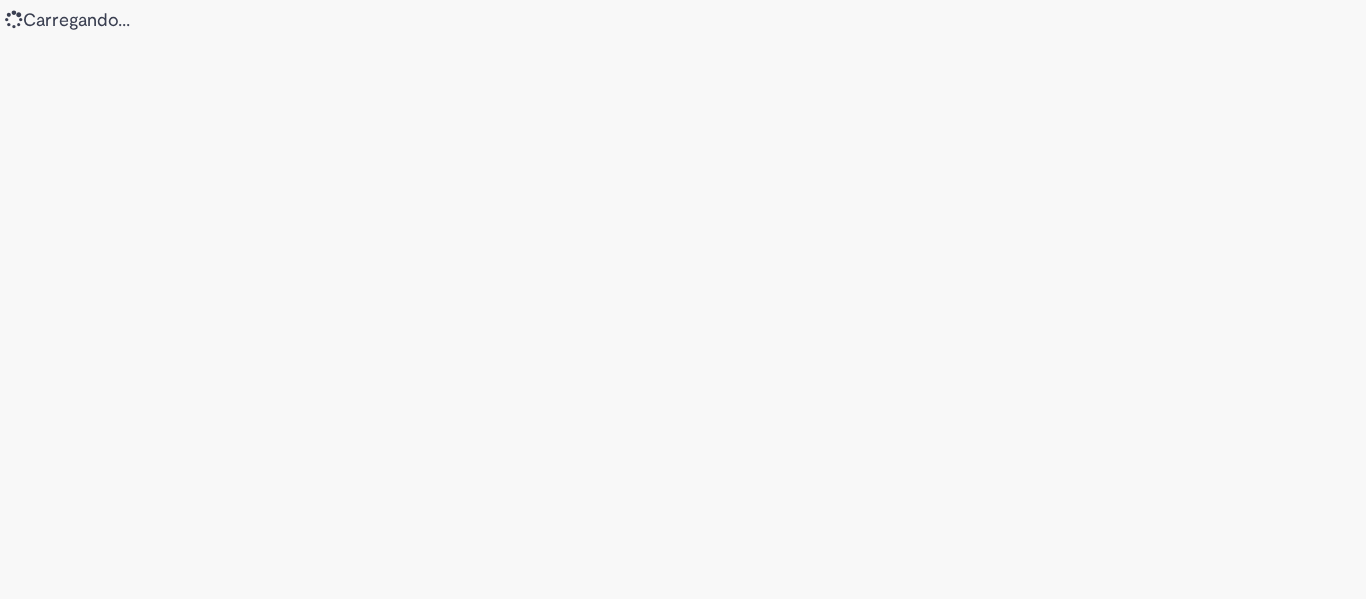 scroll, scrollTop: 0, scrollLeft: 0, axis: both 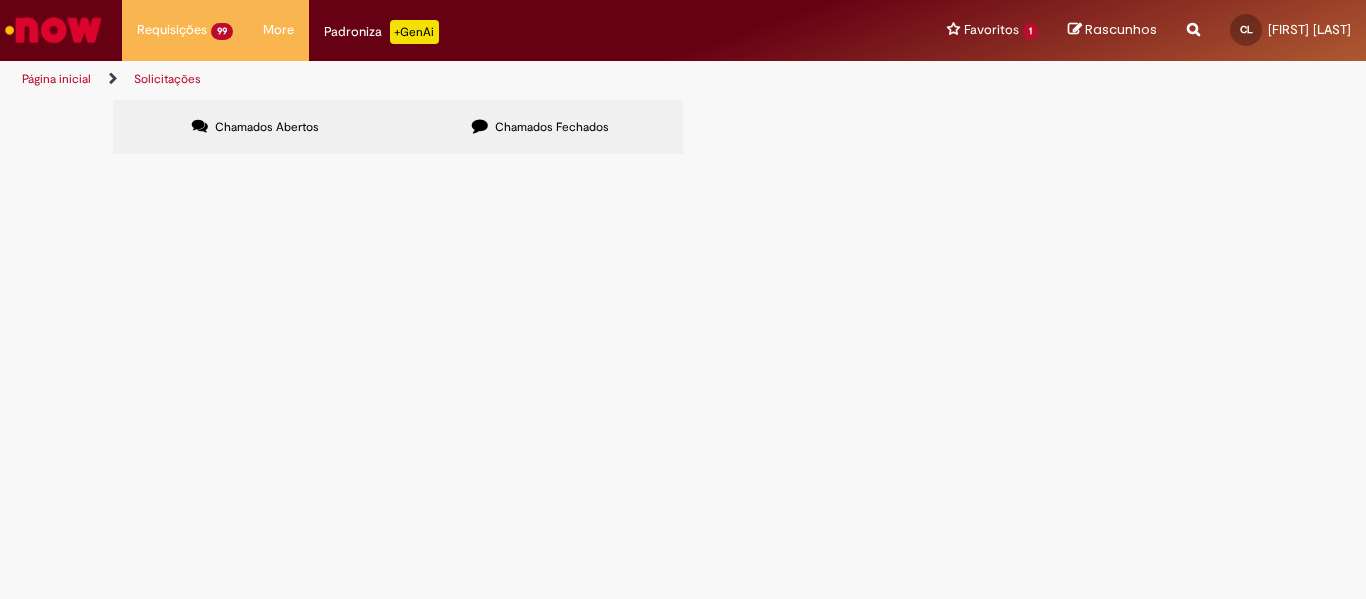 click at bounding box center (0, 0) 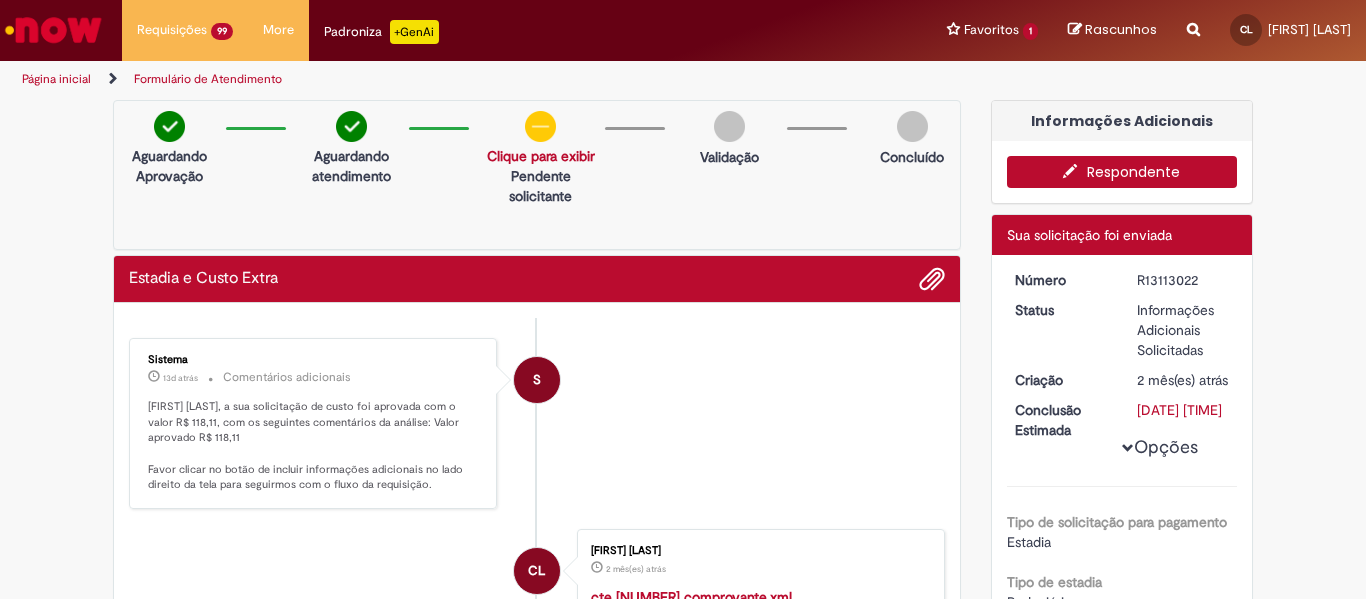 scroll, scrollTop: 100, scrollLeft: 0, axis: vertical 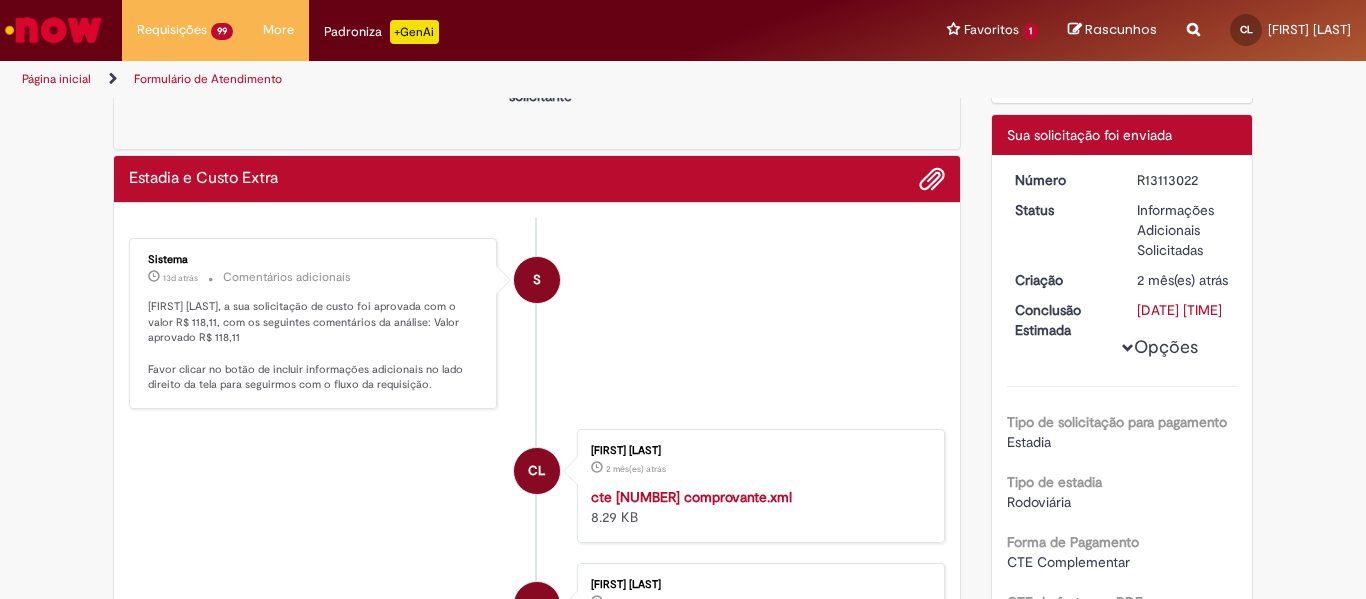click on "[FIRST] [LAST], a sua solicitação de custo foi aprovada com o valor R$ 118,11, com os seguintes comentários da análise: Valor aprovado R$ 118,11 Favor clicar no botão de incluir informações adicionais no lado direito da tela para seguirmos com o fluxo da requisição." at bounding box center [314, 346] 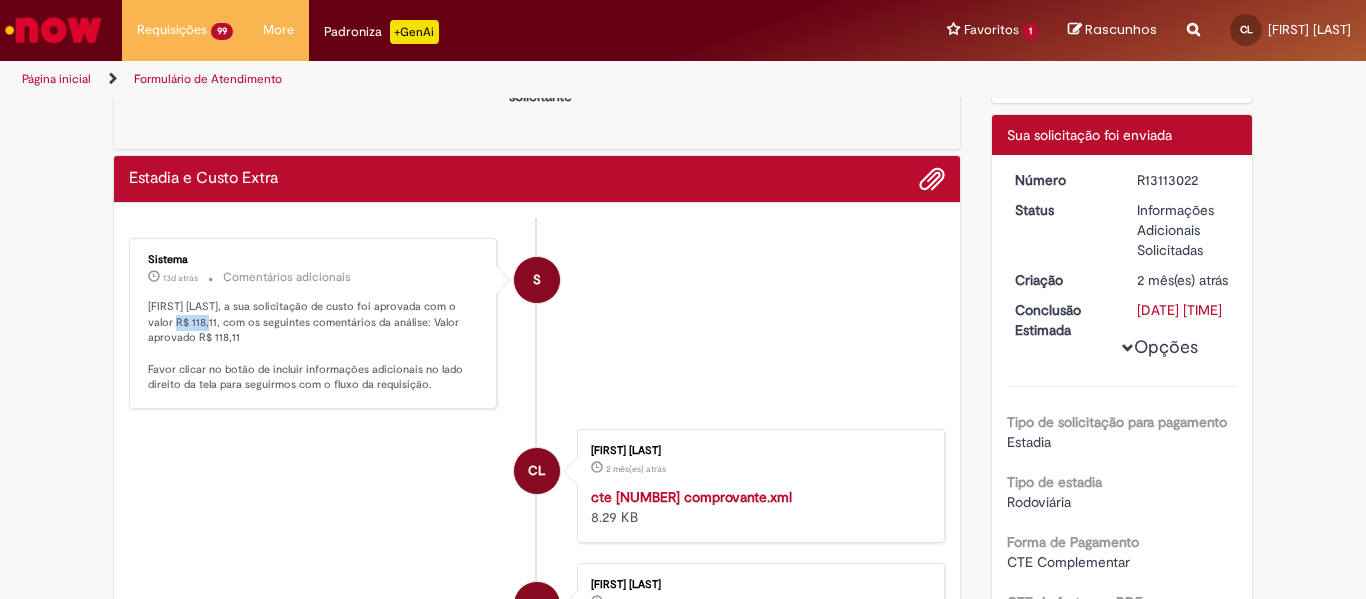 copy on "[PRICE]" 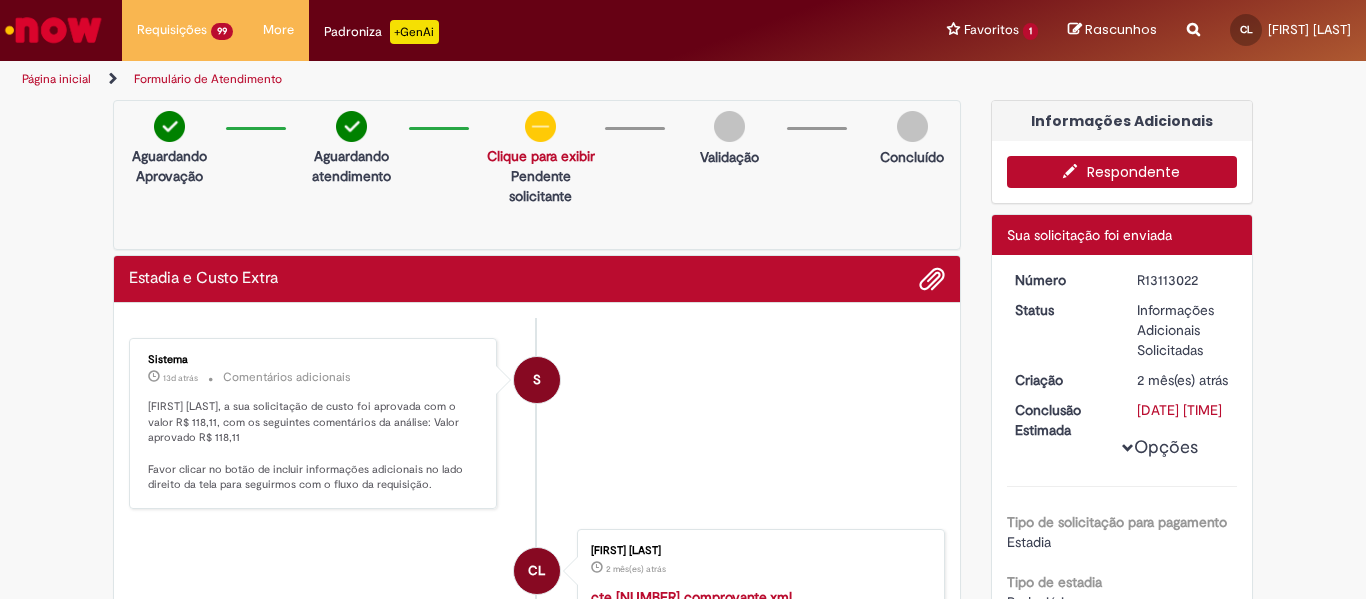 click on "[FIRST] [LAST], a sua solicitação de custo foi aprovada com o valor R$ 118,11, com os seguintes comentários da análise: Valor aprovado R$ 118,11 Favor clicar no botão de incluir informações adicionais no lado direito da tela para seguirmos com o fluxo da requisição." at bounding box center [314, 446] 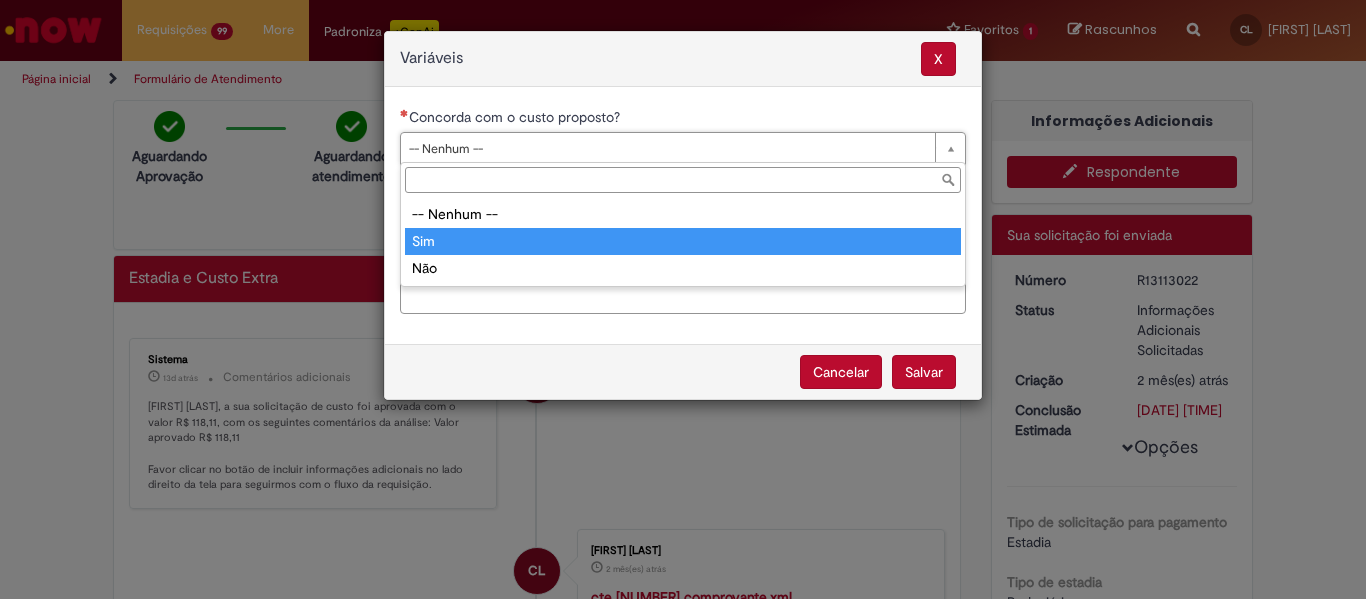 type on "***" 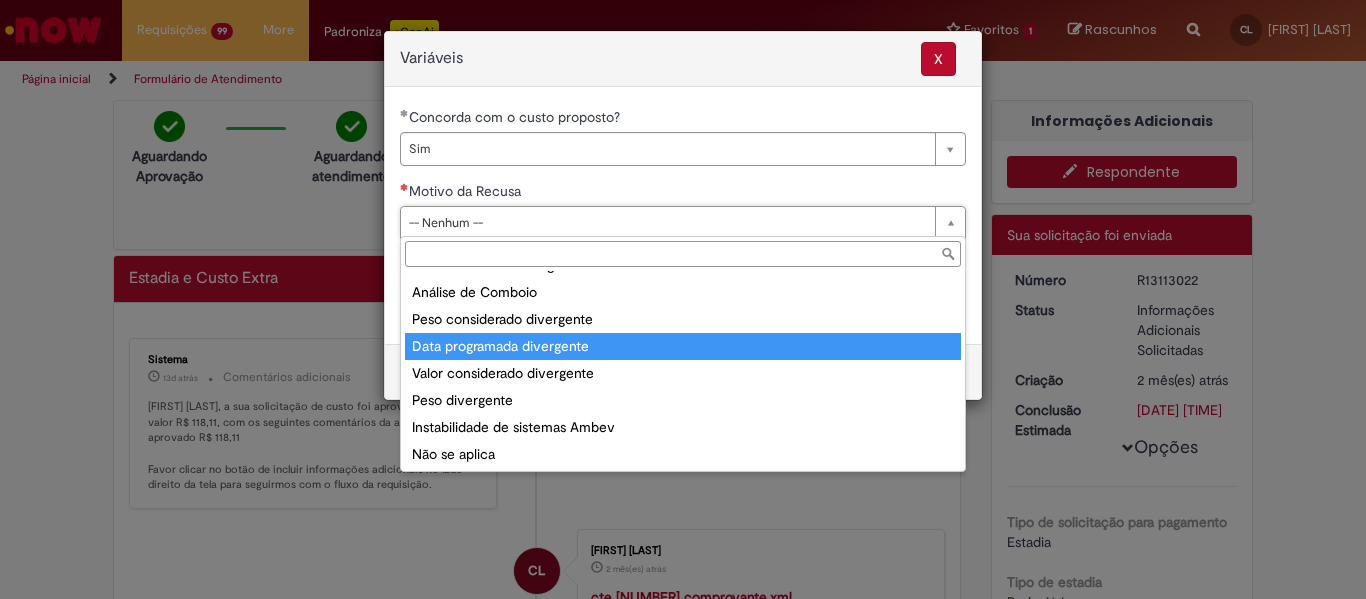 scroll, scrollTop: 78, scrollLeft: 0, axis: vertical 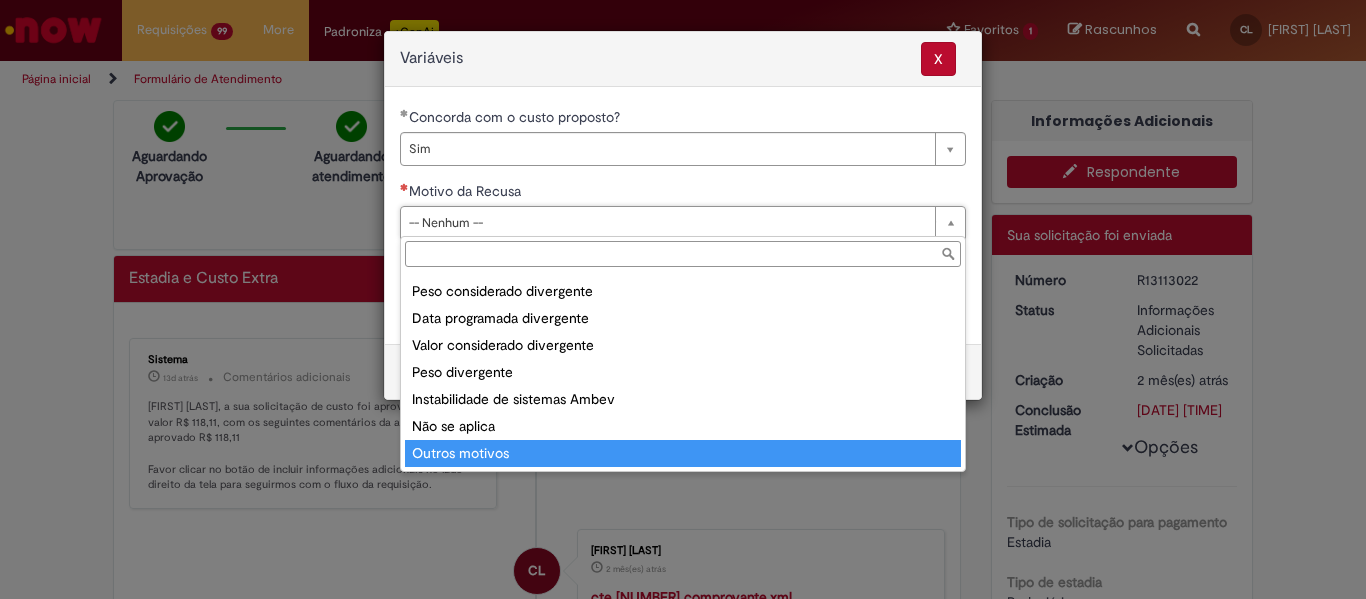 type on "**********" 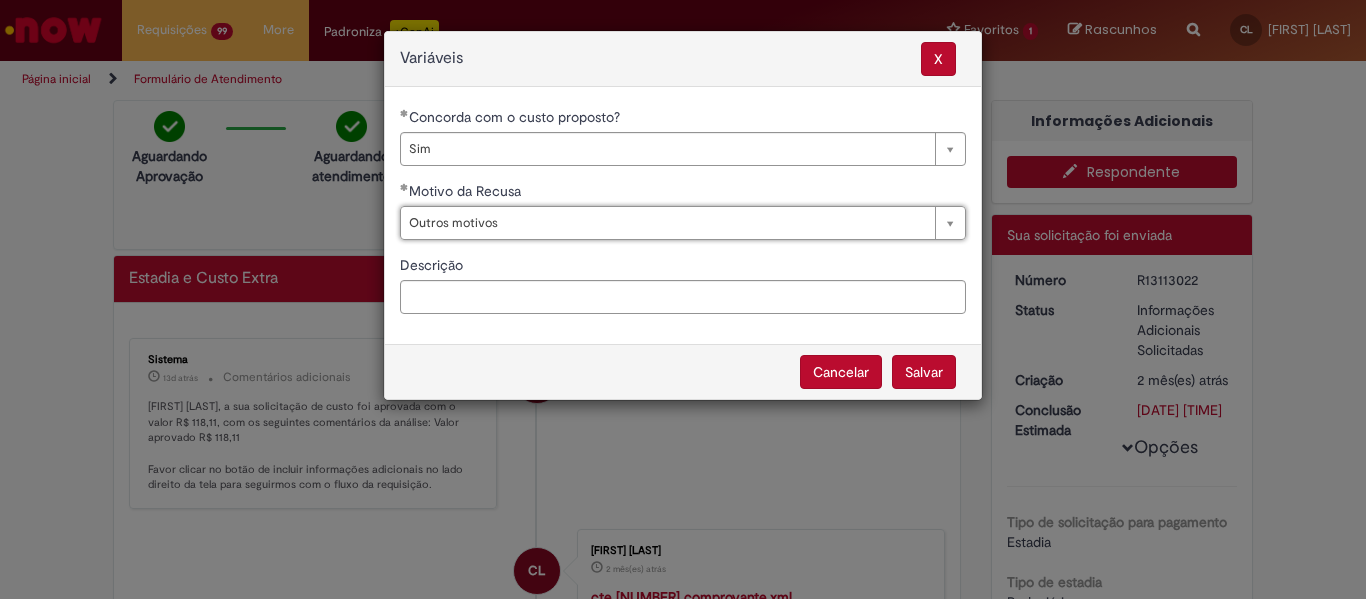 click on "Salvar" at bounding box center [924, 372] 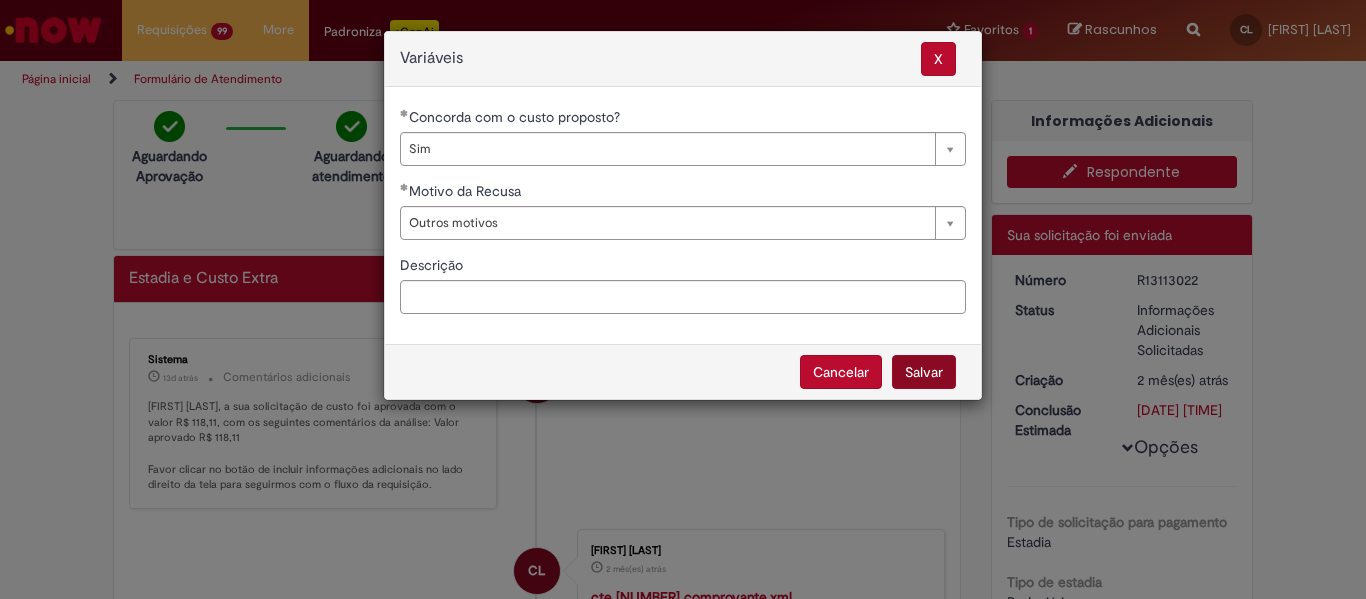 select on "***" 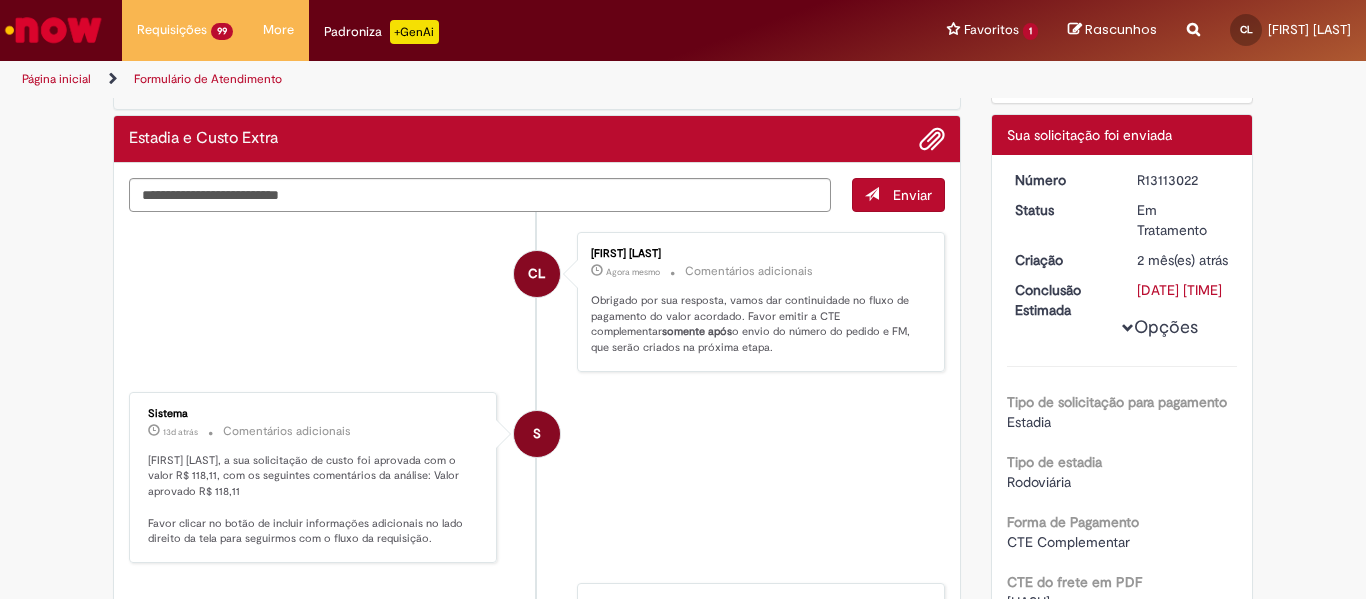 scroll, scrollTop: 0, scrollLeft: 0, axis: both 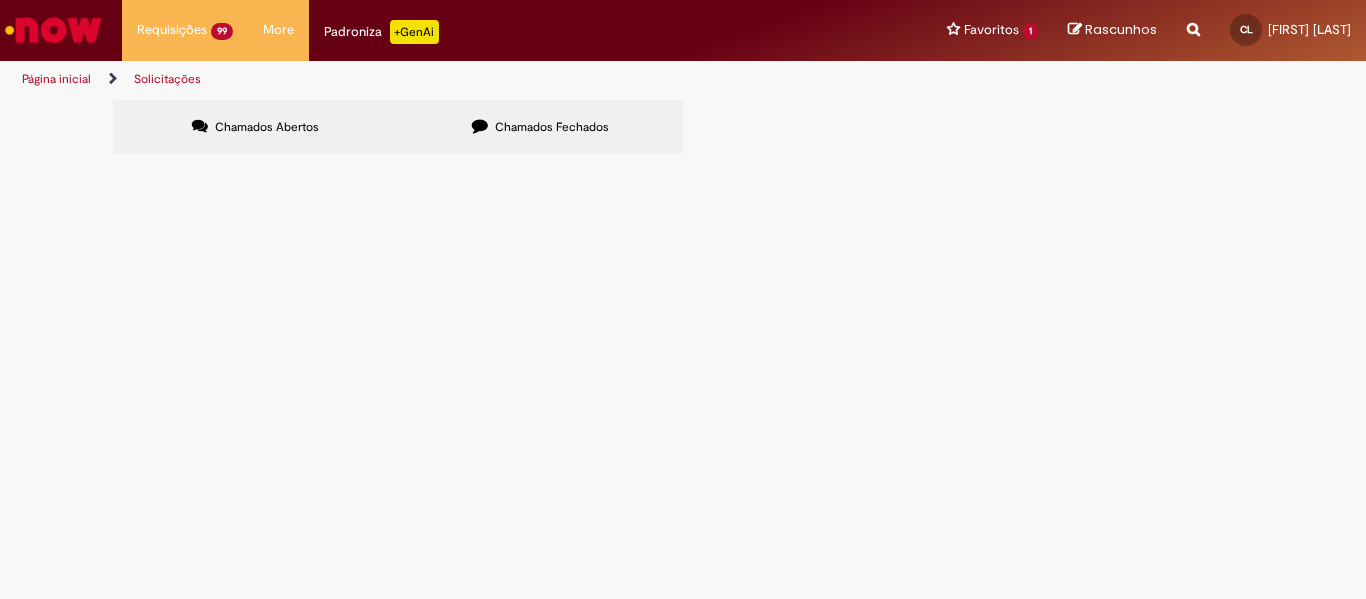 click at bounding box center [0, 0] 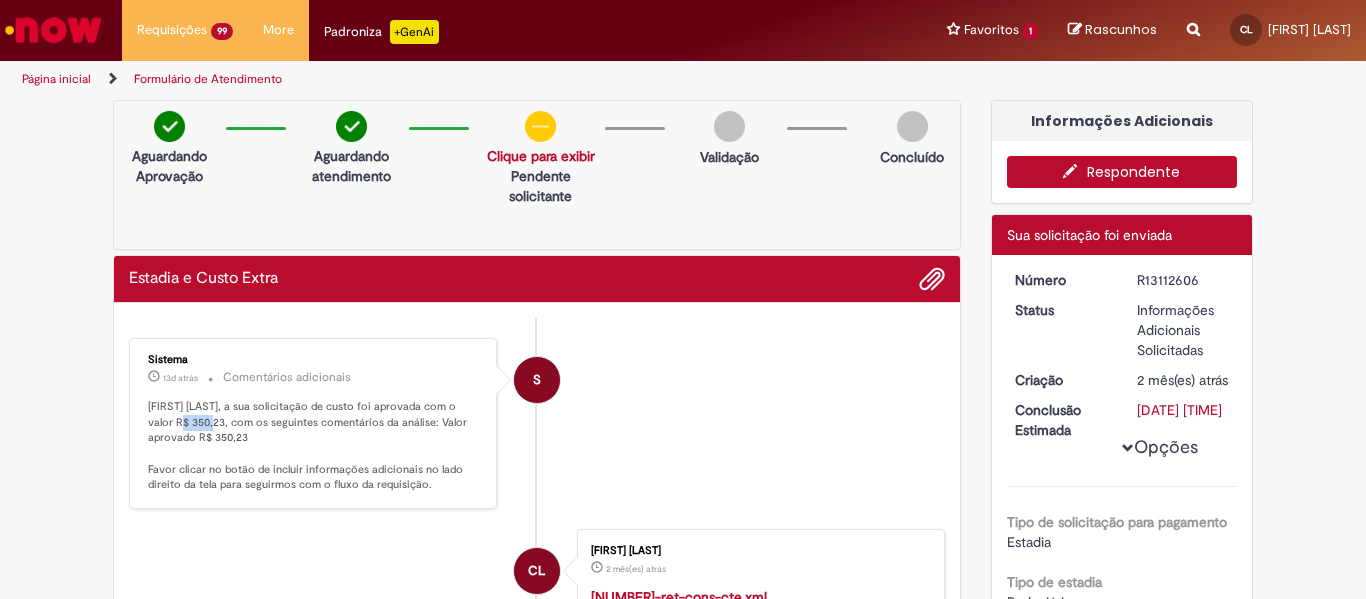 drag, startPoint x: 155, startPoint y: 425, endPoint x: 190, endPoint y: 427, distance: 35.057095 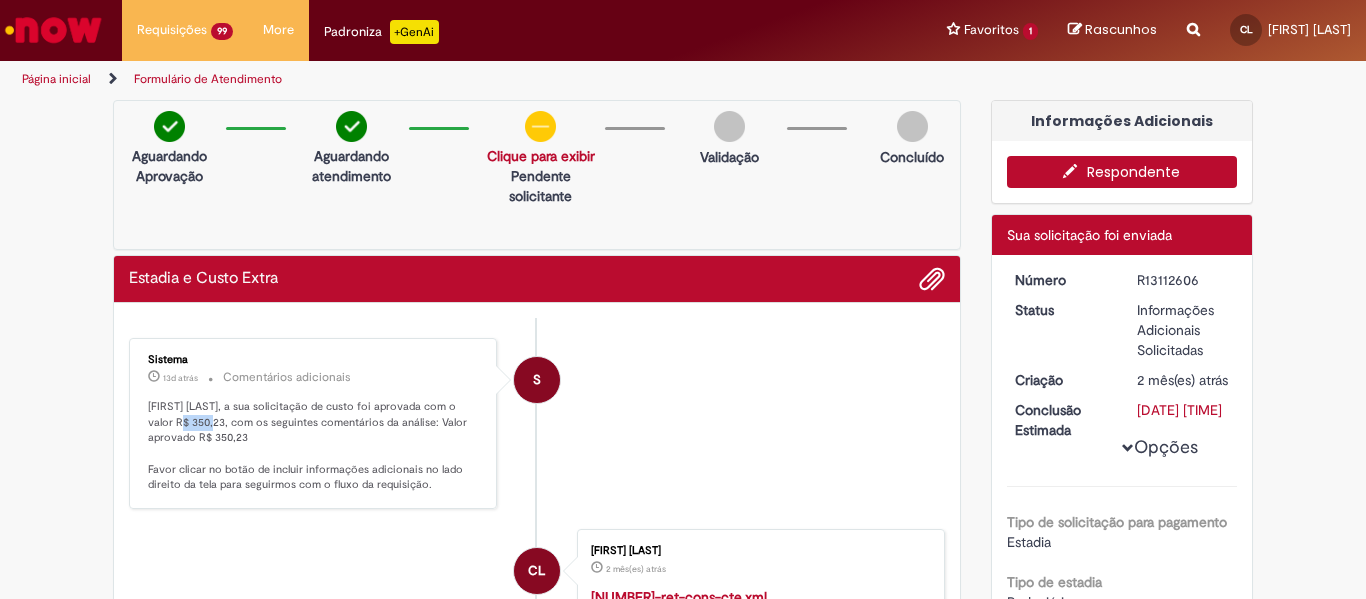 click on "Respondente" at bounding box center [1122, 172] 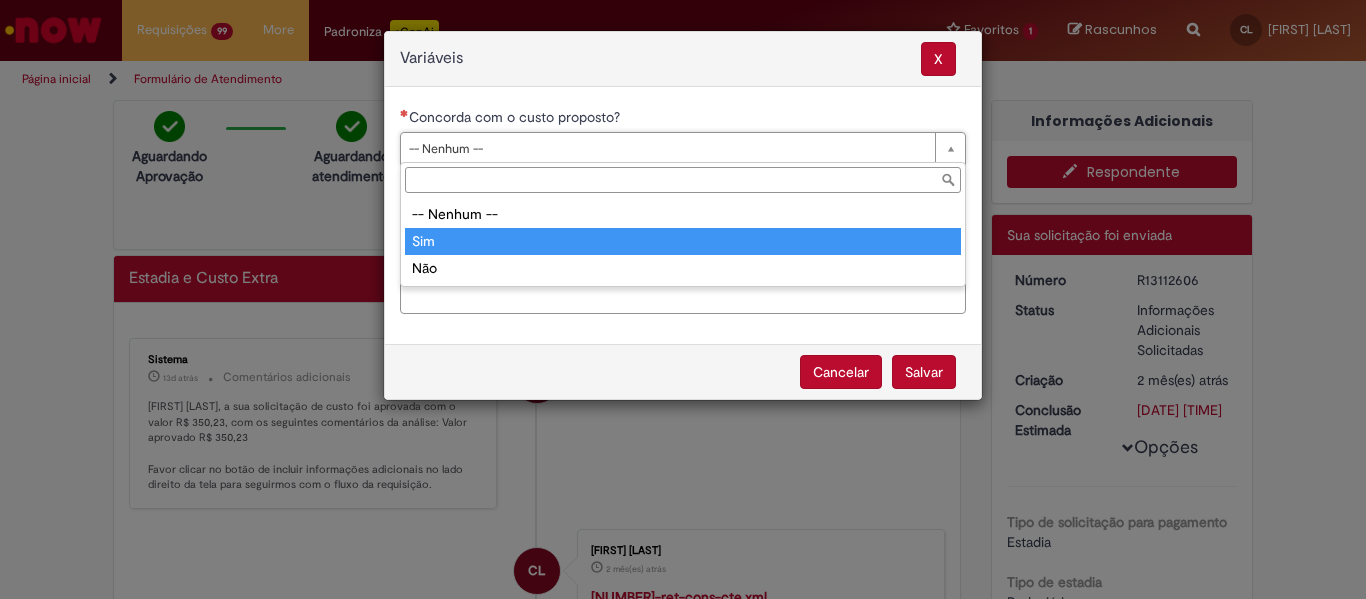 type on "***" 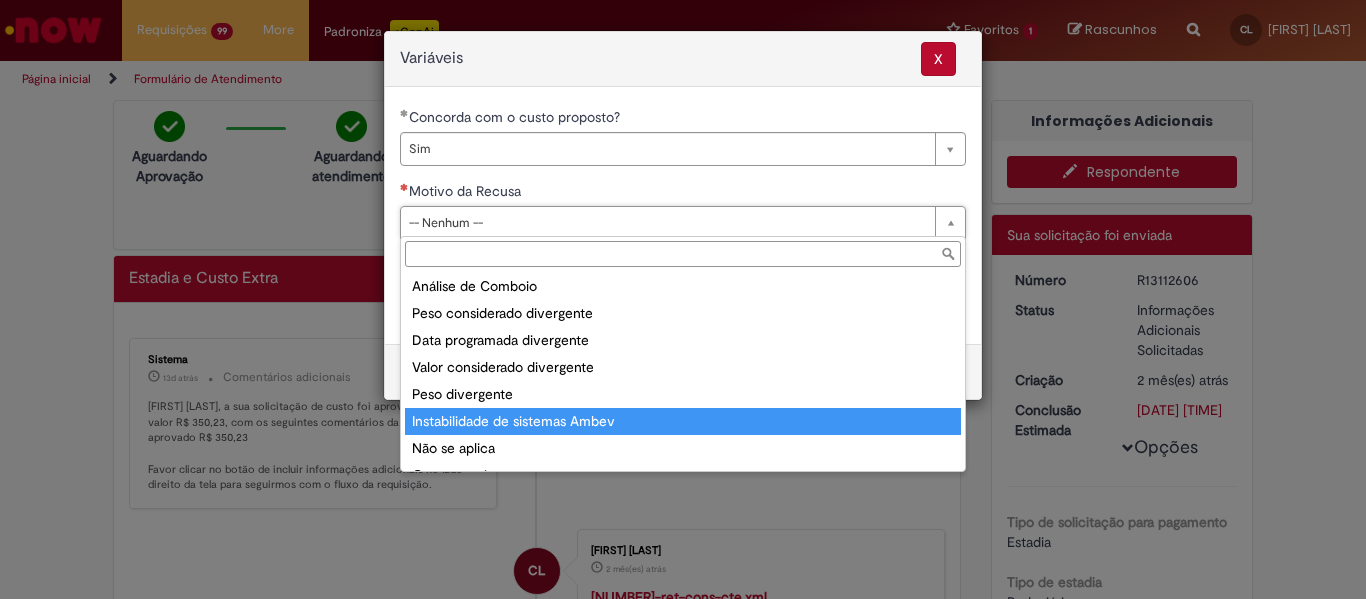 scroll, scrollTop: 78, scrollLeft: 0, axis: vertical 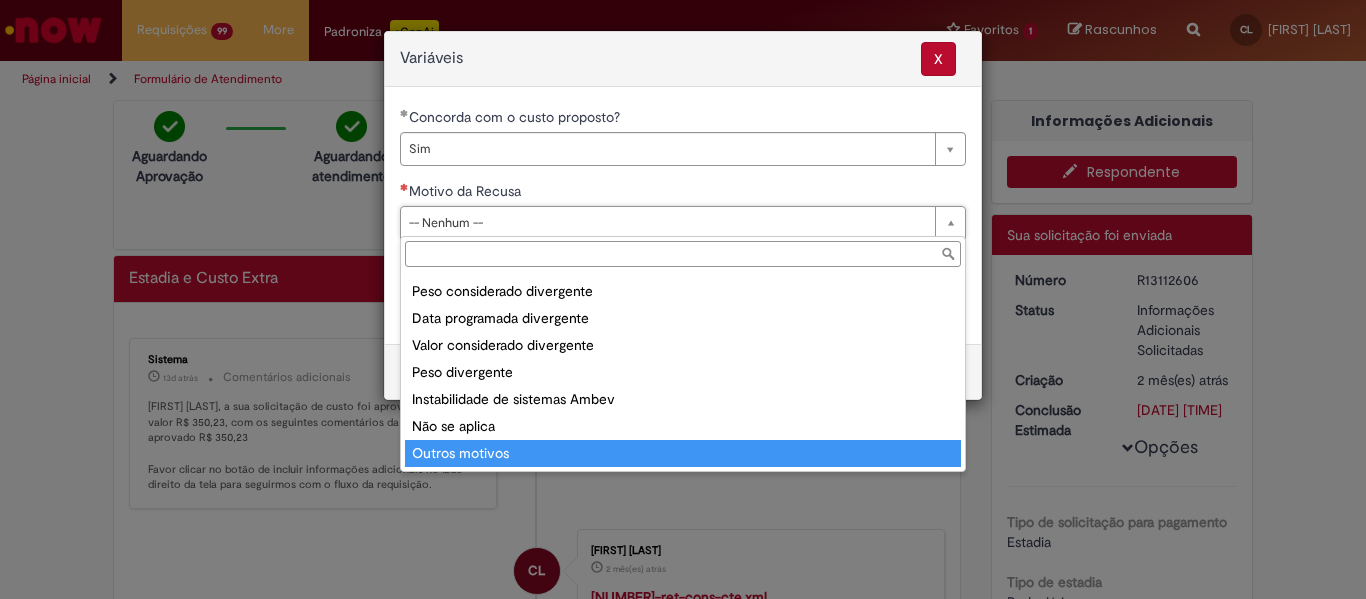 type on "**********" 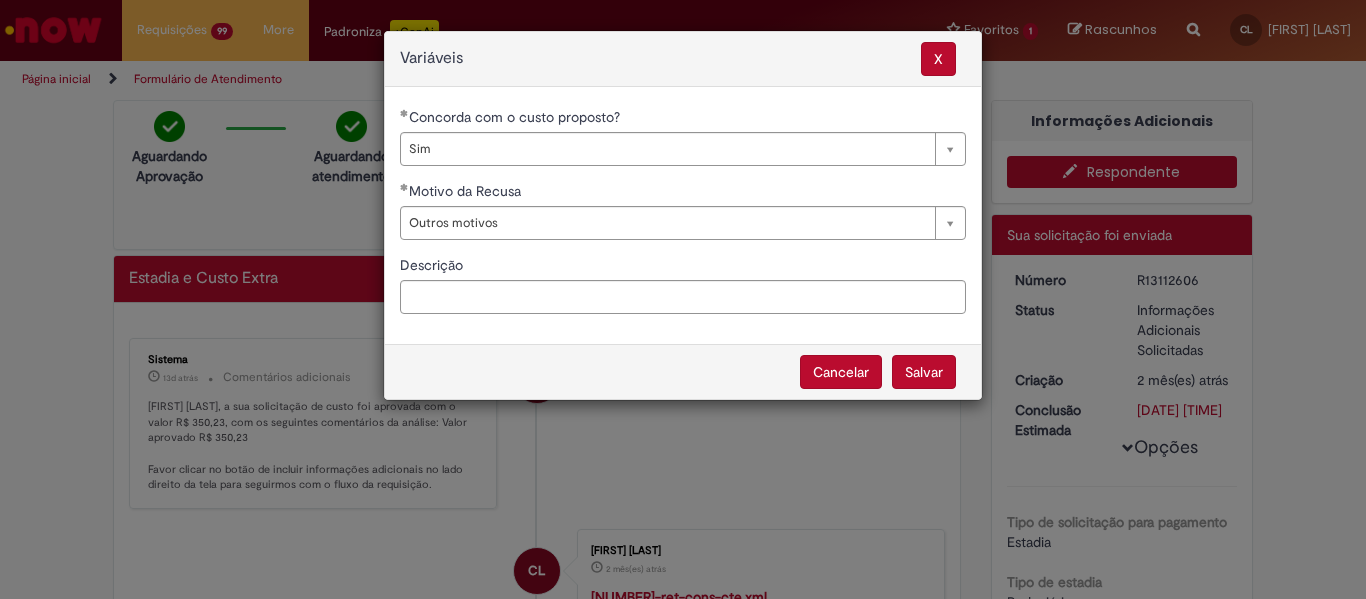 click on "Salvar" at bounding box center (924, 372) 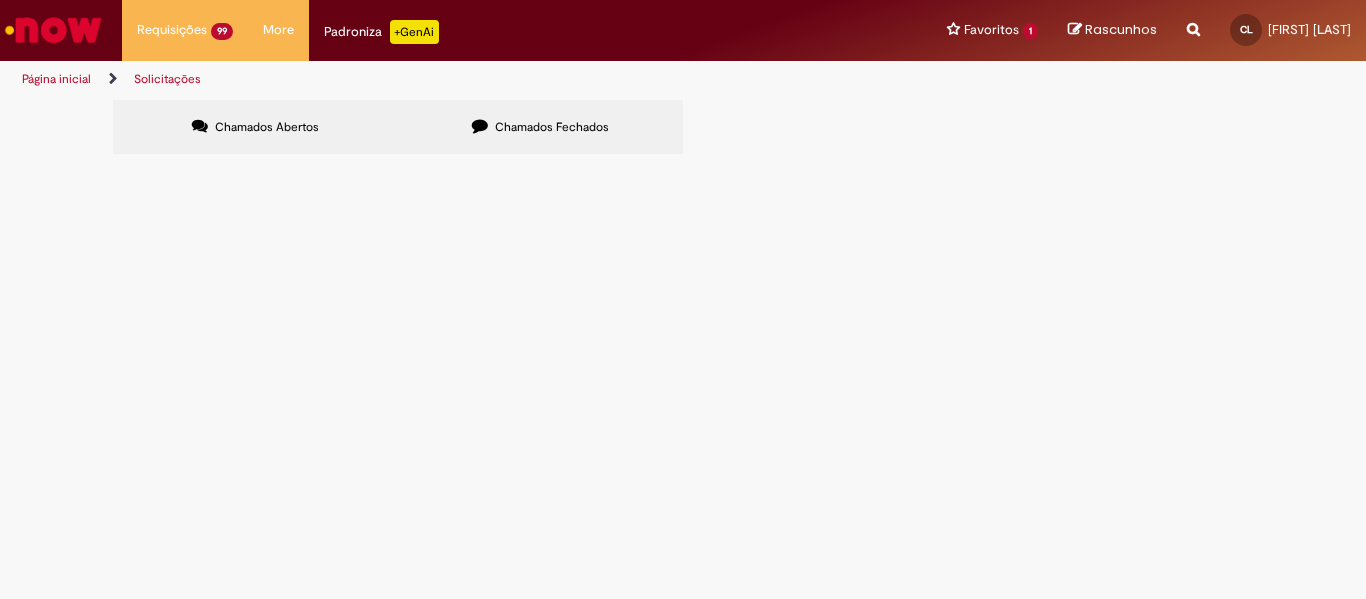 click at bounding box center [0, 0] 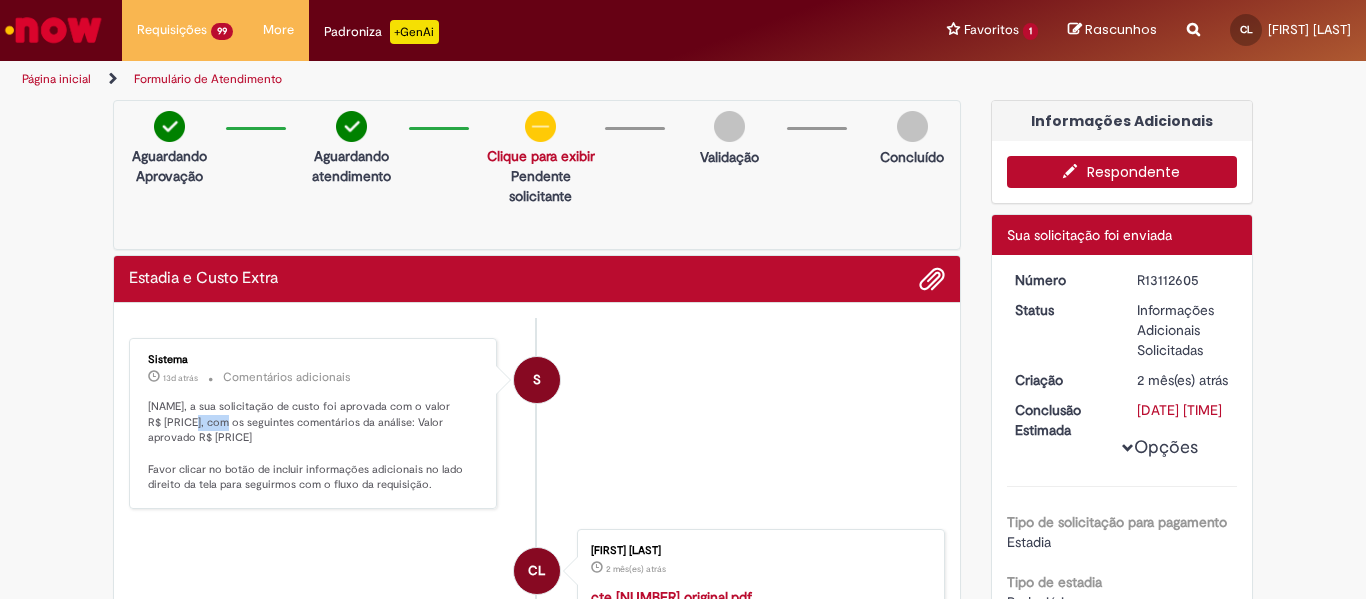 copy on "665,38" 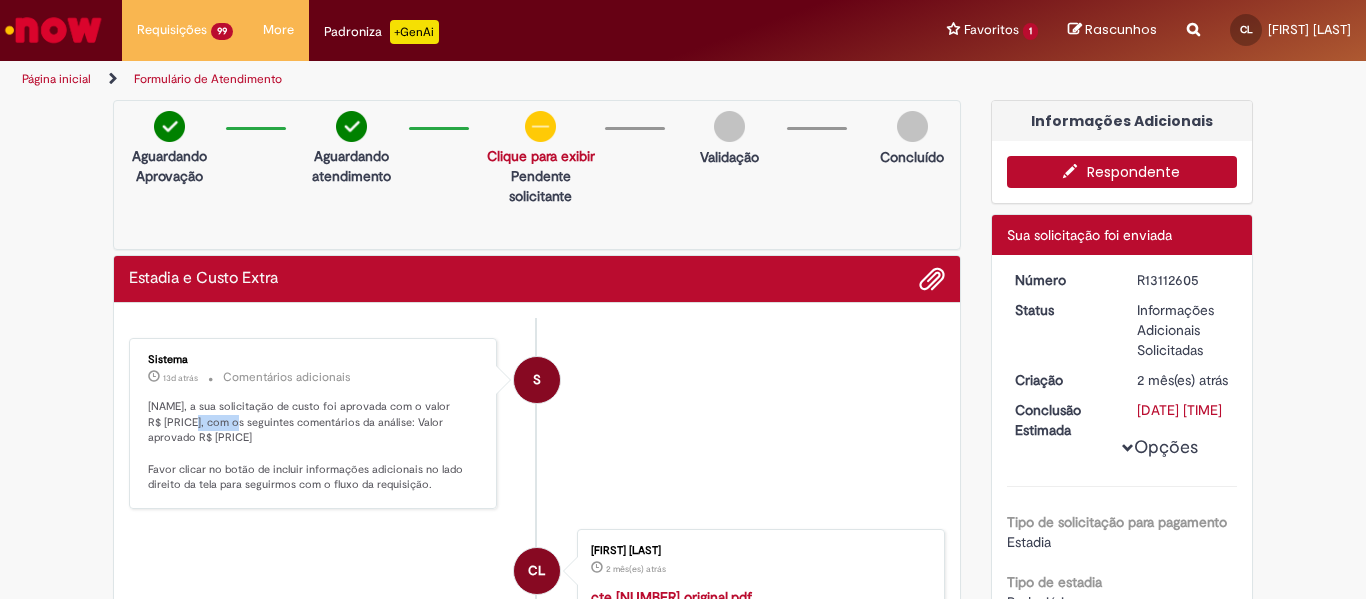 drag, startPoint x: 155, startPoint y: 423, endPoint x: 194, endPoint y: 423, distance: 39 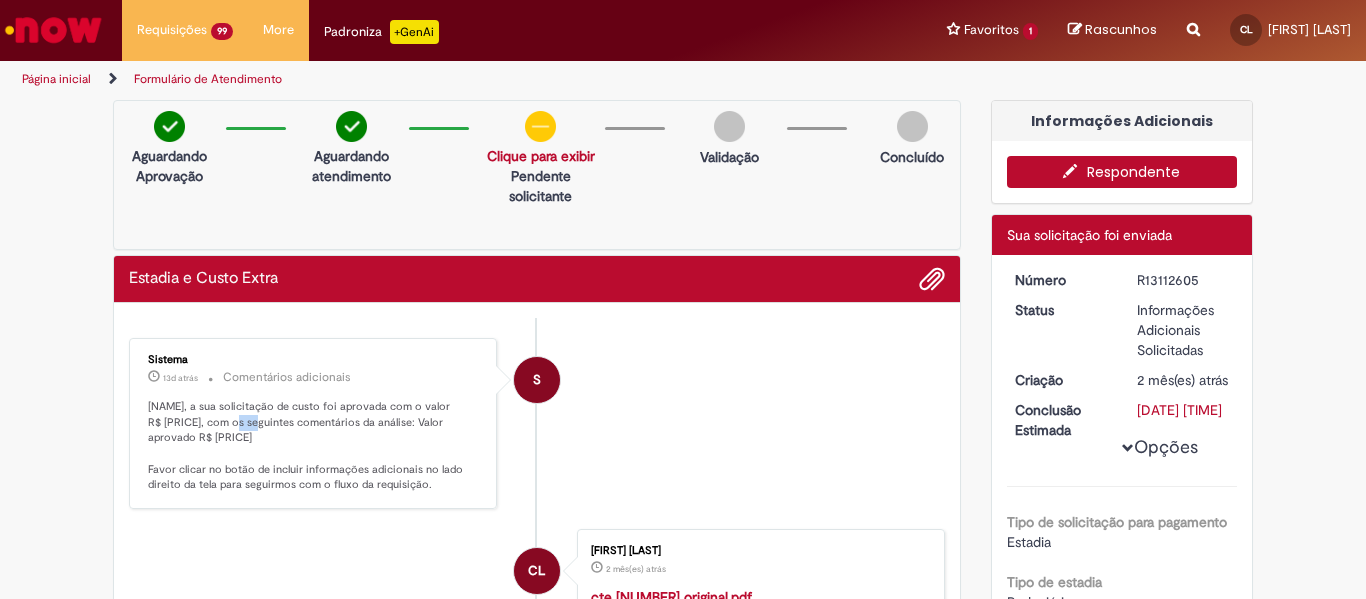 click on "Camila Leite, a sua solicitação de custo foi aprovada com o valor R$ 665,38, com os seguintes comentários da análise: Valor aprovado R$ 665,38 Favor clicar no botão de incluir informações adicionais no lado direito da tela para seguirmos com o fluxo da requisição." at bounding box center [314, 446] 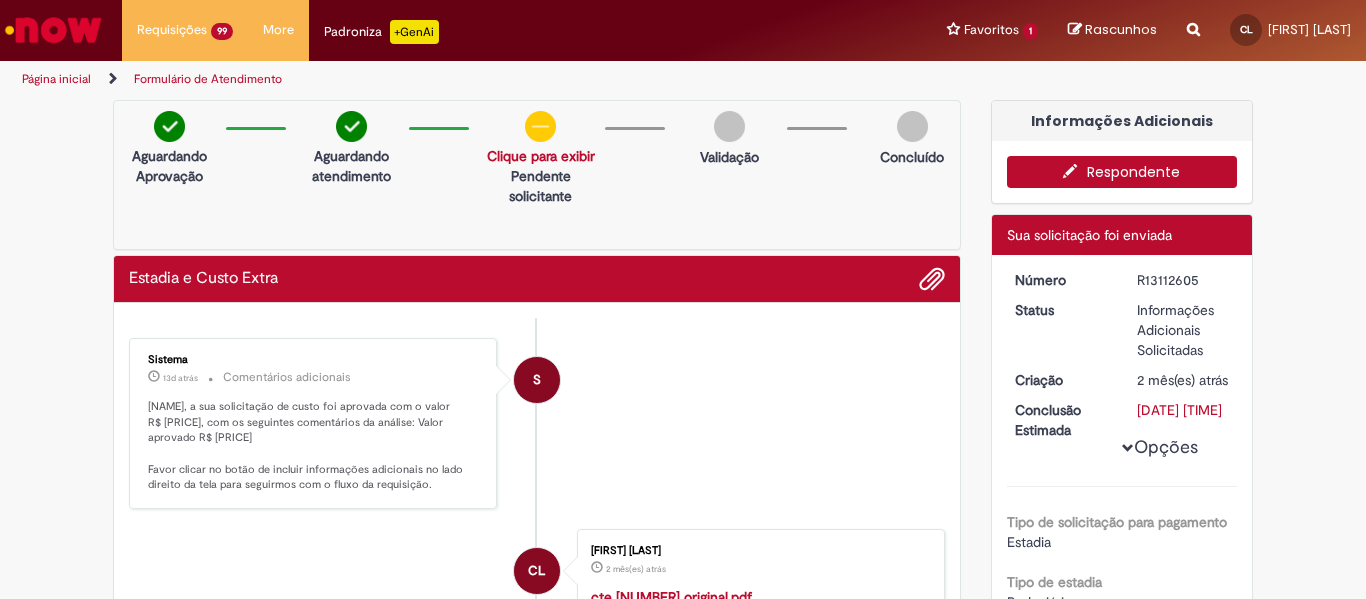 click on "Camila Leite, a sua solicitação de custo foi aprovada com o valor R$ 665,38, com os seguintes comentários da análise: Valor aprovado R$ 665,38 Favor clicar no botão de incluir informações adicionais no lado direito da tela para seguirmos com o fluxo da requisição." at bounding box center [314, 446] 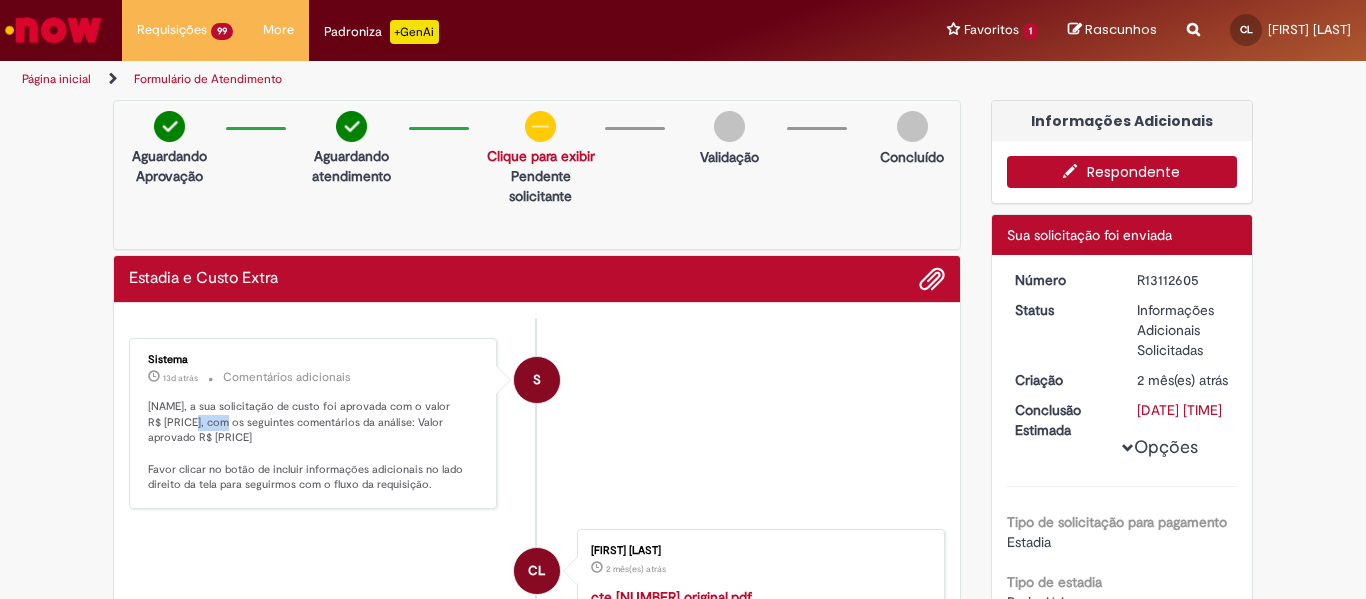 copy on "665,38" 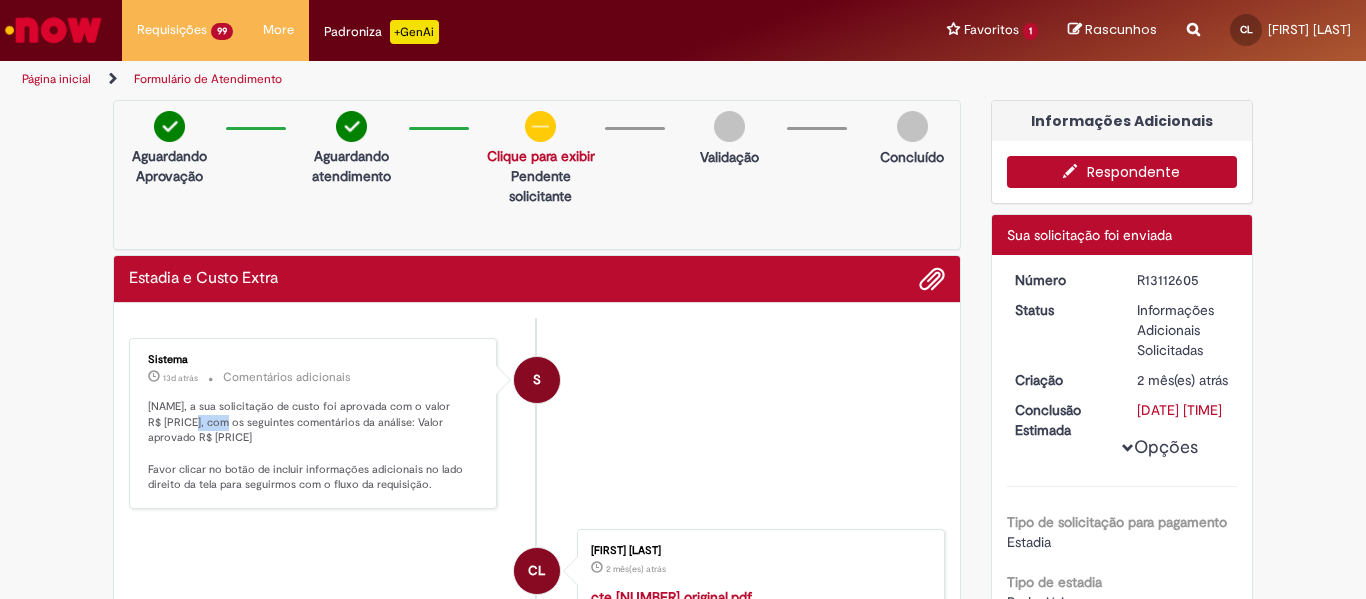drag, startPoint x: 155, startPoint y: 425, endPoint x: 188, endPoint y: 426, distance: 33.01515 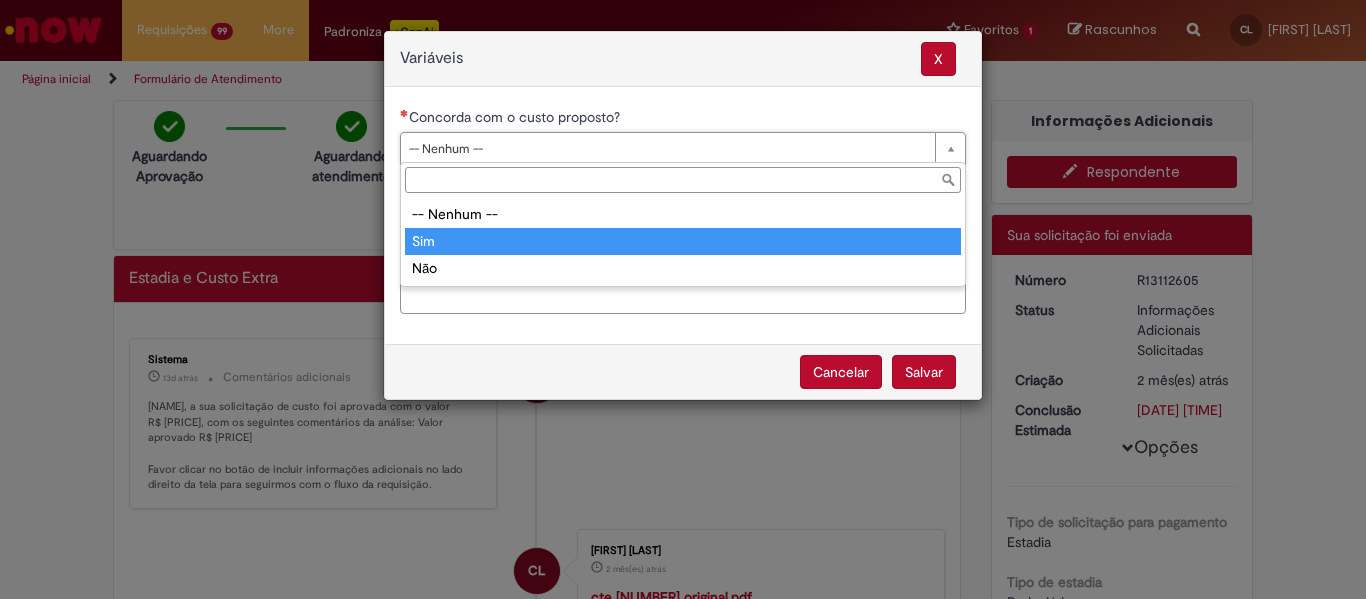 type on "***" 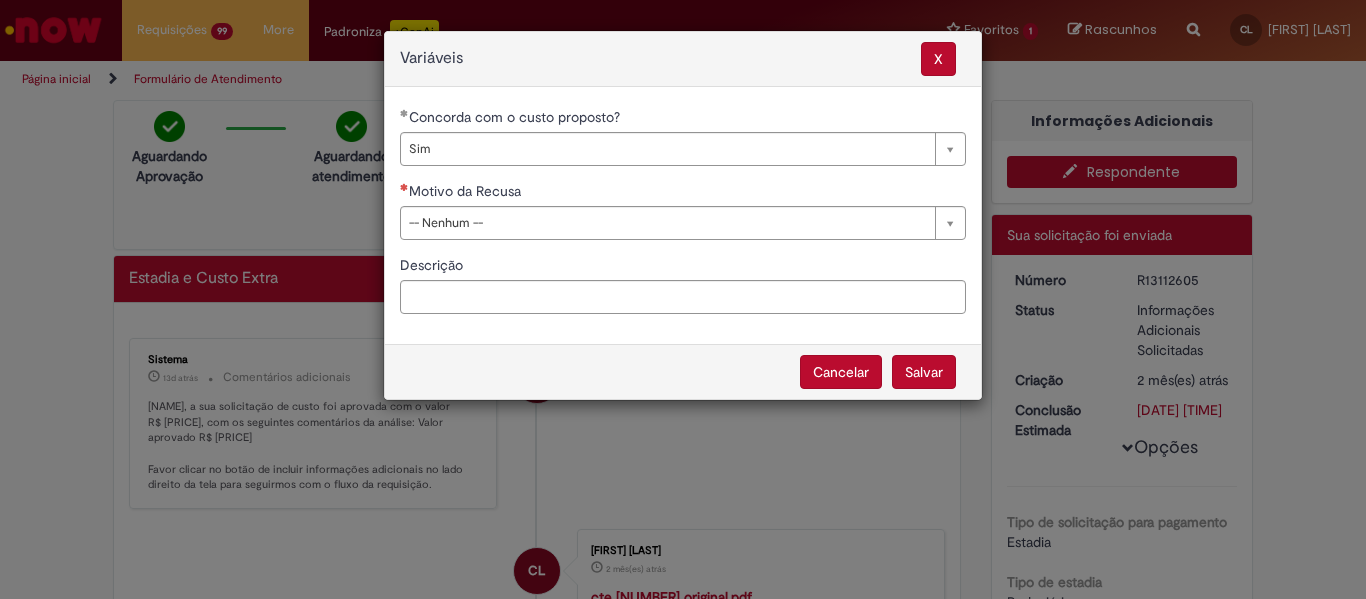 click on "**********" at bounding box center (683, 218) 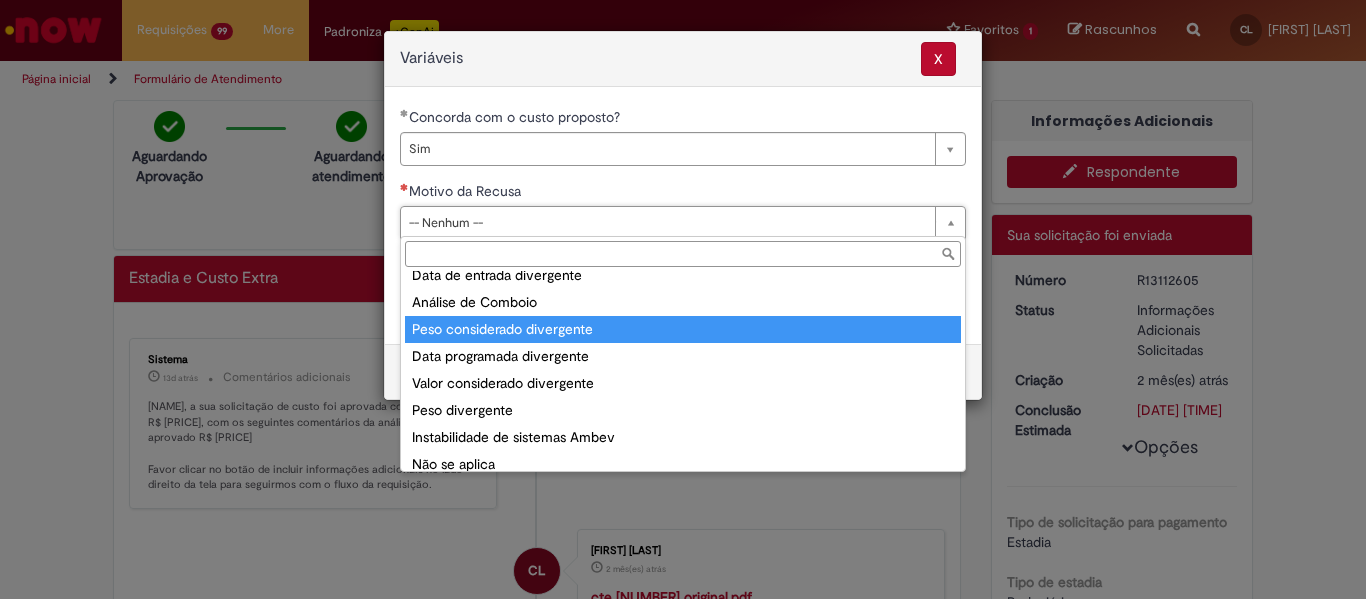 scroll, scrollTop: 78, scrollLeft: 0, axis: vertical 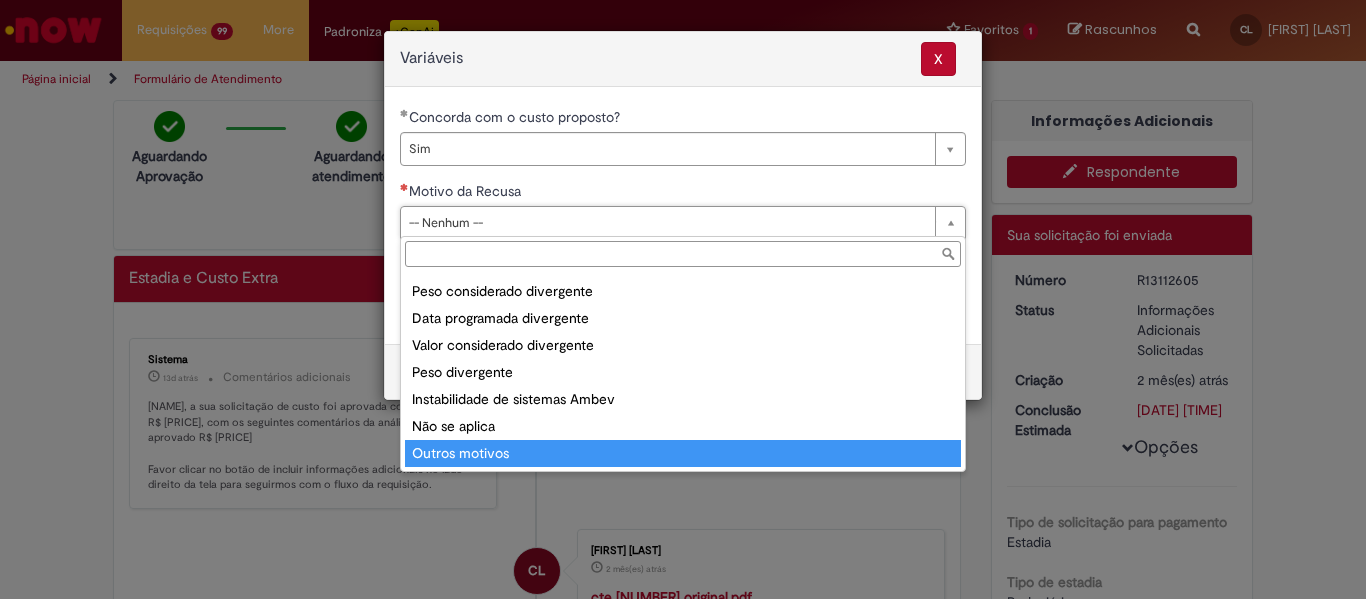 type on "**********" 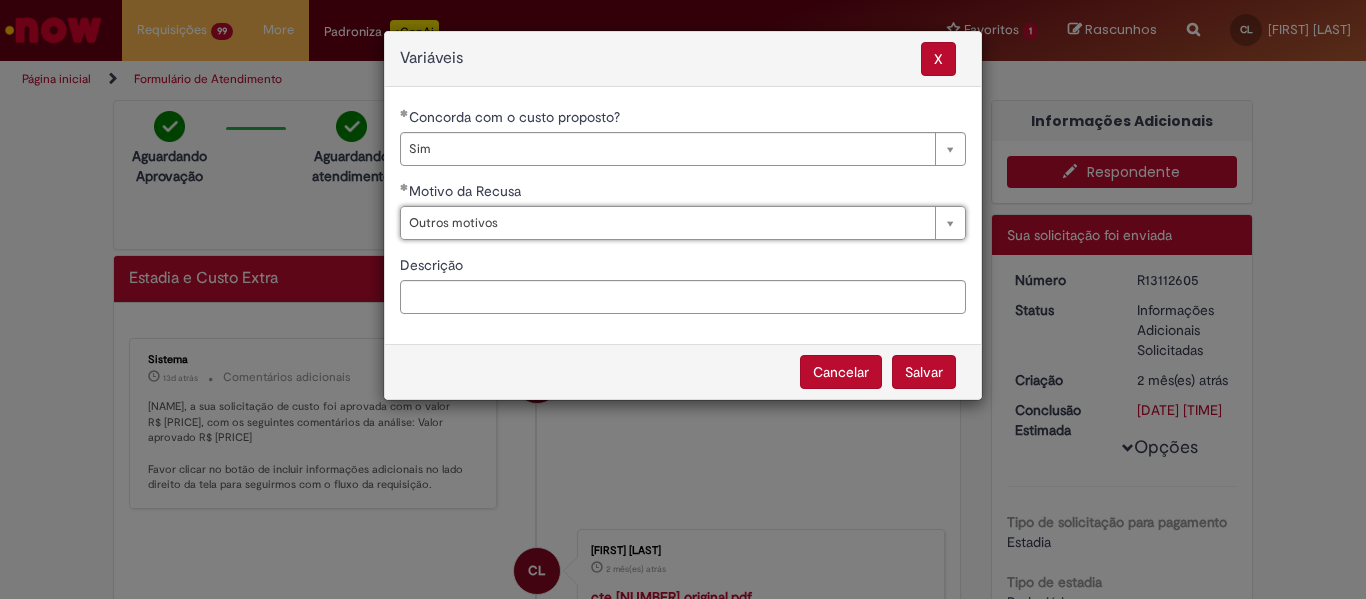 click on "Salvar" at bounding box center [924, 372] 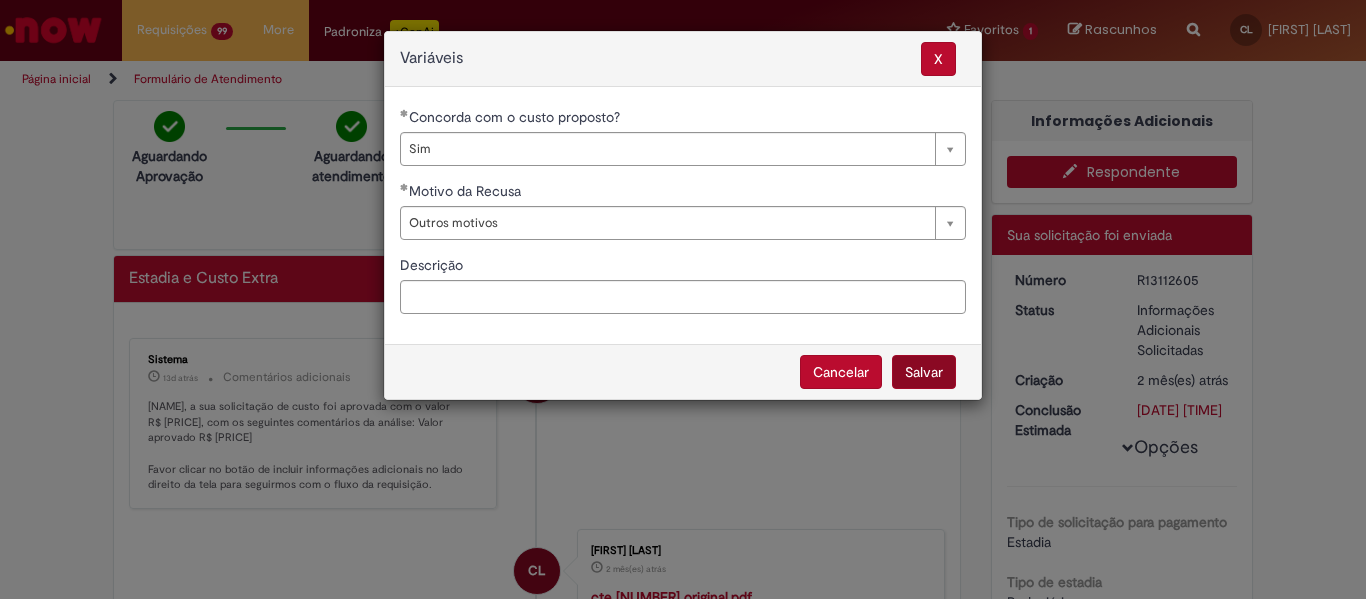 select on "***" 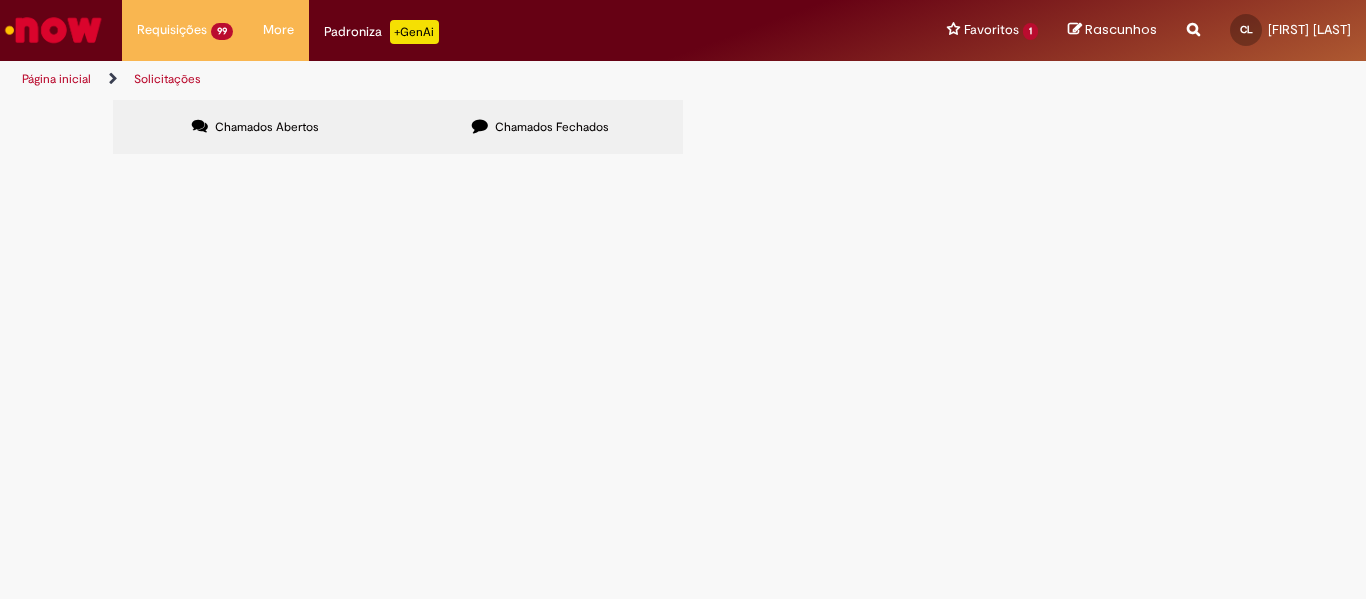 click at bounding box center (0, 0) 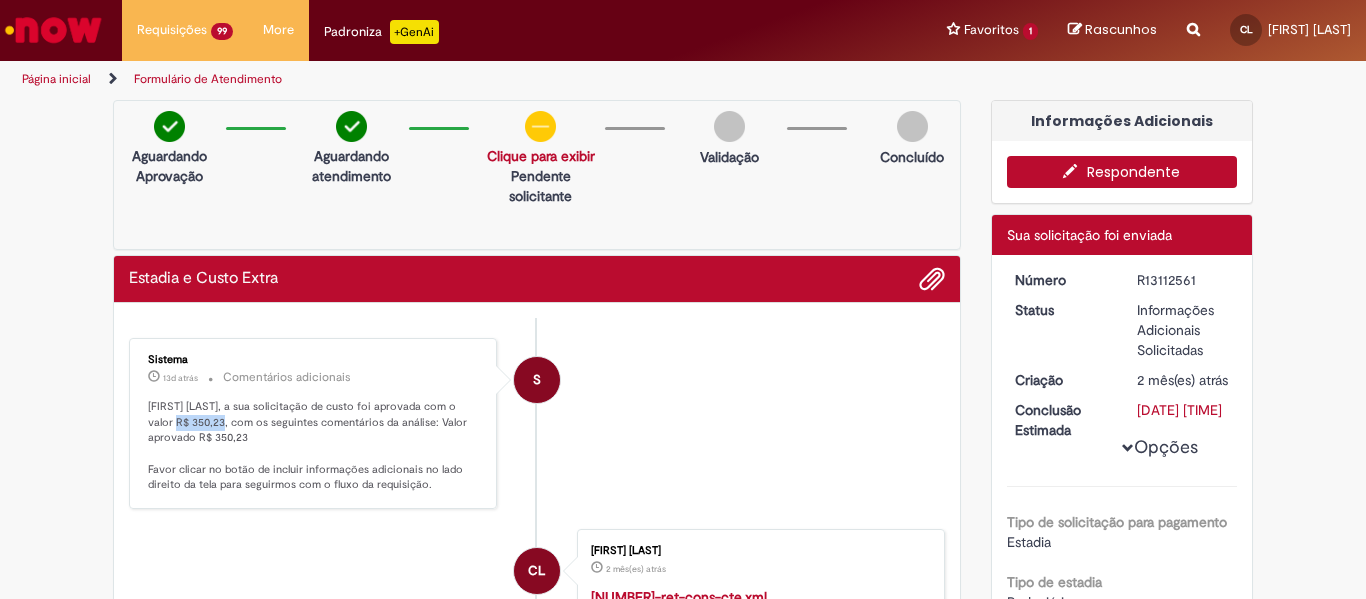 drag, startPoint x: 153, startPoint y: 425, endPoint x: 196, endPoint y: 425, distance: 43 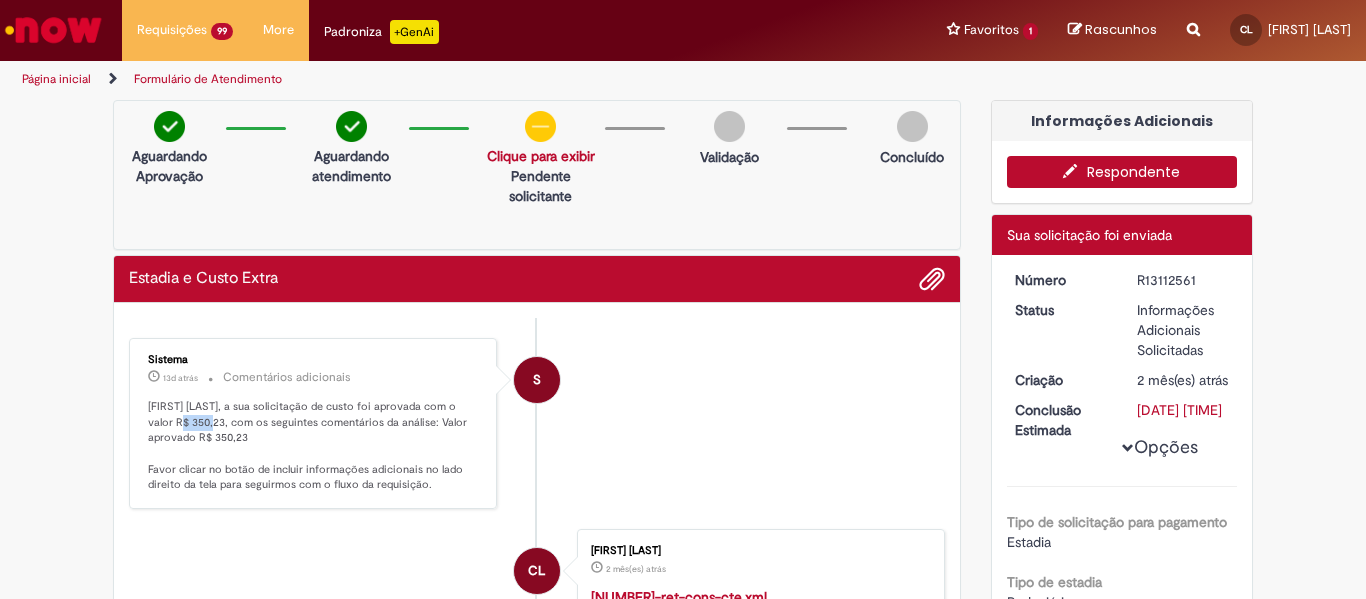 drag, startPoint x: 155, startPoint y: 423, endPoint x: 187, endPoint y: 424, distance: 32.01562 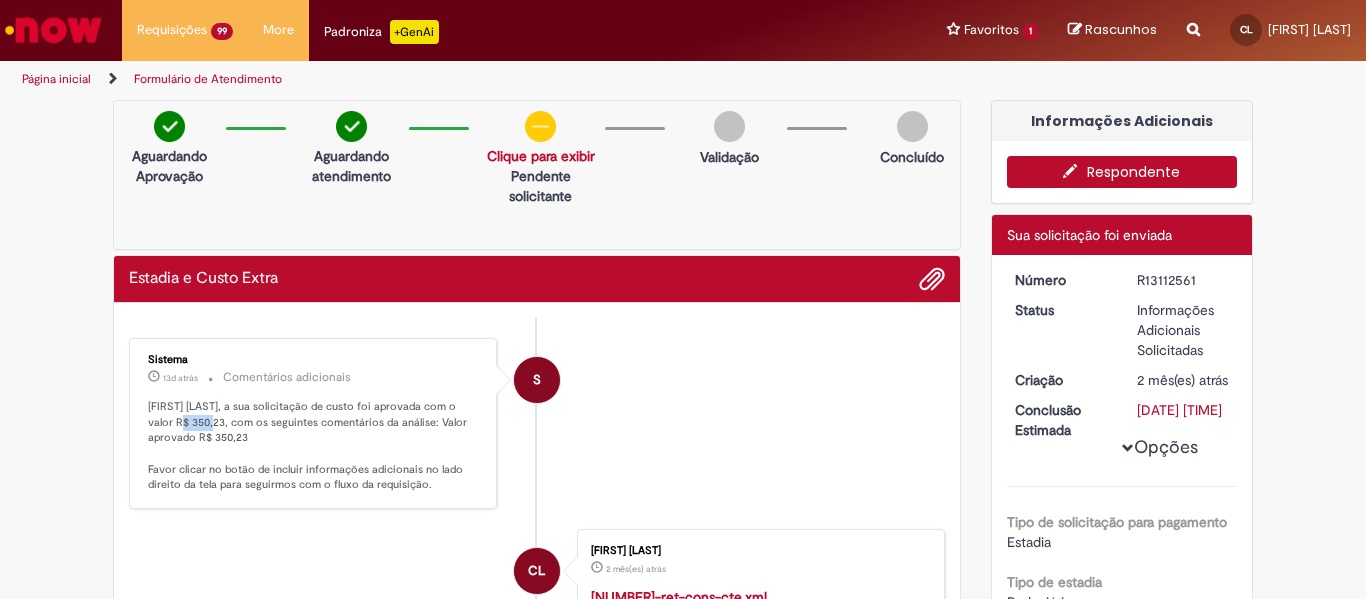 copy on "350,23" 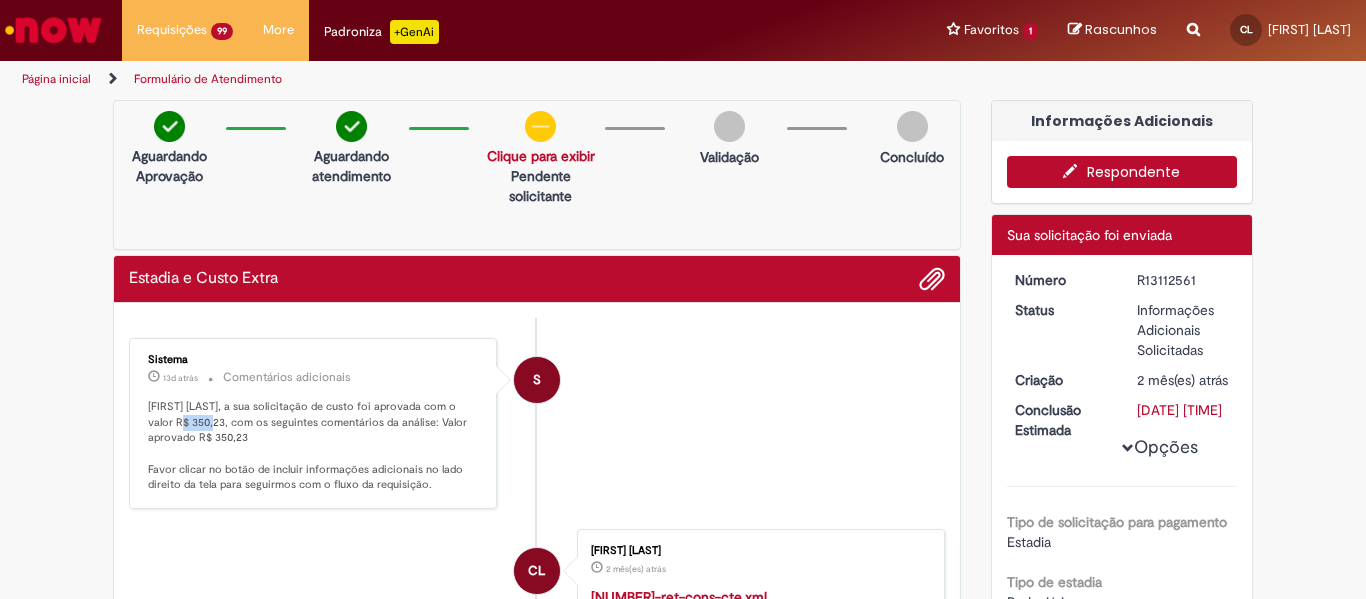 click on "Respondente" at bounding box center [1122, 172] 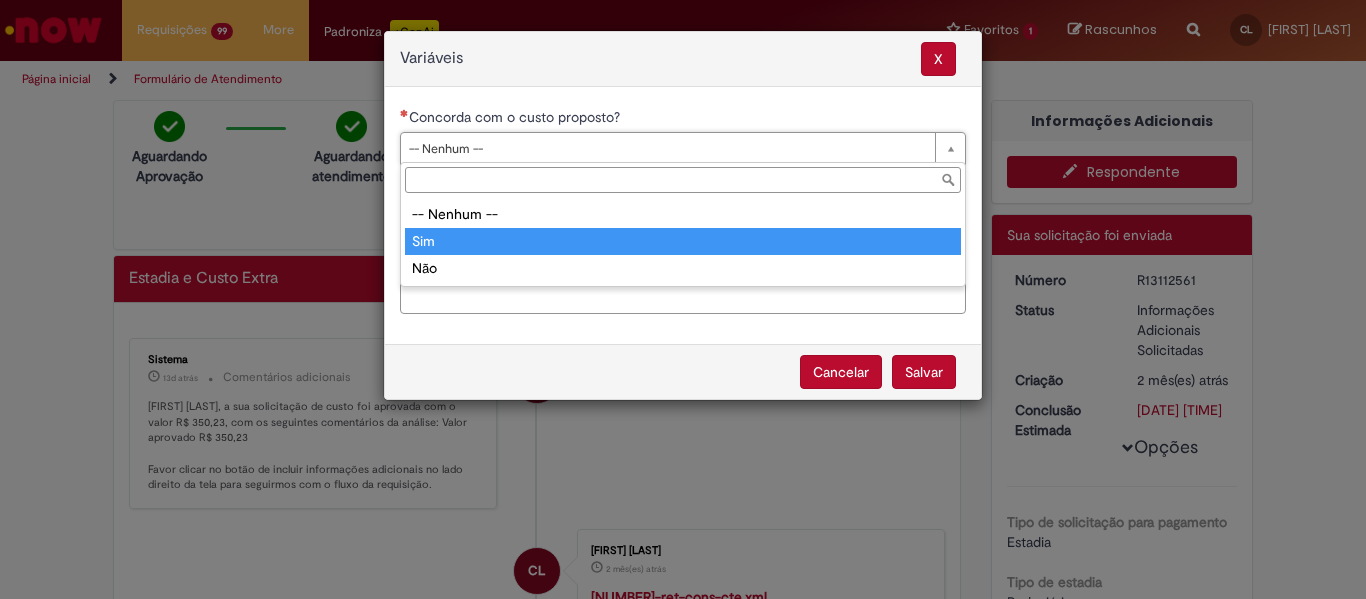 type on "***" 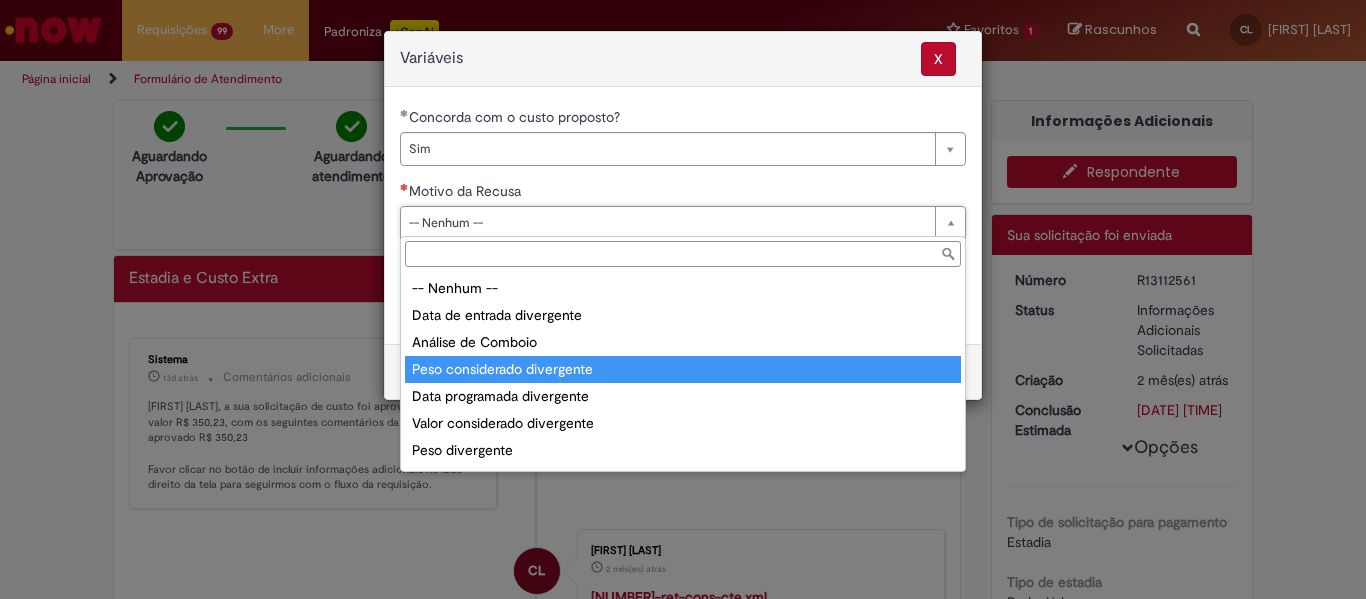 scroll, scrollTop: 78, scrollLeft: 0, axis: vertical 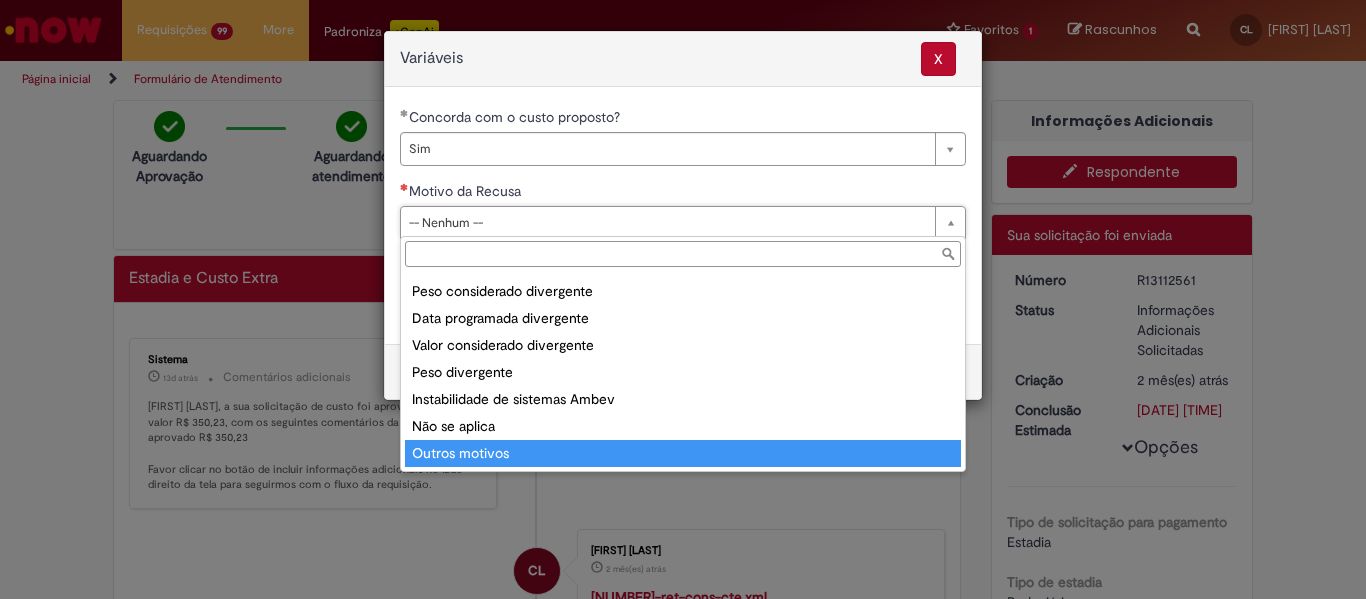 type on "**********" 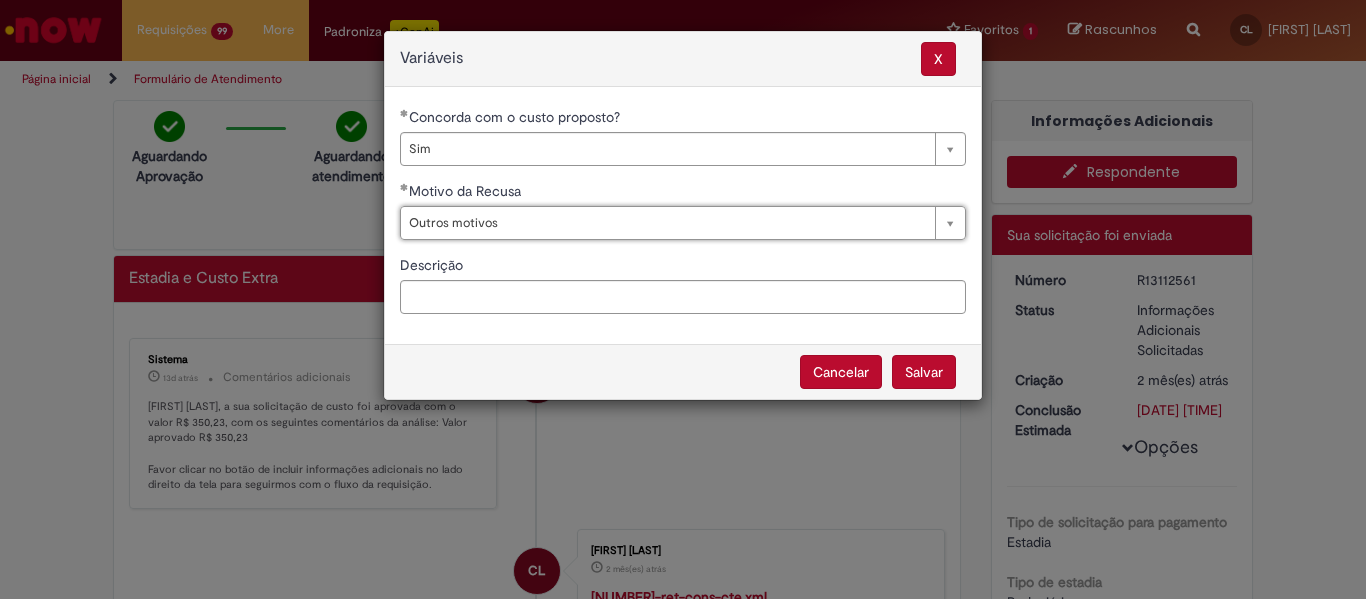 click on "Salvar" at bounding box center [924, 372] 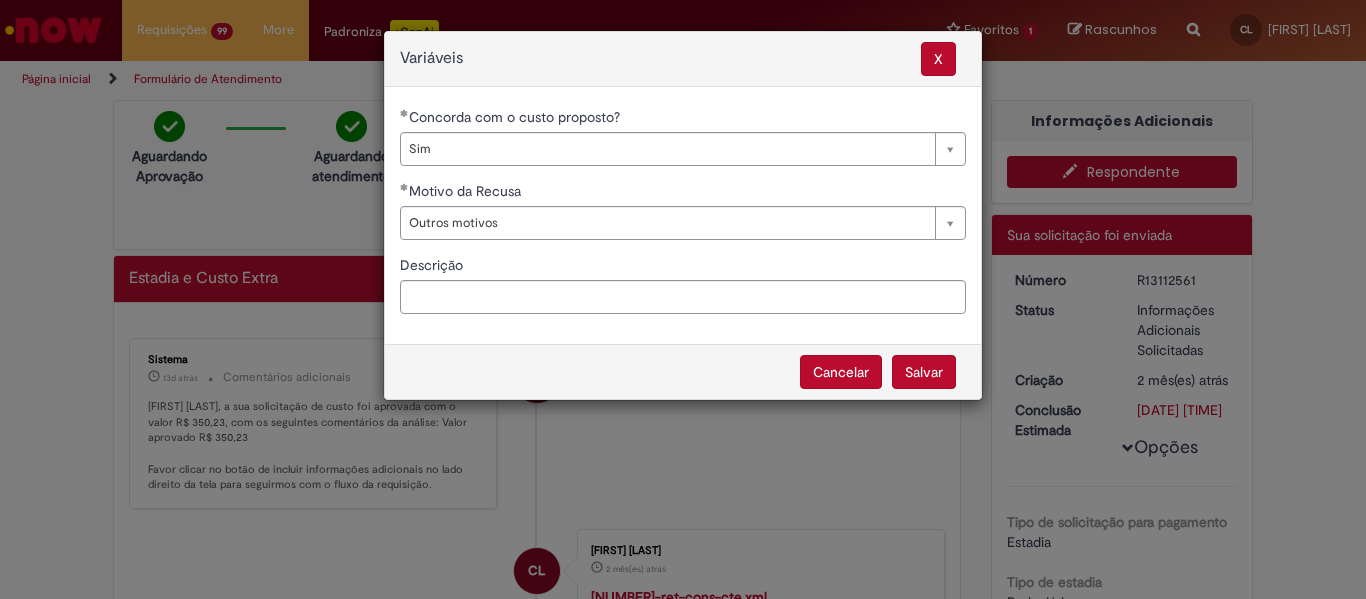 select on "***" 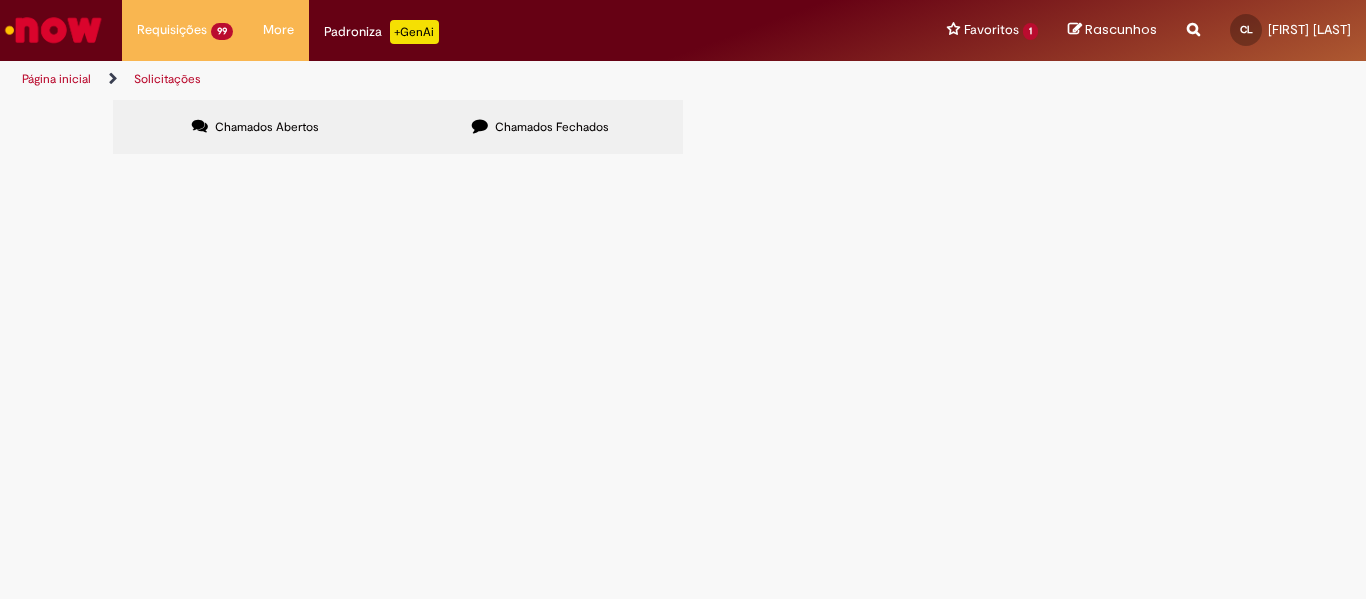 click at bounding box center [0, 0] 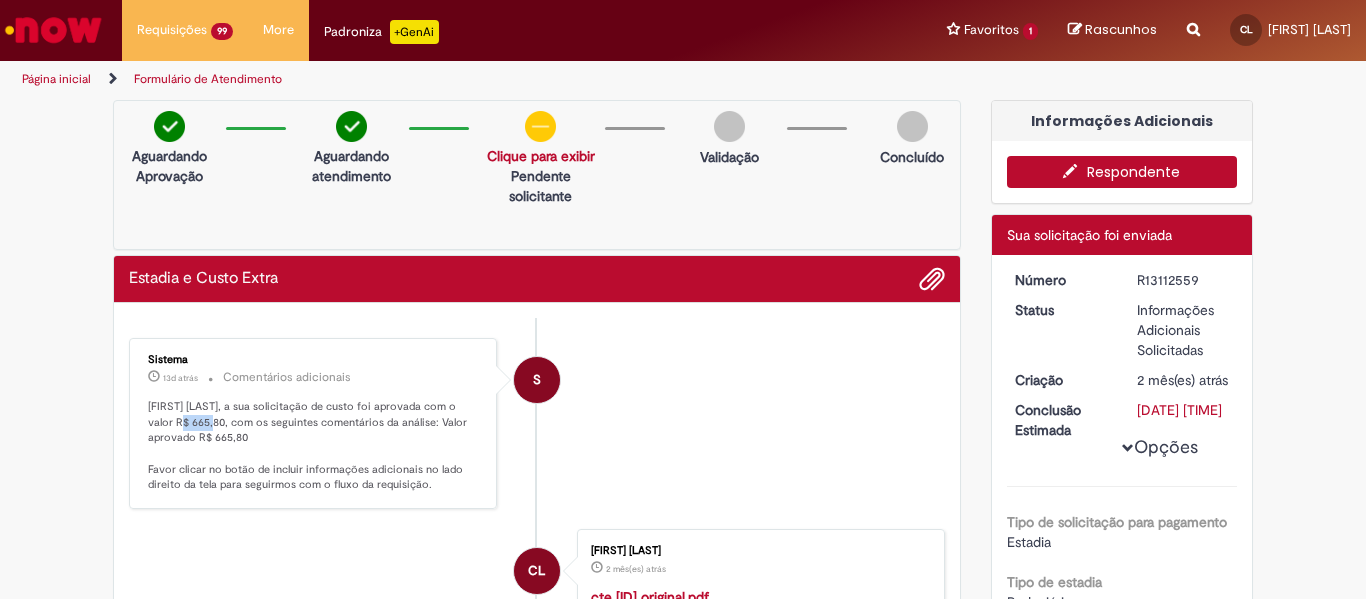 drag, startPoint x: 156, startPoint y: 428, endPoint x: 189, endPoint y: 427, distance: 33.01515 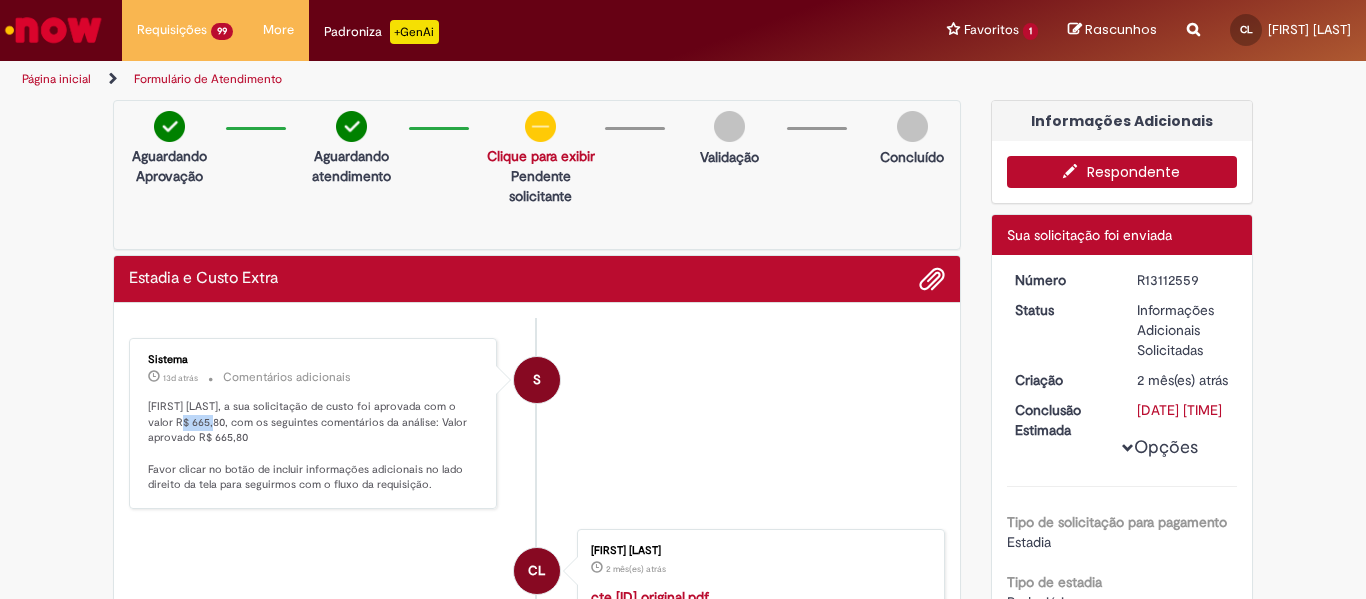 click on "Respondente" at bounding box center (1122, 172) 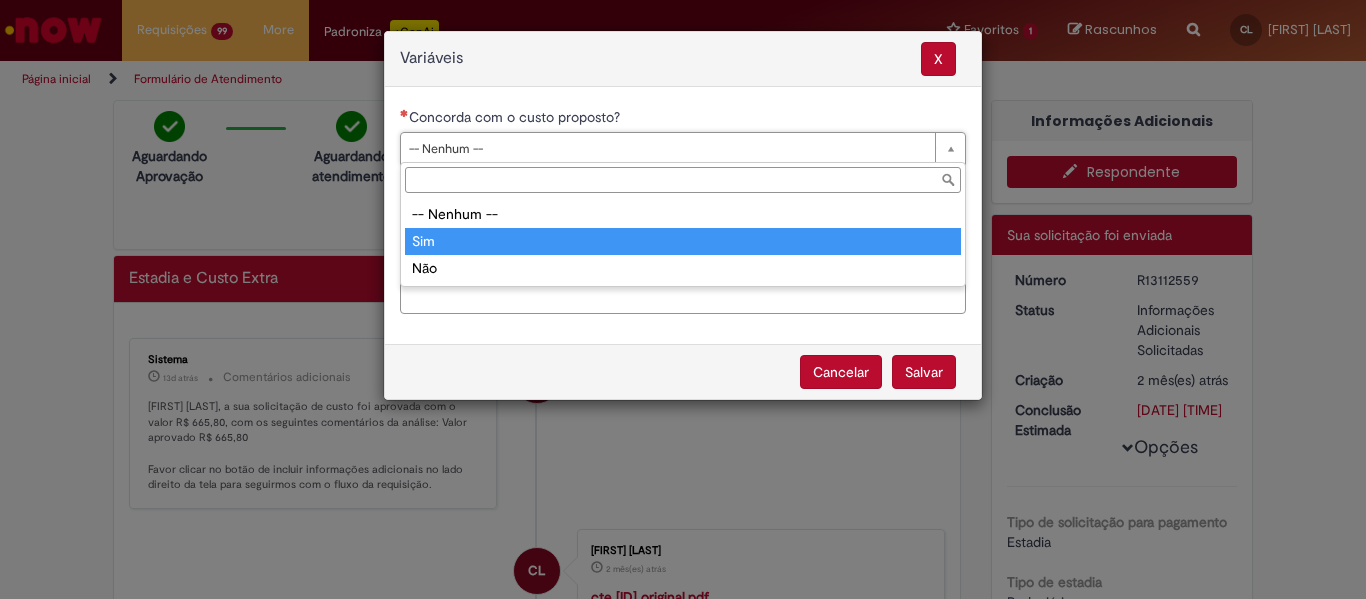 type on "***" 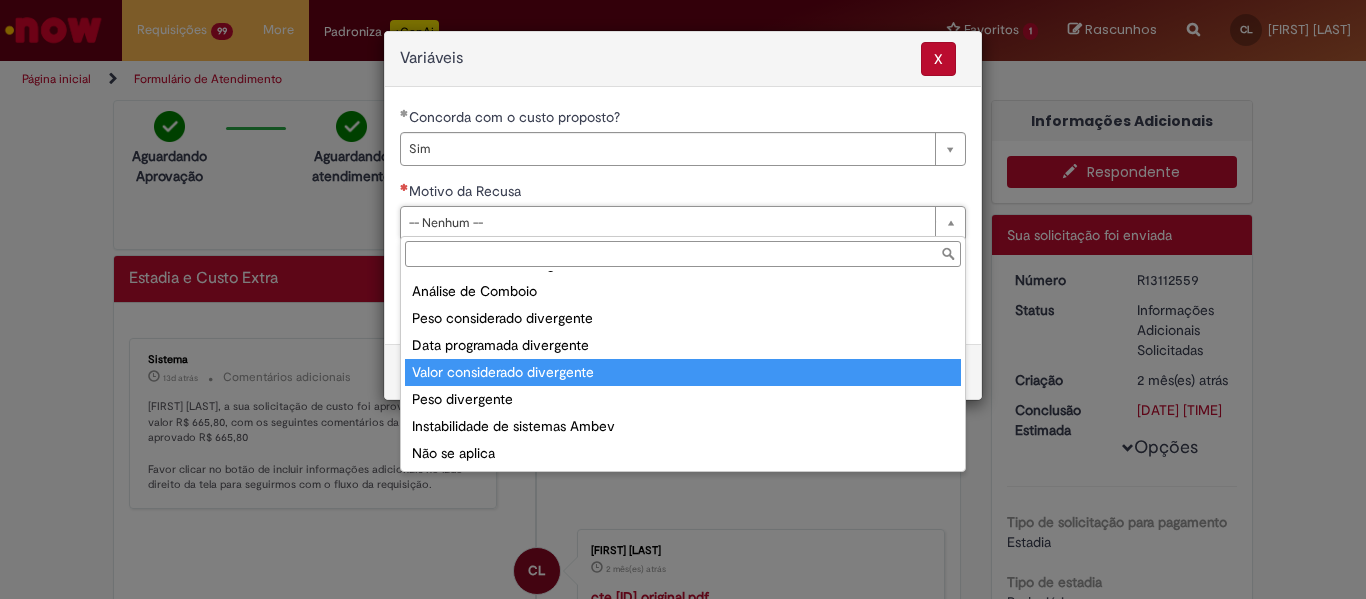 scroll, scrollTop: 78, scrollLeft: 0, axis: vertical 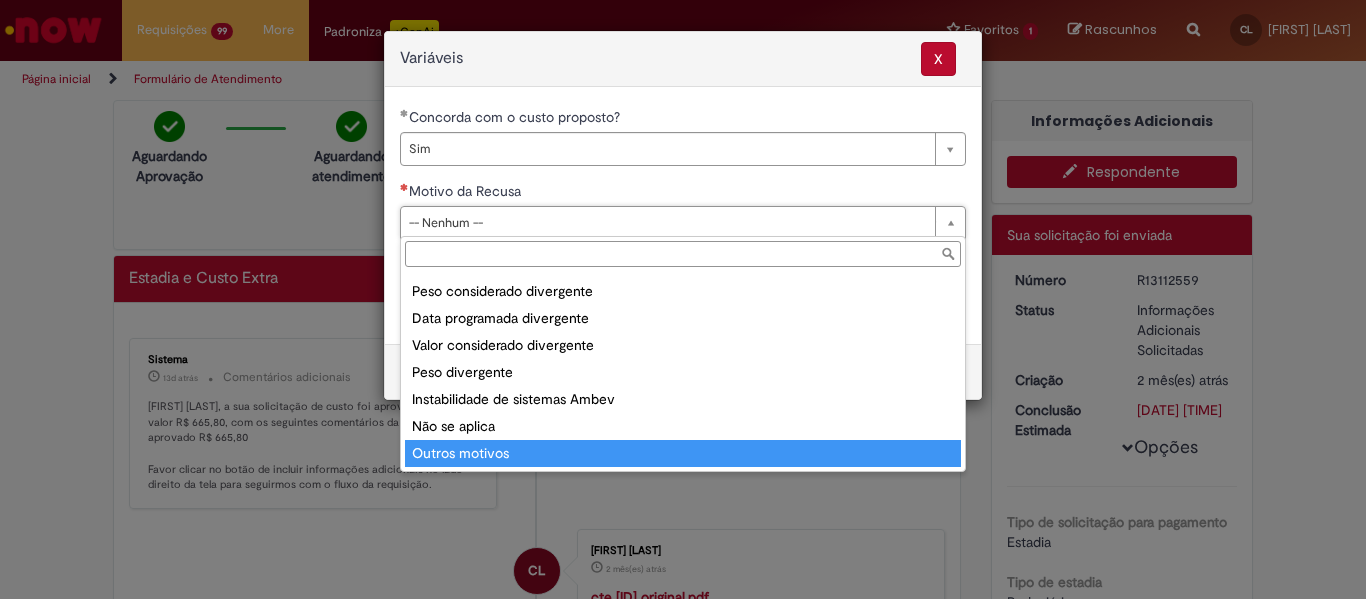 type on "**********" 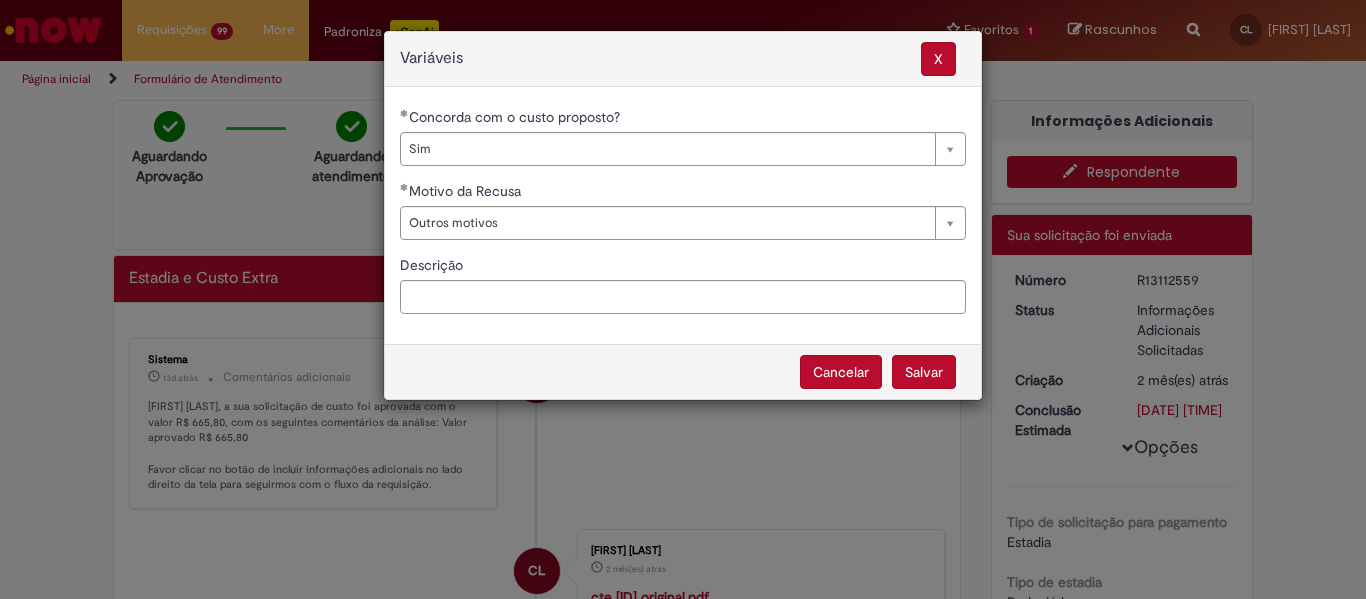 click on "Salvar" at bounding box center (924, 372) 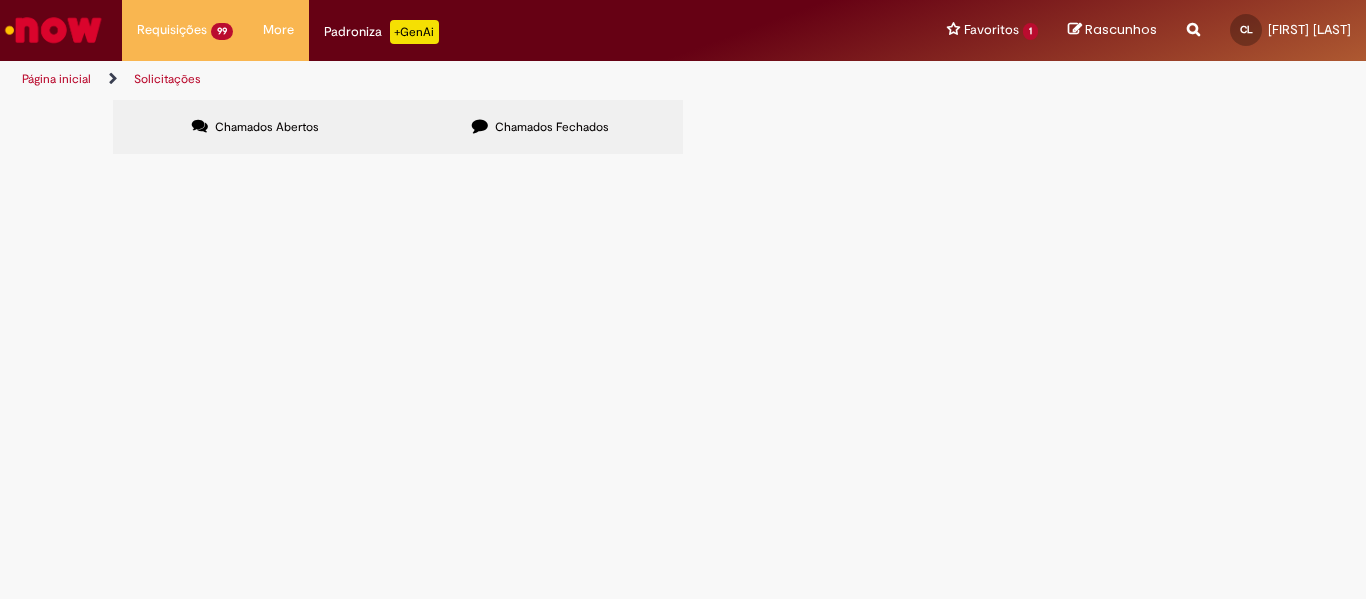 click at bounding box center (0, 0) 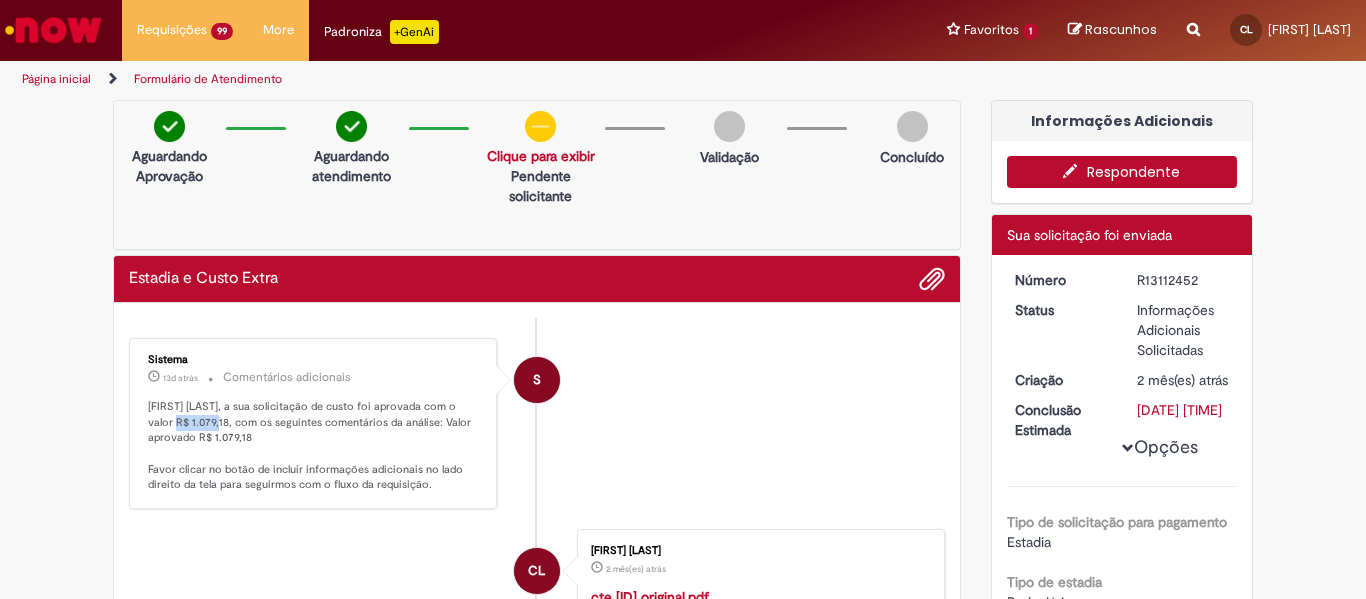drag, startPoint x: 153, startPoint y: 422, endPoint x: 191, endPoint y: 426, distance: 38.209946 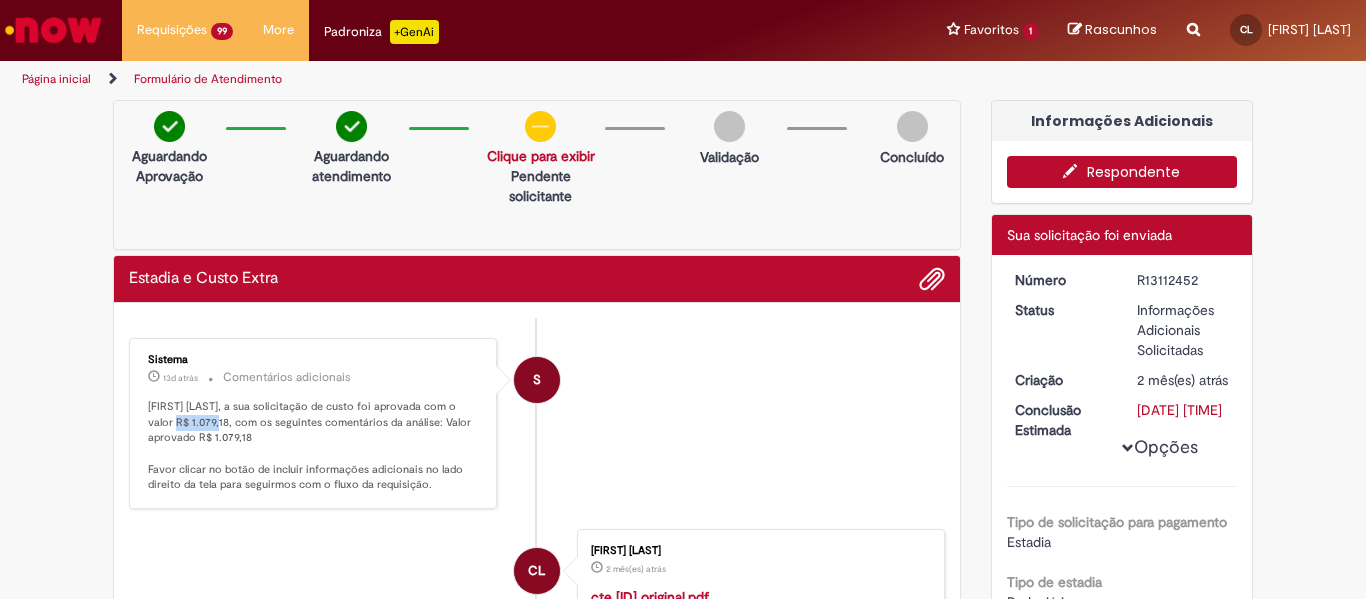click on "Respondente" at bounding box center [1122, 172] 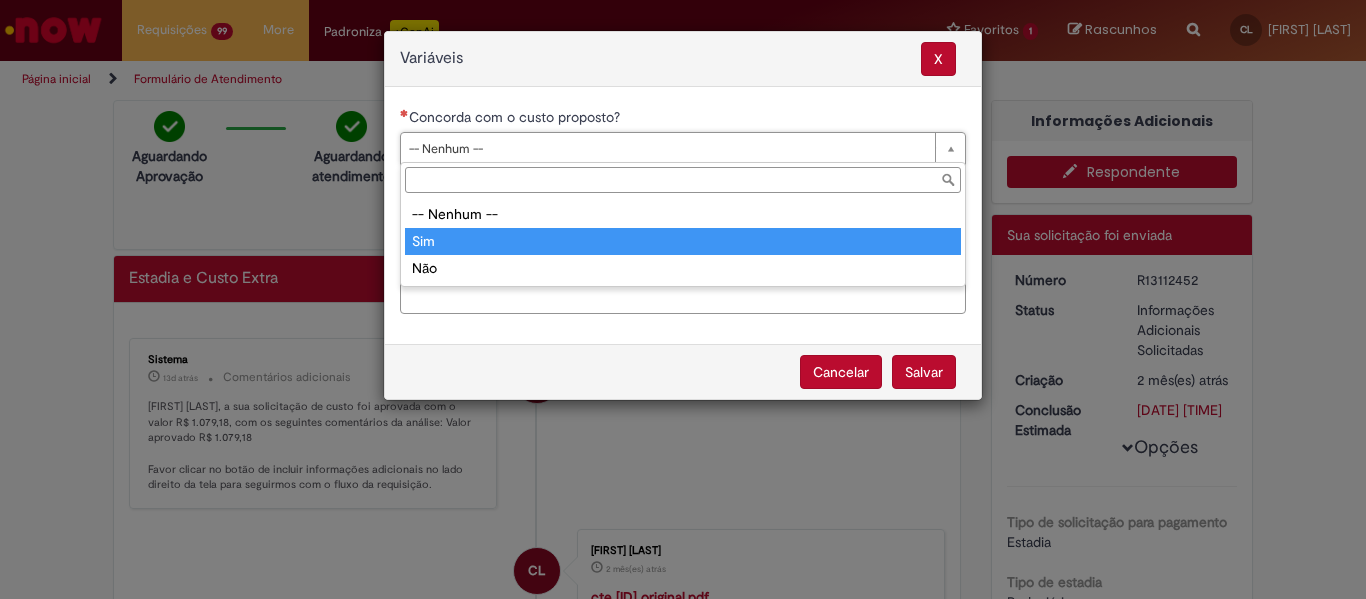type on "***" 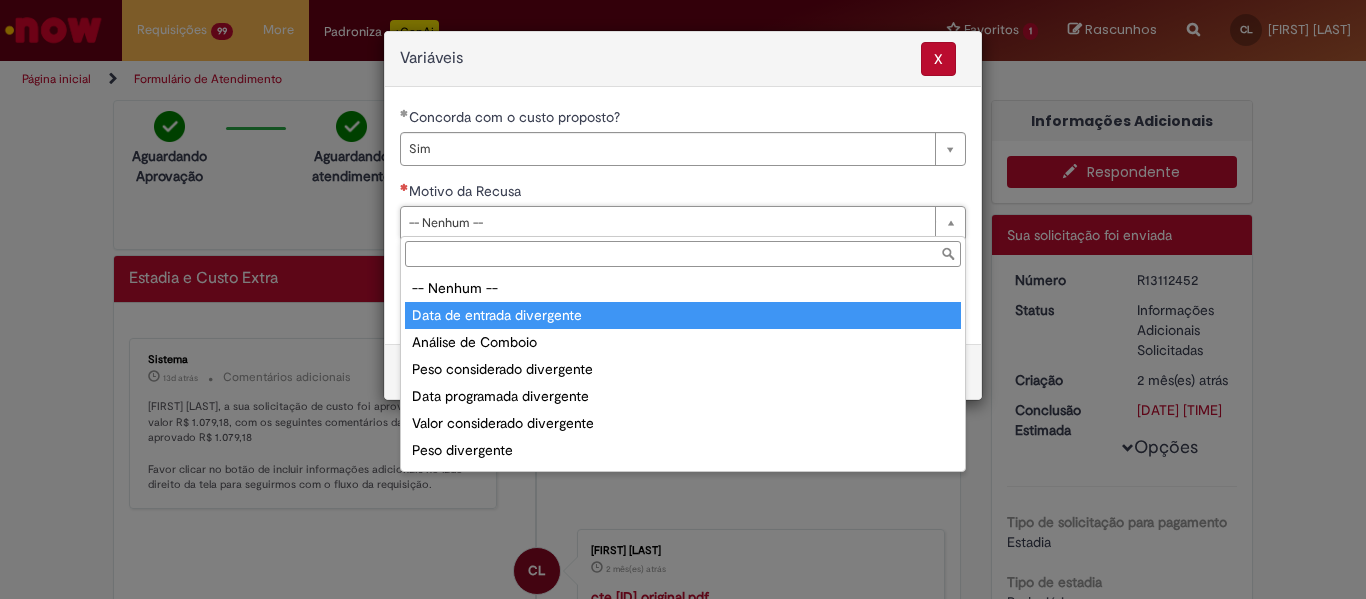 scroll, scrollTop: 78, scrollLeft: 0, axis: vertical 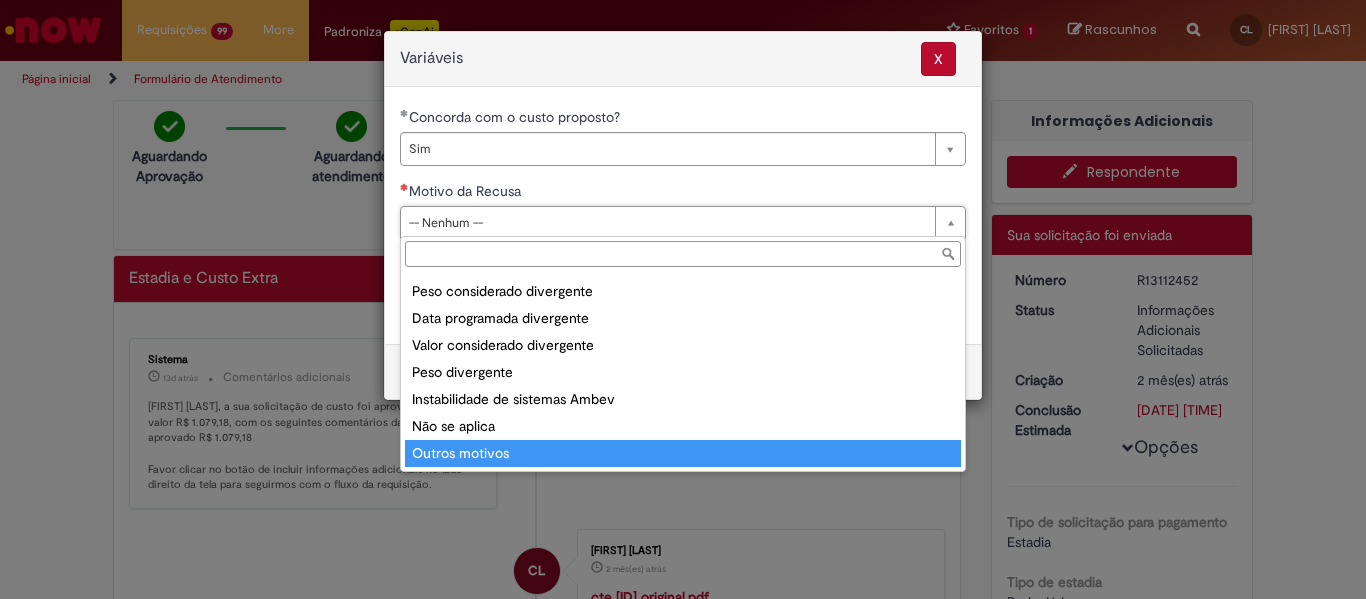 type on "**********" 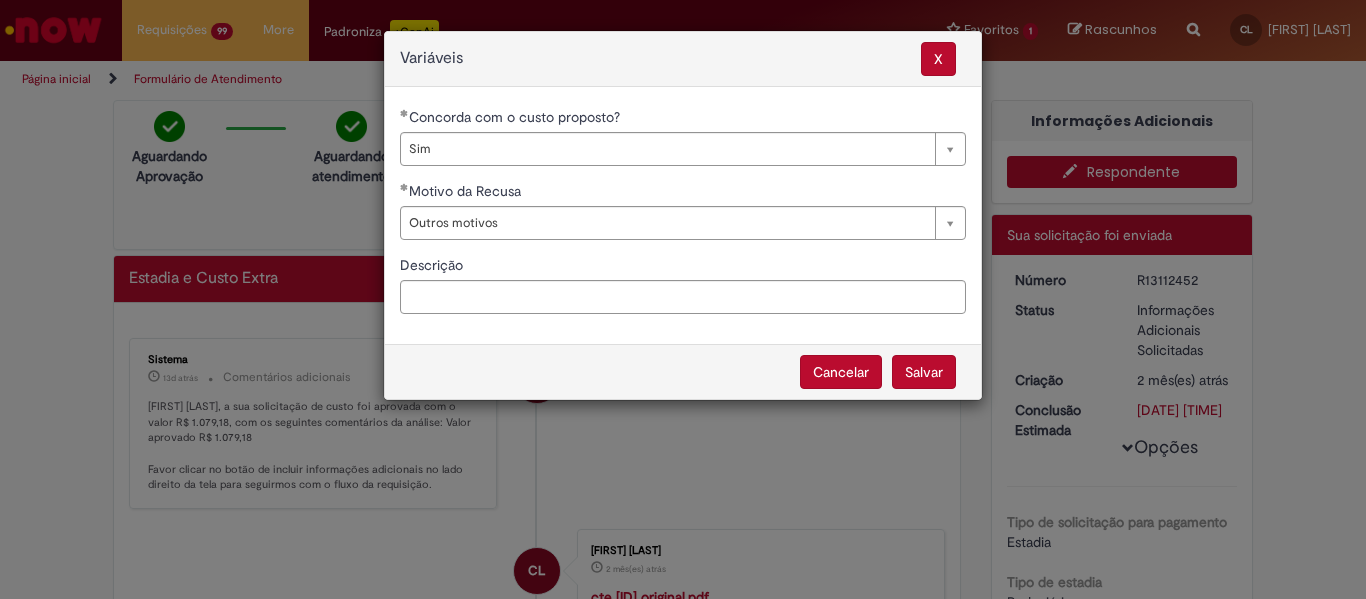 click on "Salvar" at bounding box center [924, 372] 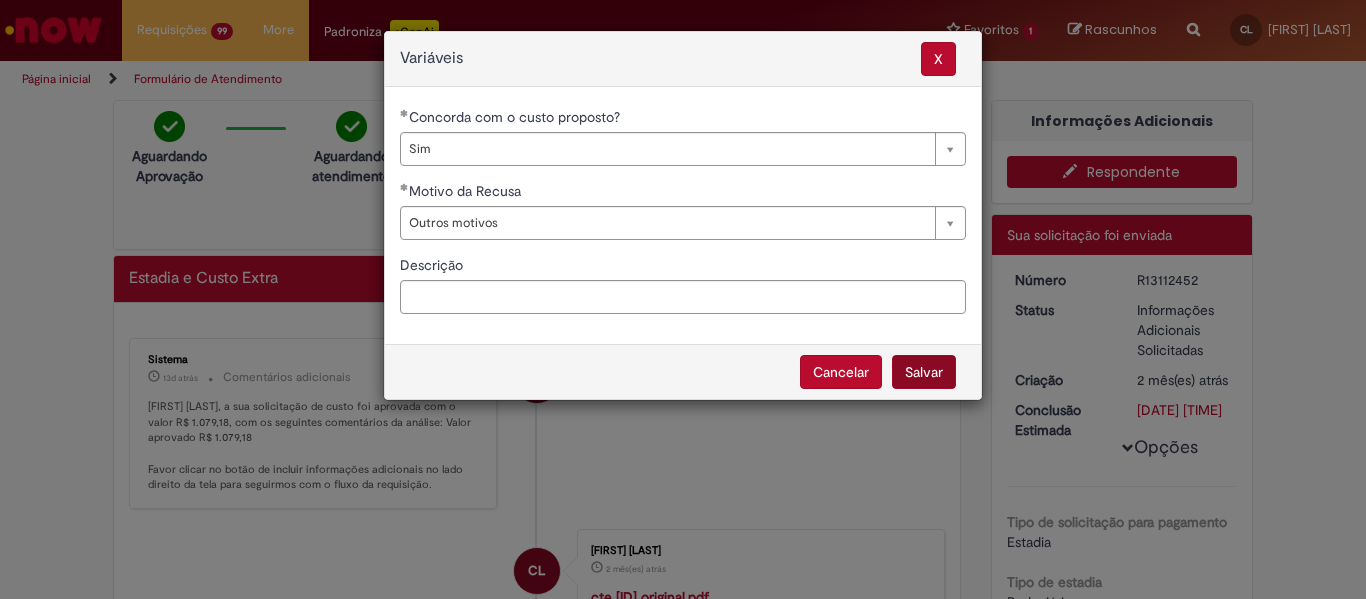 select on "***" 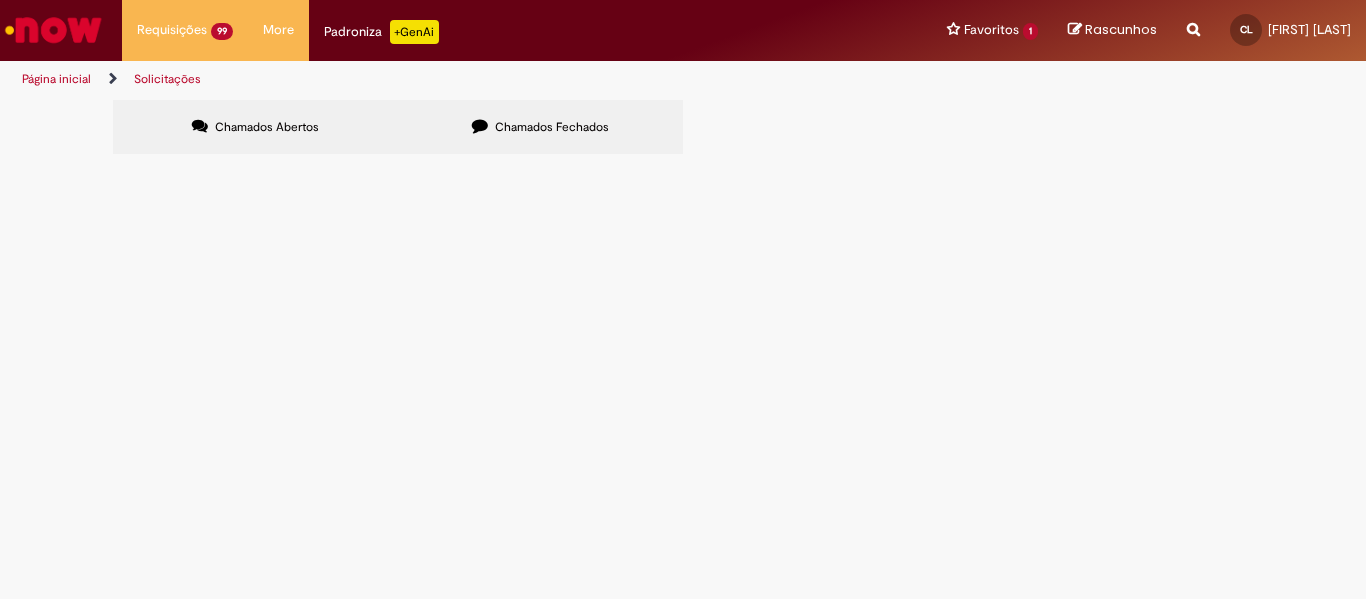click at bounding box center (0, 0) 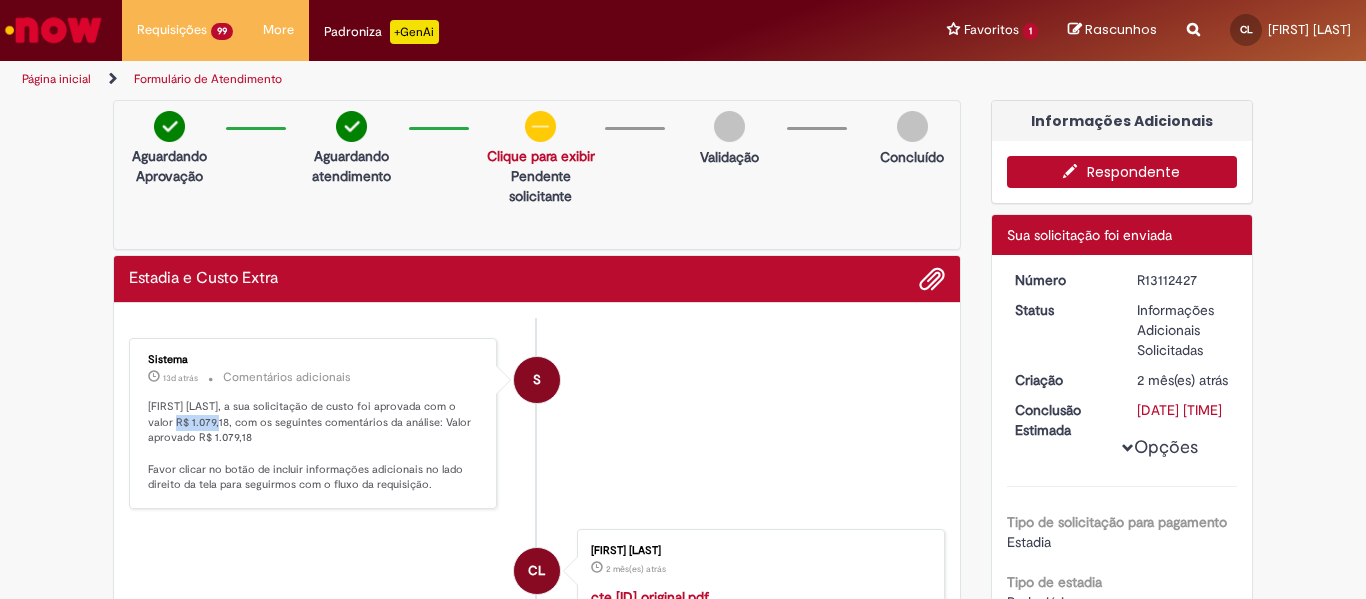 drag, startPoint x: 153, startPoint y: 423, endPoint x: 192, endPoint y: 420, distance: 39.115215 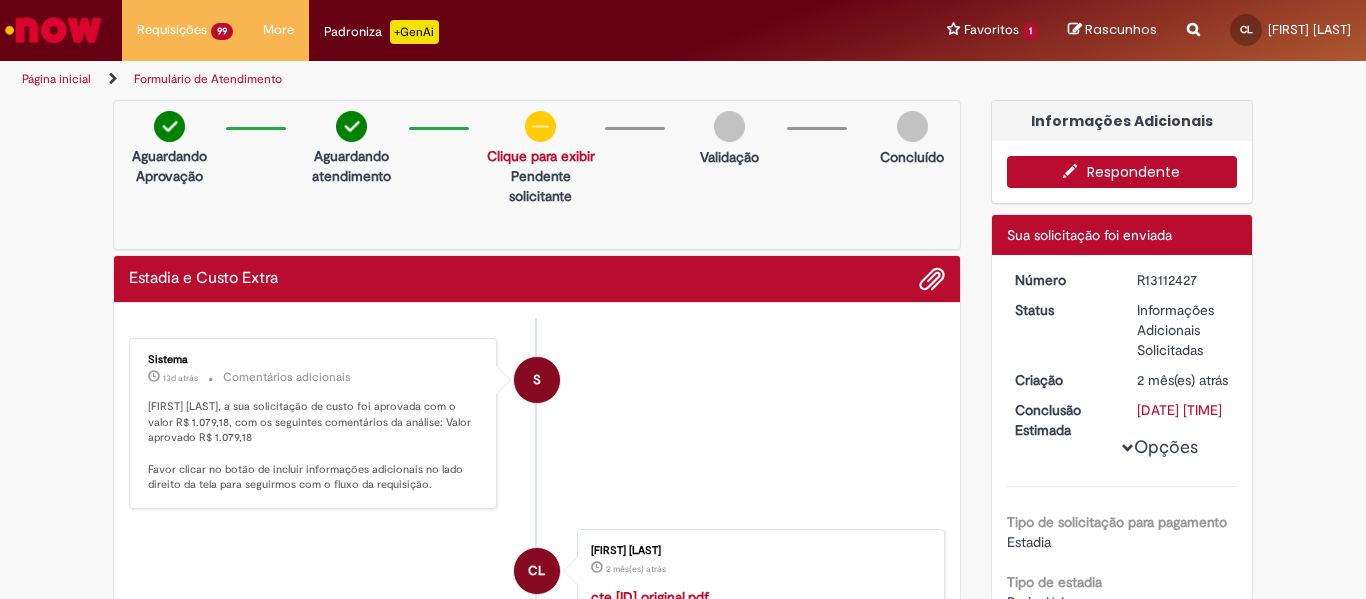click on "Camila Leite, a sua solicitação de custo foi aprovada com o valor R$ 1.079,18, com os seguintes comentários da análise: Valor aprovado R$ 1.079,18 Favor clicar no botão de incluir informações adicionais no lado direito da tela para seguirmos com o fluxo da requisição." at bounding box center [314, 446] 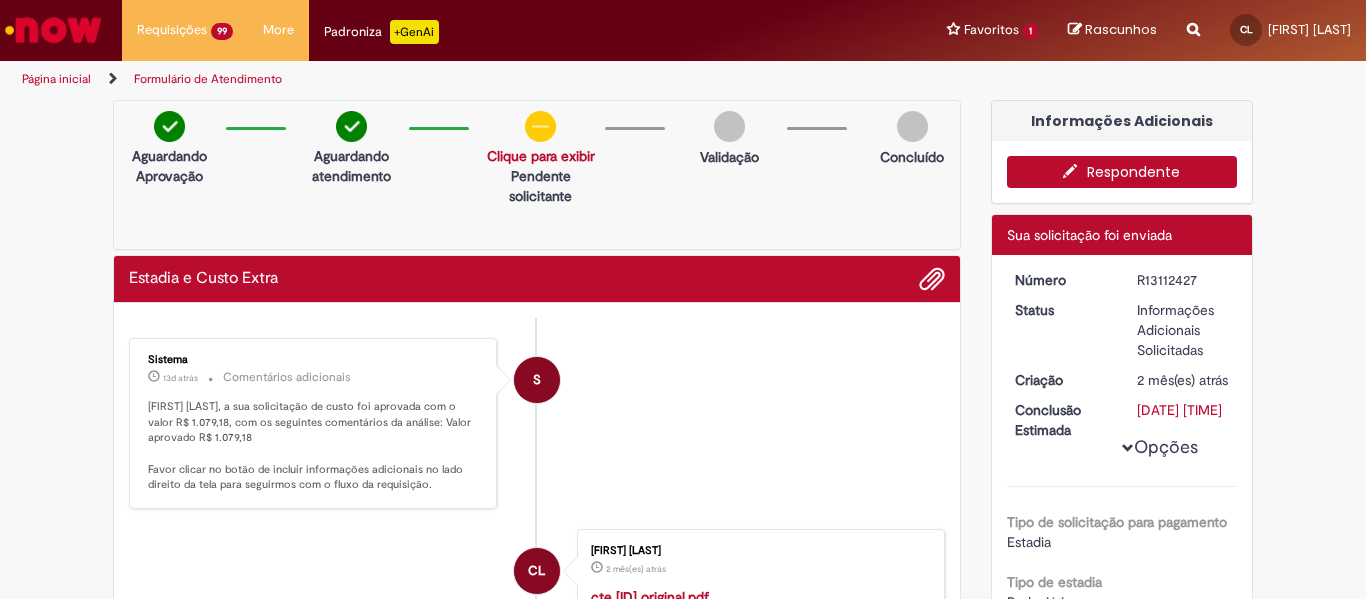 click on "Respondente" at bounding box center [1122, 172] 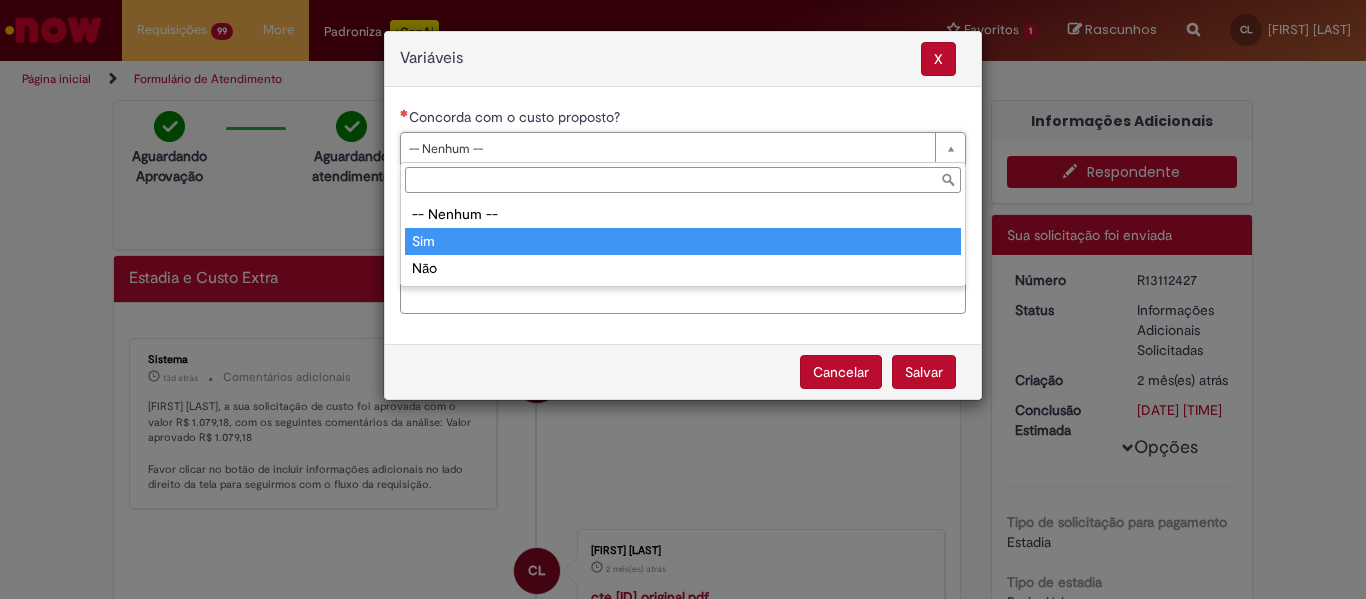type on "***" 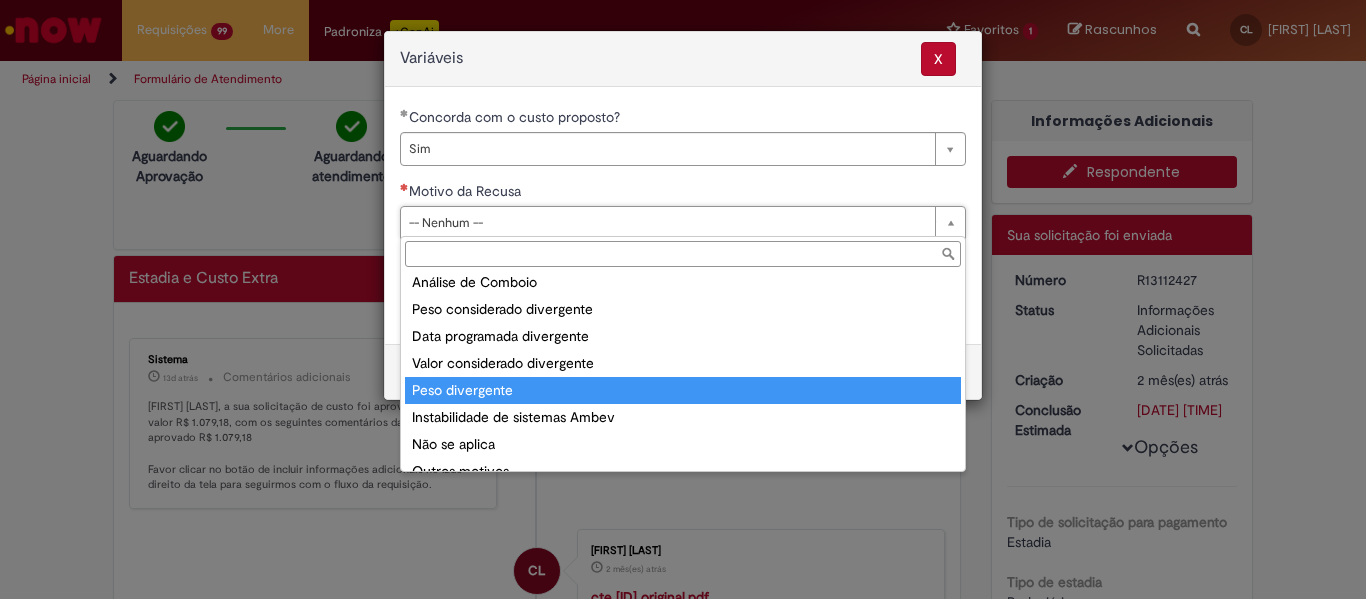 scroll, scrollTop: 78, scrollLeft: 0, axis: vertical 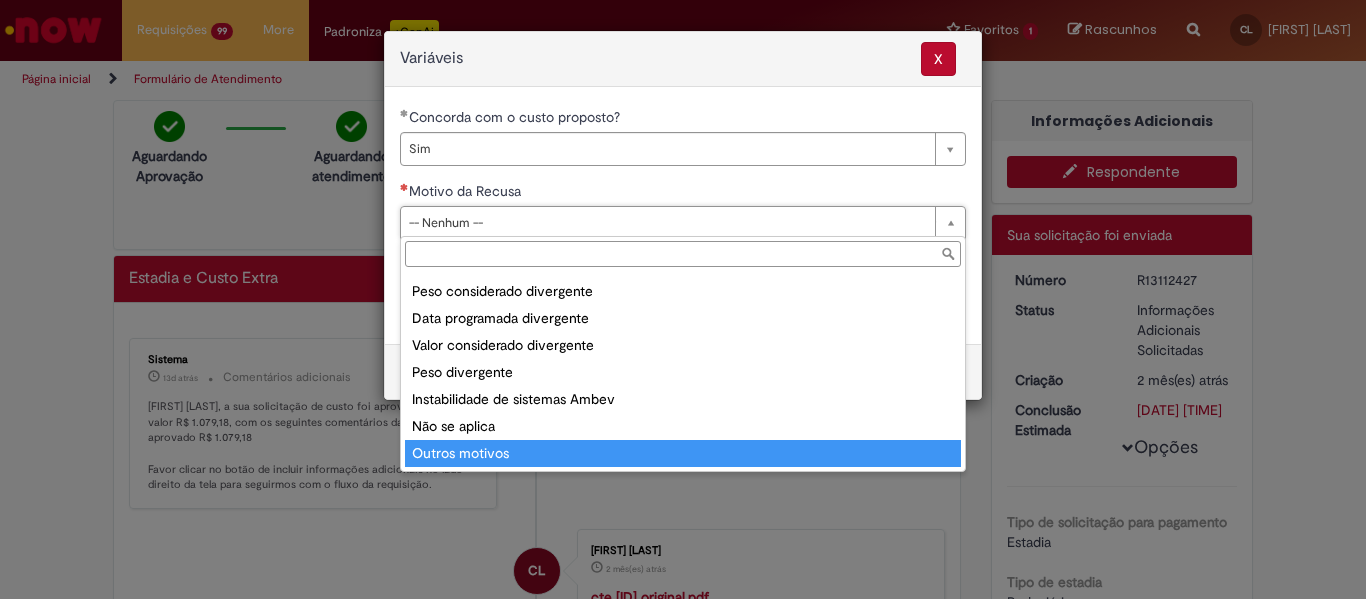 type on "**********" 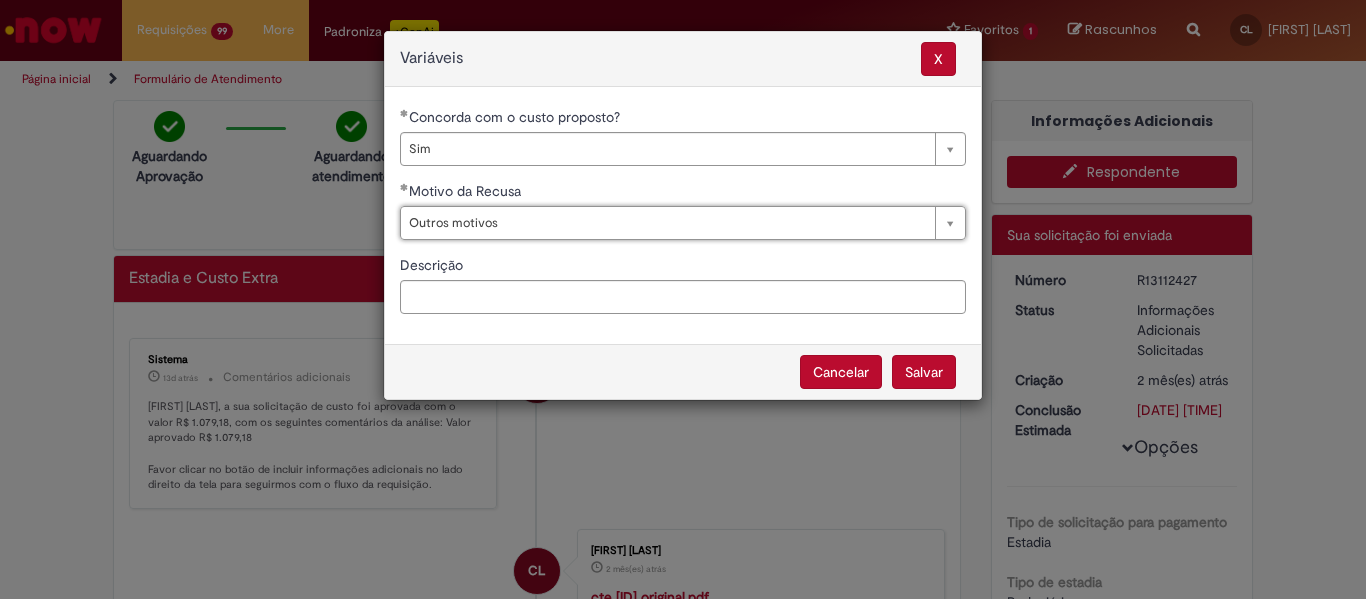 click on "Salvar" at bounding box center (924, 372) 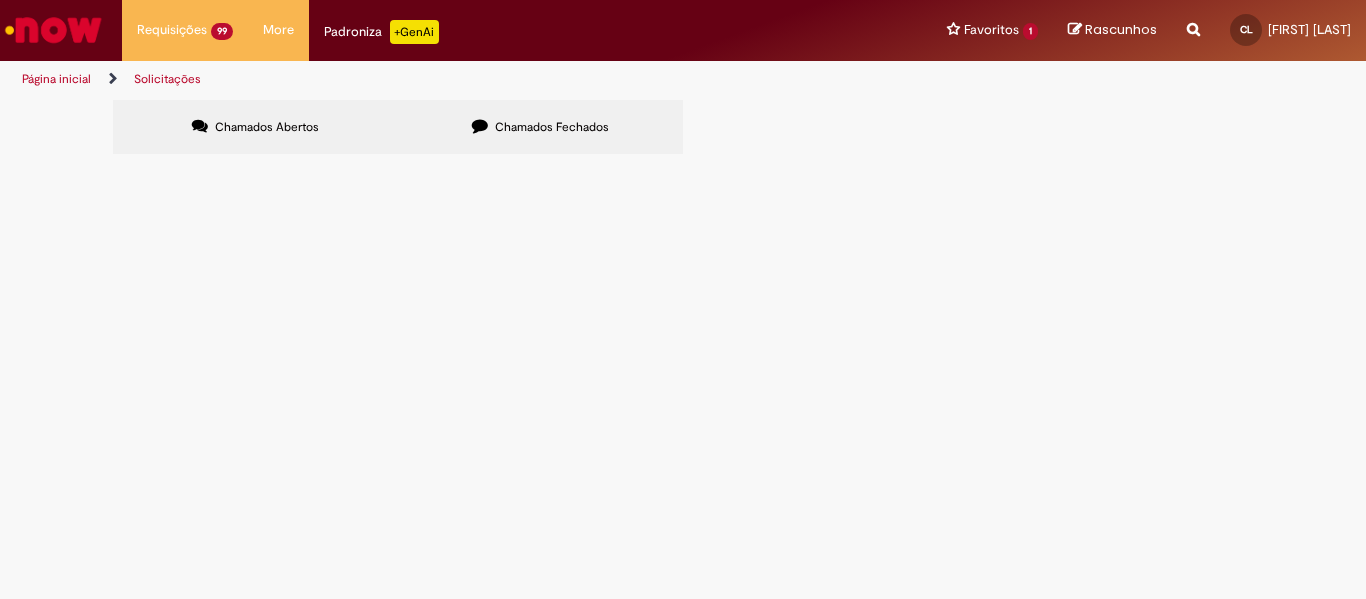 click at bounding box center (0, 0) 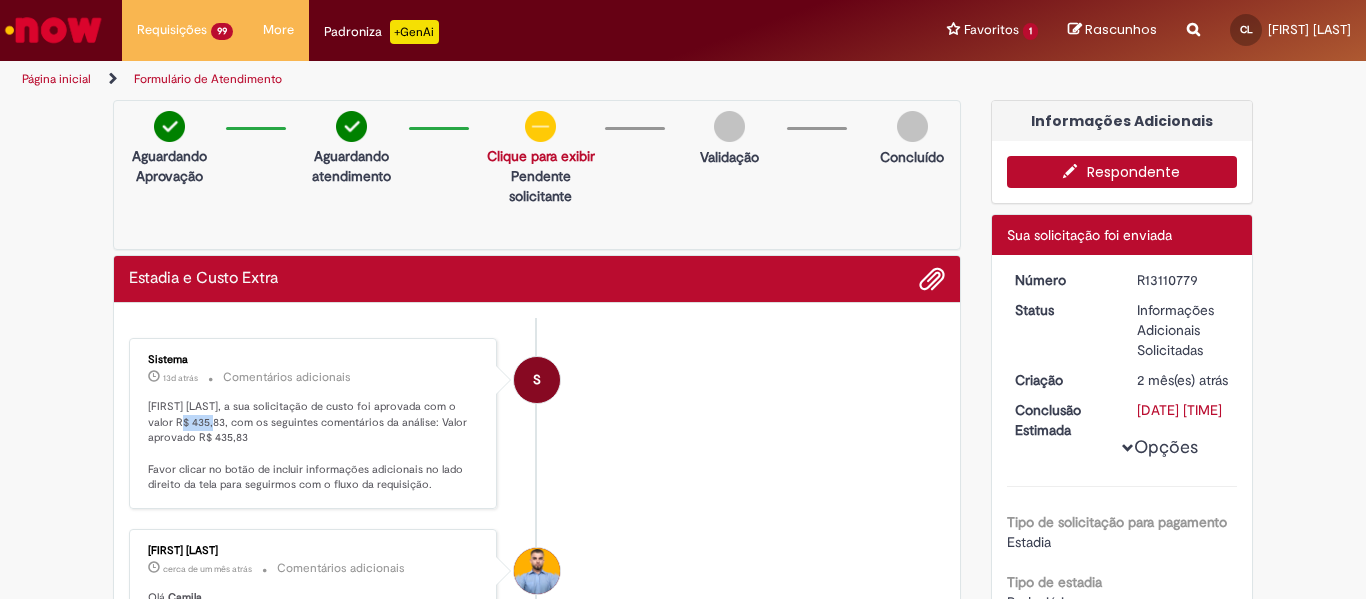 drag, startPoint x: 156, startPoint y: 428, endPoint x: 189, endPoint y: 427, distance: 33.01515 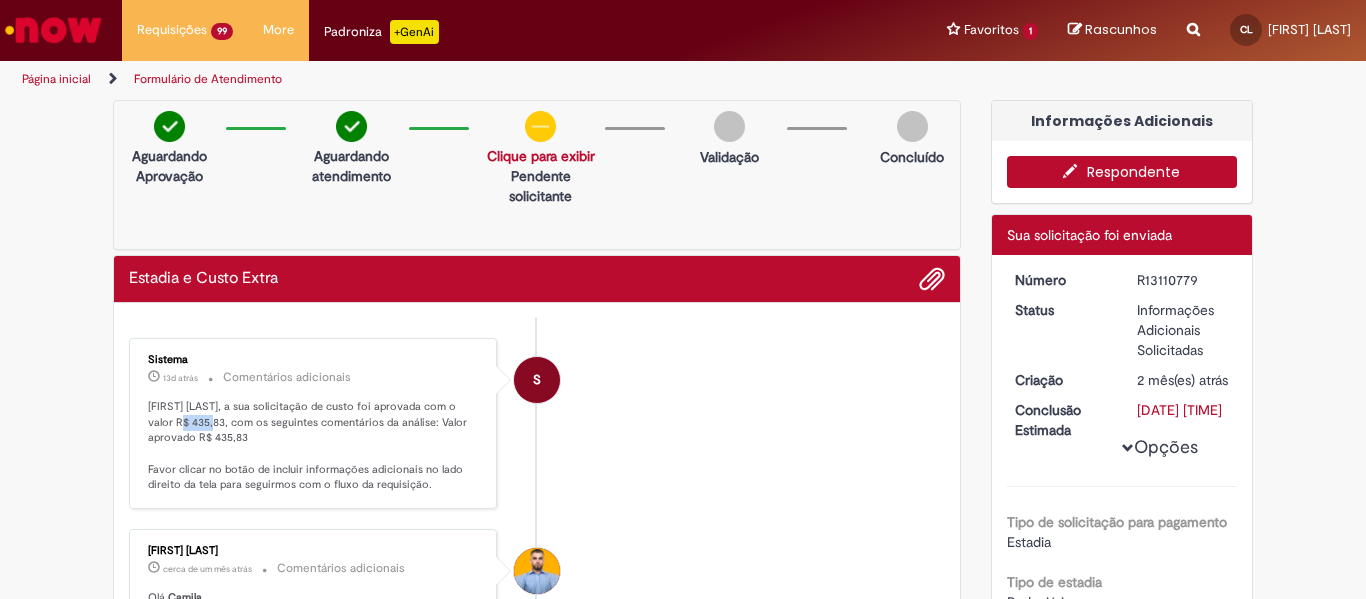 click on "Respondente" at bounding box center [1122, 172] 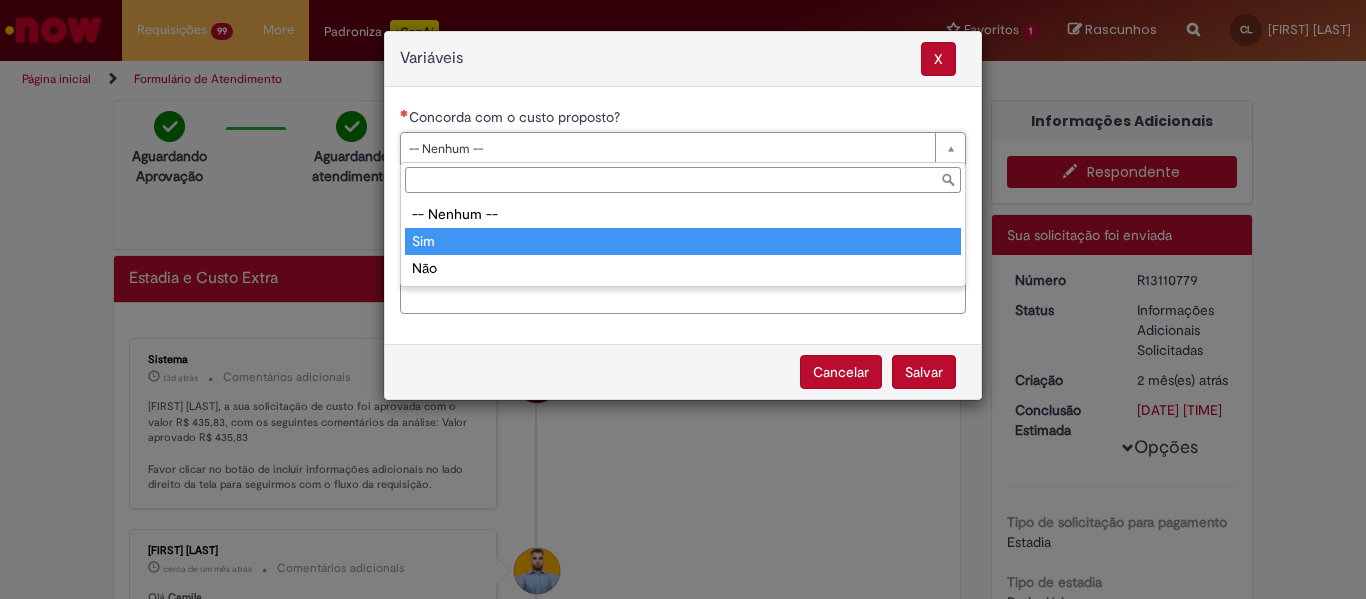 type on "***" 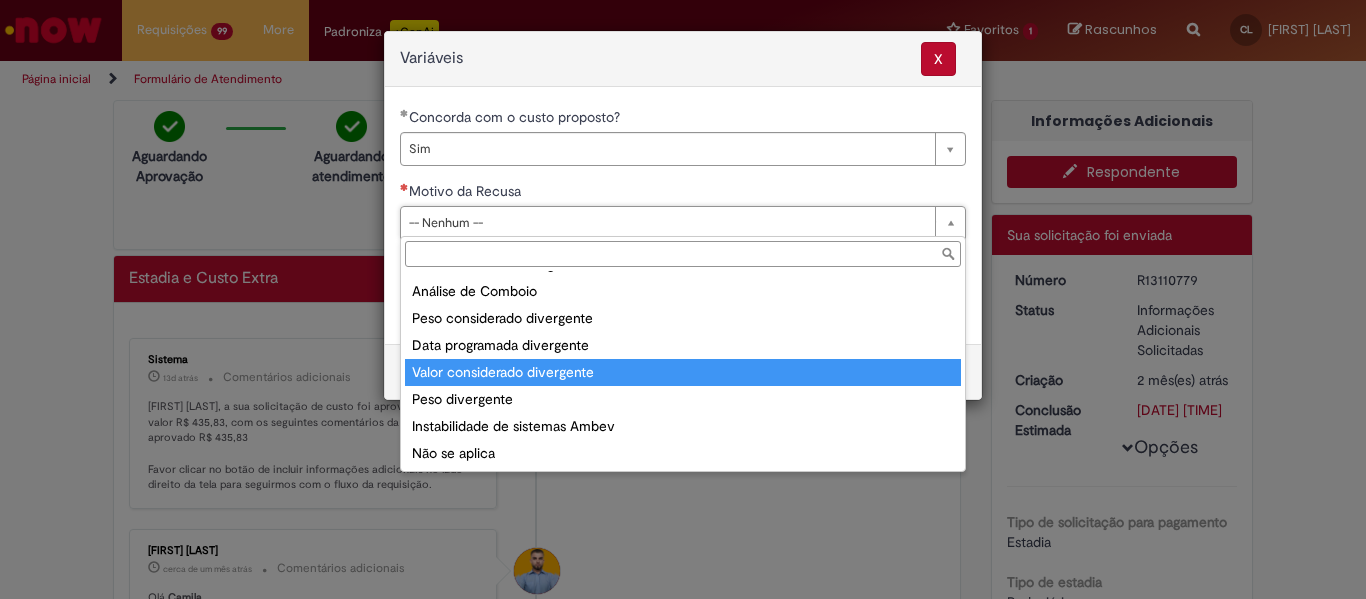 scroll, scrollTop: 78, scrollLeft: 0, axis: vertical 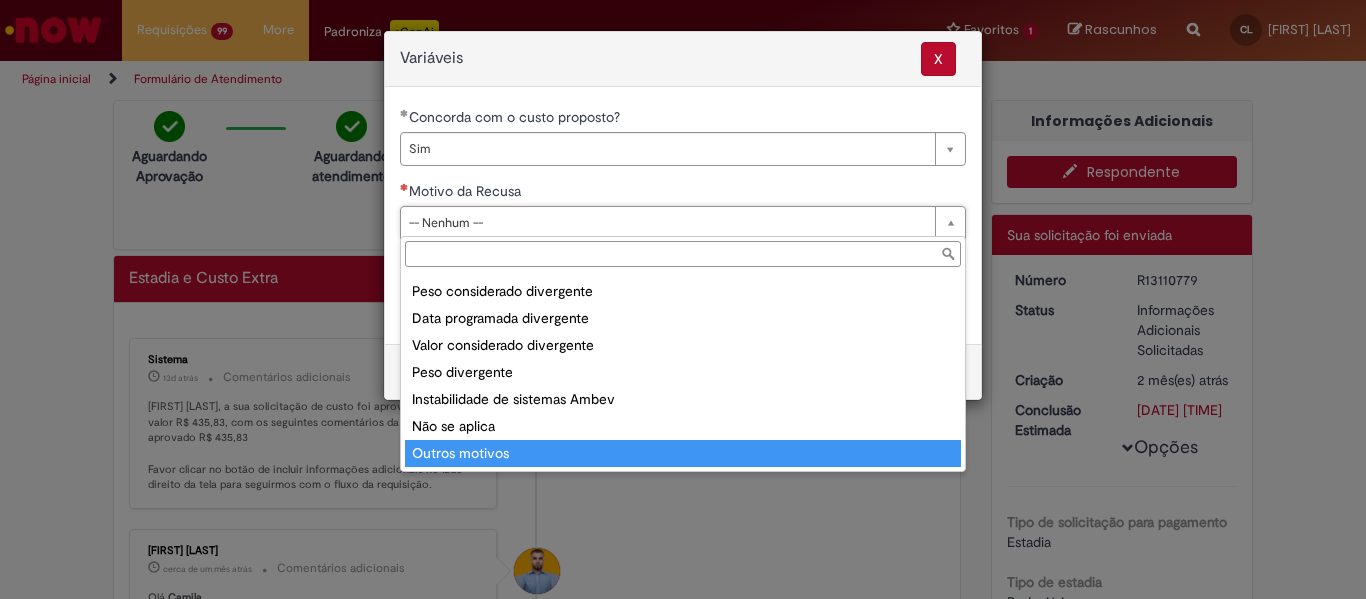 type on "**********" 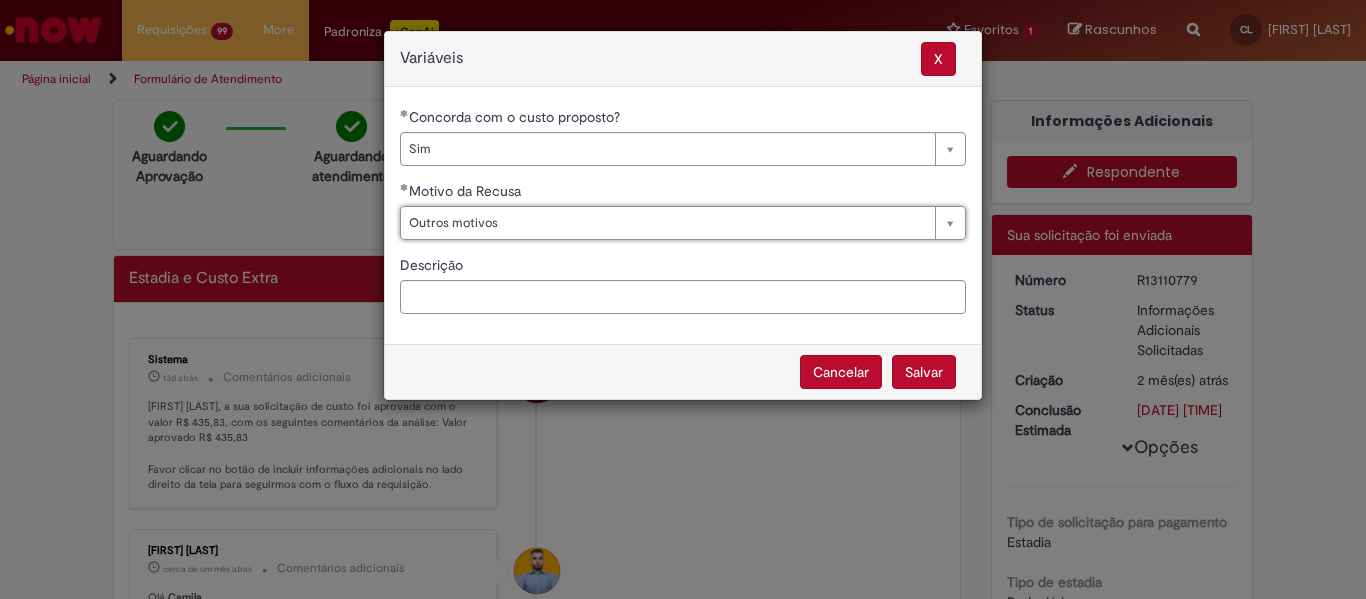click on "Salvar" at bounding box center (924, 372) 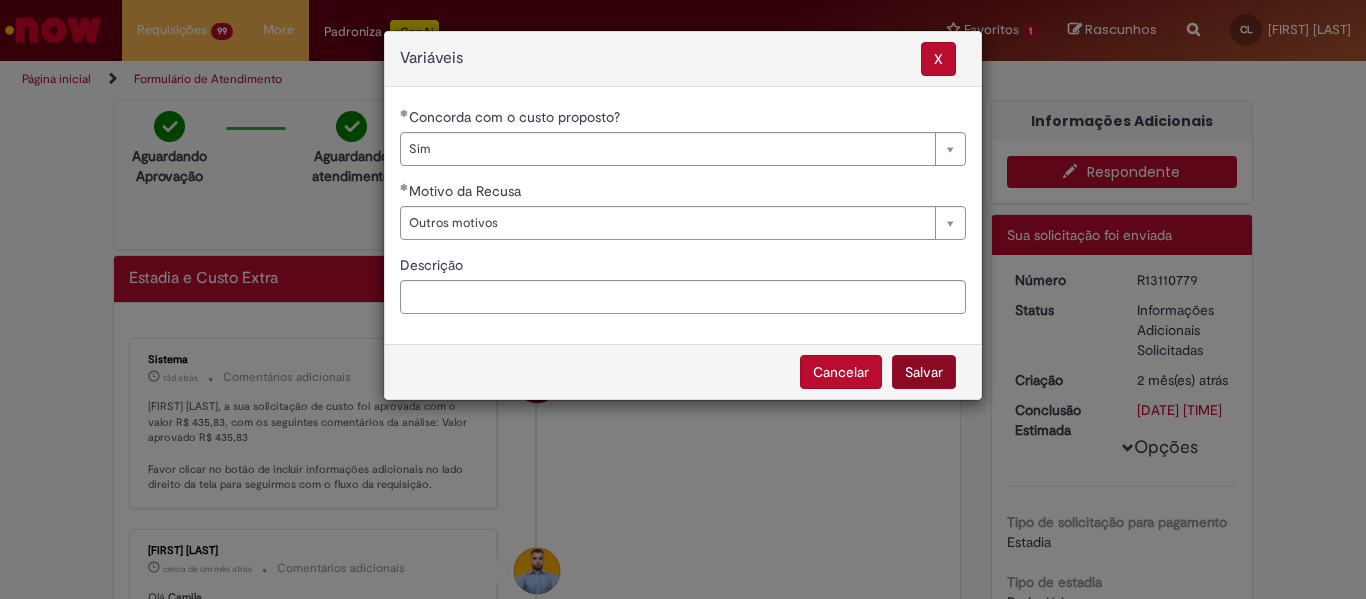 select on "***" 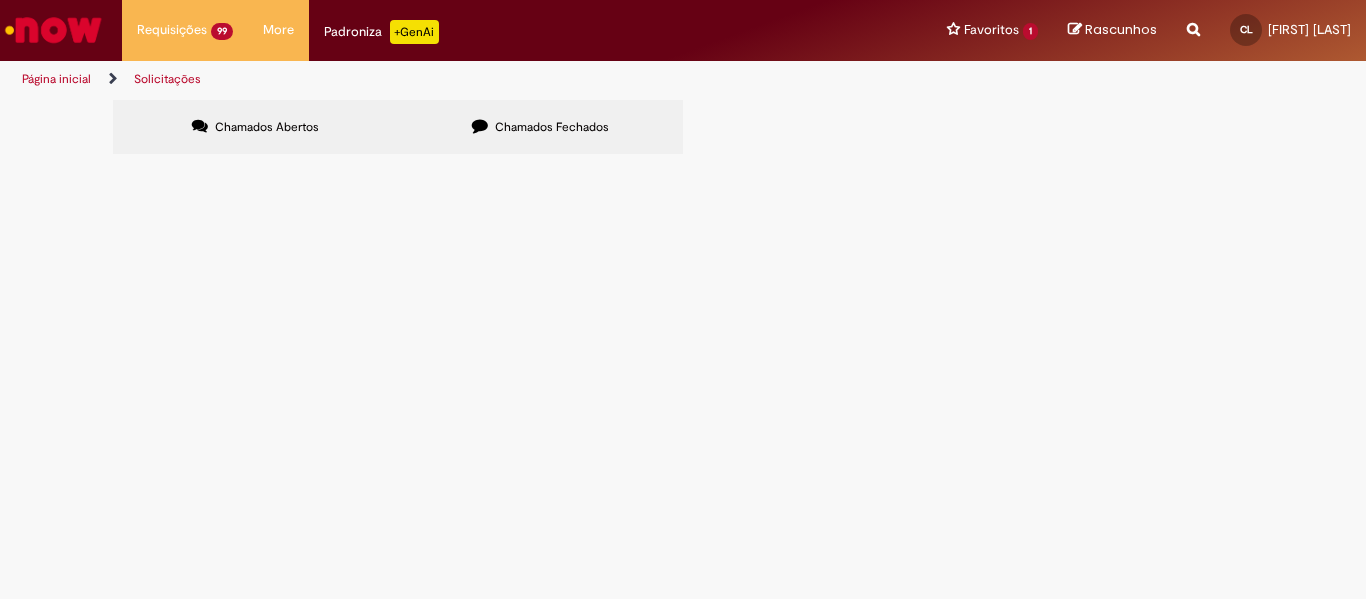 click at bounding box center [0, 0] 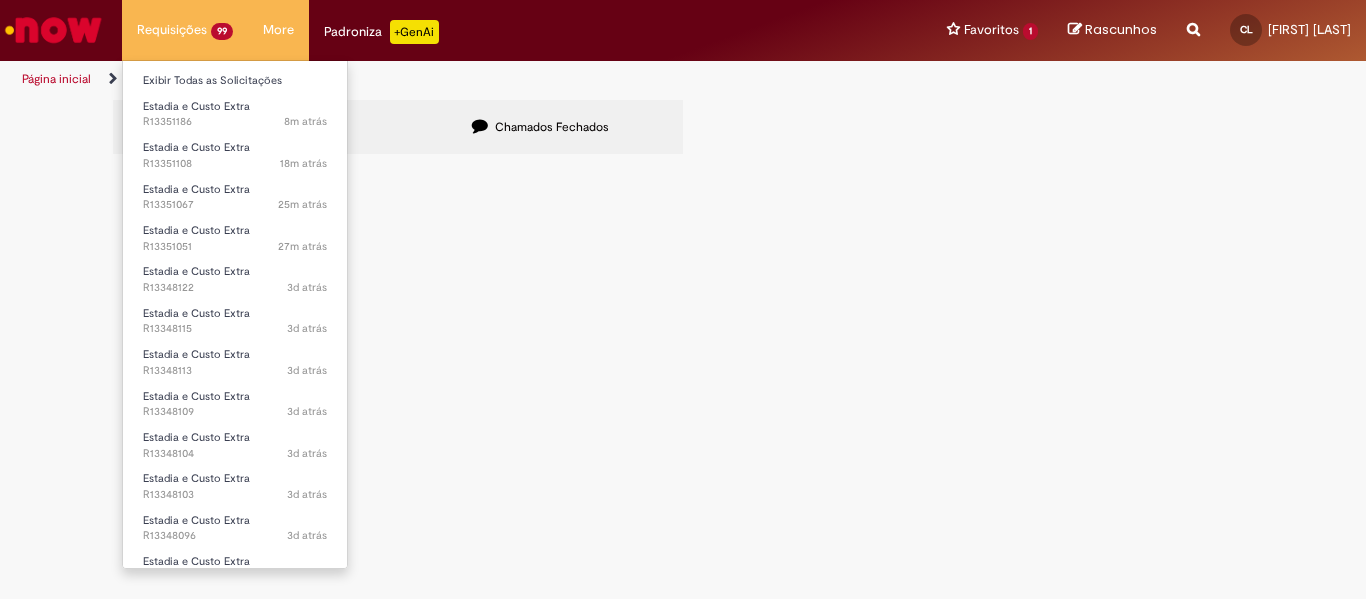 type 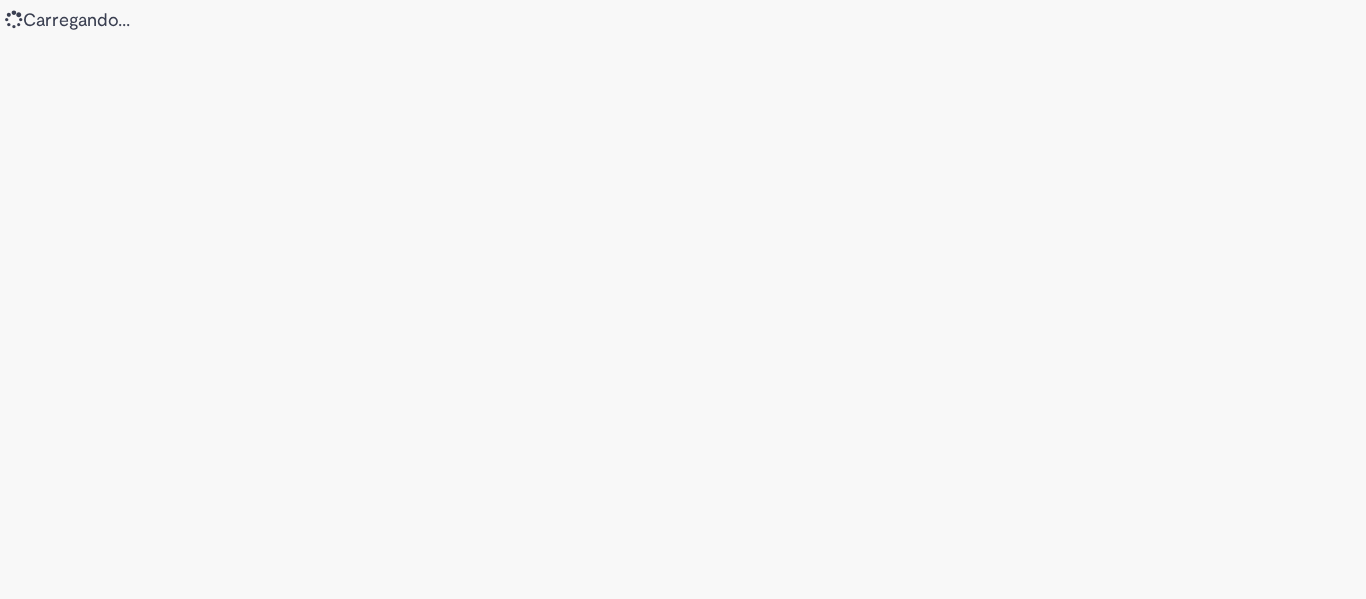 scroll, scrollTop: 0, scrollLeft: 0, axis: both 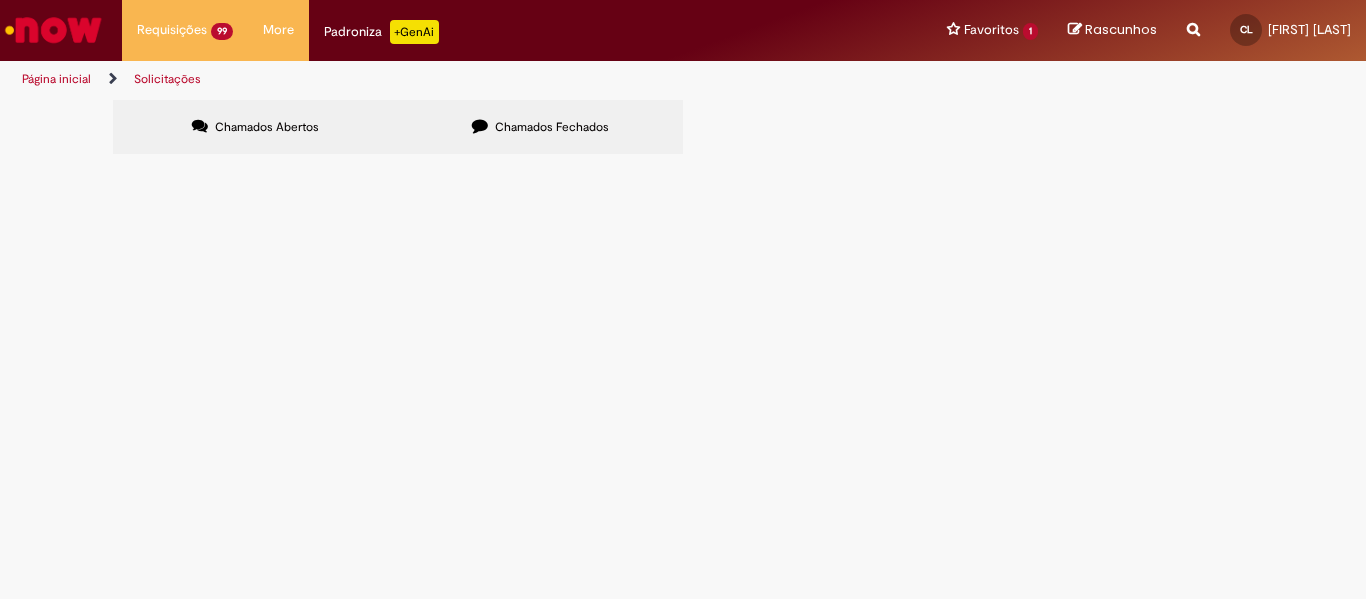 click at bounding box center [0, 0] 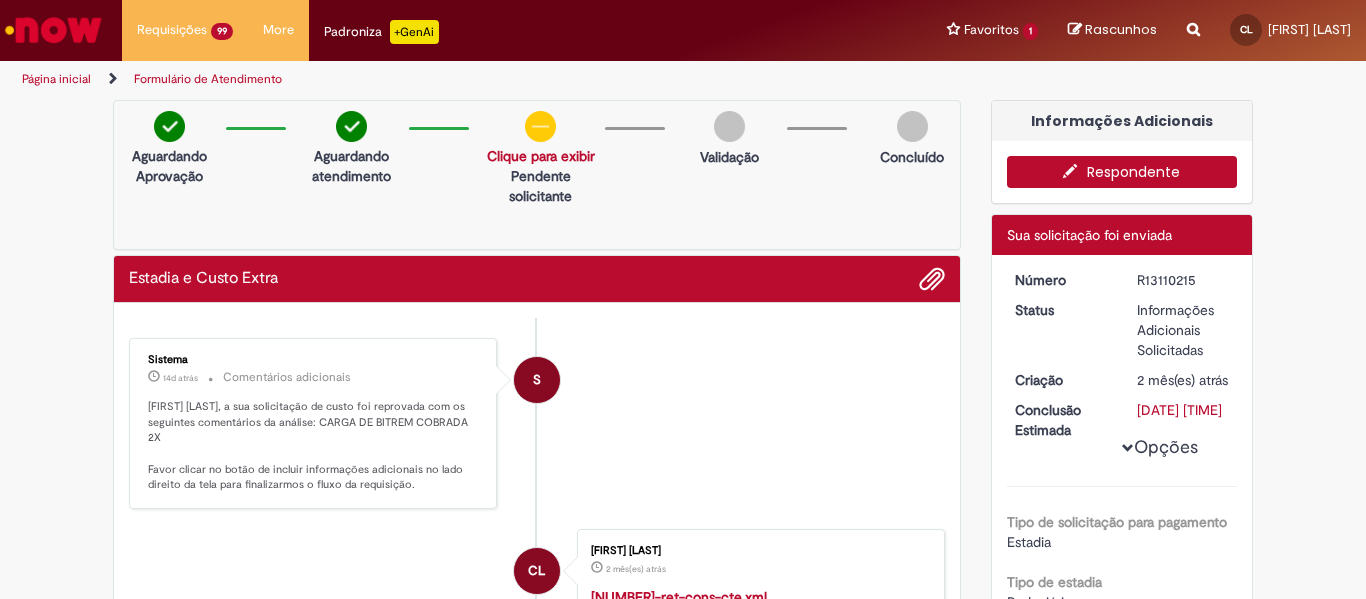 click on "Respondente" at bounding box center (1122, 172) 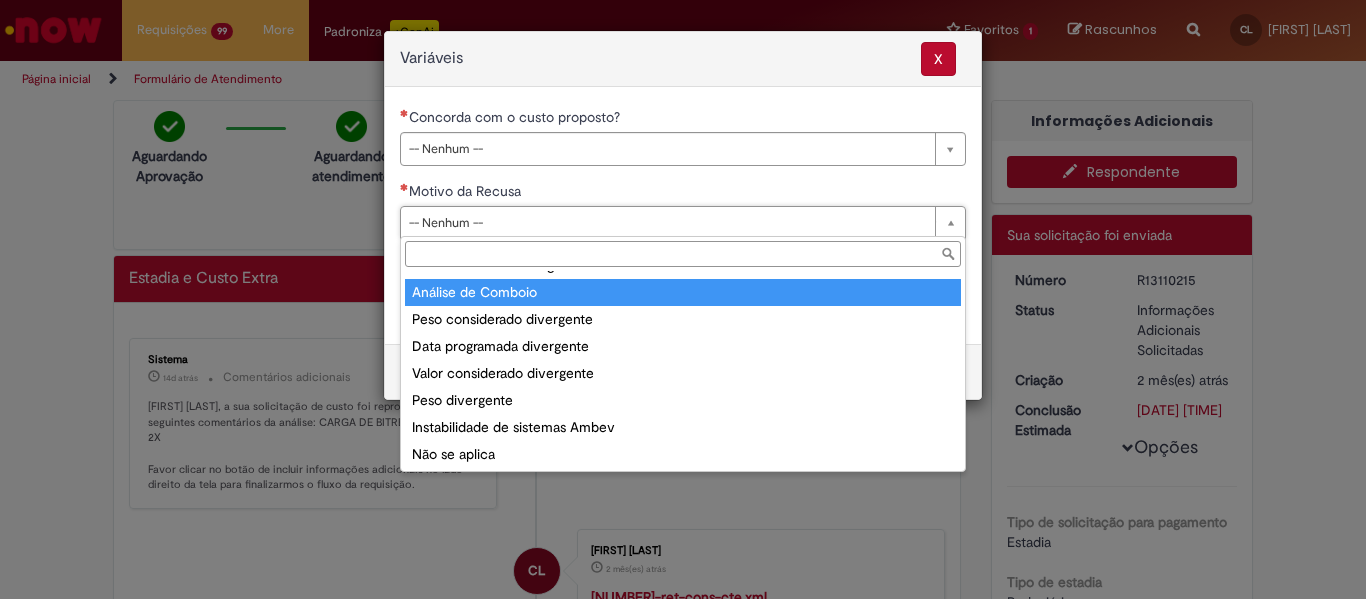scroll, scrollTop: 78, scrollLeft: 0, axis: vertical 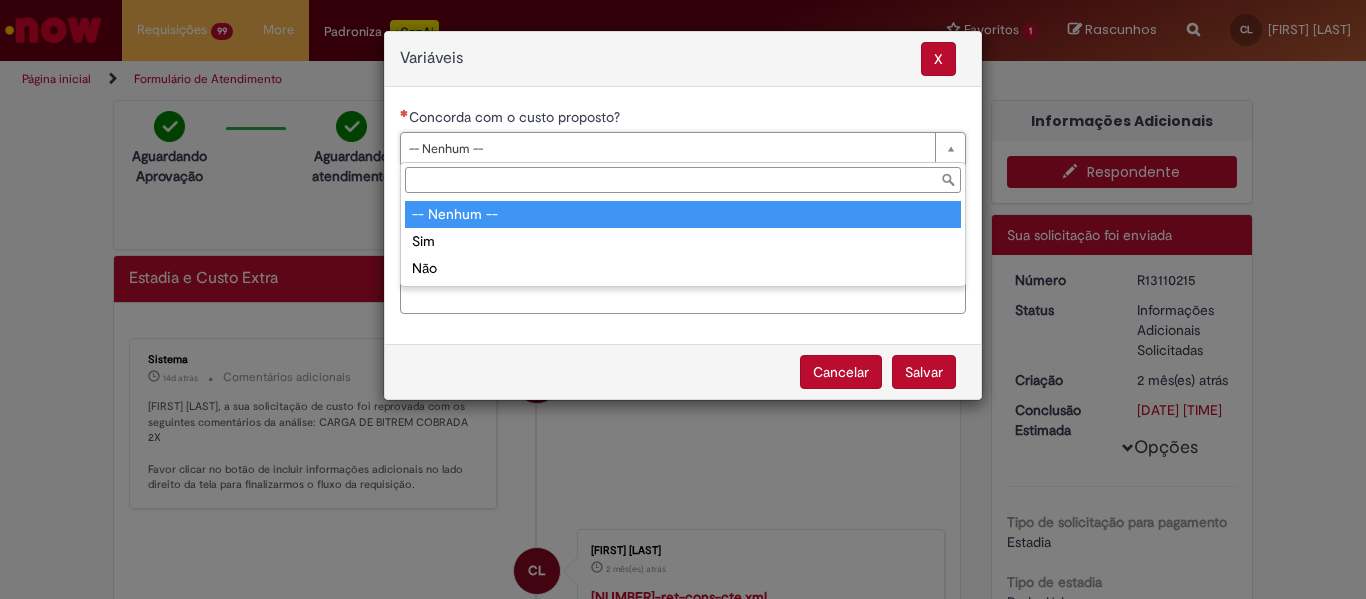 drag, startPoint x: 952, startPoint y: 145, endPoint x: 929, endPoint y: 158, distance: 26.41969 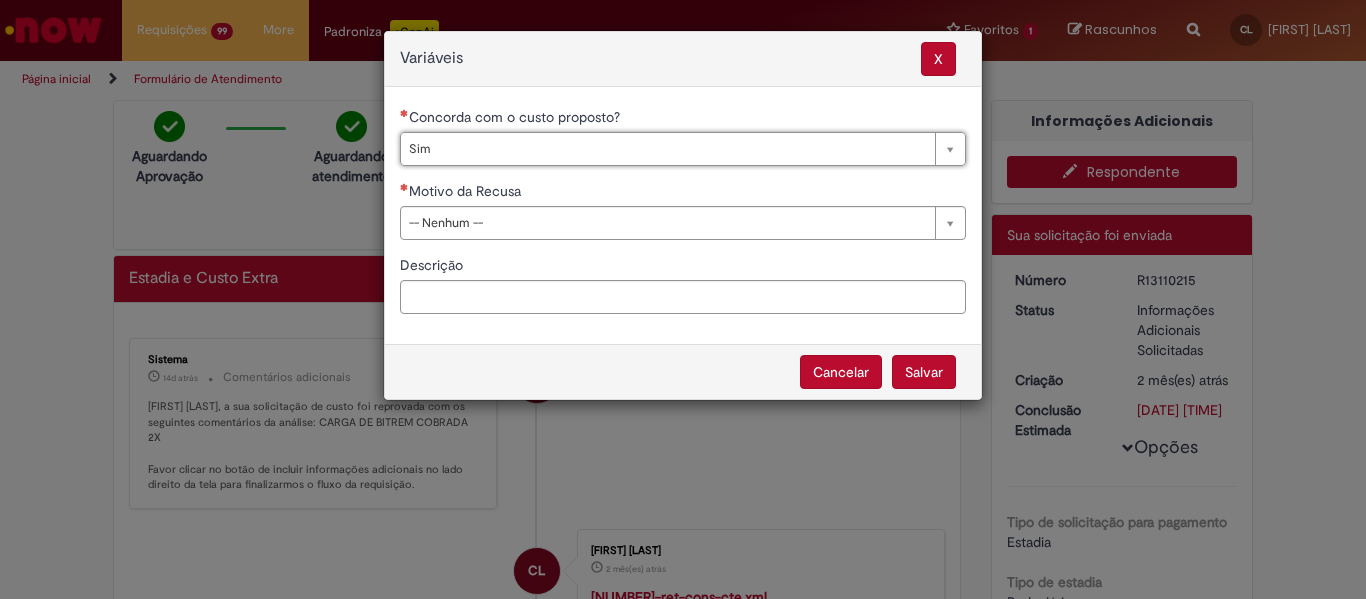 type on "***" 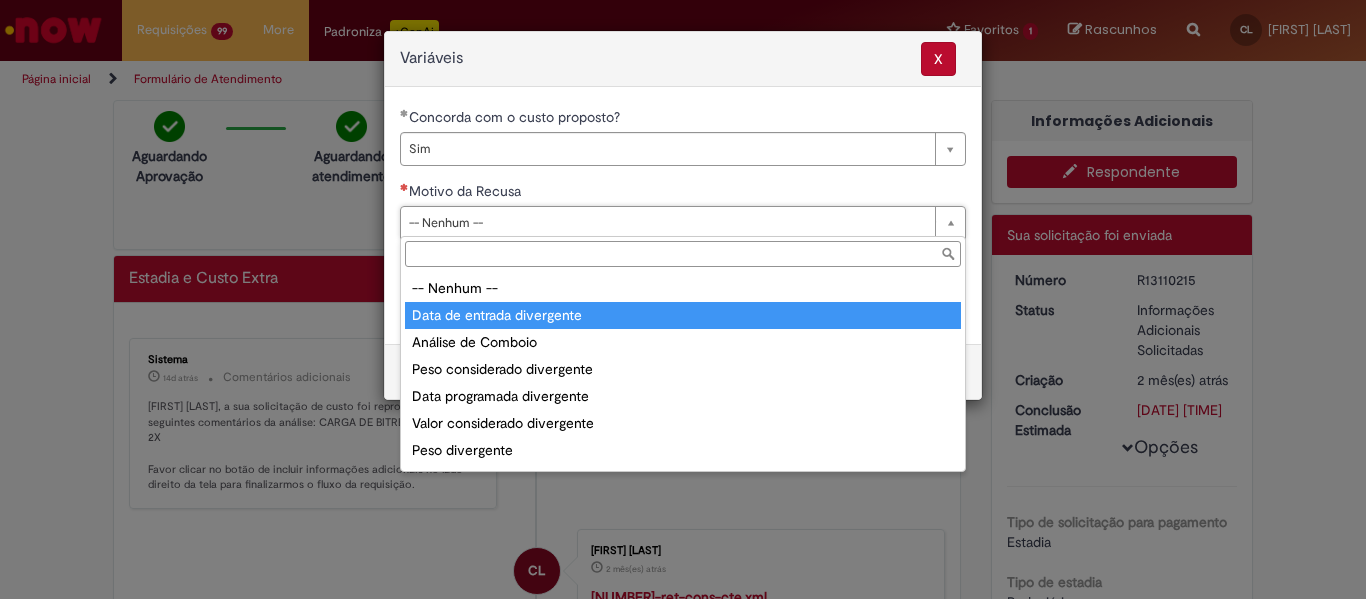 scroll, scrollTop: 78, scrollLeft: 0, axis: vertical 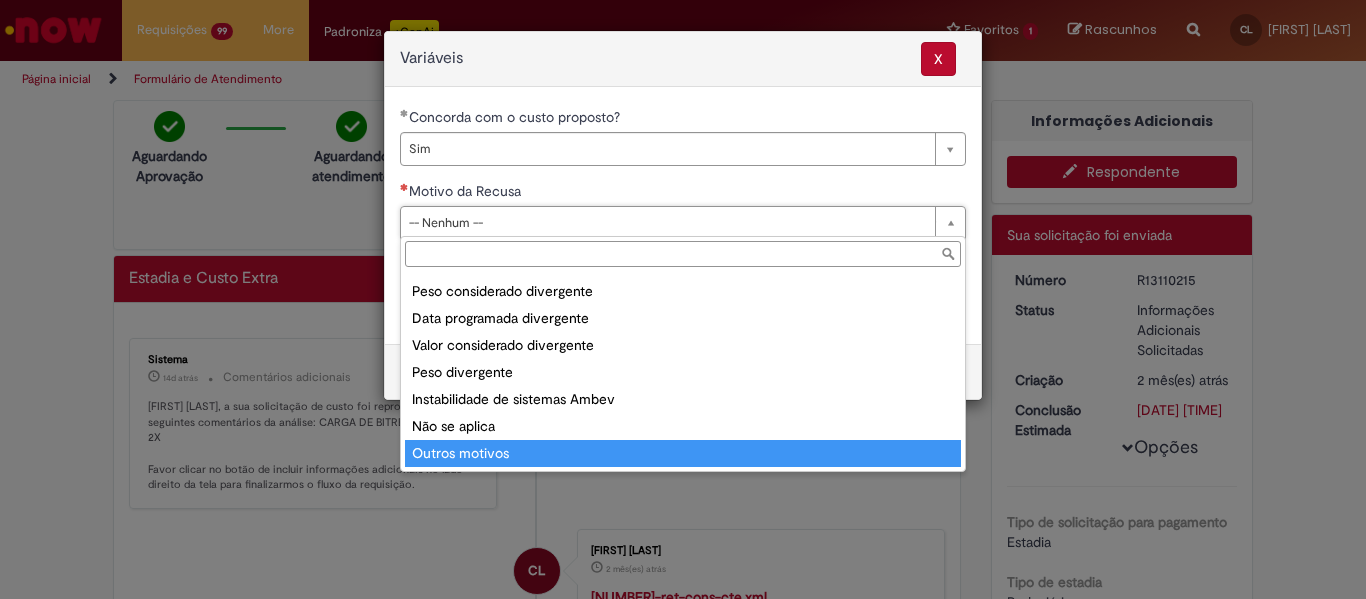 type on "**********" 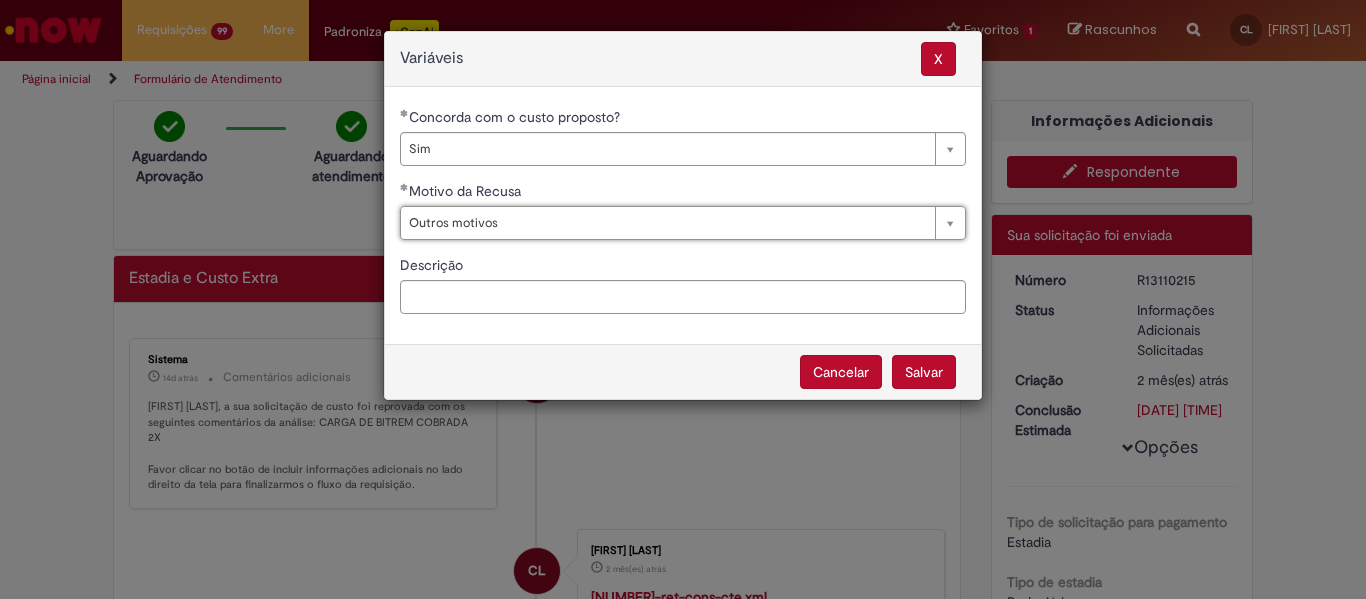 click on "Salvar" at bounding box center [924, 372] 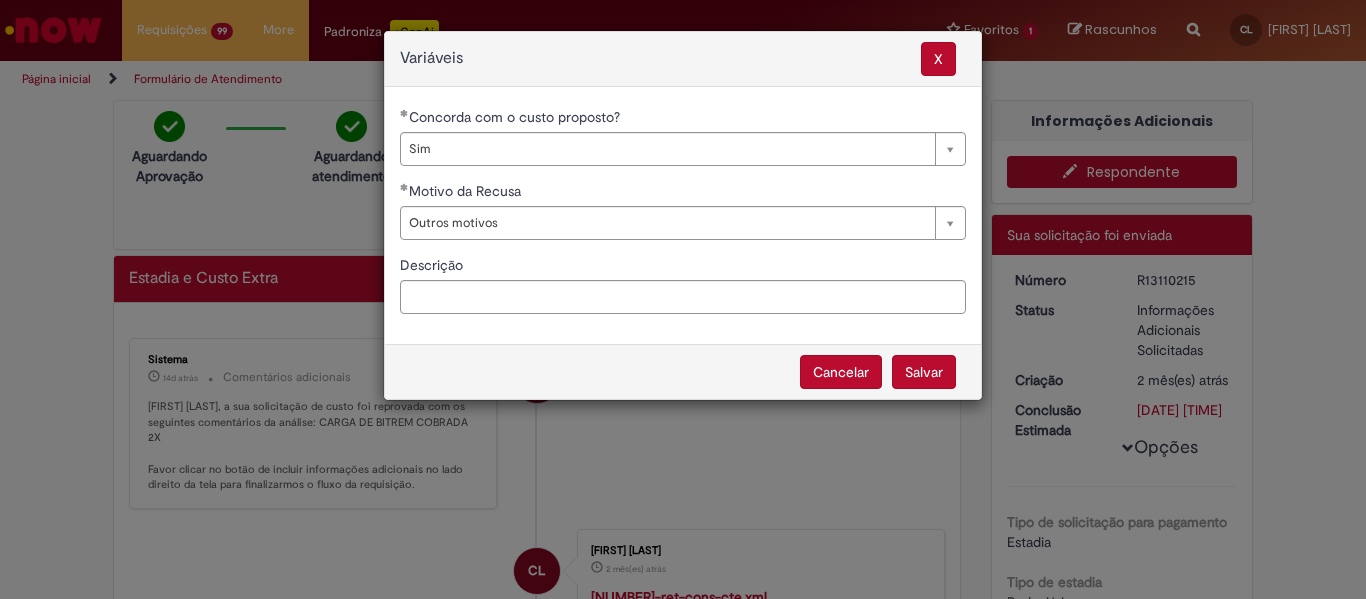 select on "***" 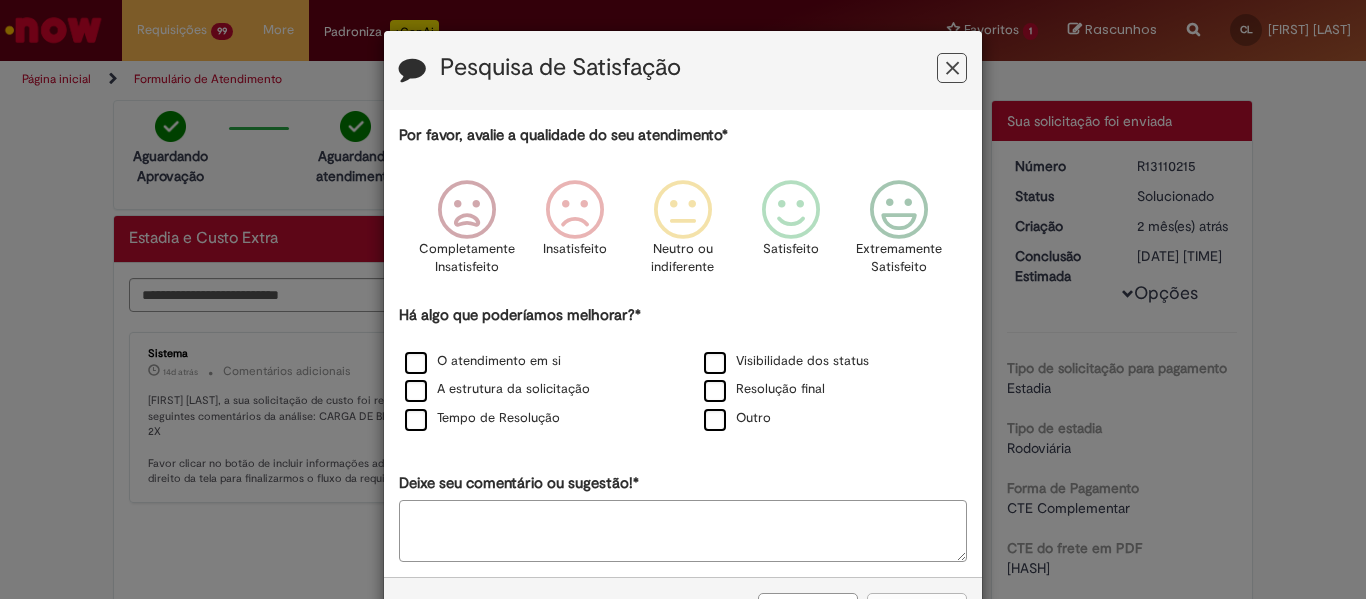click at bounding box center (952, 68) 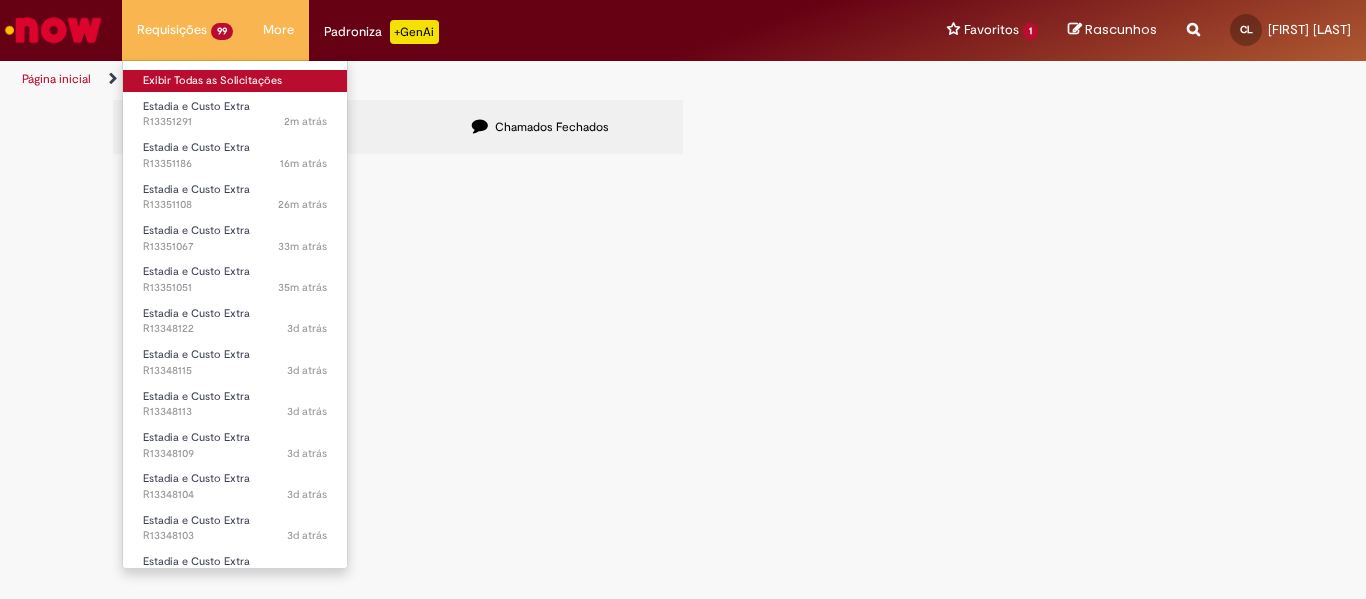 click on "Exibir Todas as Solicitações" at bounding box center (235, 81) 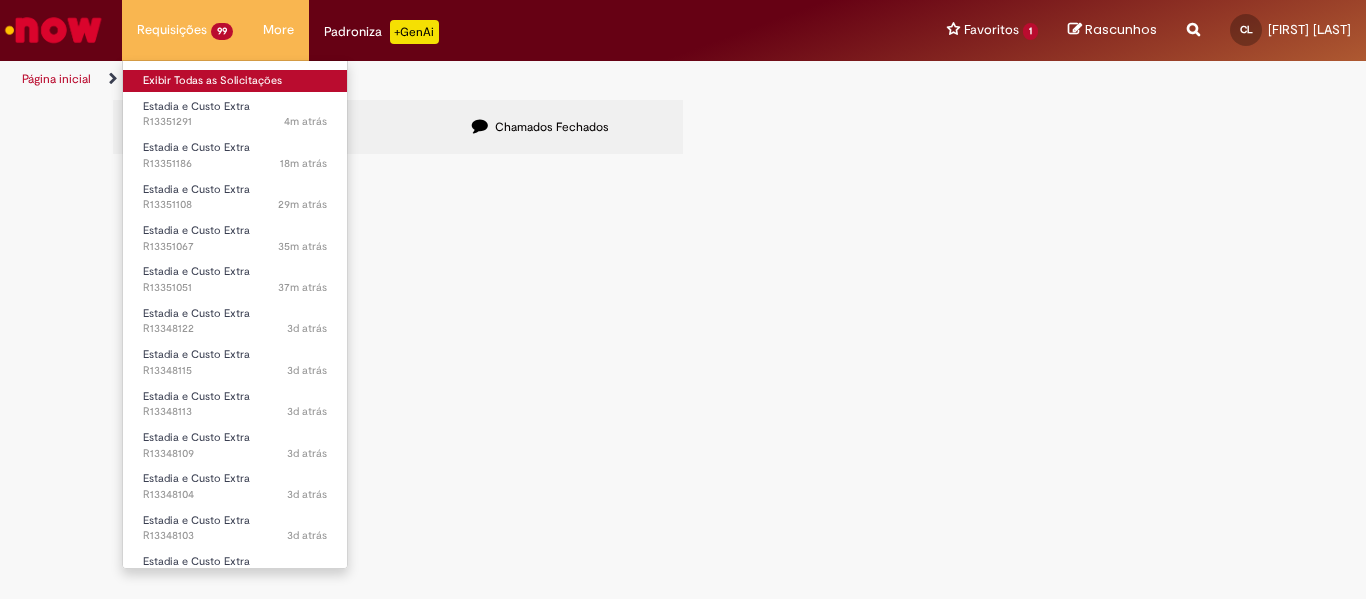 click on "Exibir Todas as Solicitações" at bounding box center [235, 81] 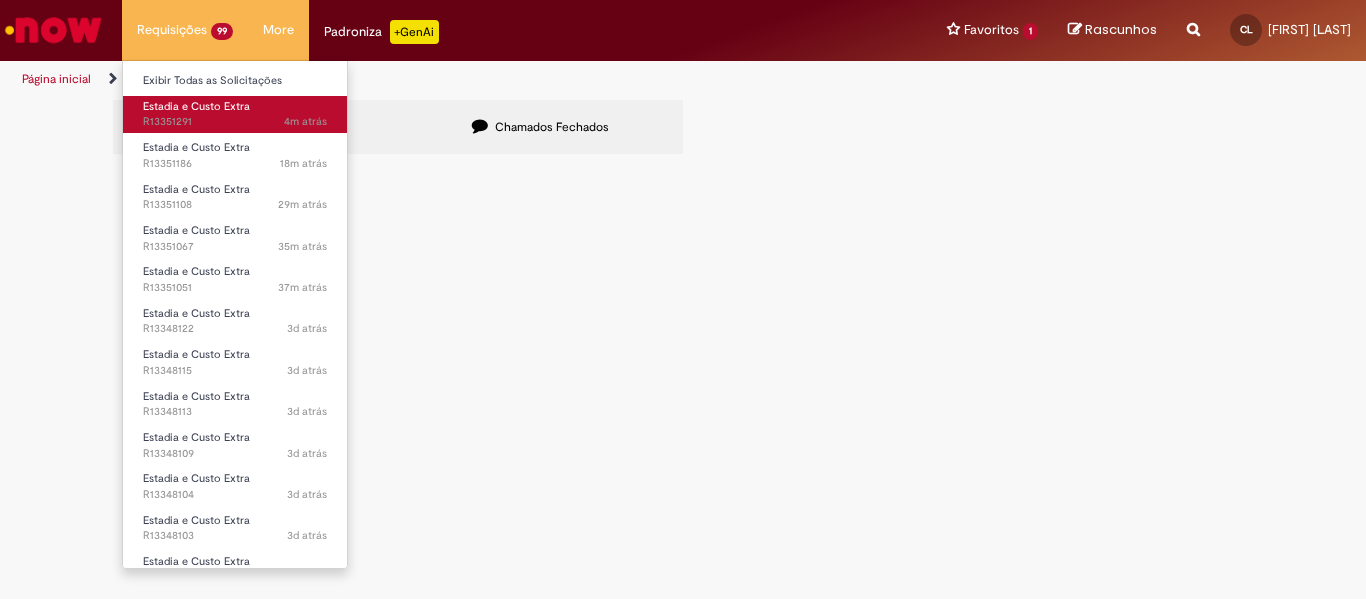 click on "4m atrás 4 minutos atrás  R13351291" at bounding box center [235, 122] 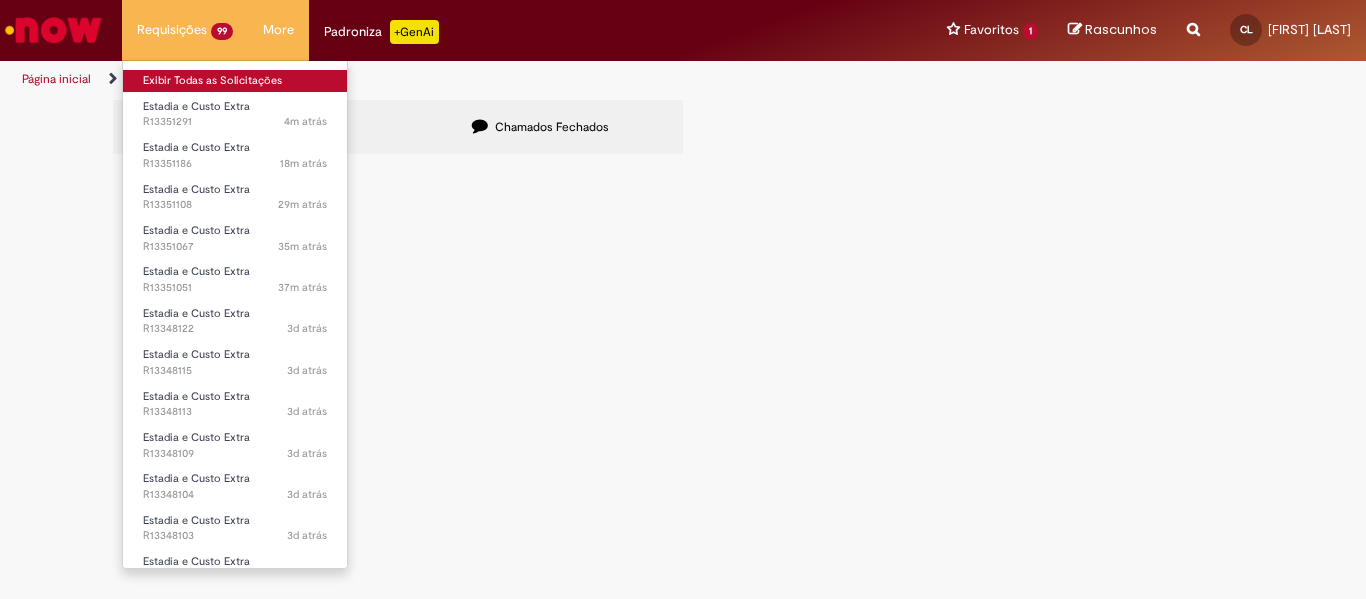 click on "Exibir Todas as Solicitações" at bounding box center [235, 81] 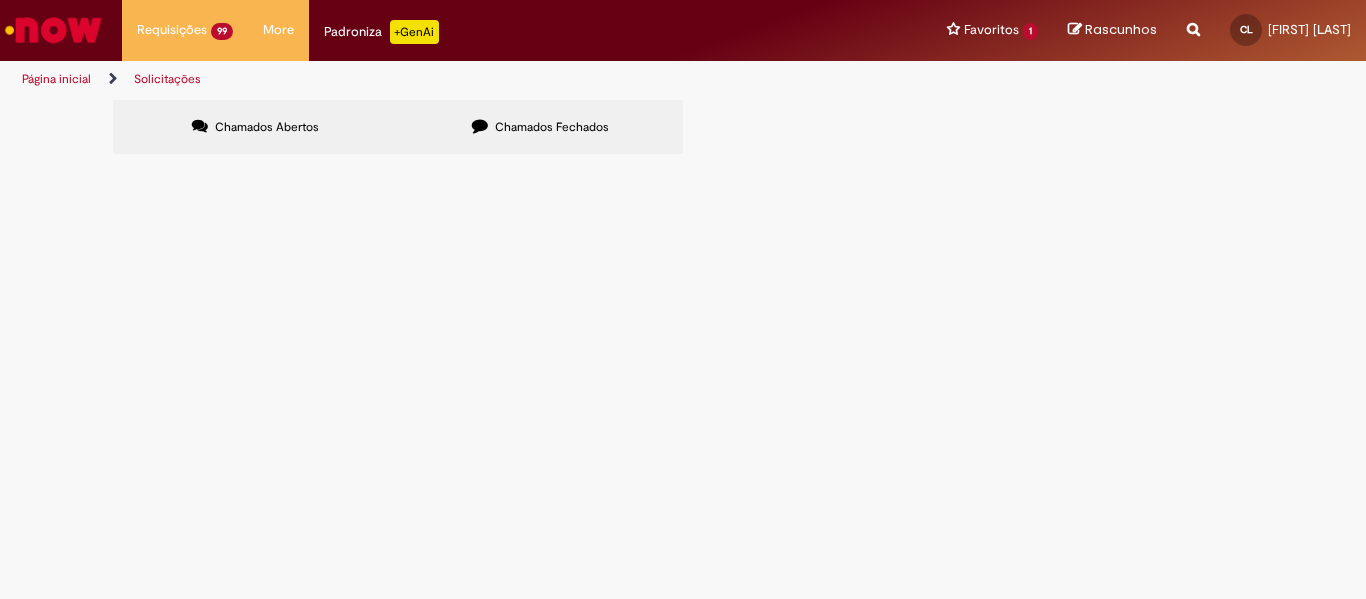 click on "Itens solicitados
Exportar como PDF Exportar como Excel Exportar como CSV
Solicitações
Carregamento de dados..." at bounding box center [0, 0] 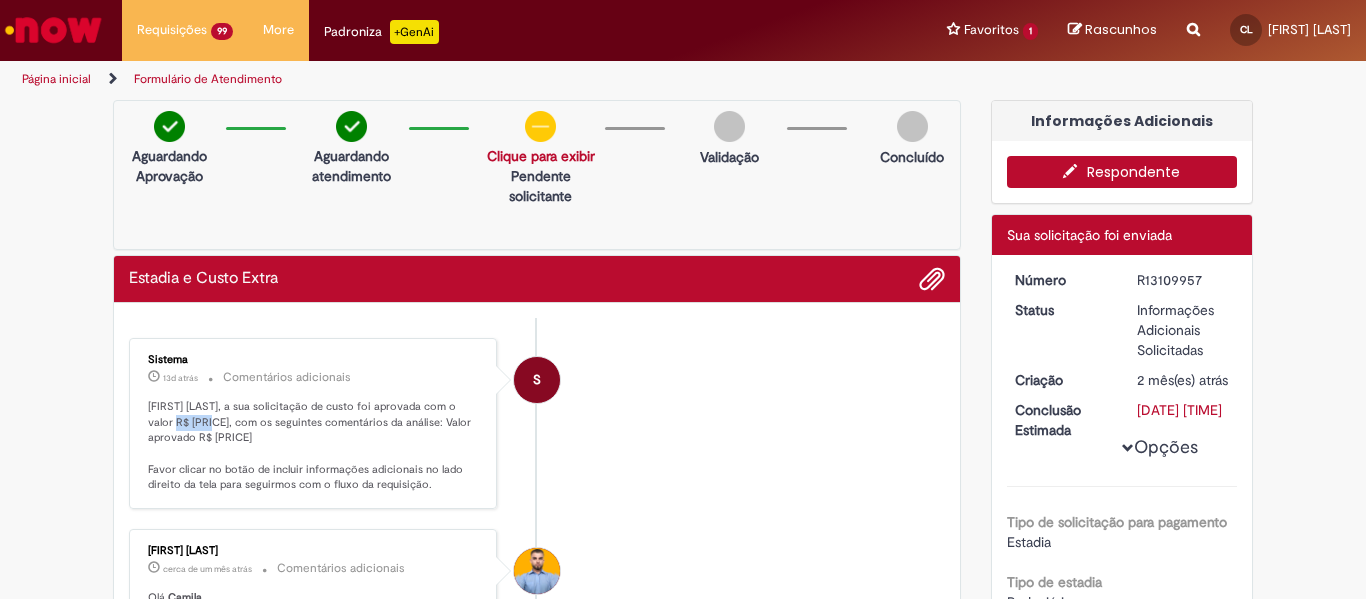 drag, startPoint x: 154, startPoint y: 422, endPoint x: 185, endPoint y: 424, distance: 31.06445 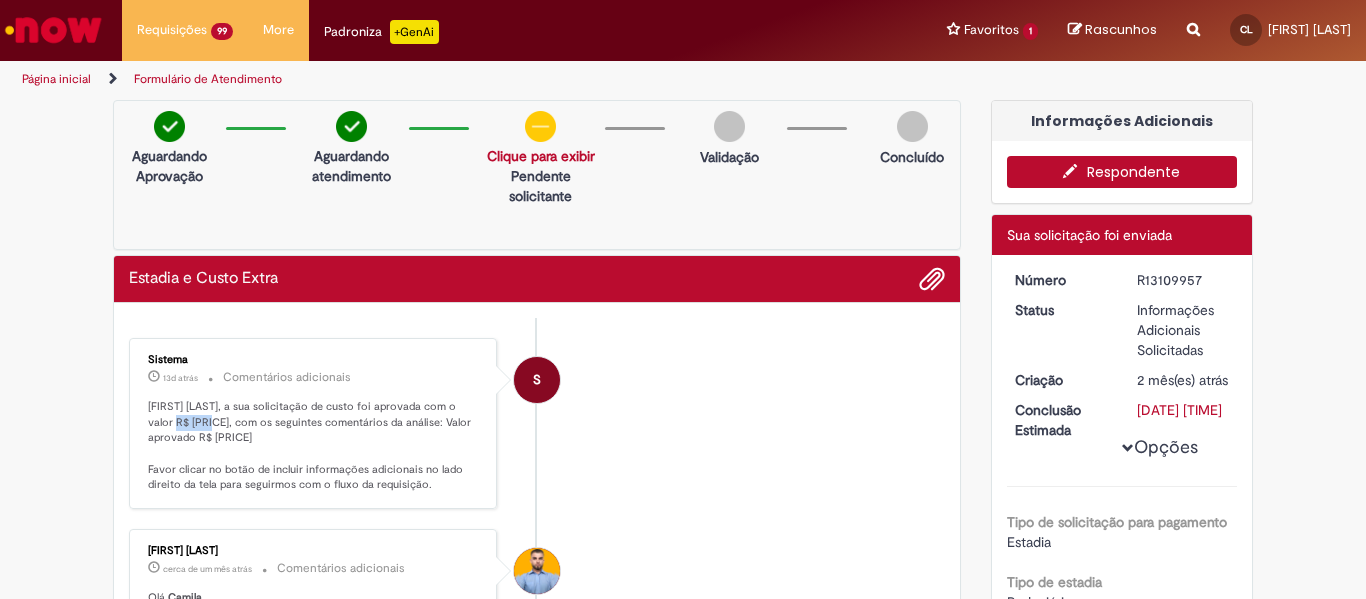 click at bounding box center [1075, 171] 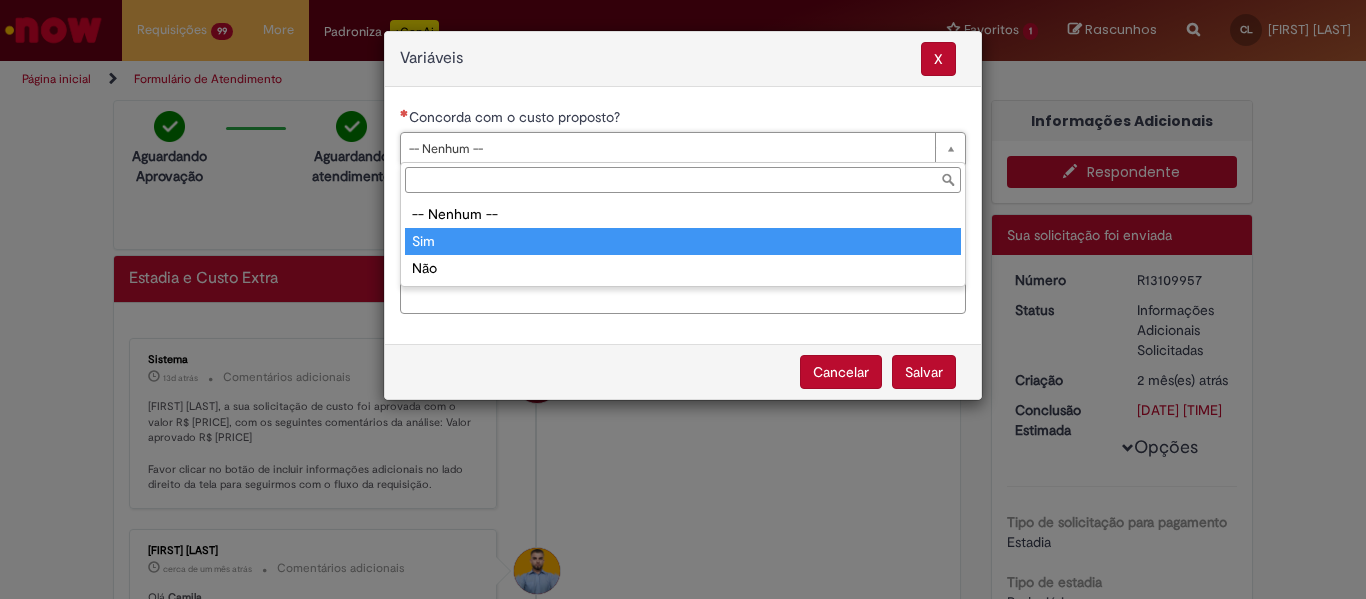 type on "***" 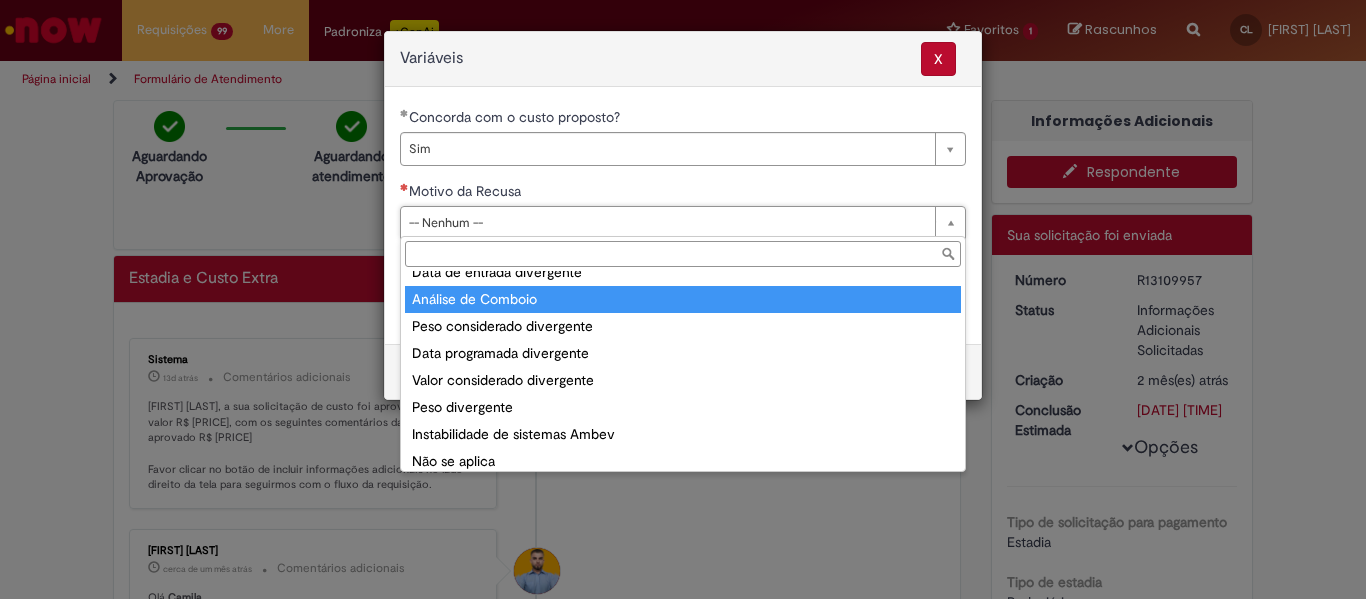 scroll, scrollTop: 78, scrollLeft: 0, axis: vertical 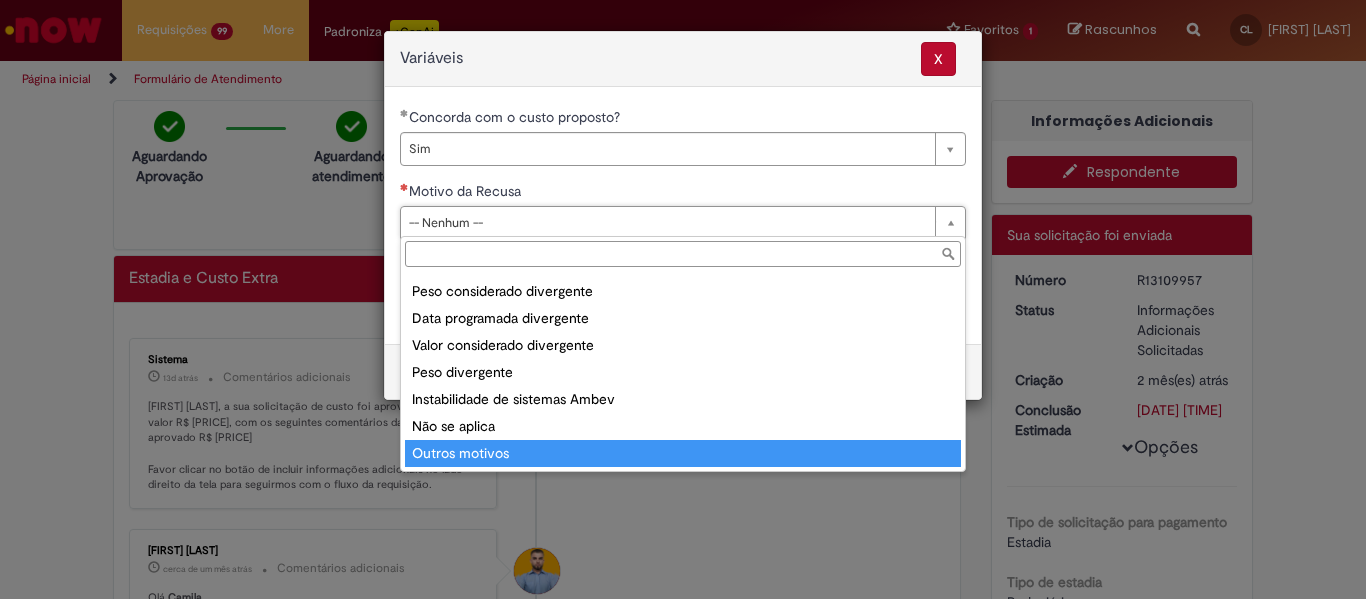 type on "**********" 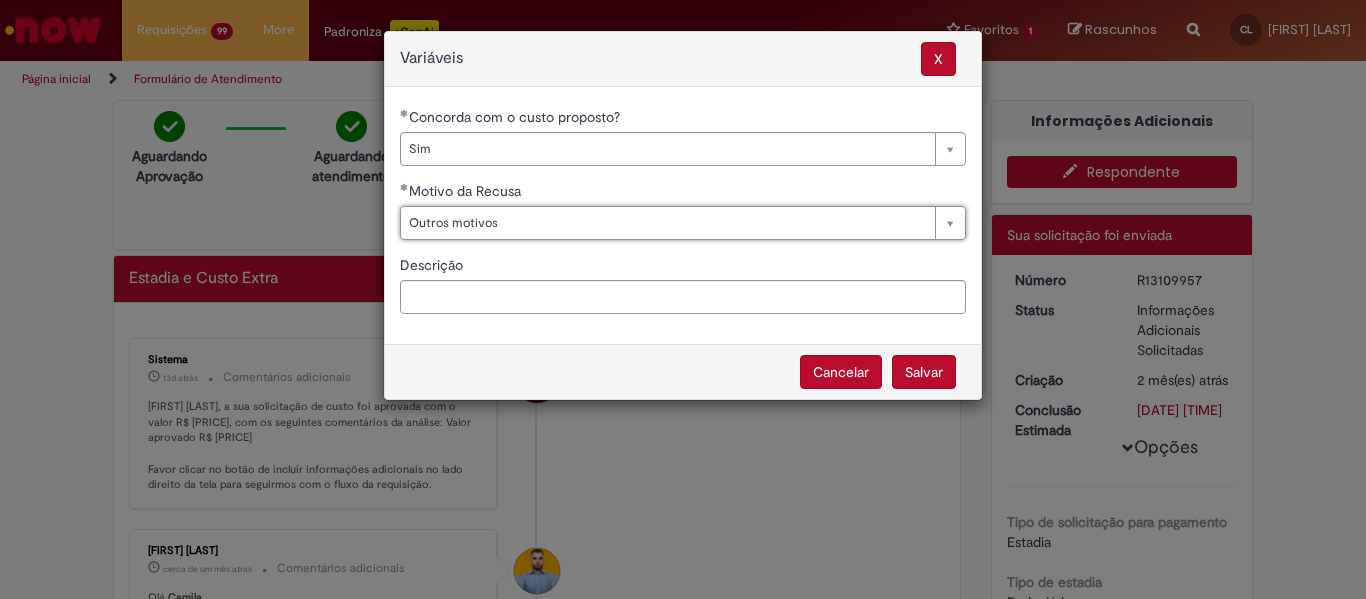 click on "Salvar" at bounding box center [924, 372] 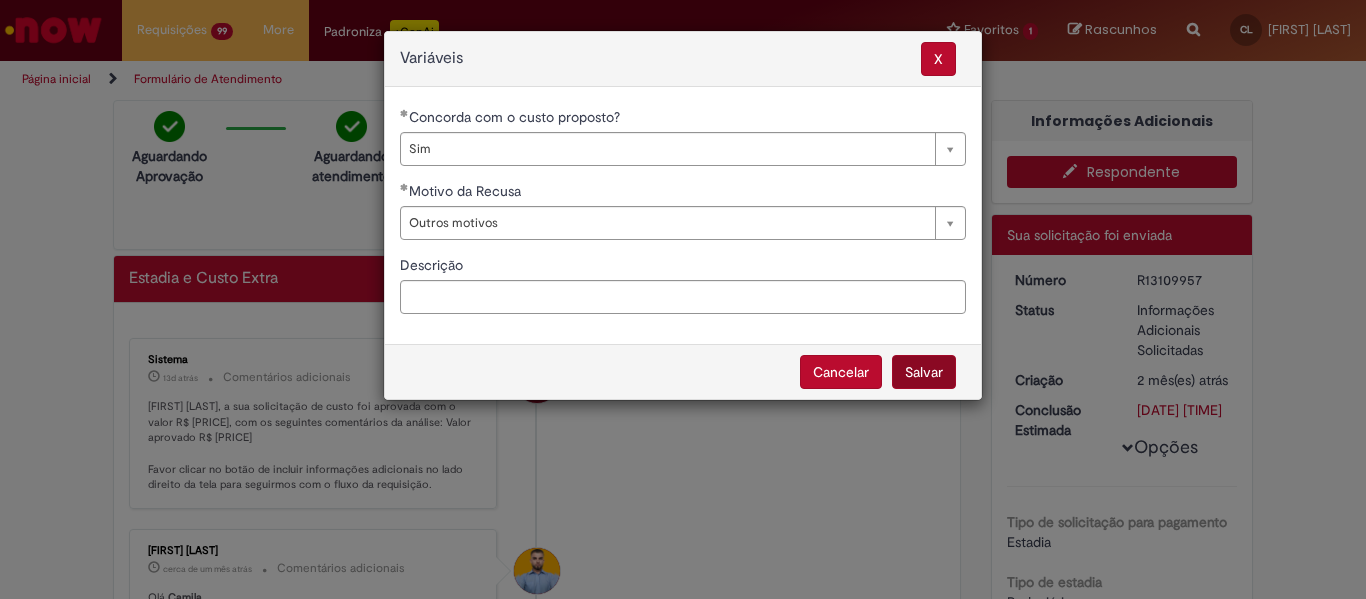 select on "***" 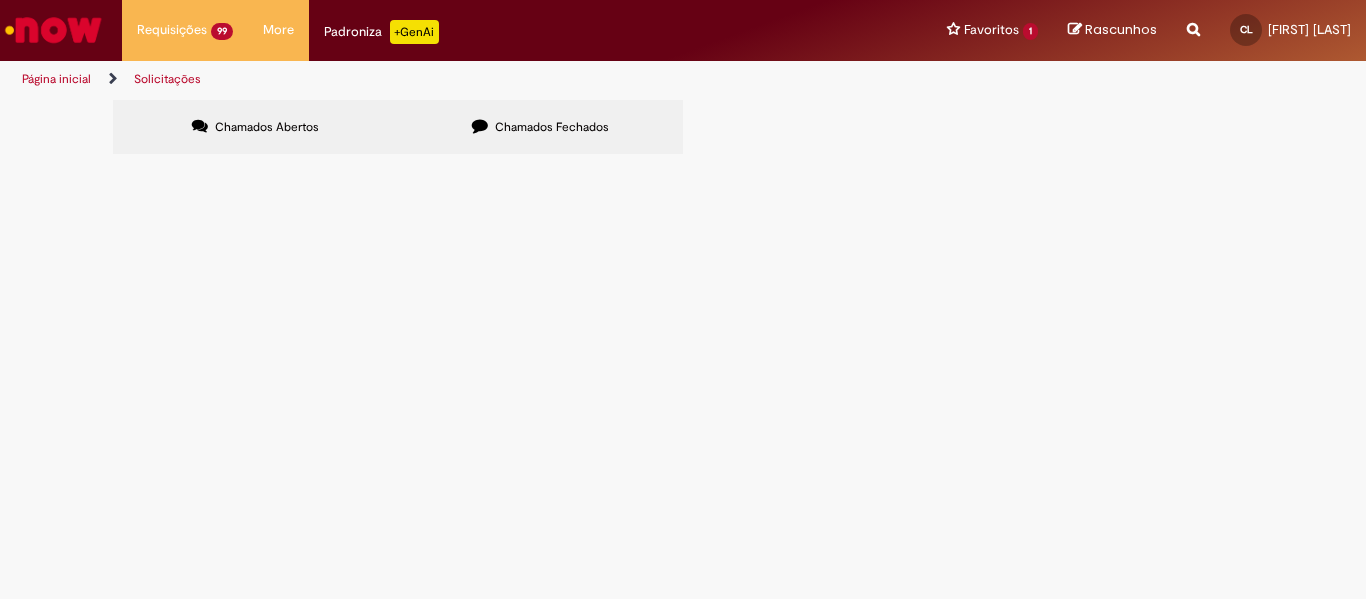 click at bounding box center (0, 0) 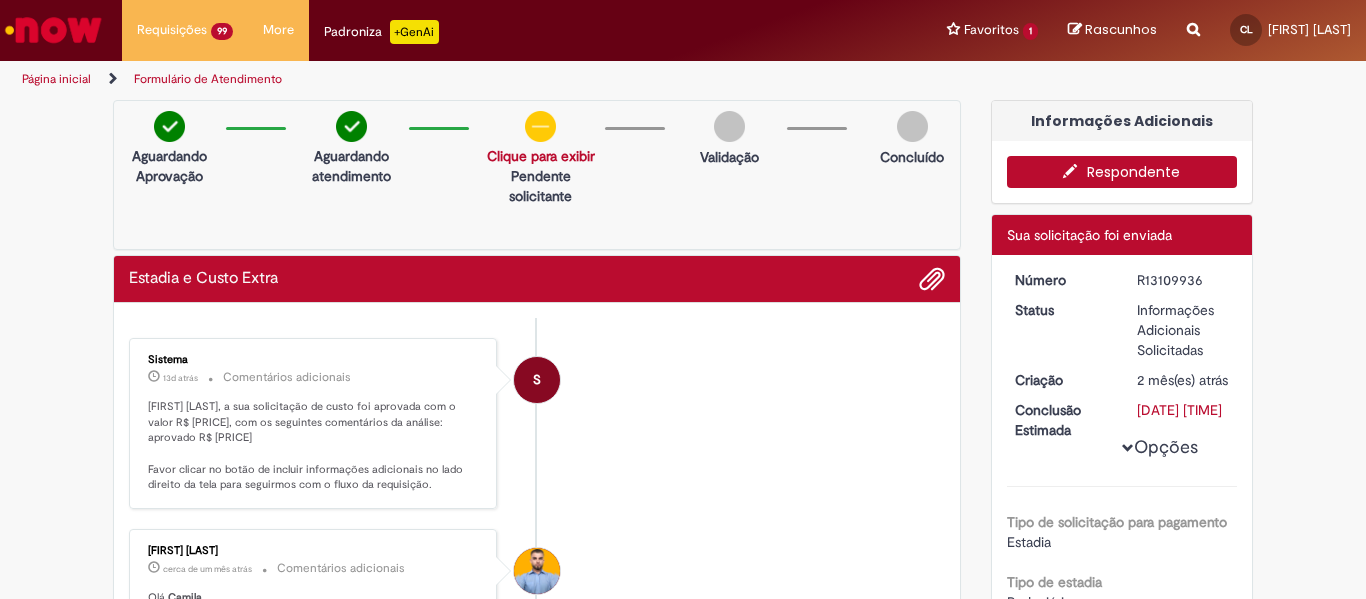 click on "Respondente" at bounding box center (1122, 172) 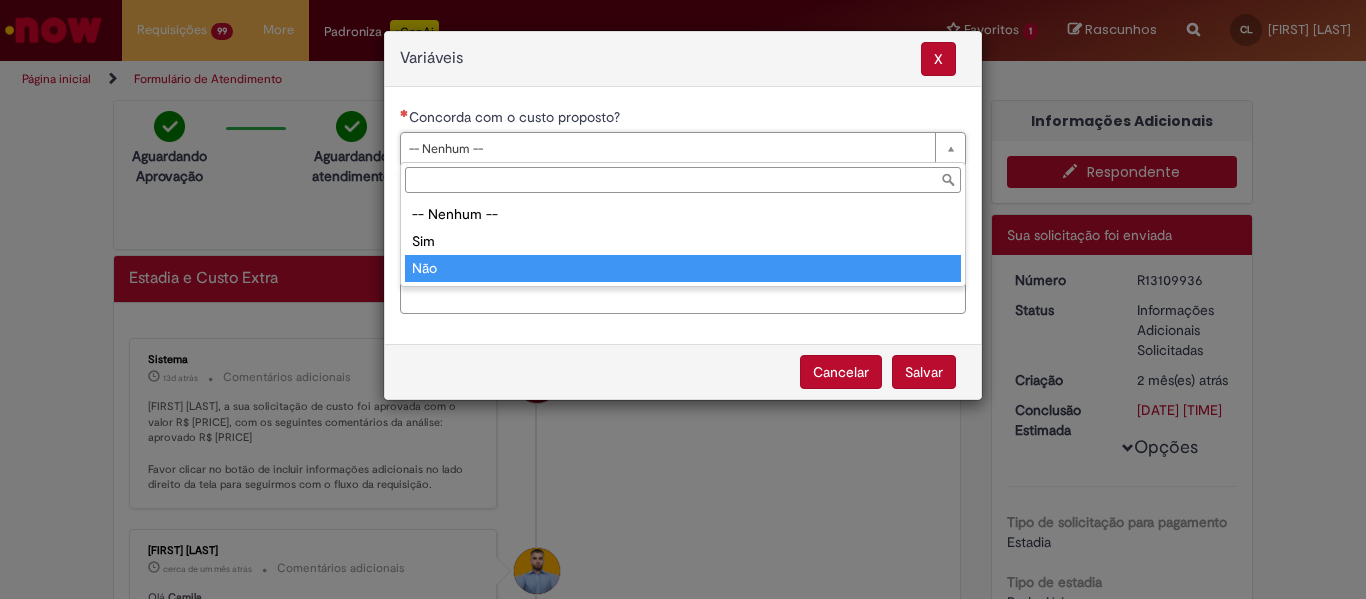 type on "***" 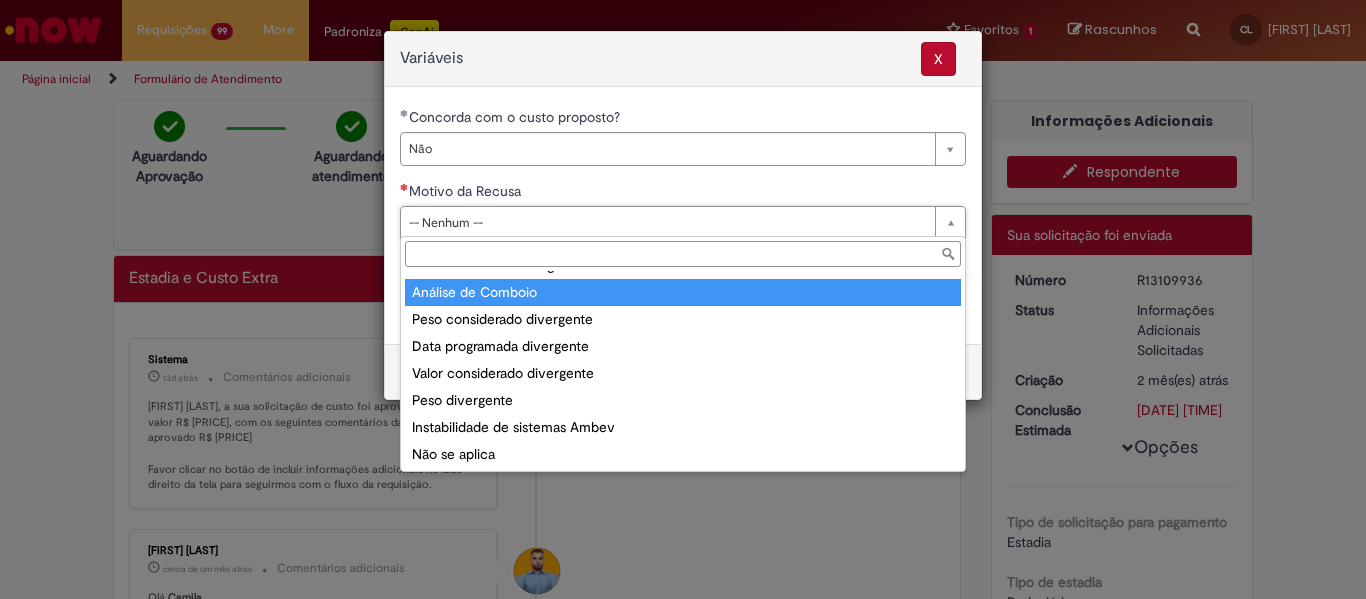 scroll, scrollTop: 78, scrollLeft: 0, axis: vertical 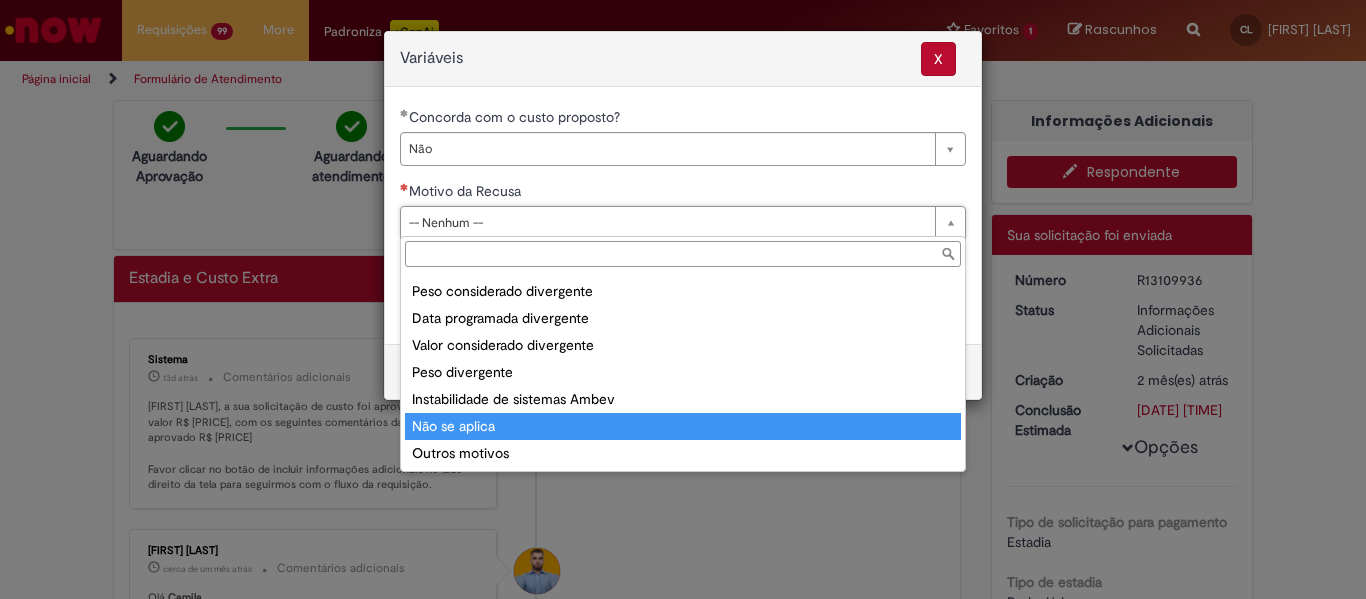 type on "**********" 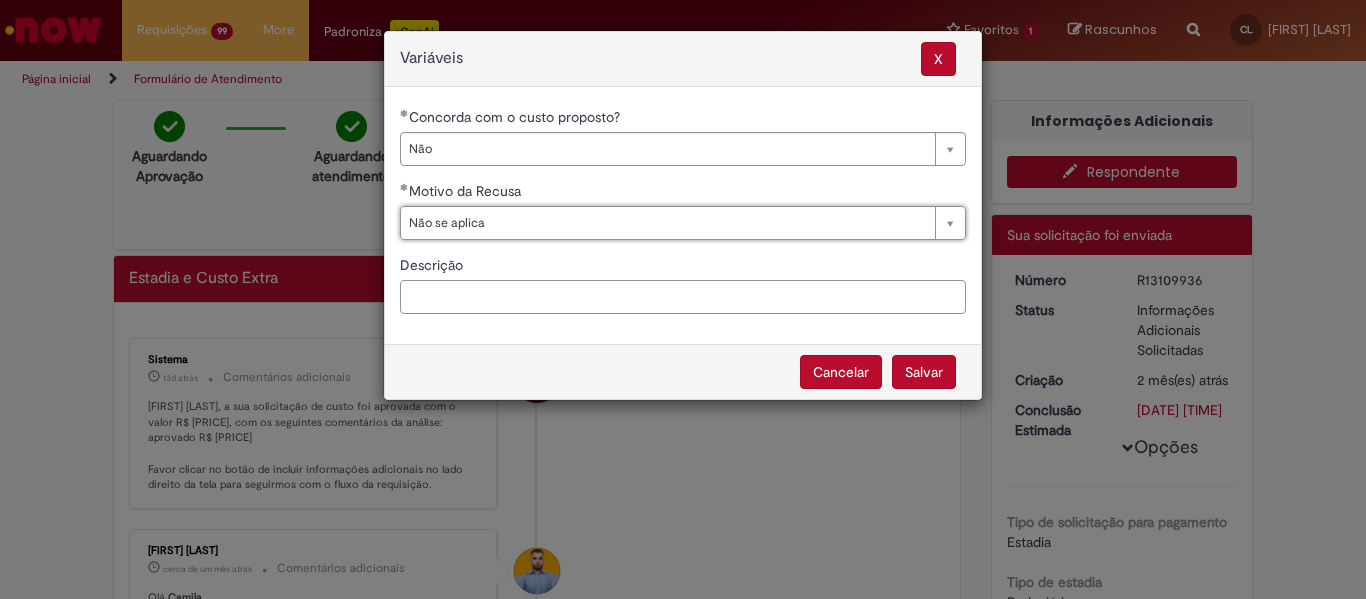 click on "Descrição" at bounding box center (683, 297) 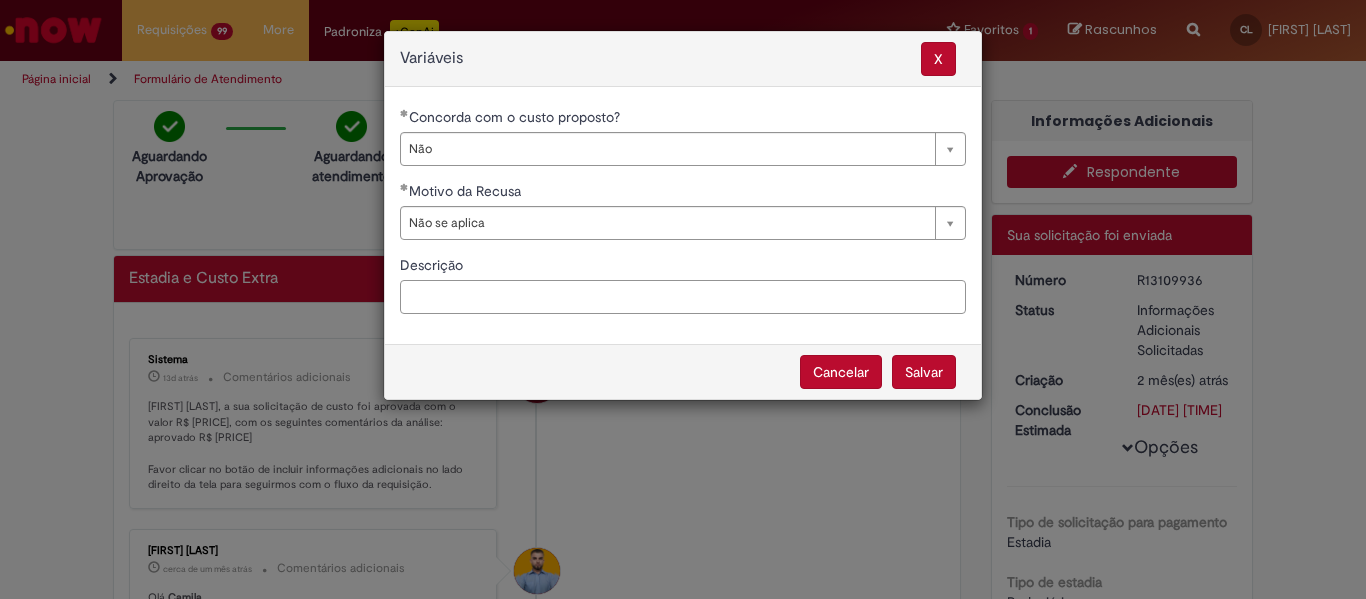click on "Descrição" at bounding box center (683, 297) 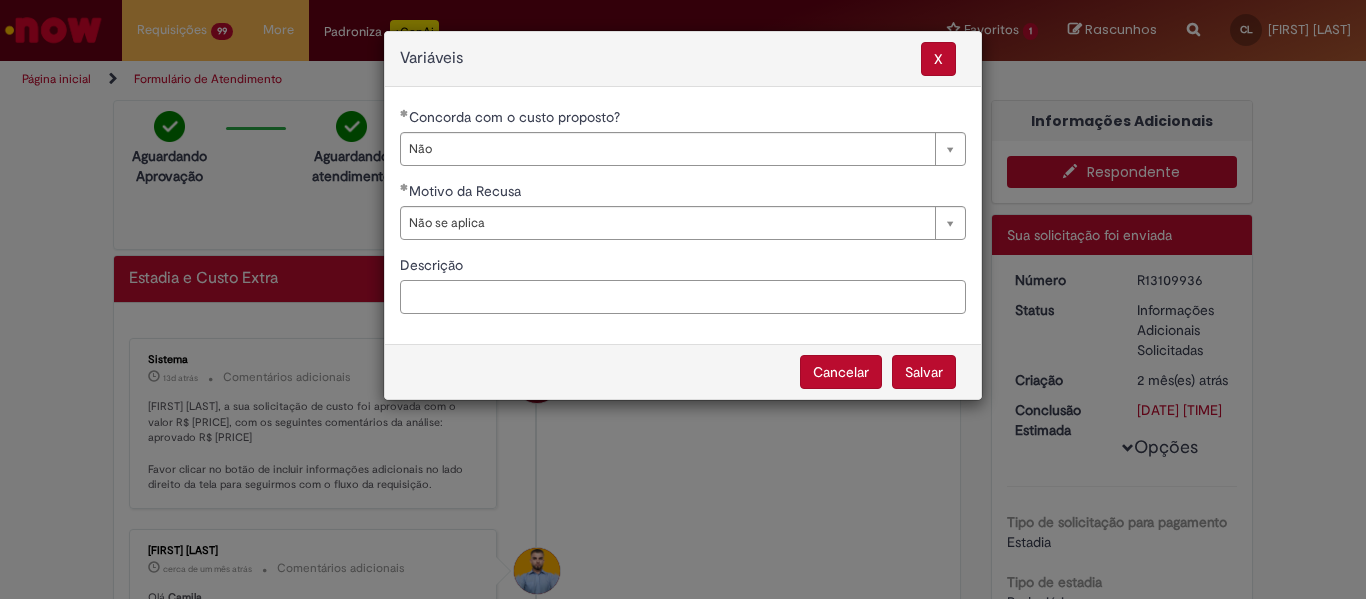 paste on "**********" 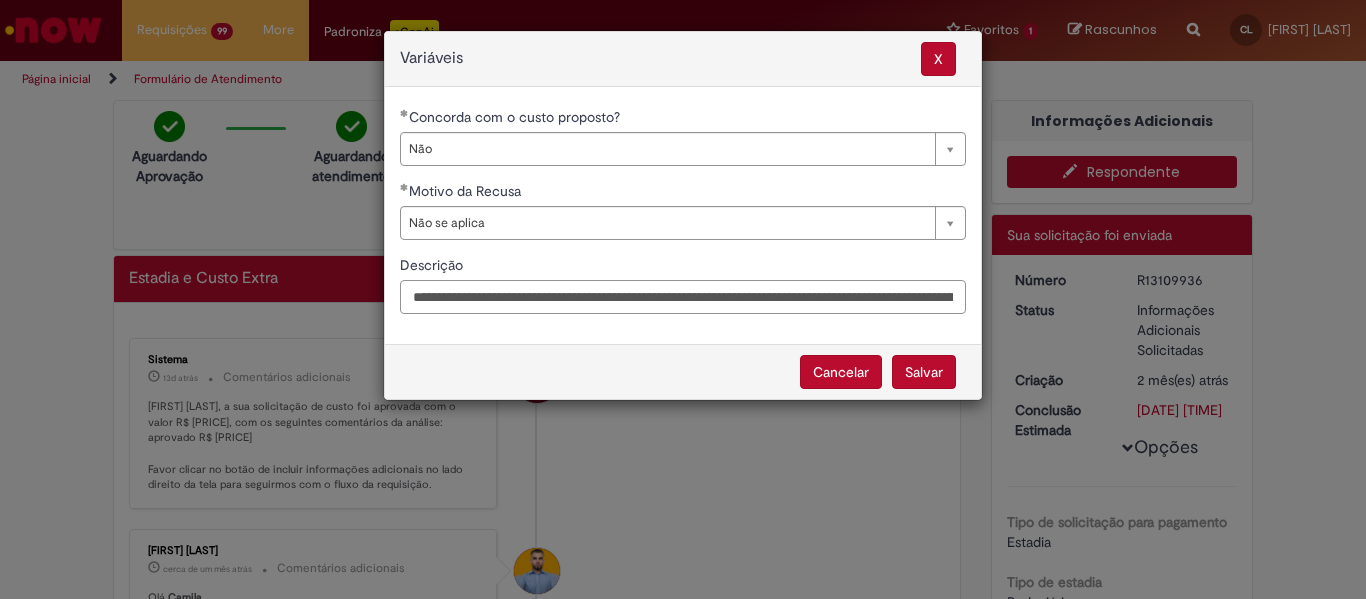scroll, scrollTop: 0, scrollLeft: 1103, axis: horizontal 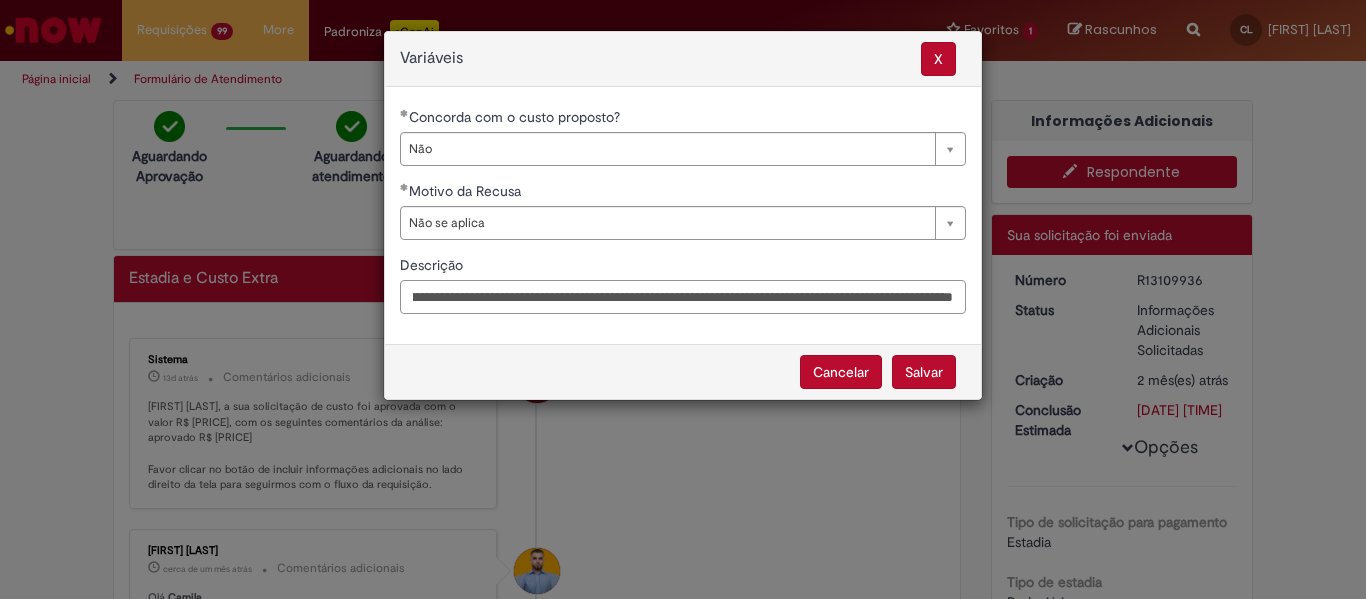 type on "**********" 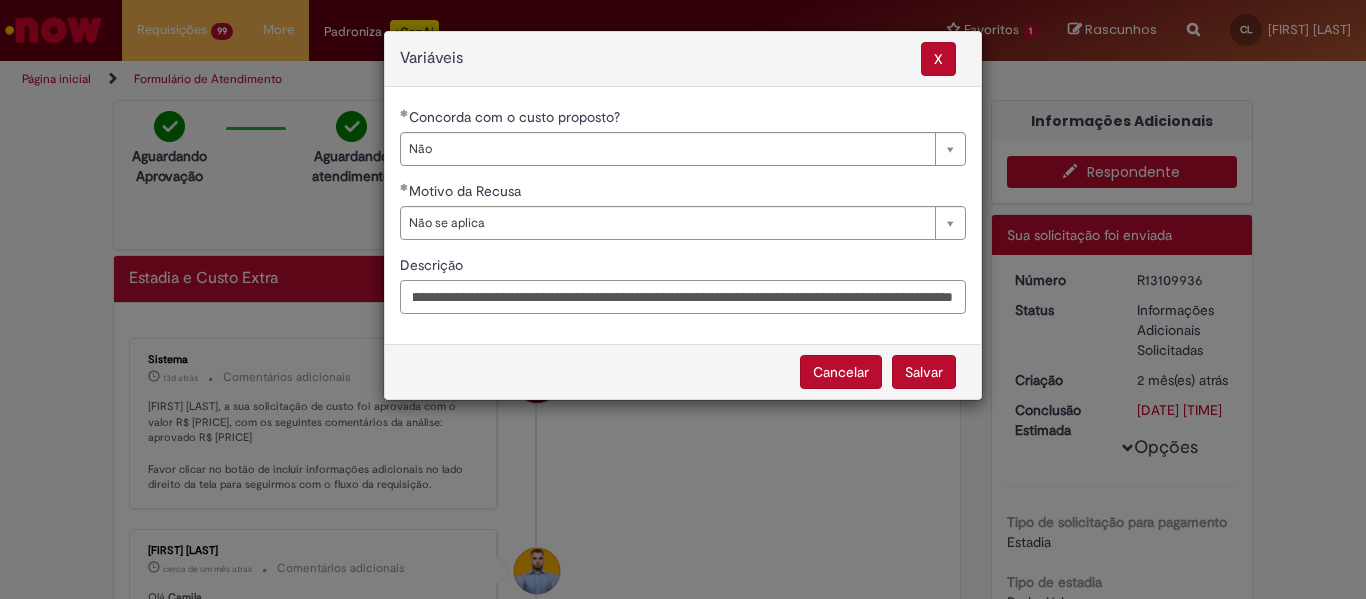 scroll, scrollTop: 0, scrollLeft: 0, axis: both 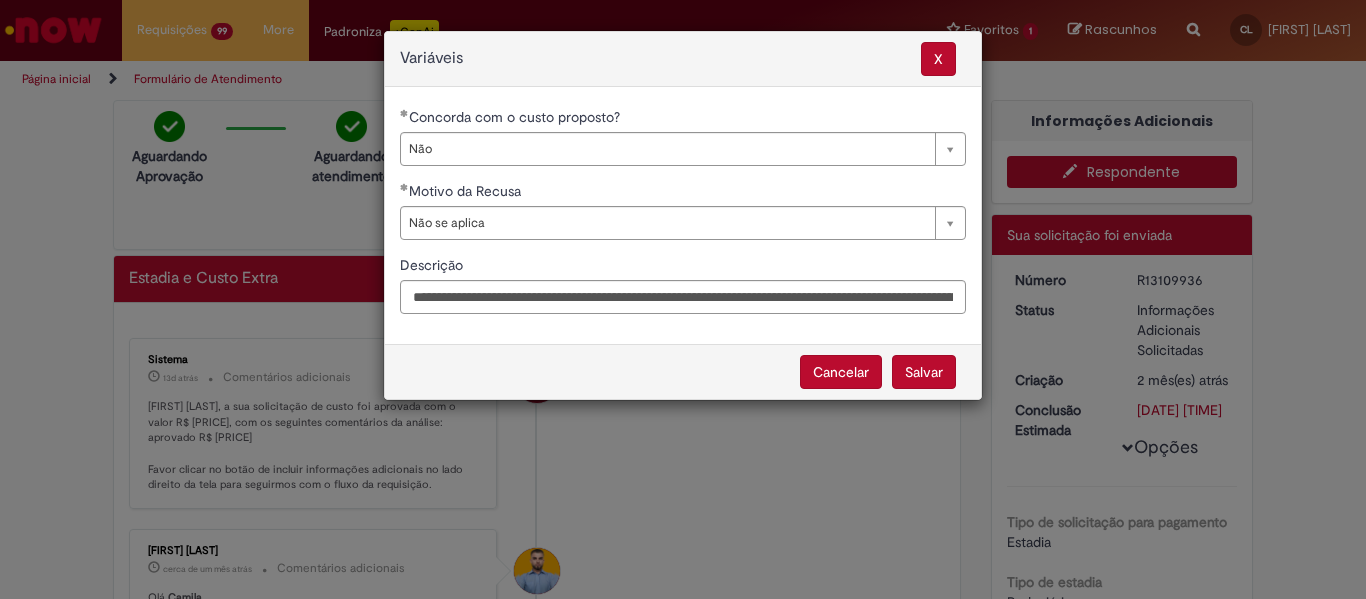 click on "Salvar" at bounding box center (924, 372) 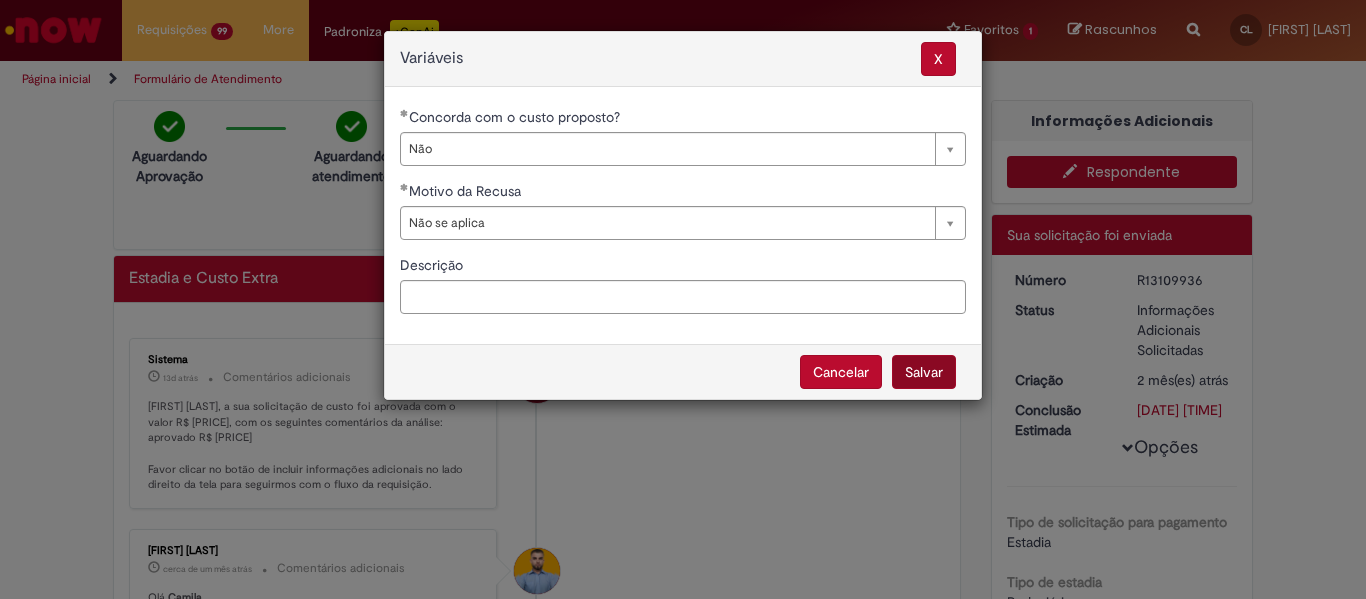 select on "**" 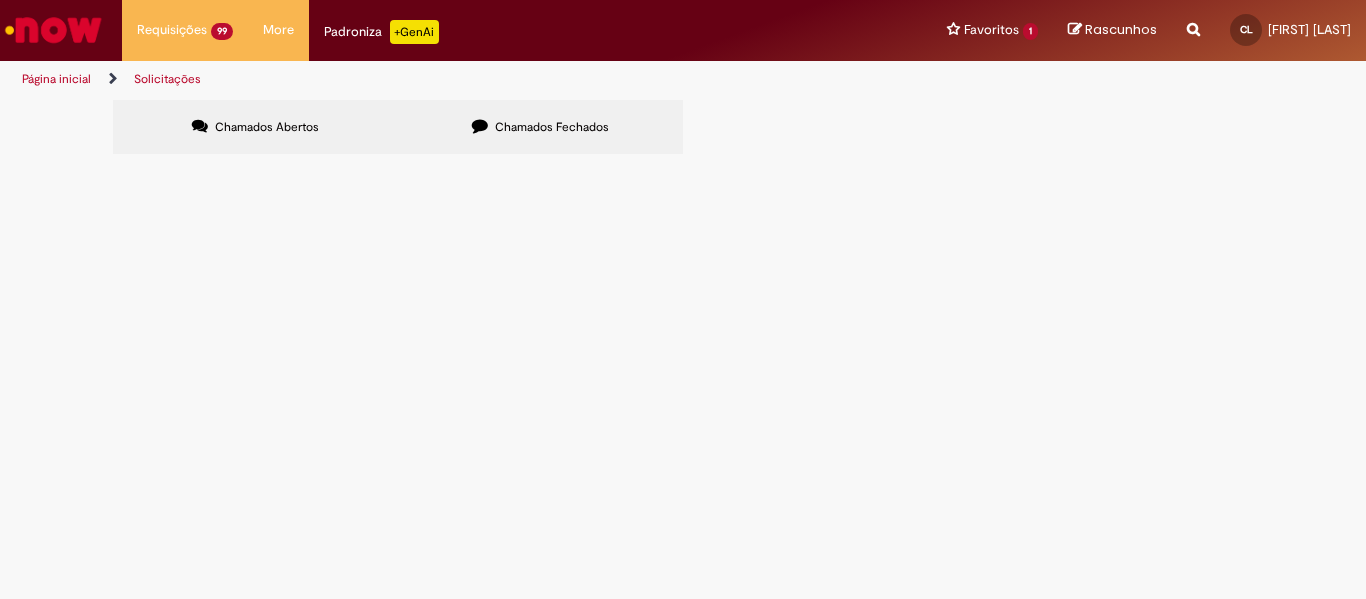 click at bounding box center [0, 0] 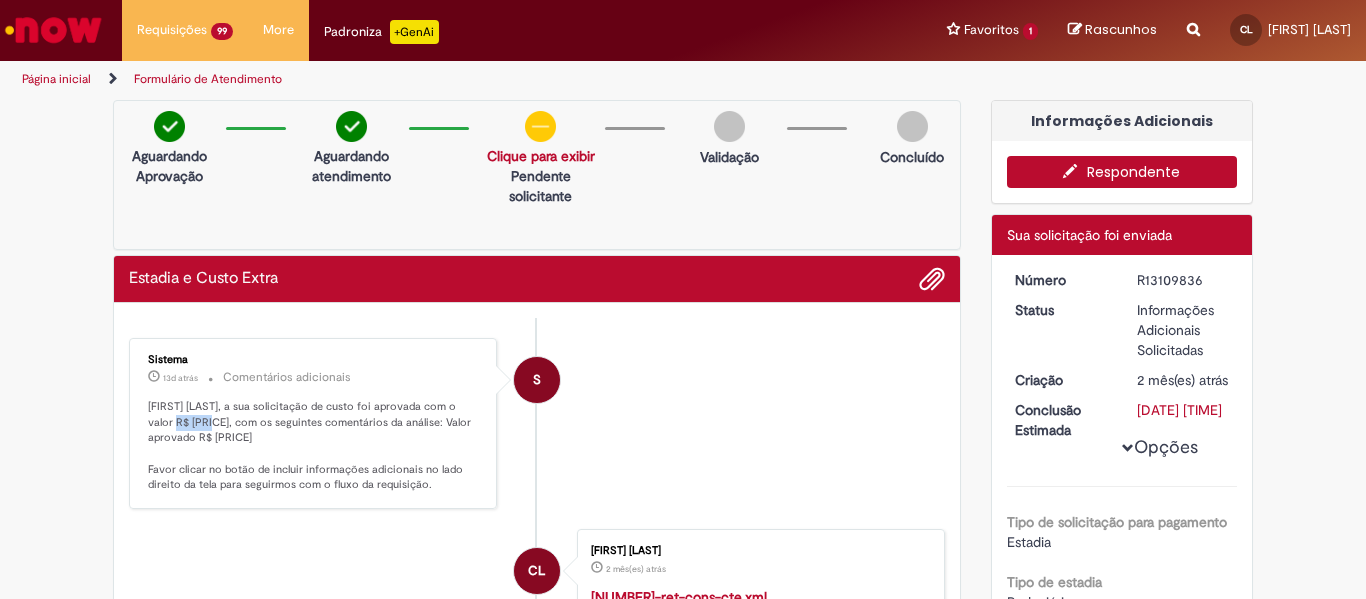 drag, startPoint x: 153, startPoint y: 420, endPoint x: 188, endPoint y: 427, distance: 35.69314 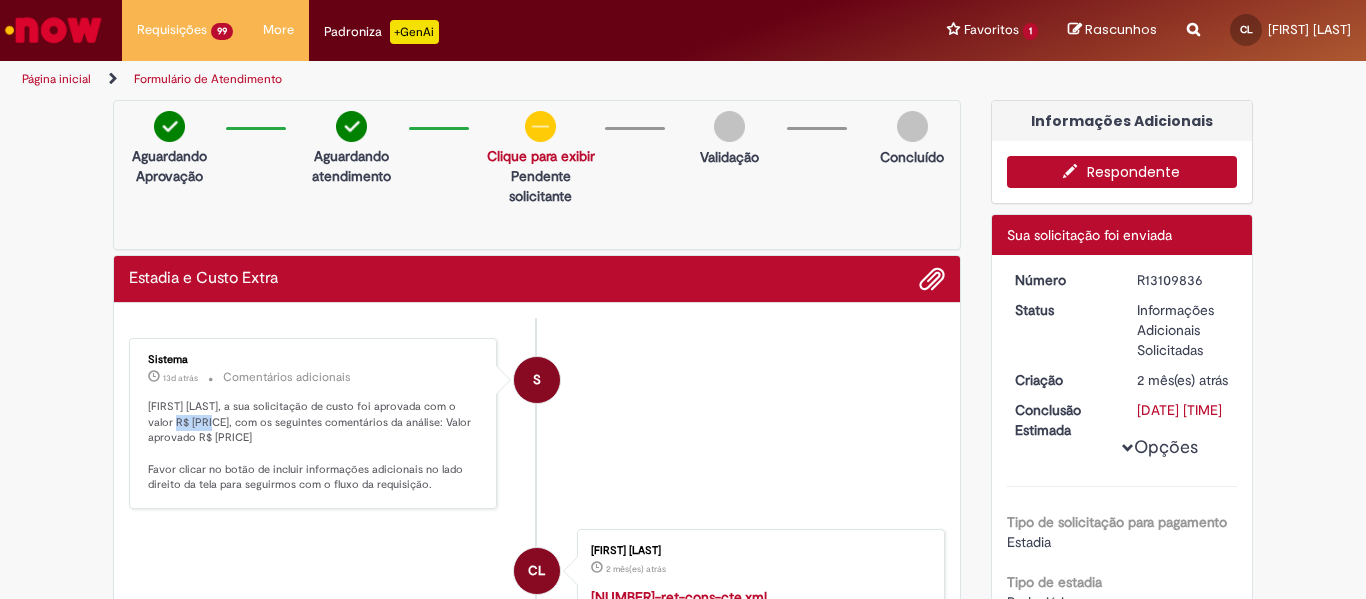 copy on "449,43" 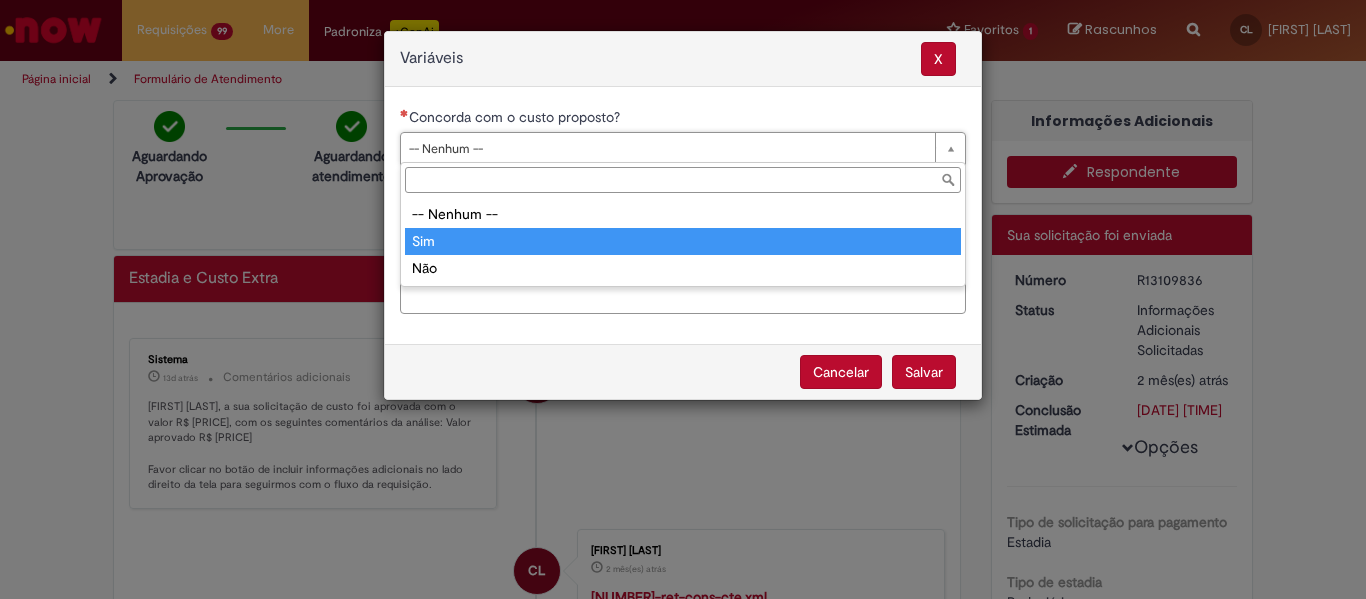 type on "***" 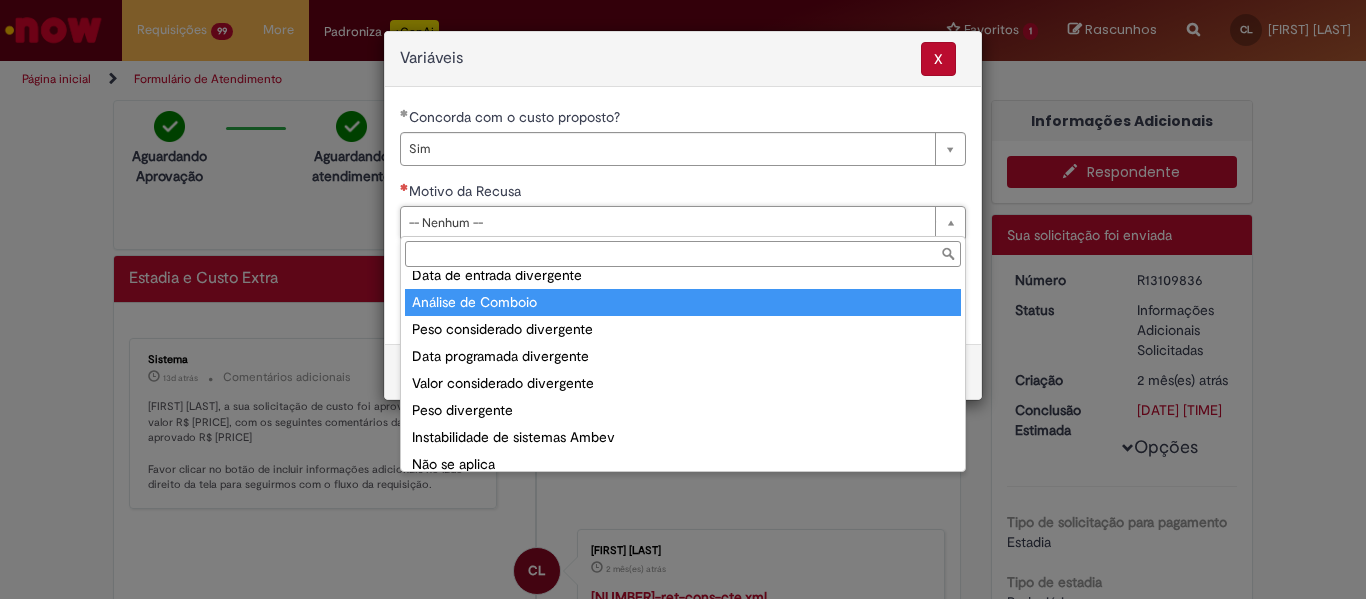 scroll, scrollTop: 78, scrollLeft: 0, axis: vertical 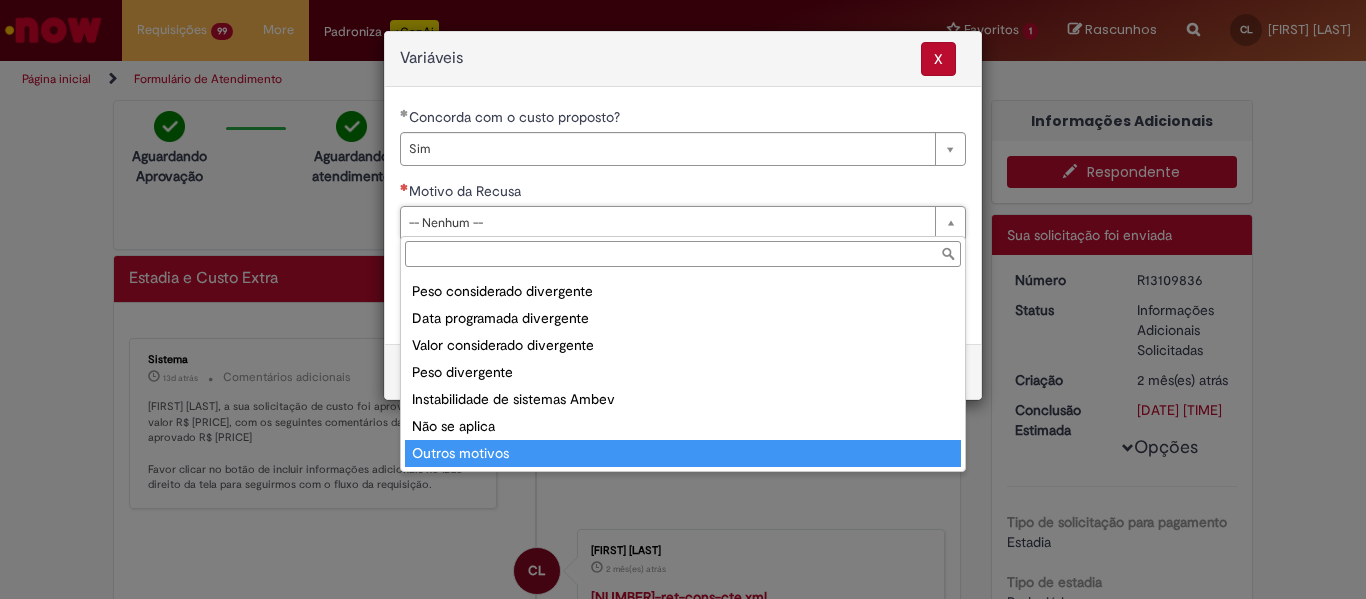 type on "**********" 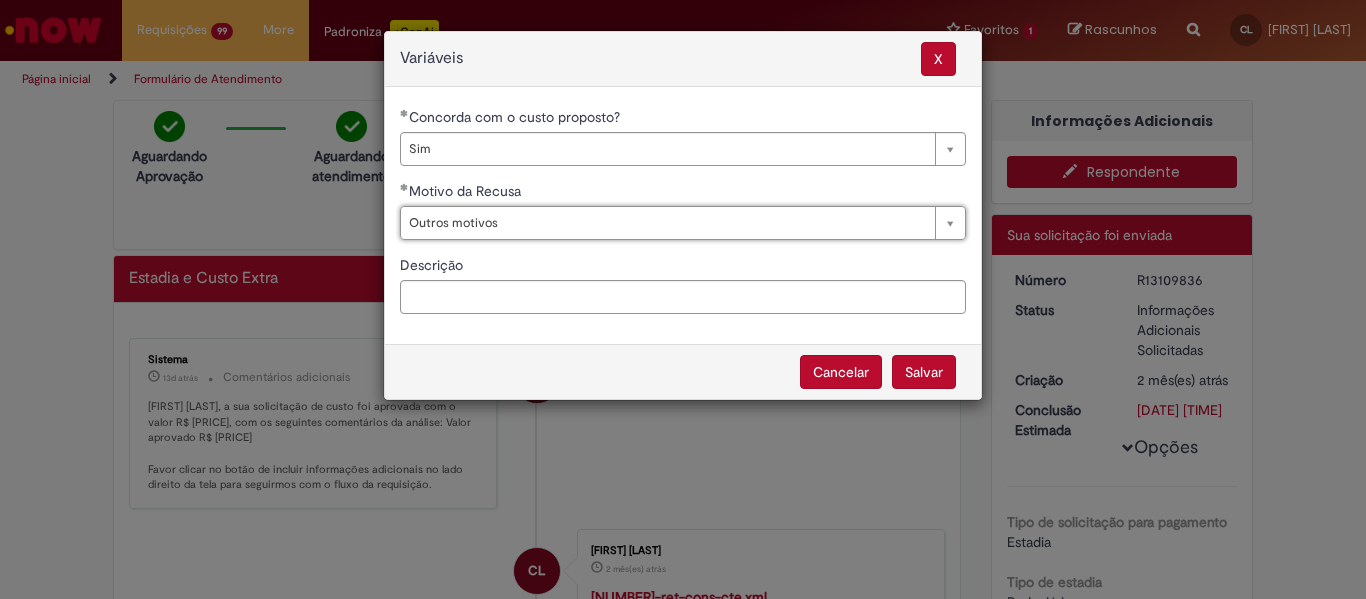 click on "Salvar" at bounding box center (924, 372) 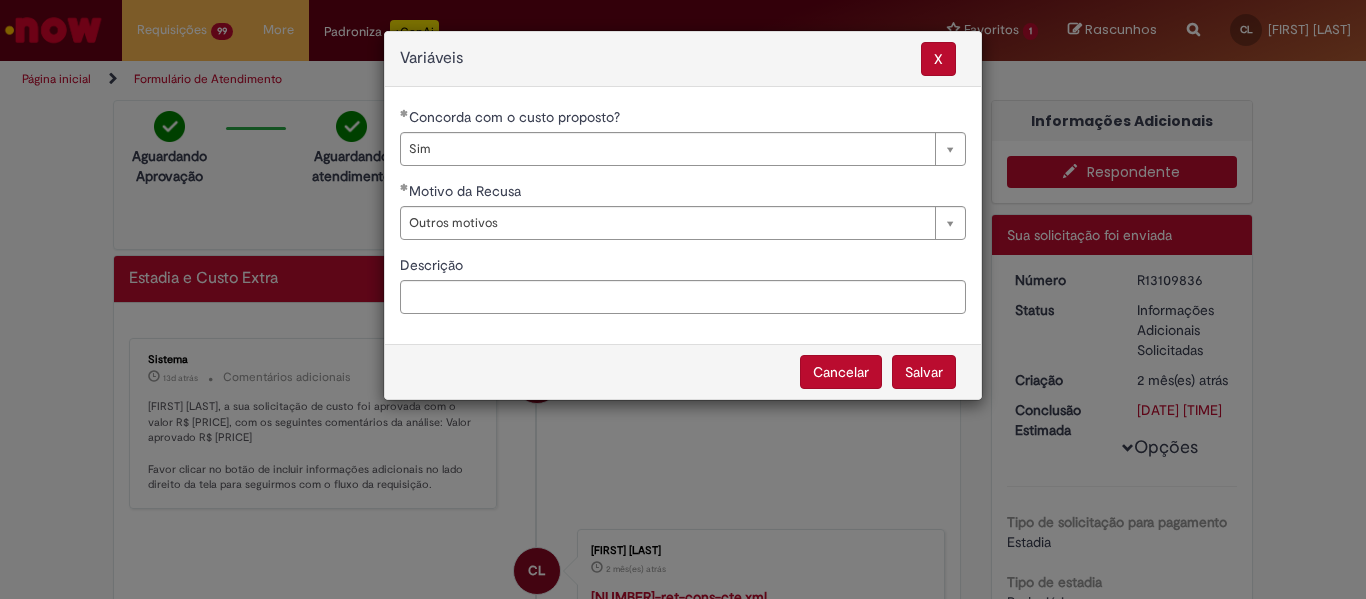 select on "***" 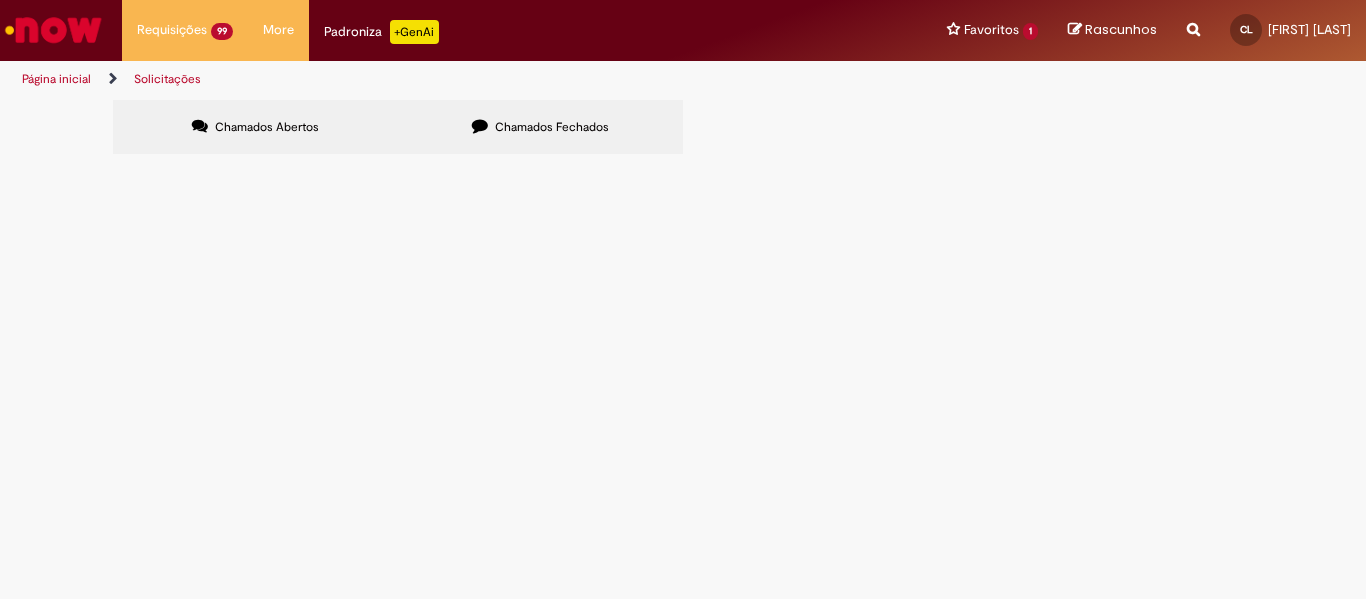 click at bounding box center [0, 0] 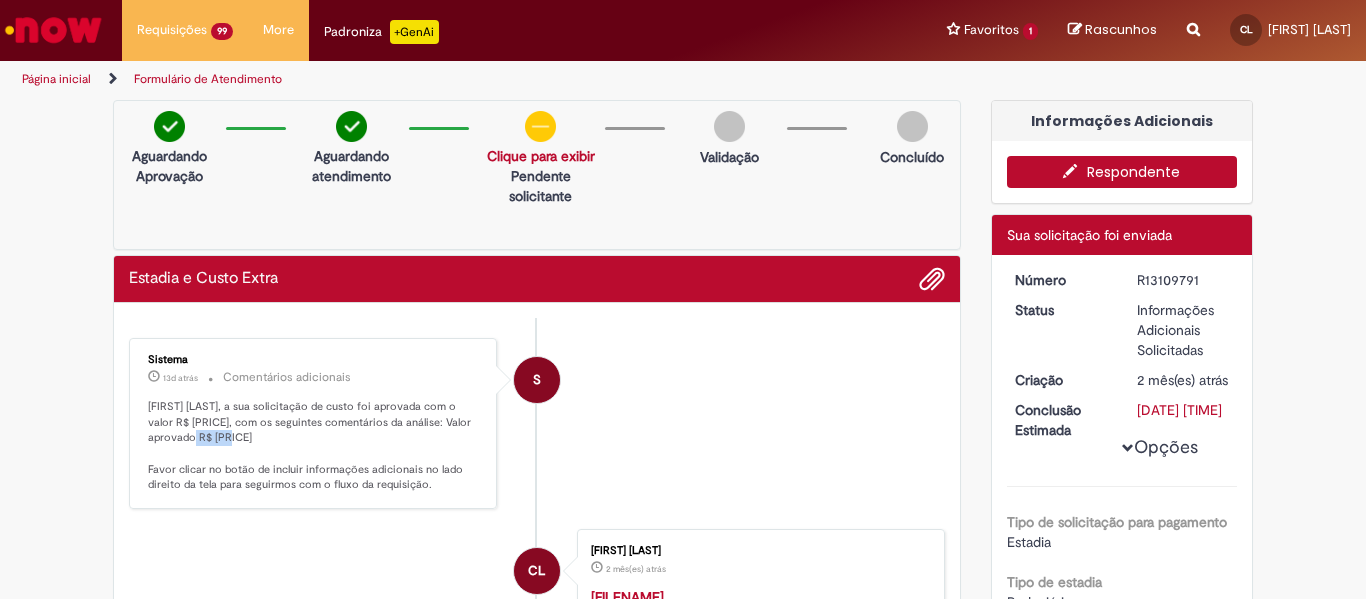 drag, startPoint x: 154, startPoint y: 440, endPoint x: 204, endPoint y: 435, distance: 50.24938 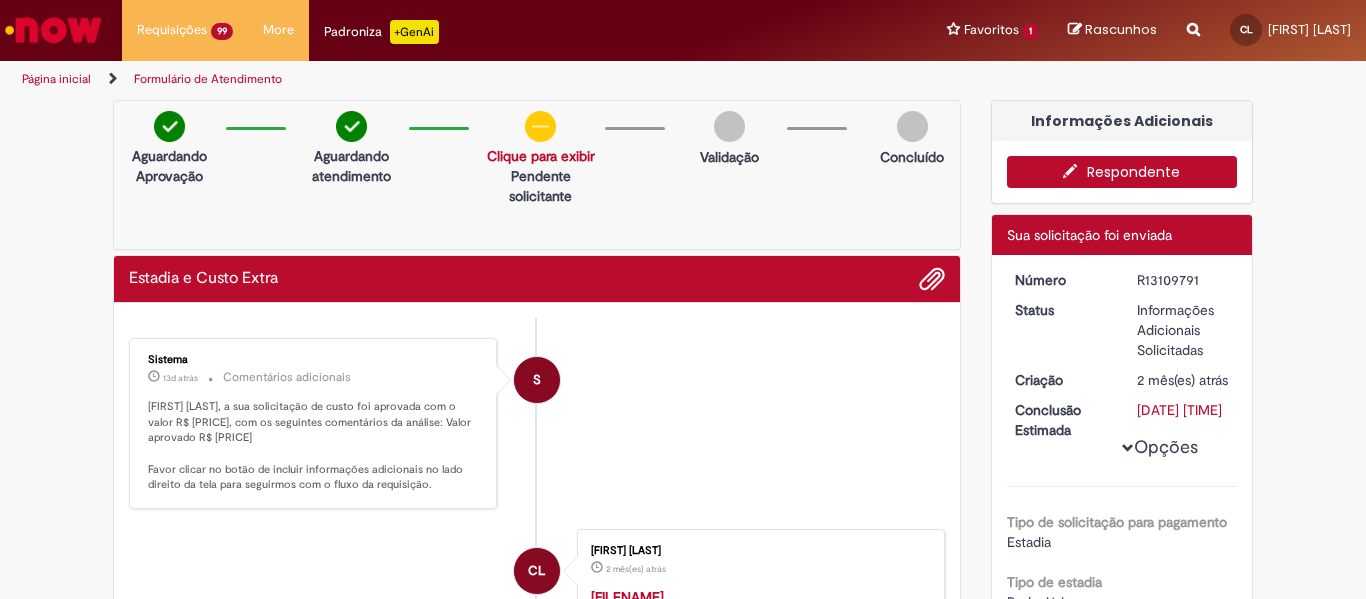 click on "Camila Leite, a sua solicitação de custo foi aprovada com o valor R$ 641,39, com os seguintes comentários da análise: Valor aprovado R$ 641,39 Favor clicar no botão de incluir informações adicionais no lado direito da tela para seguirmos com o fluxo da requisição." at bounding box center [314, 446] 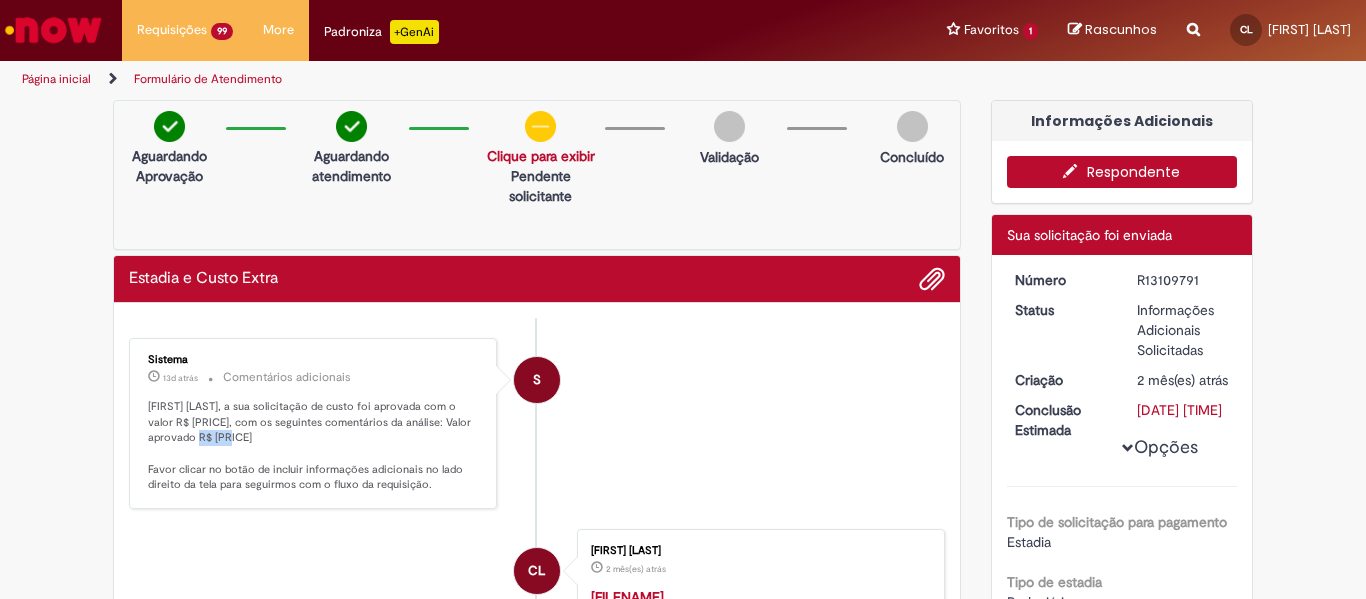 drag, startPoint x: 156, startPoint y: 438, endPoint x: 191, endPoint y: 444, distance: 35.510563 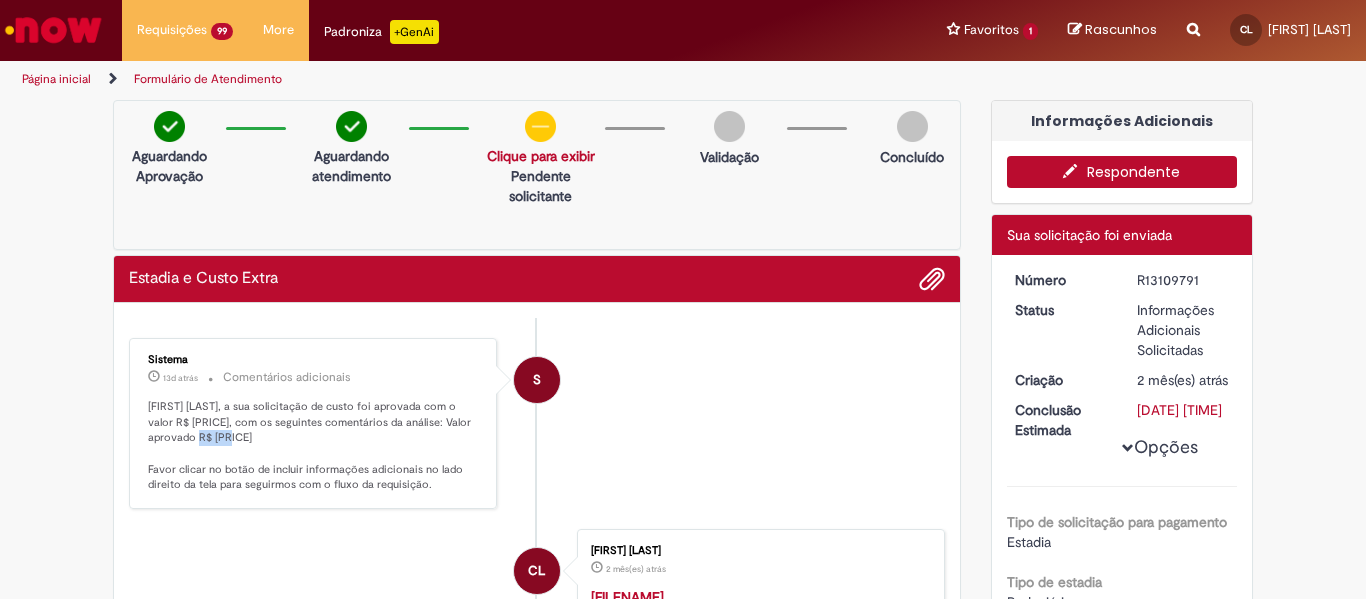 copy on "641,39" 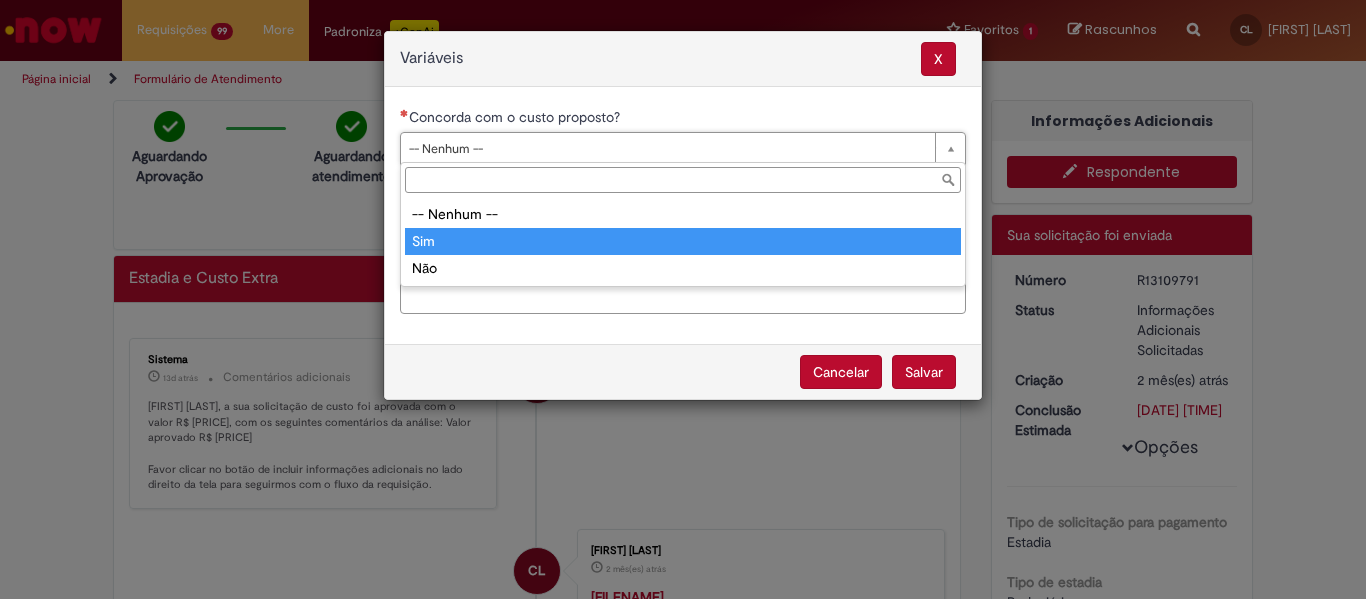 type on "***" 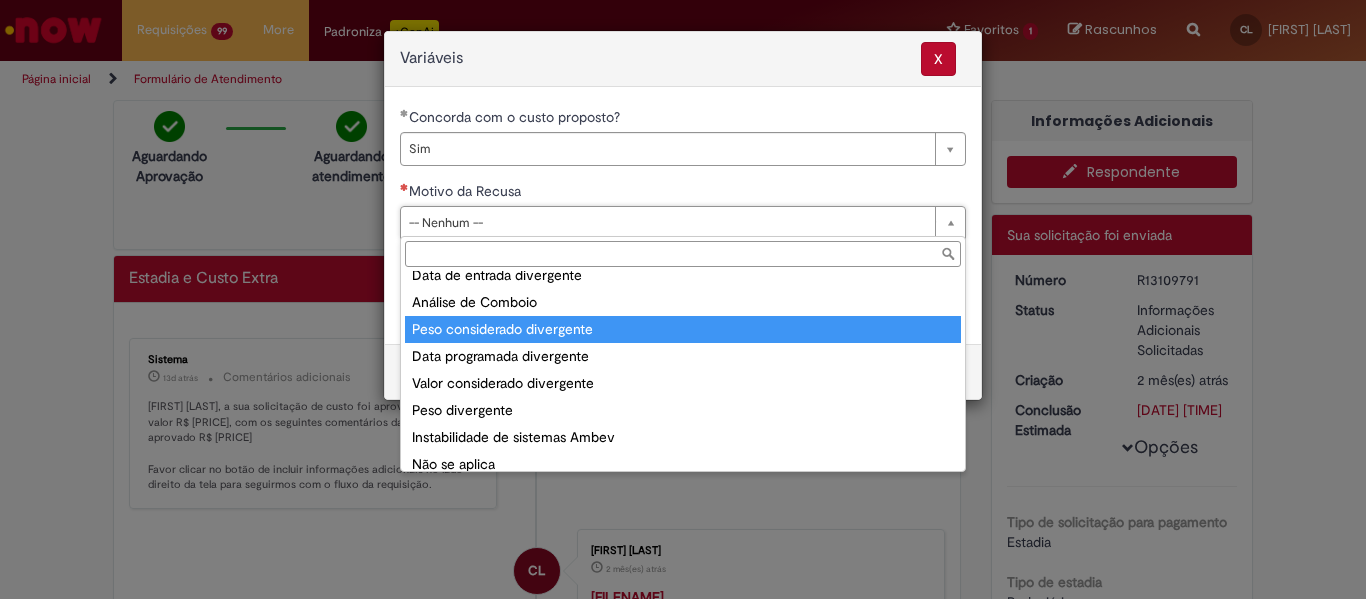 scroll, scrollTop: 78, scrollLeft: 0, axis: vertical 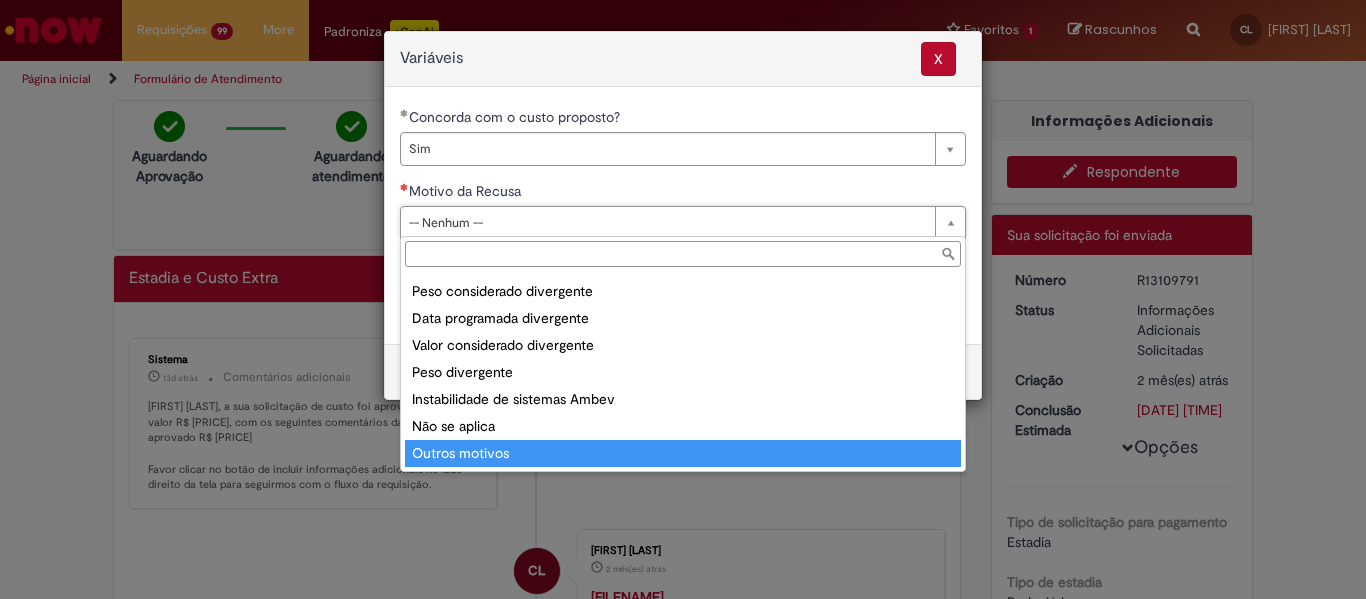 type on "**********" 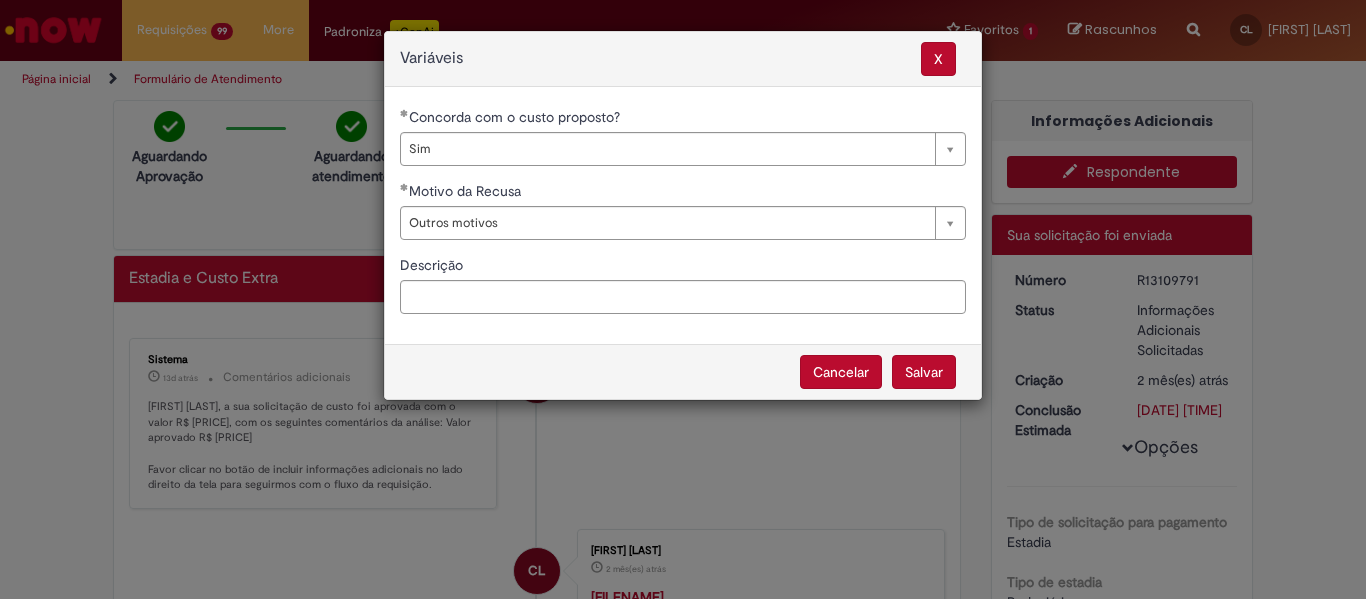 click on "Salvar" at bounding box center (924, 372) 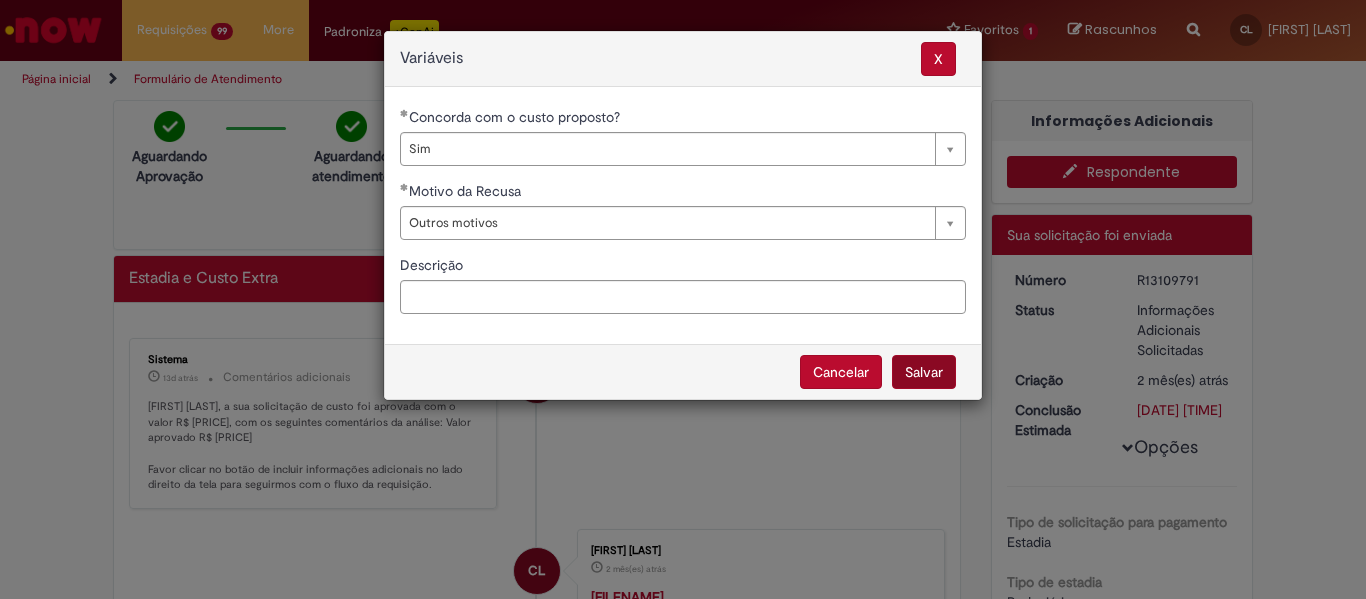 select on "***" 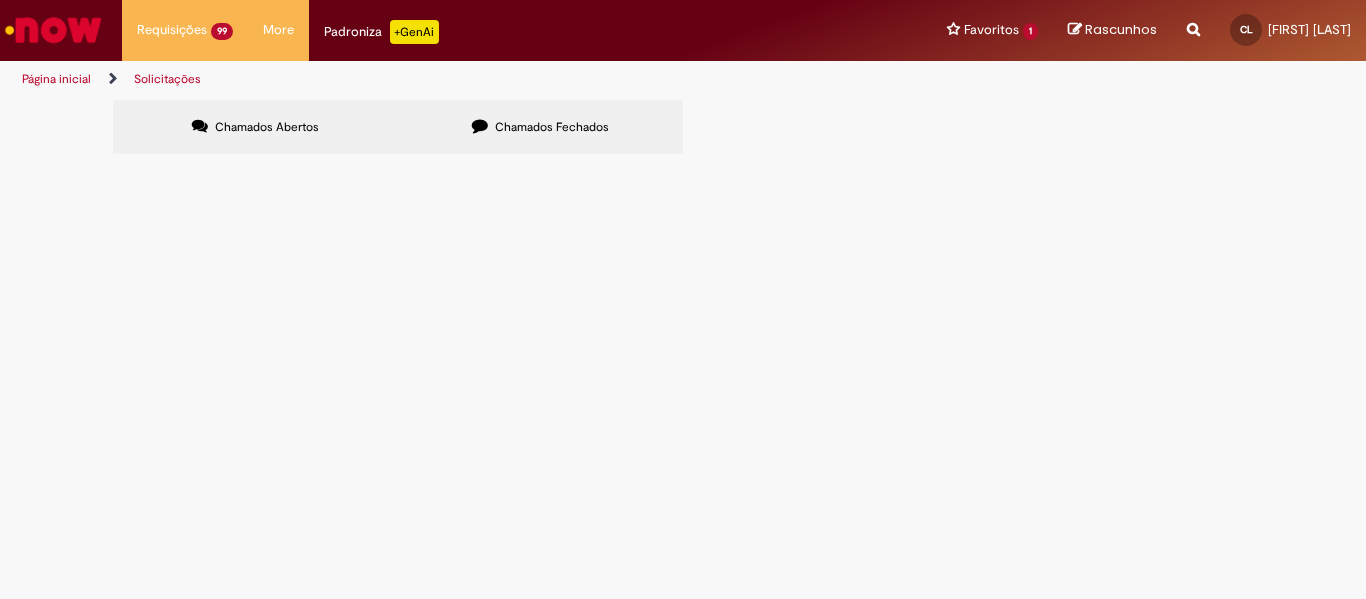 click at bounding box center (0, 0) 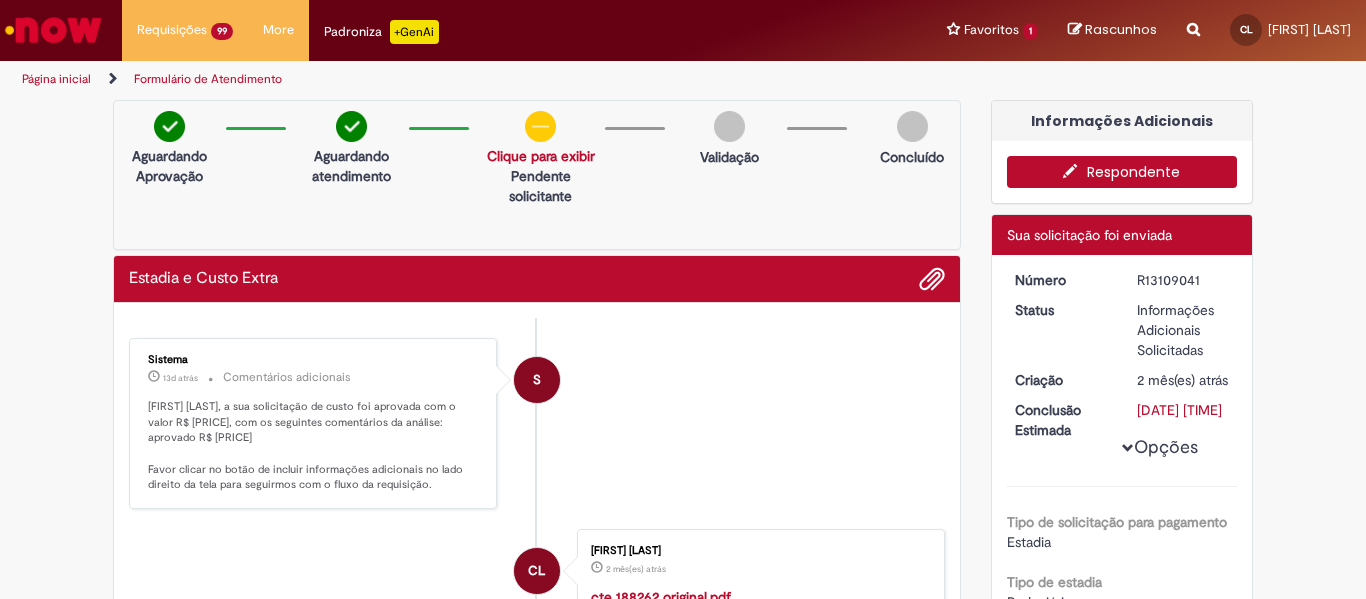 click on "Respondente" at bounding box center [1122, 172] 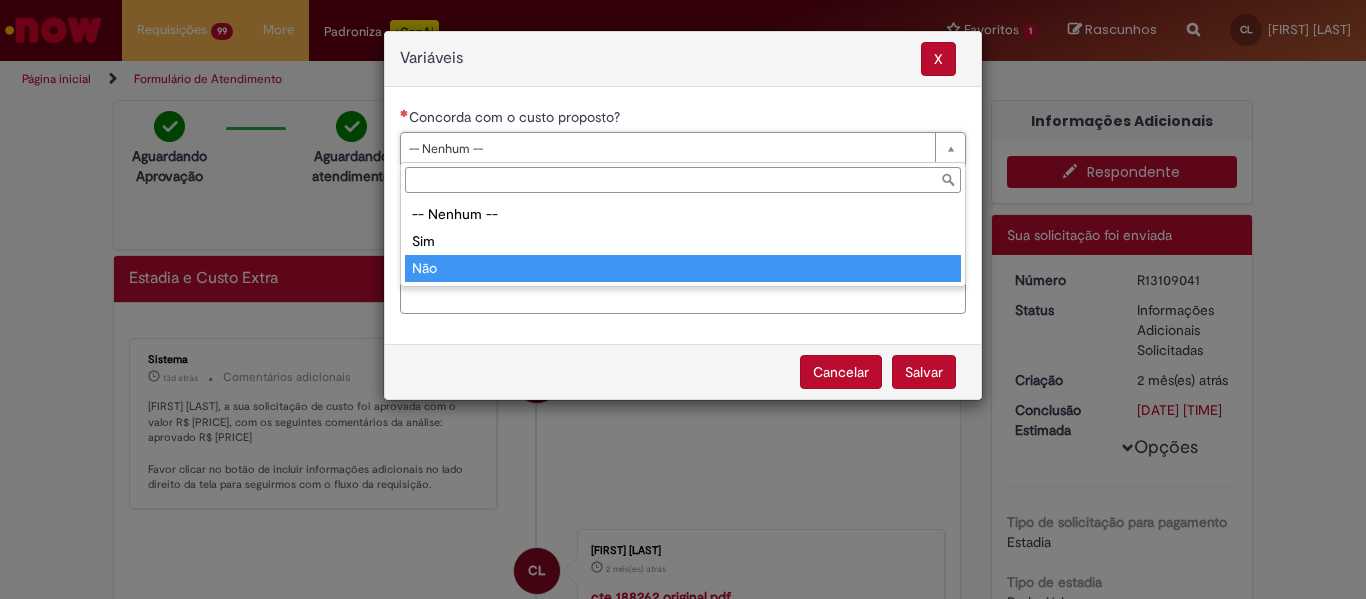 type on "***" 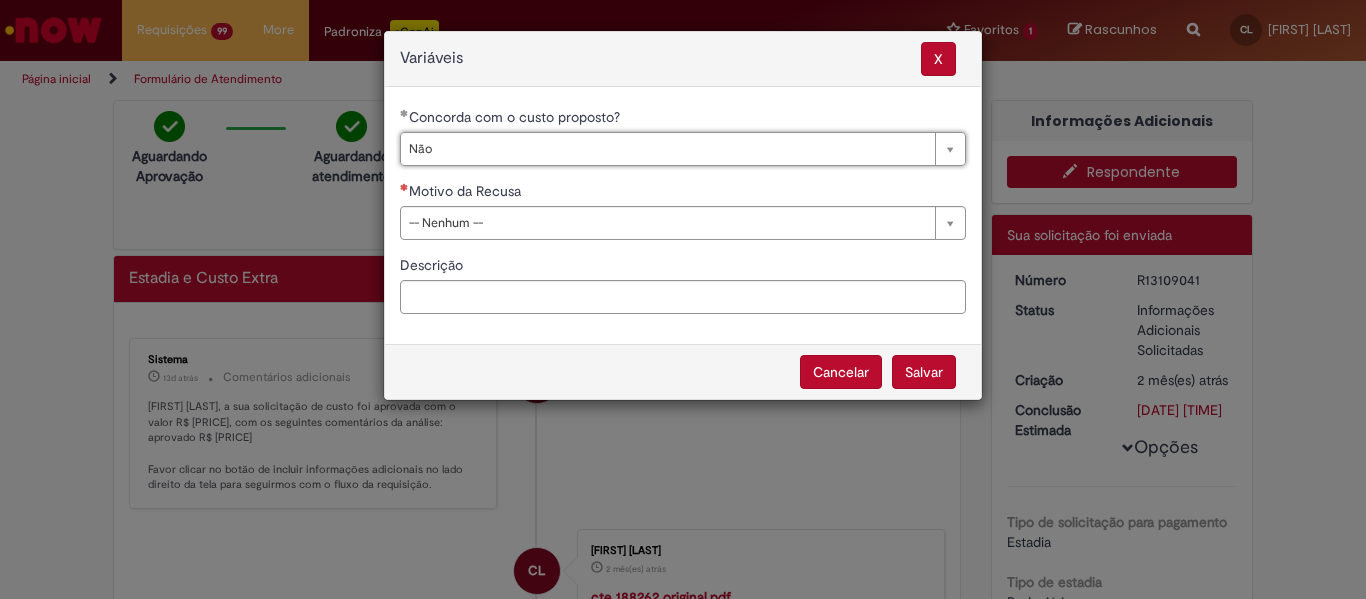 drag, startPoint x: 951, startPoint y: 230, endPoint x: 923, endPoint y: 239, distance: 29.410883 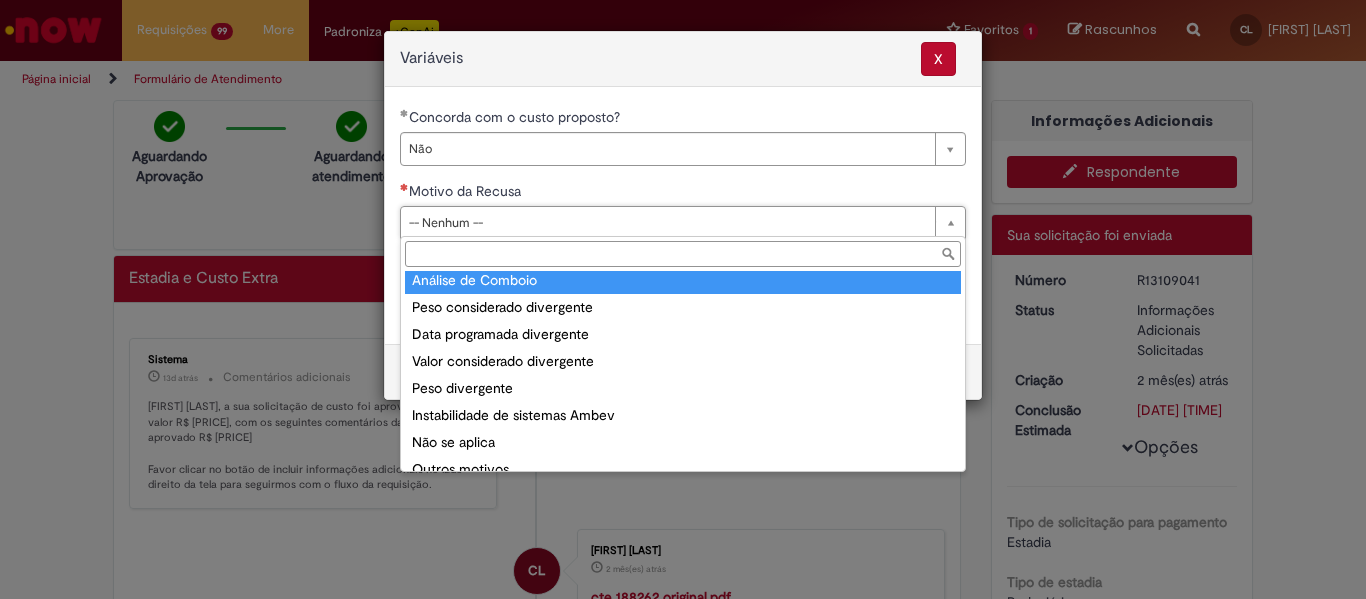 scroll, scrollTop: 78, scrollLeft: 0, axis: vertical 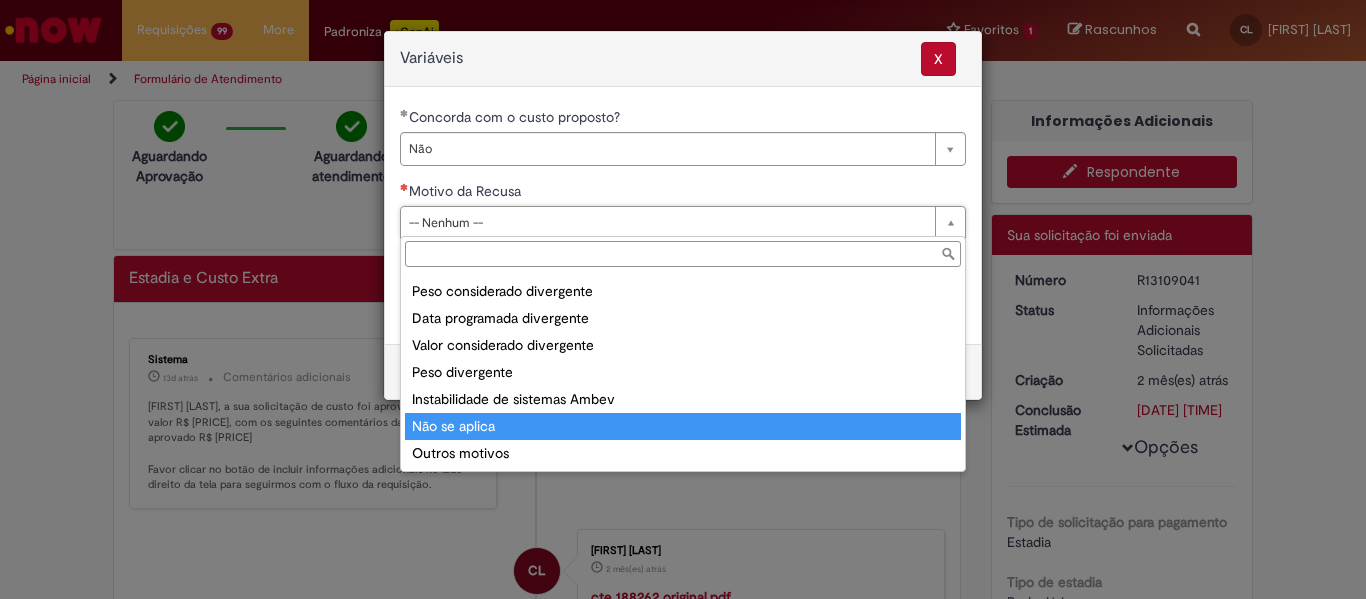 click on "**********" at bounding box center [683, 299] 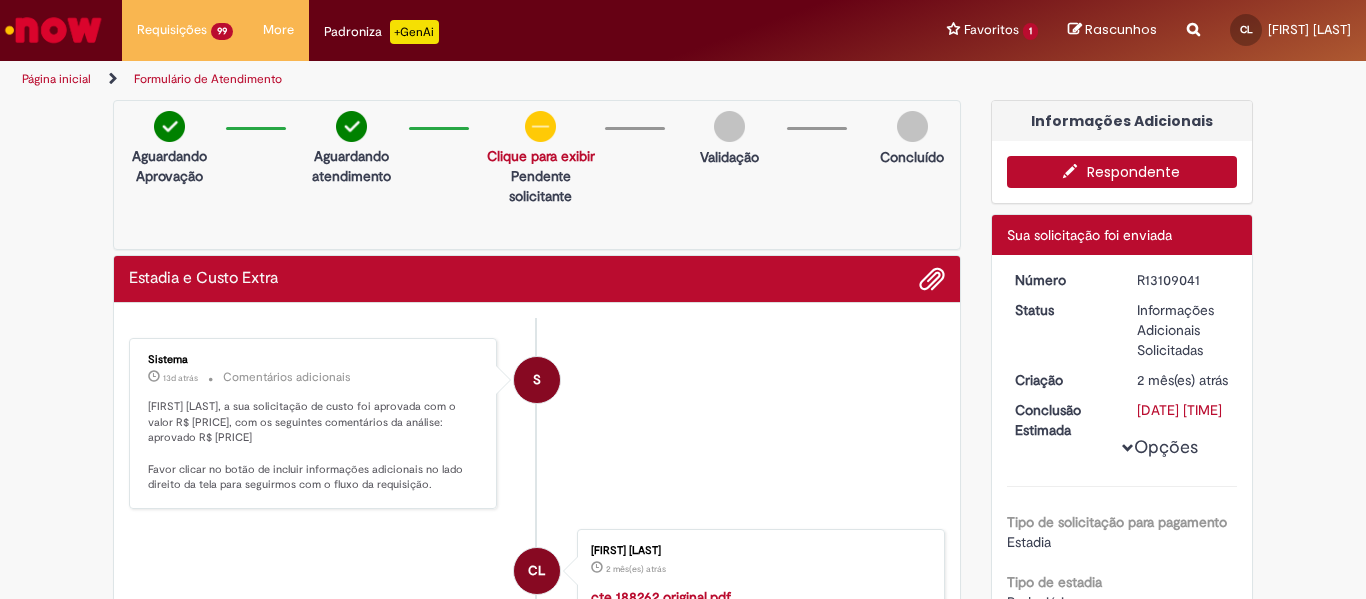 click at bounding box center (1075, 171) 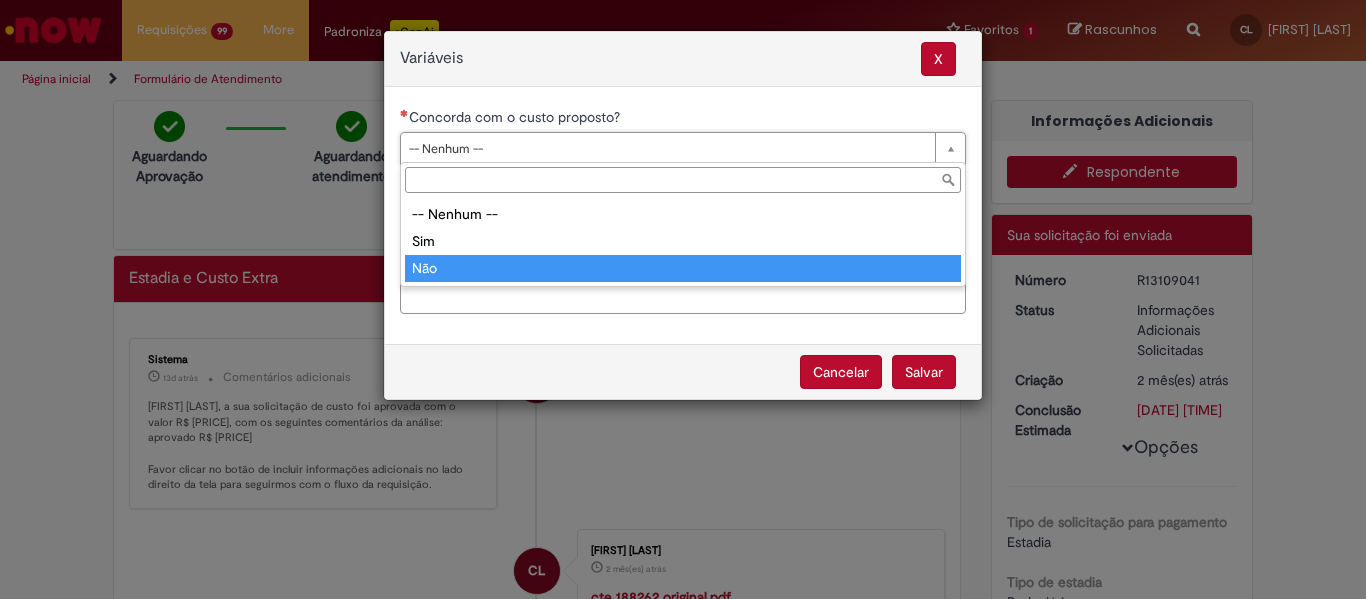type on "***" 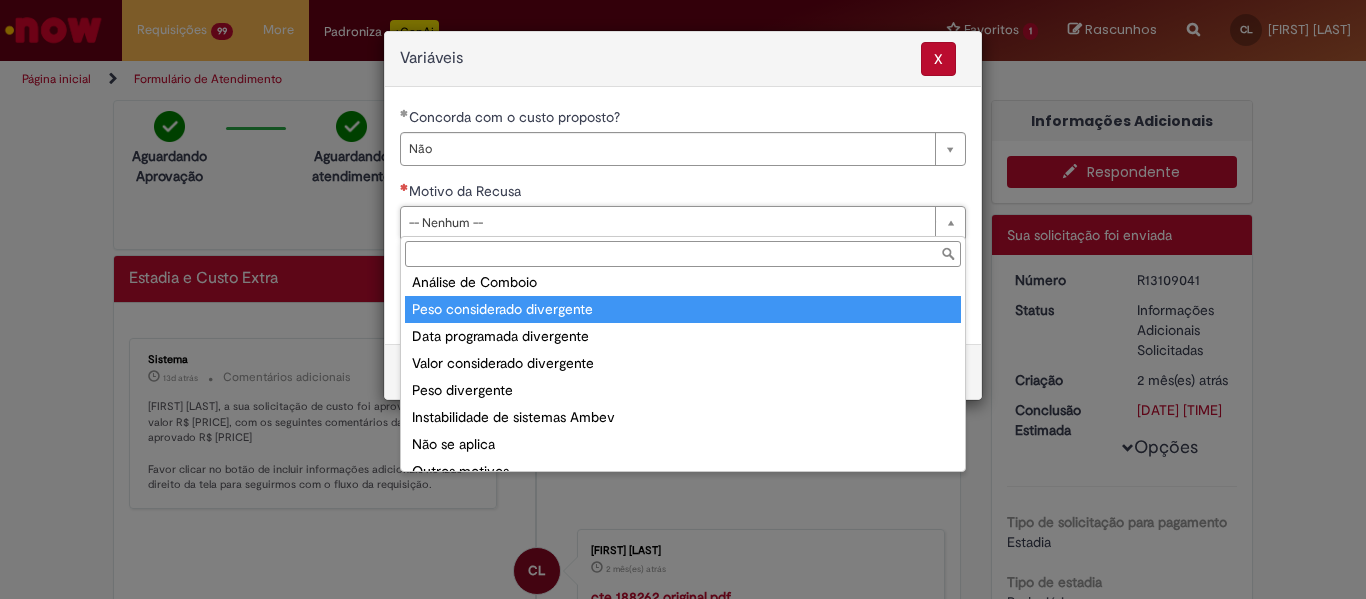 scroll, scrollTop: 78, scrollLeft: 0, axis: vertical 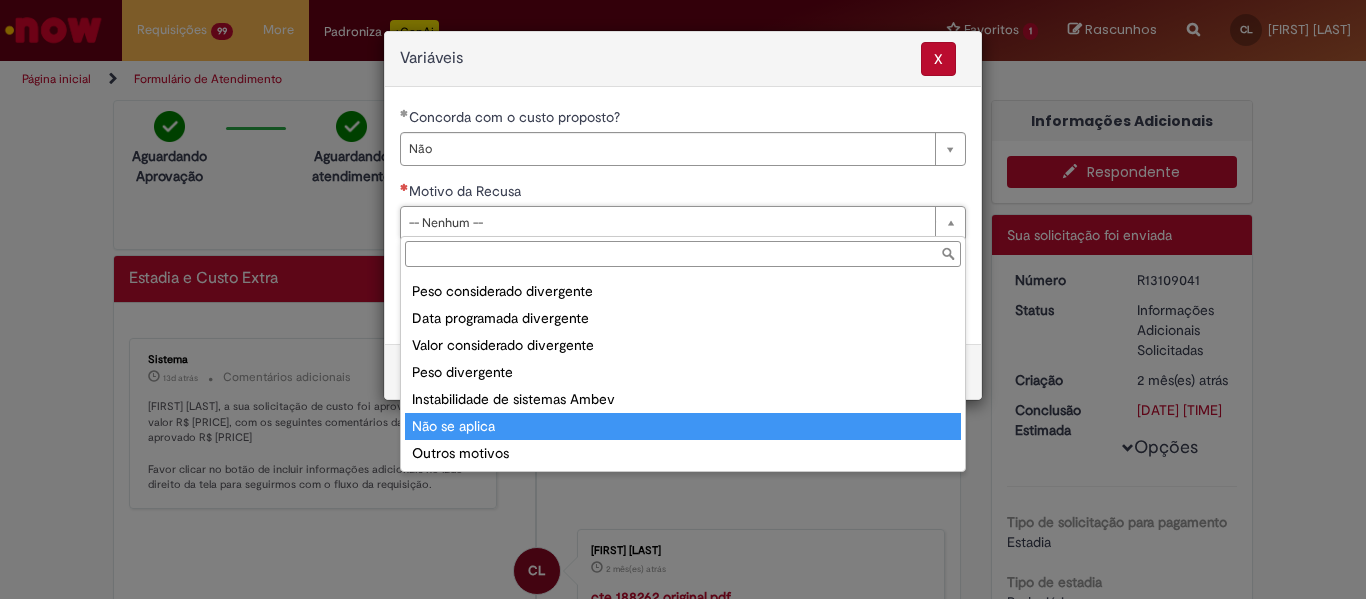 type on "**********" 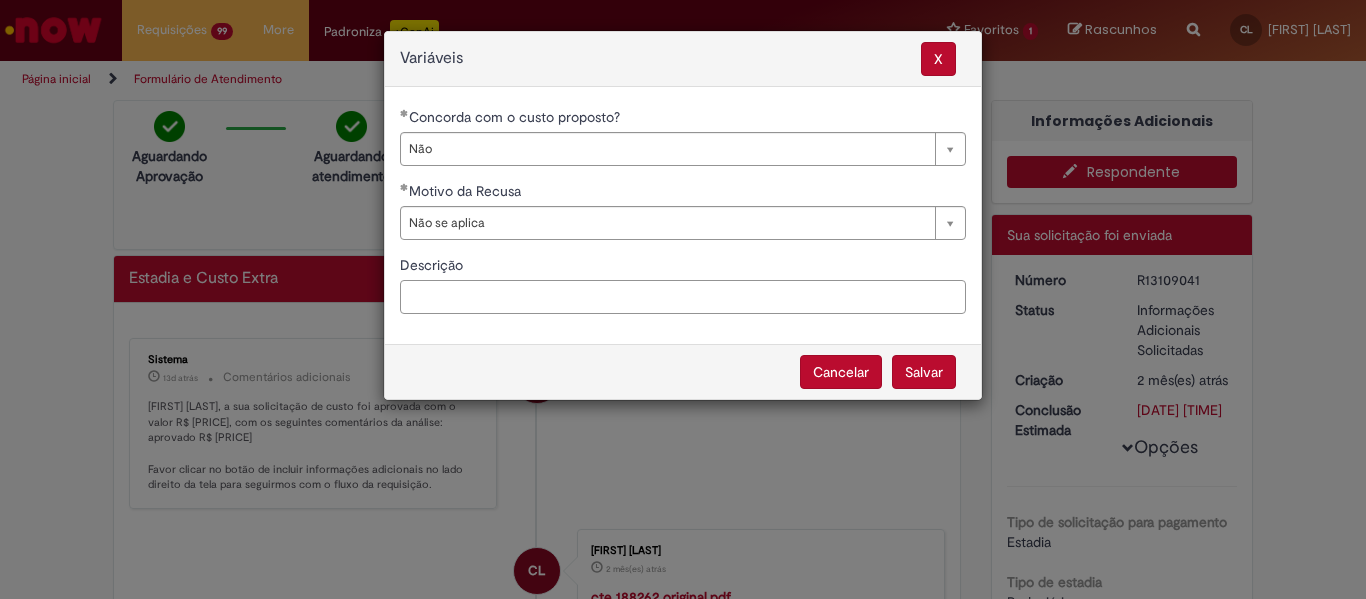 click on "Descrição" at bounding box center (683, 297) 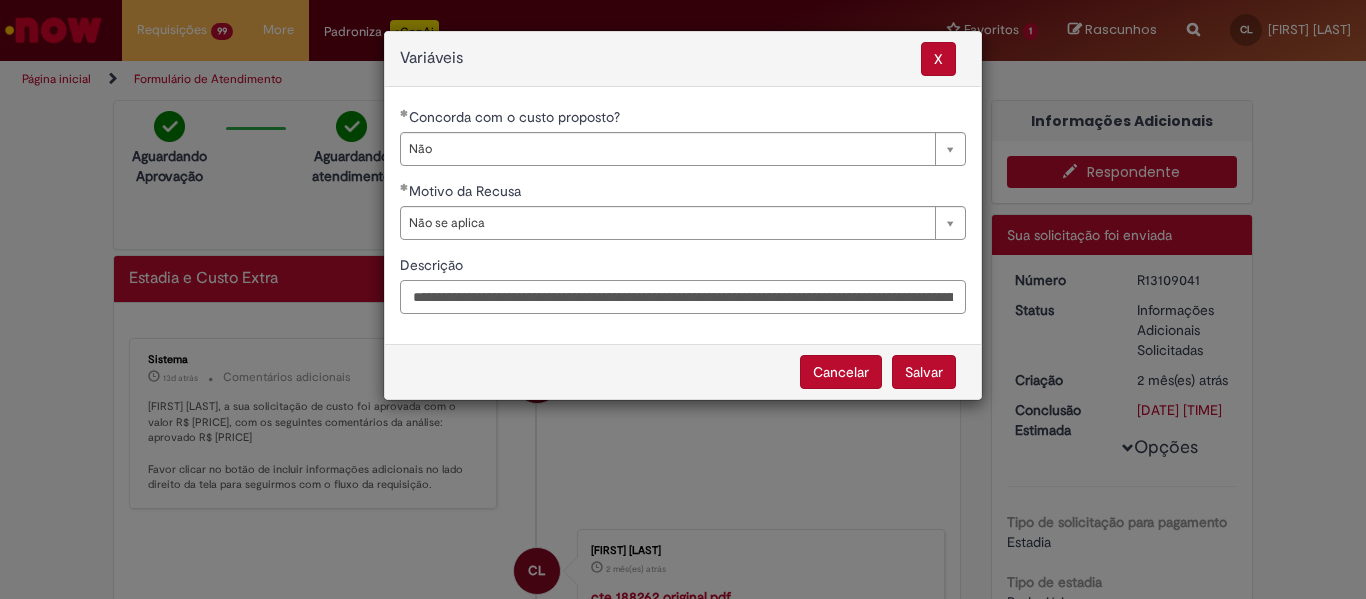 scroll, scrollTop: 0, scrollLeft: 1103, axis: horizontal 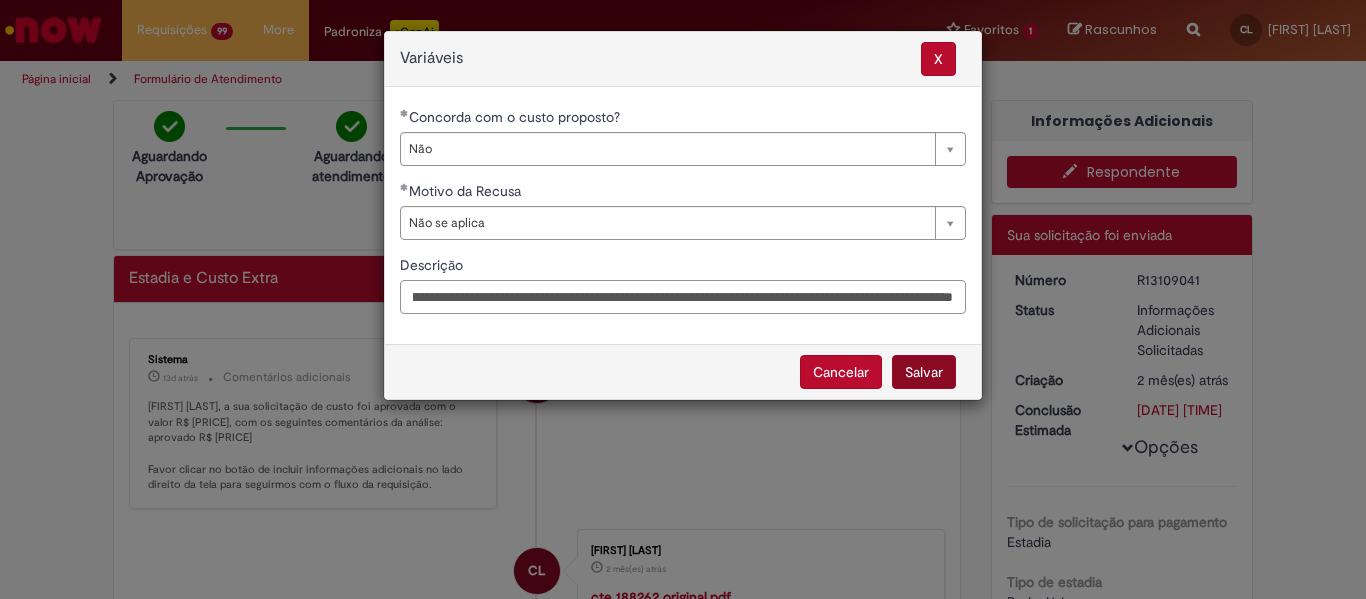 type on "**********" 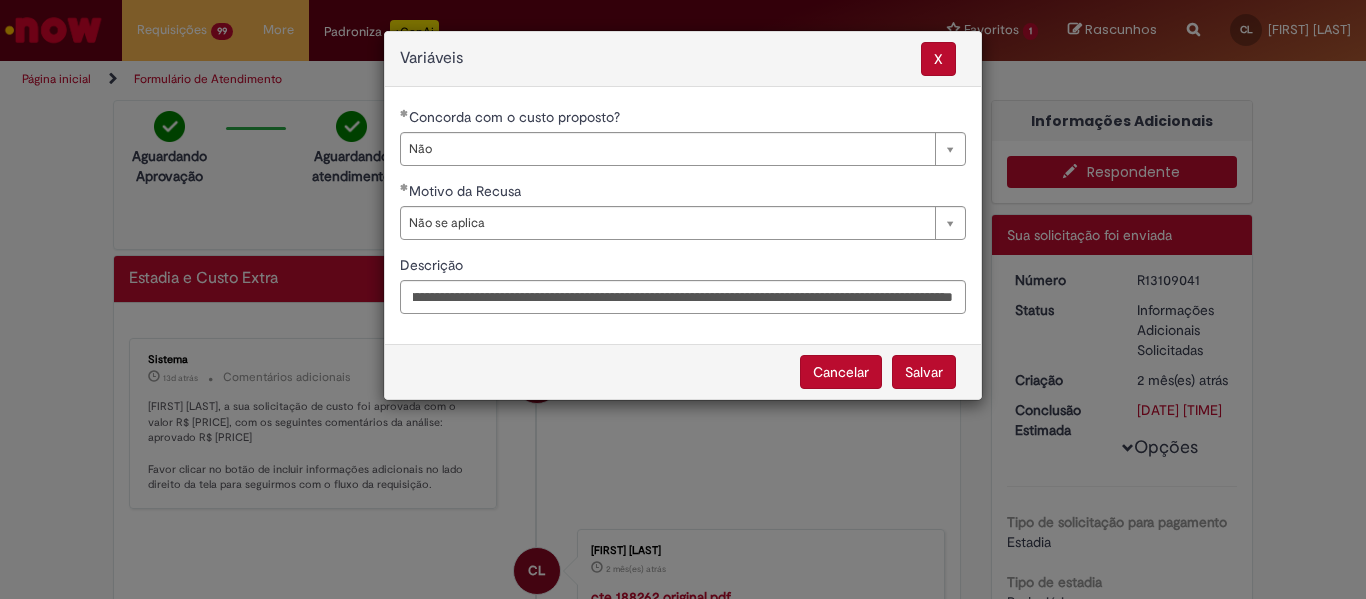 scroll, scrollTop: 0, scrollLeft: 0, axis: both 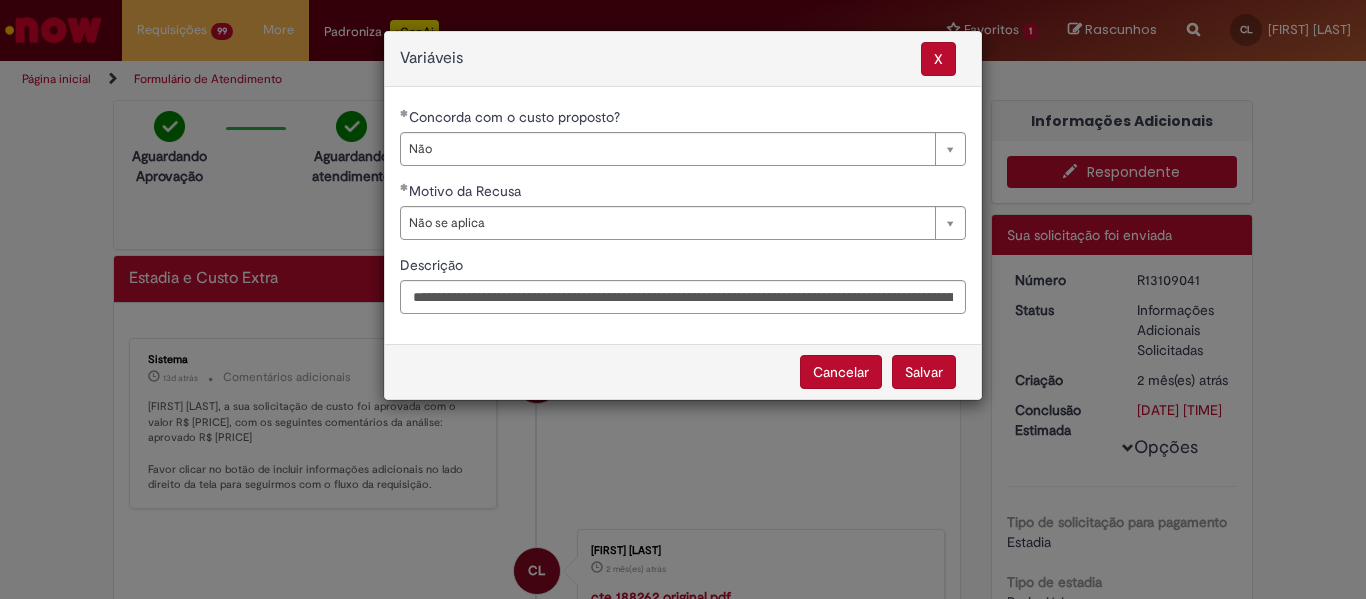 click on "Salvar" at bounding box center (924, 372) 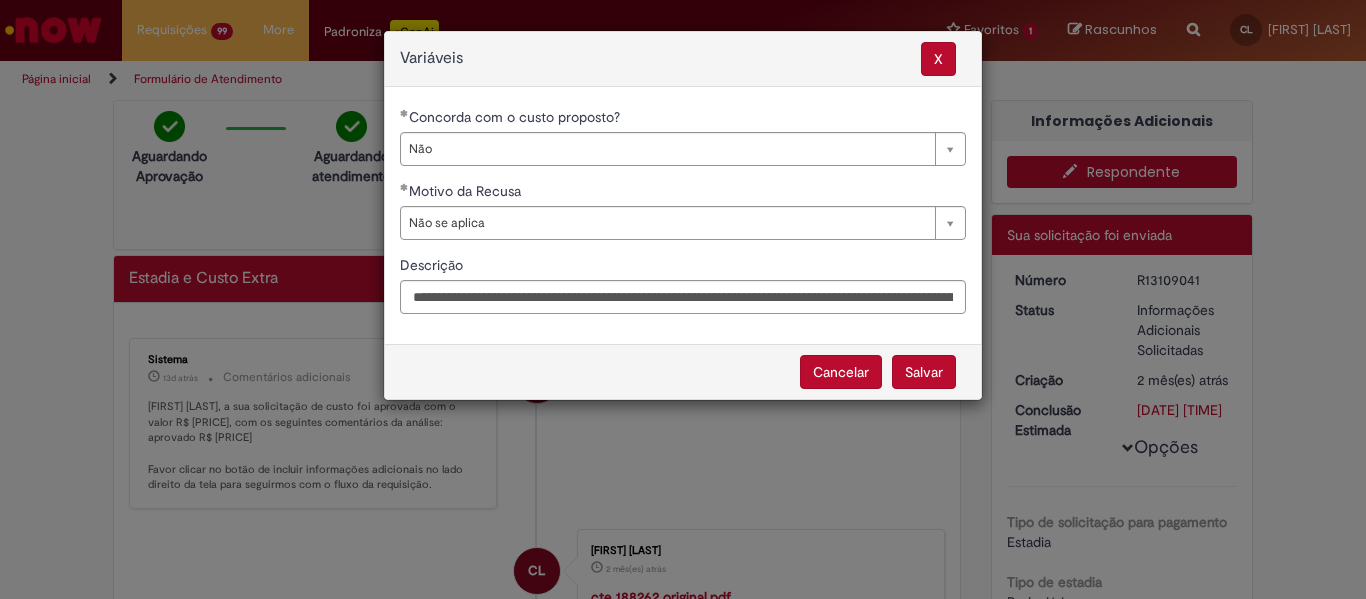 click on "Salvar" at bounding box center [924, 372] 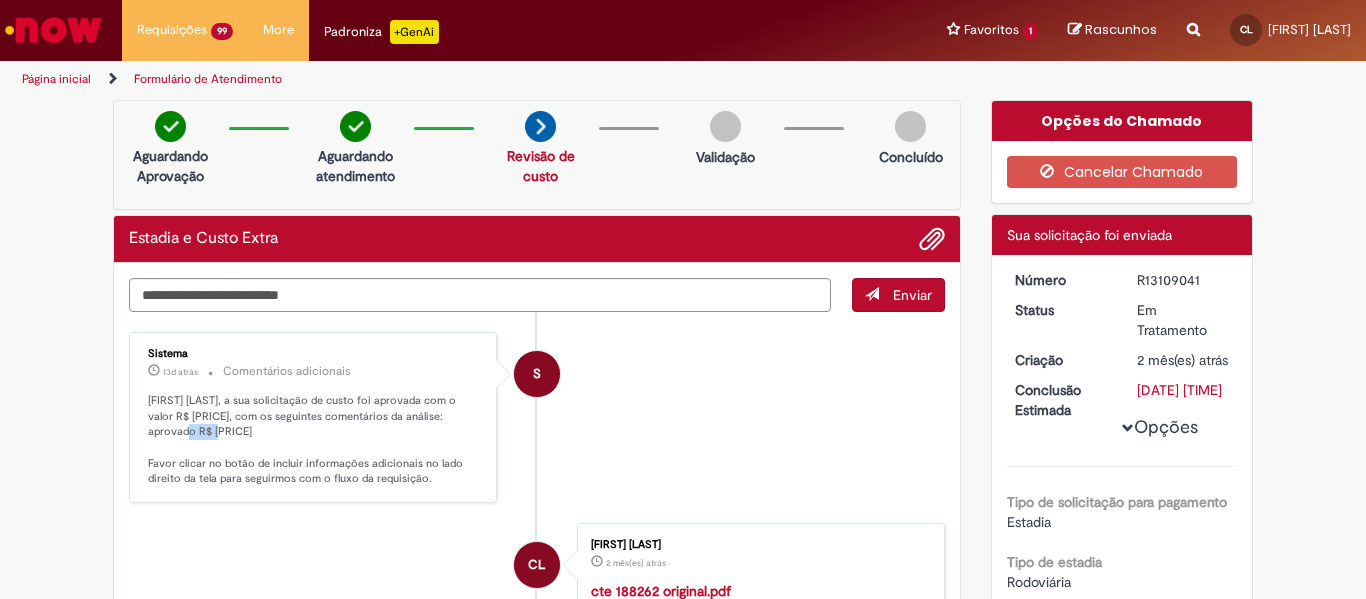 drag, startPoint x: 152, startPoint y: 399, endPoint x: 188, endPoint y: 405, distance: 36.496574 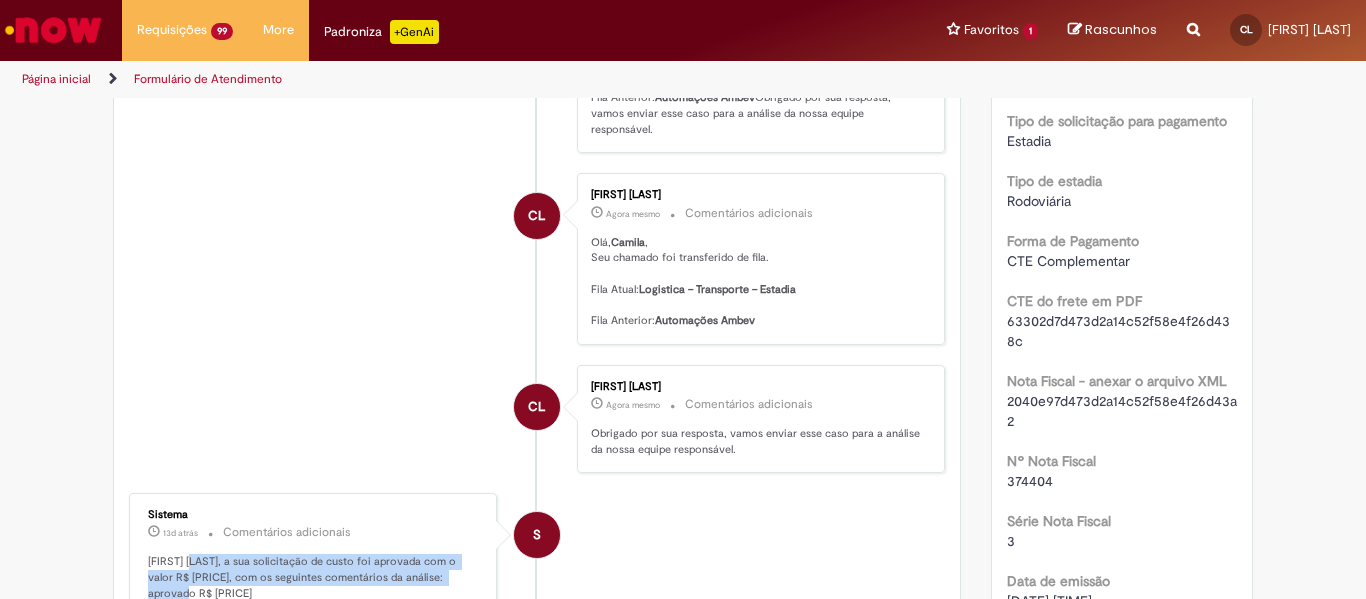 scroll, scrollTop: 600, scrollLeft: 0, axis: vertical 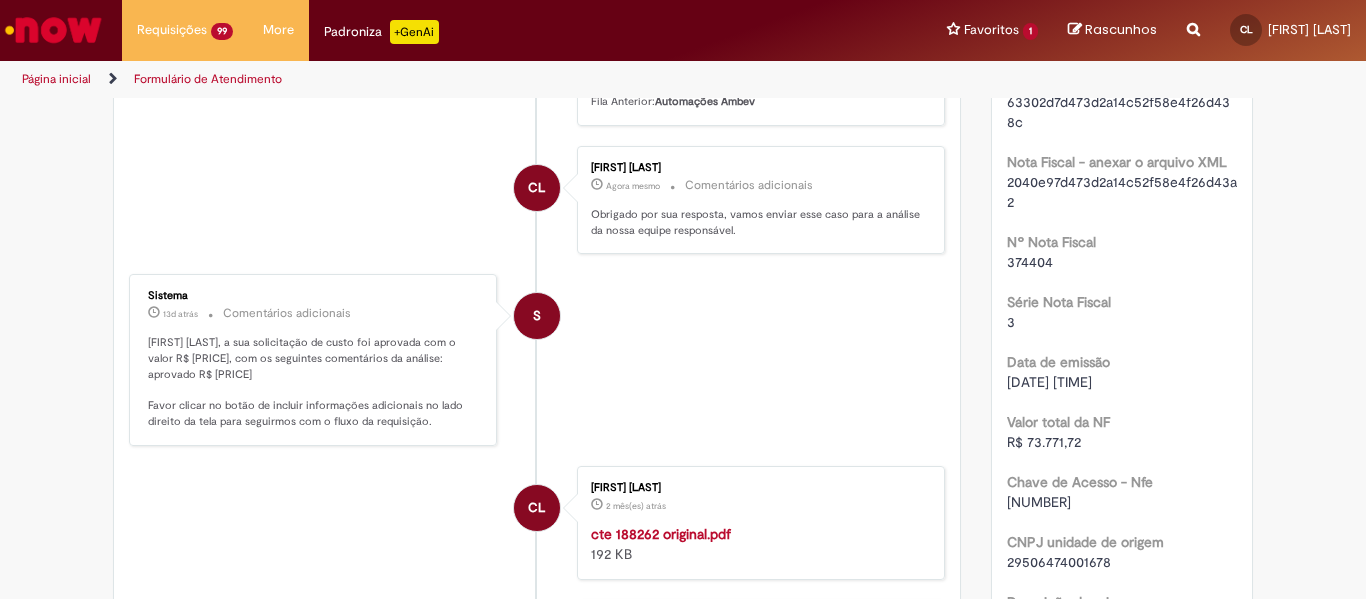 click on "Camila Leite, a sua solicitação de custo foi aprovada com o valor R$ 53,39, com os seguintes comentários da análise: aprovado R$ 53,39 Favor clicar no botão de incluir informações adicionais no lado direito da tela para seguirmos com o fluxo da requisição." at bounding box center [314, 382] 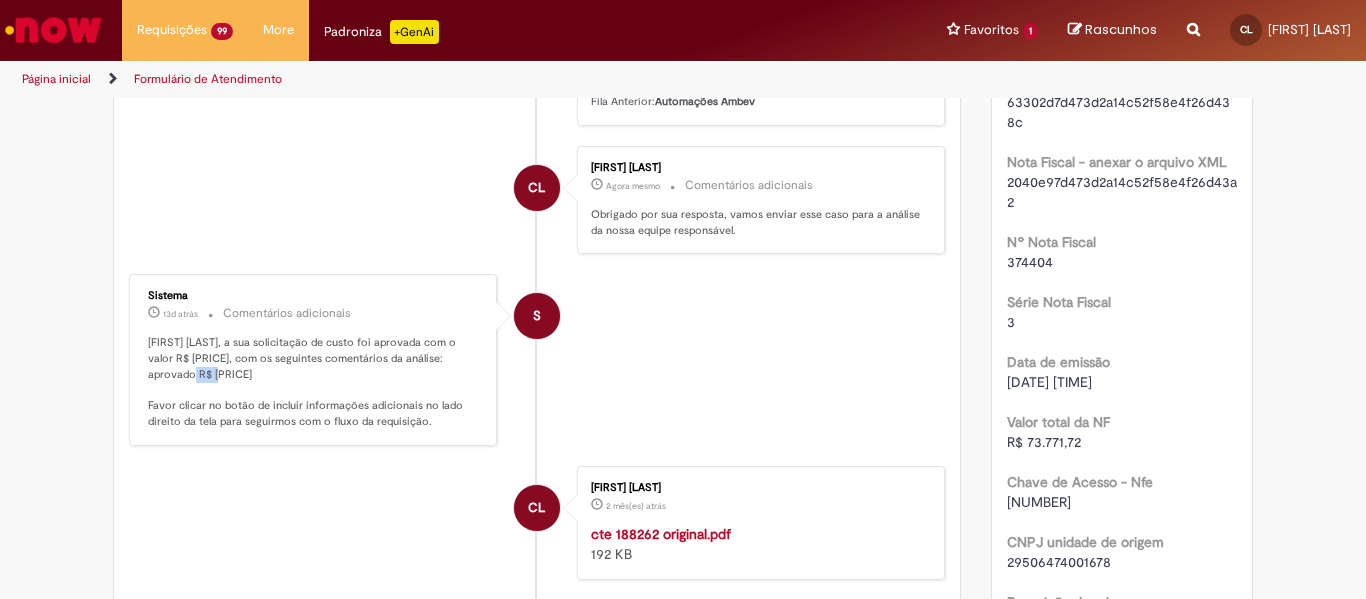 drag, startPoint x: 158, startPoint y: 393, endPoint x: 192, endPoint y: 396, distance: 34.132095 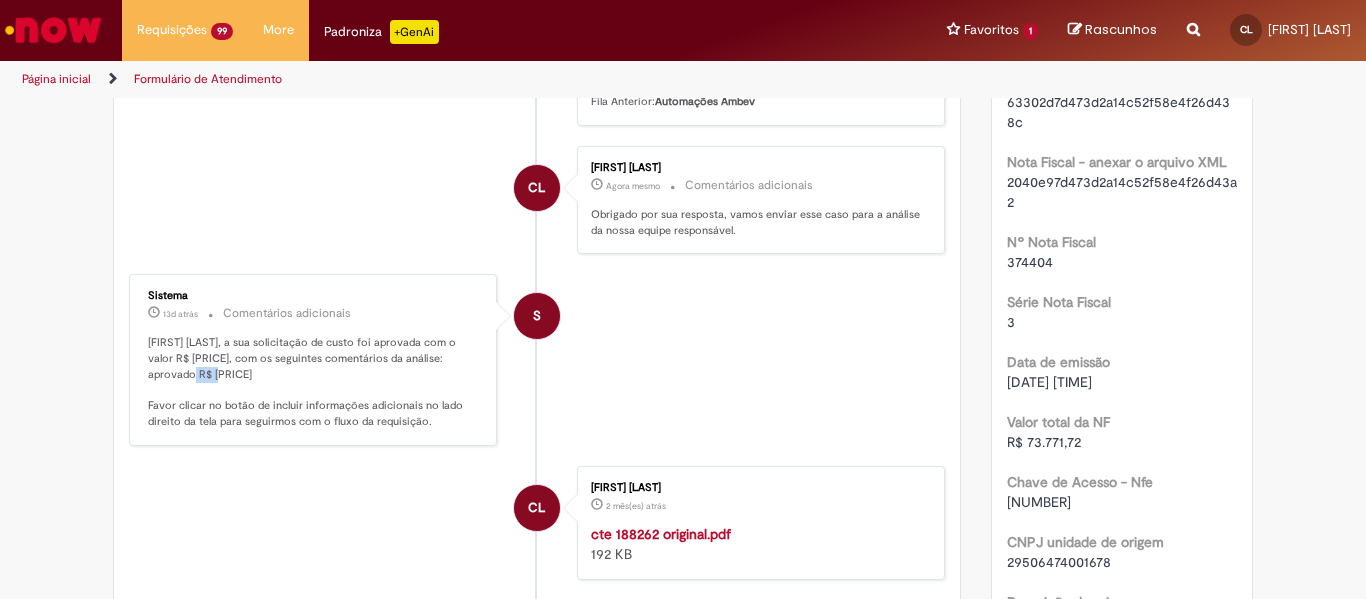 copy on "53,39" 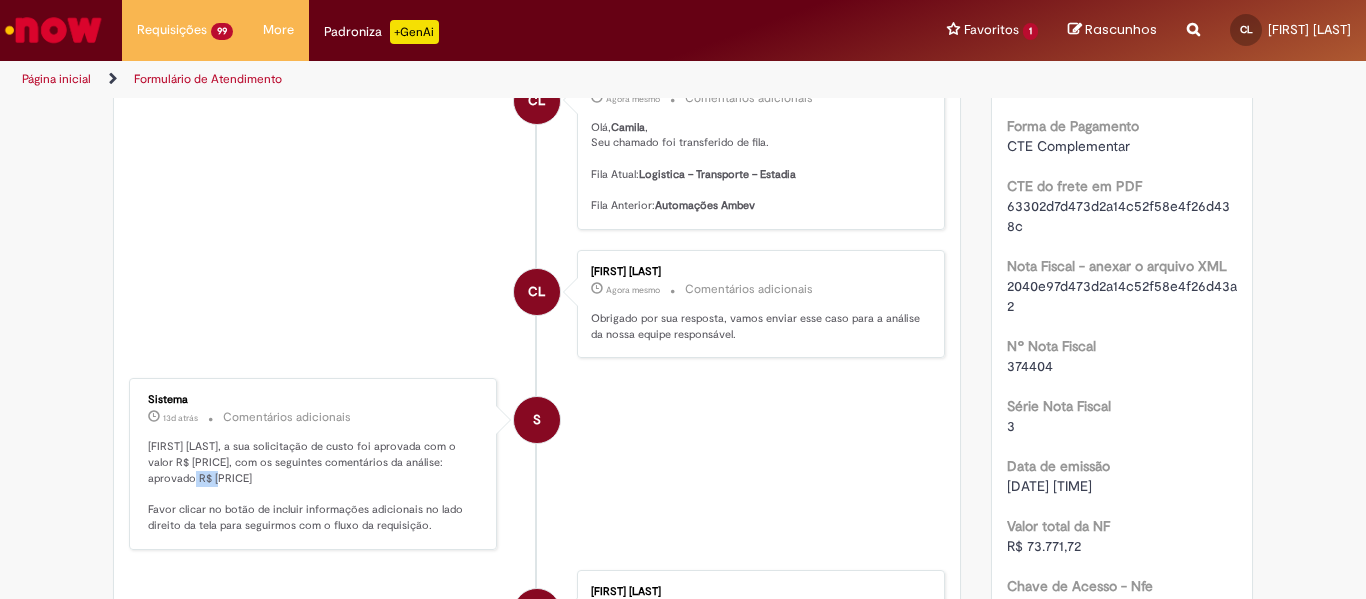 scroll, scrollTop: 400, scrollLeft: 0, axis: vertical 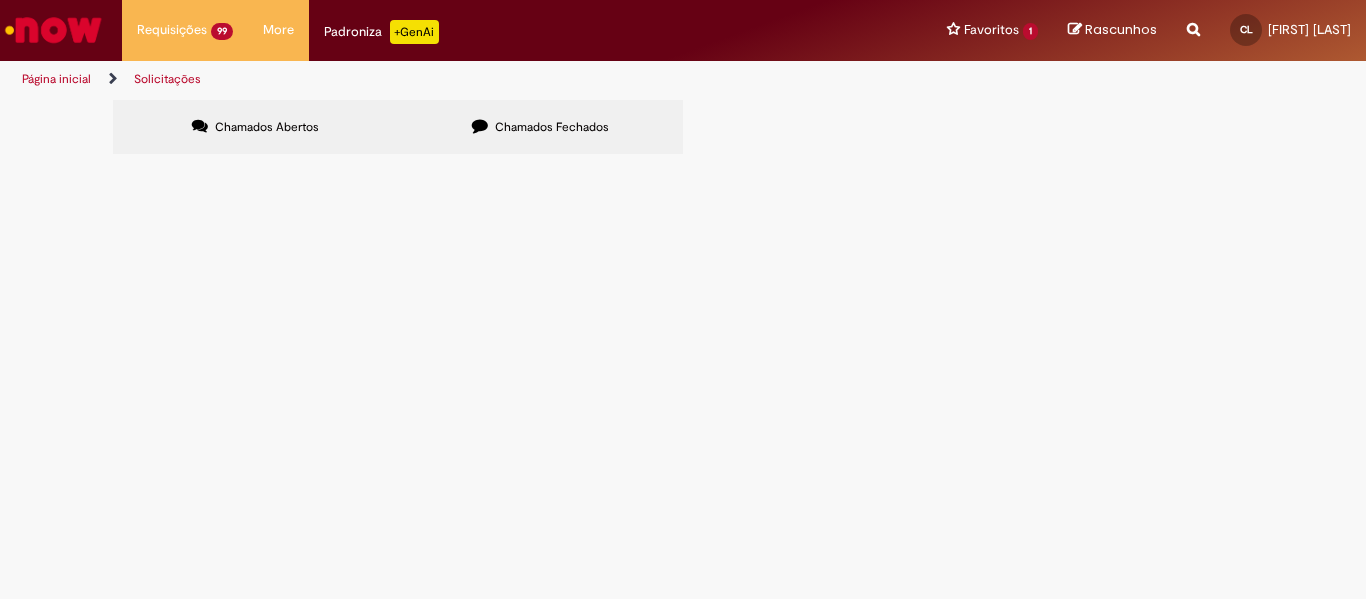 click at bounding box center [0, 0] 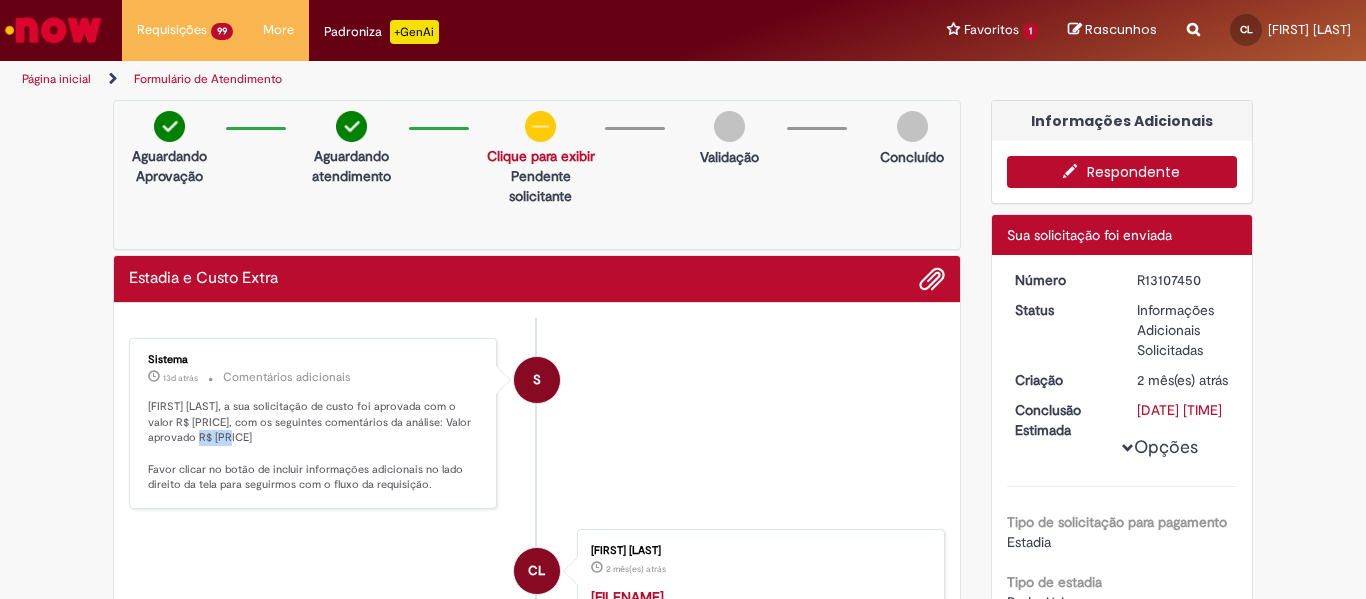 drag, startPoint x: 156, startPoint y: 440, endPoint x: 195, endPoint y: 445, distance: 39.319206 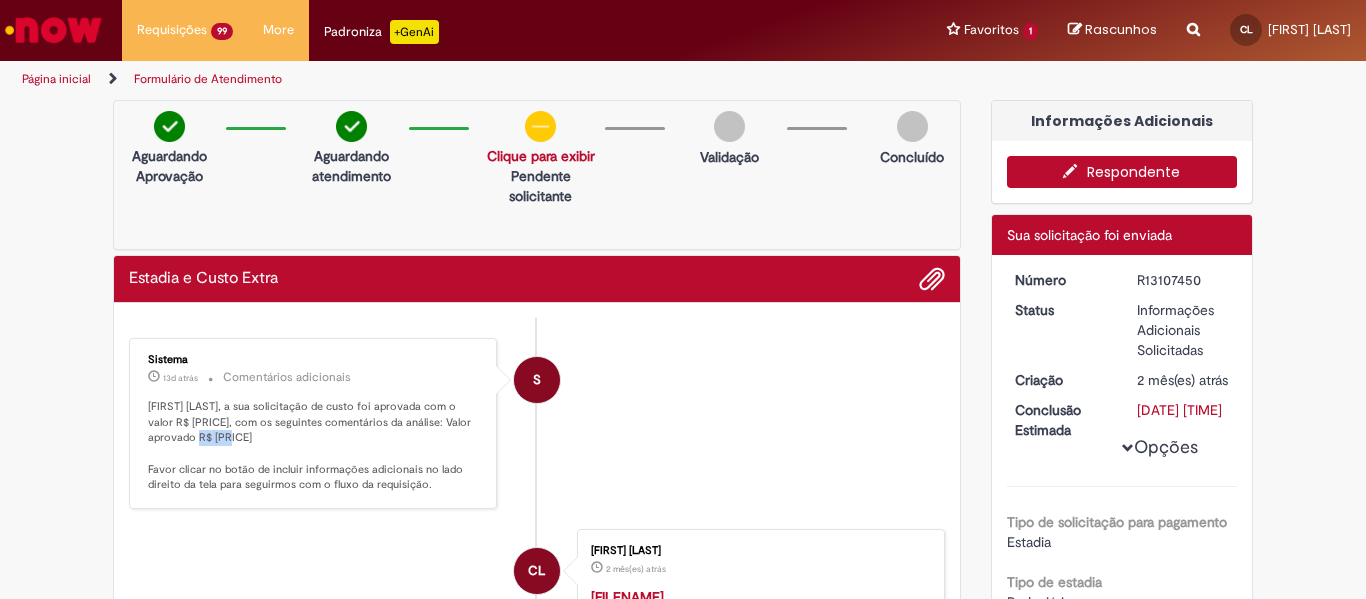 click on "Respondente" at bounding box center [1122, 172] 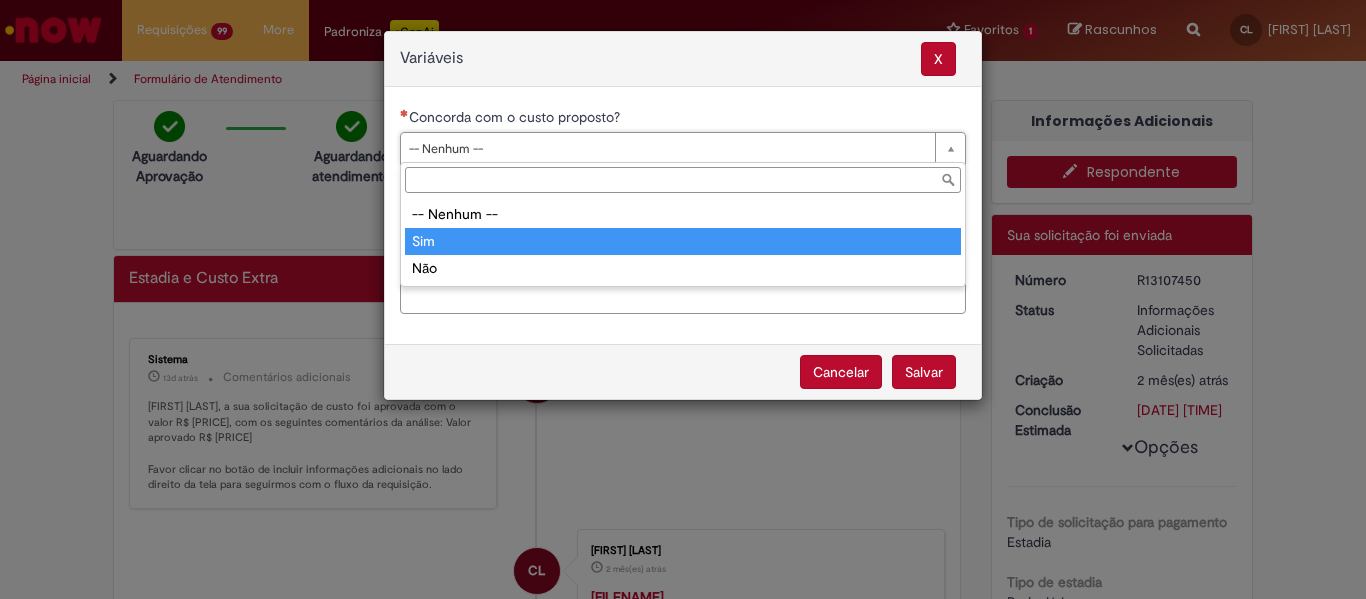 type on "***" 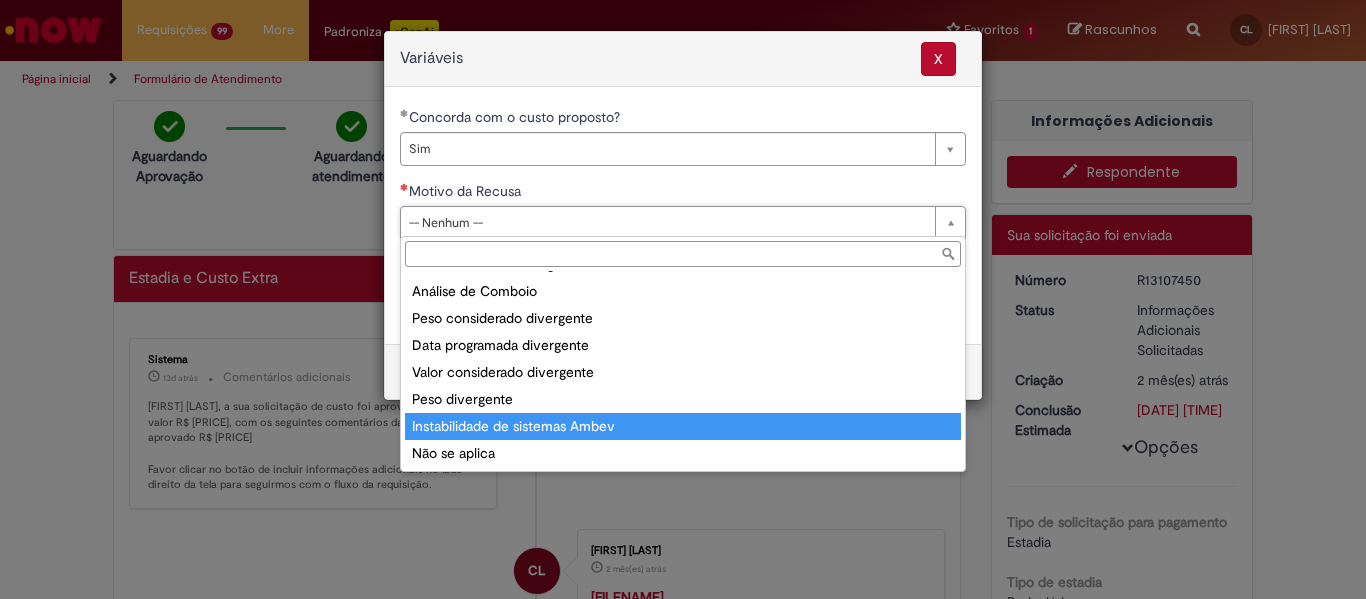 scroll, scrollTop: 78, scrollLeft: 0, axis: vertical 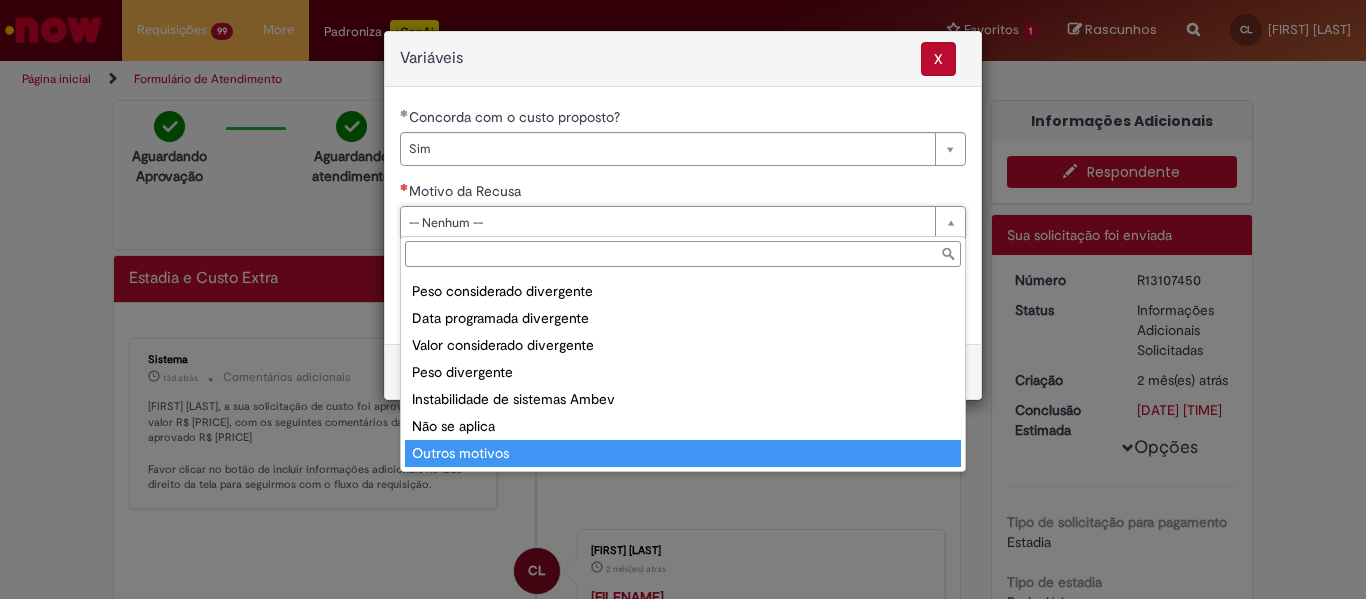 type on "**********" 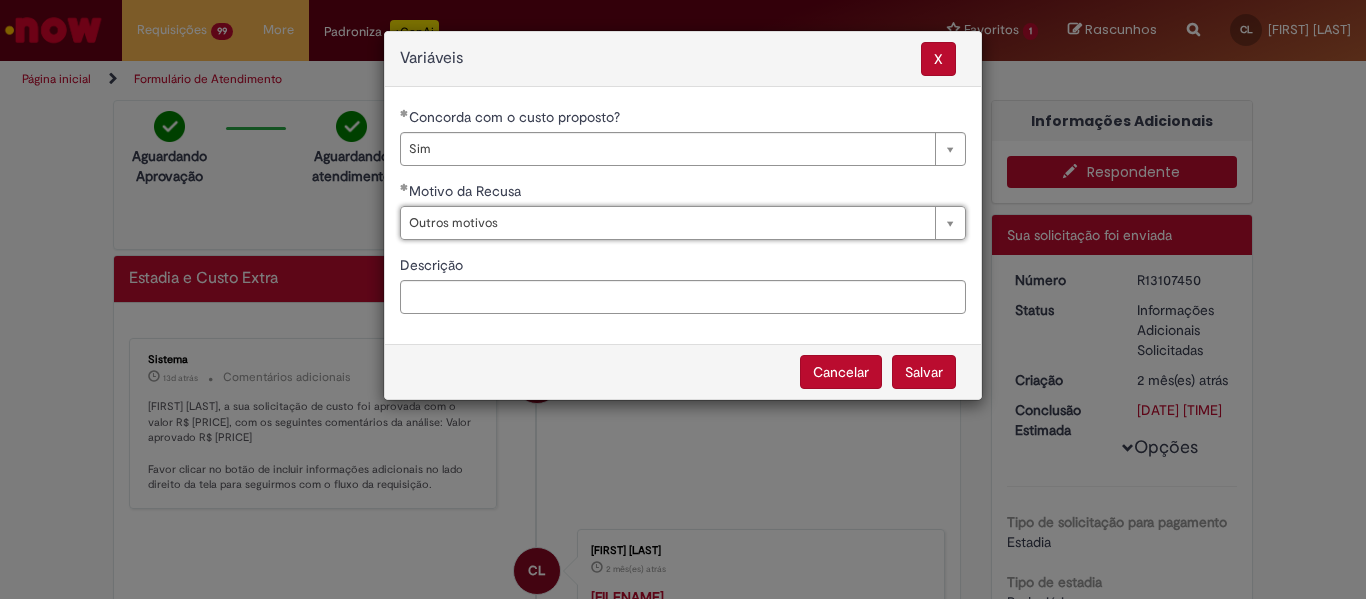 click on "Salvar" at bounding box center (924, 372) 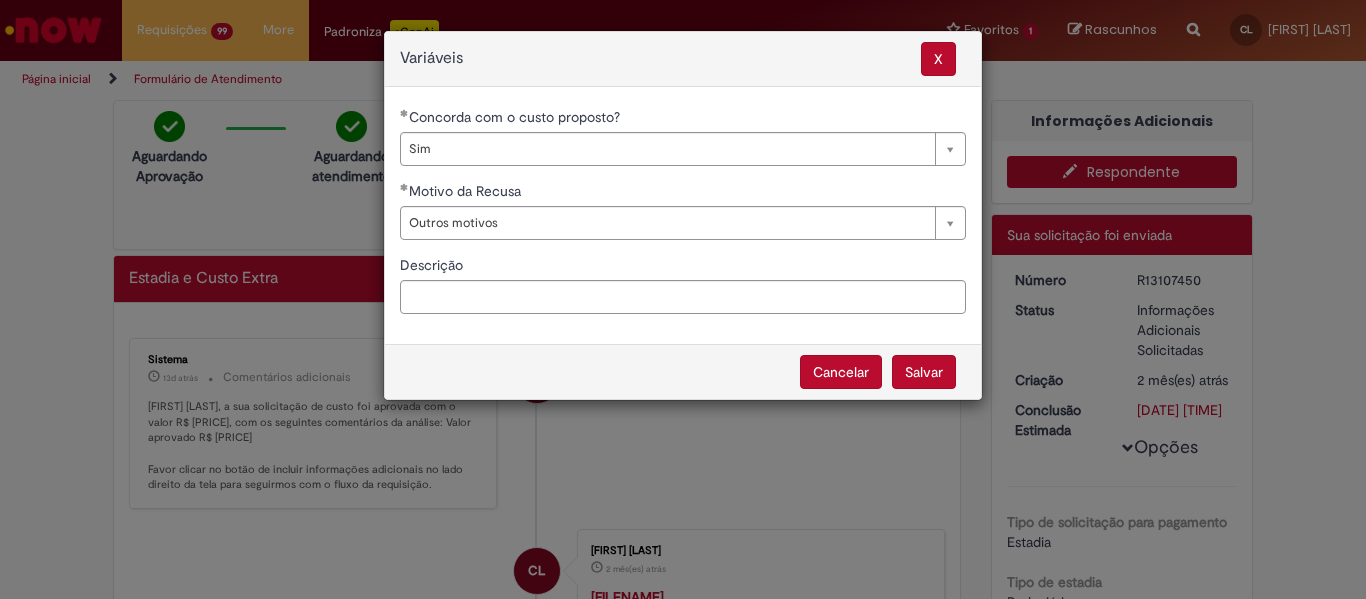 select on "***" 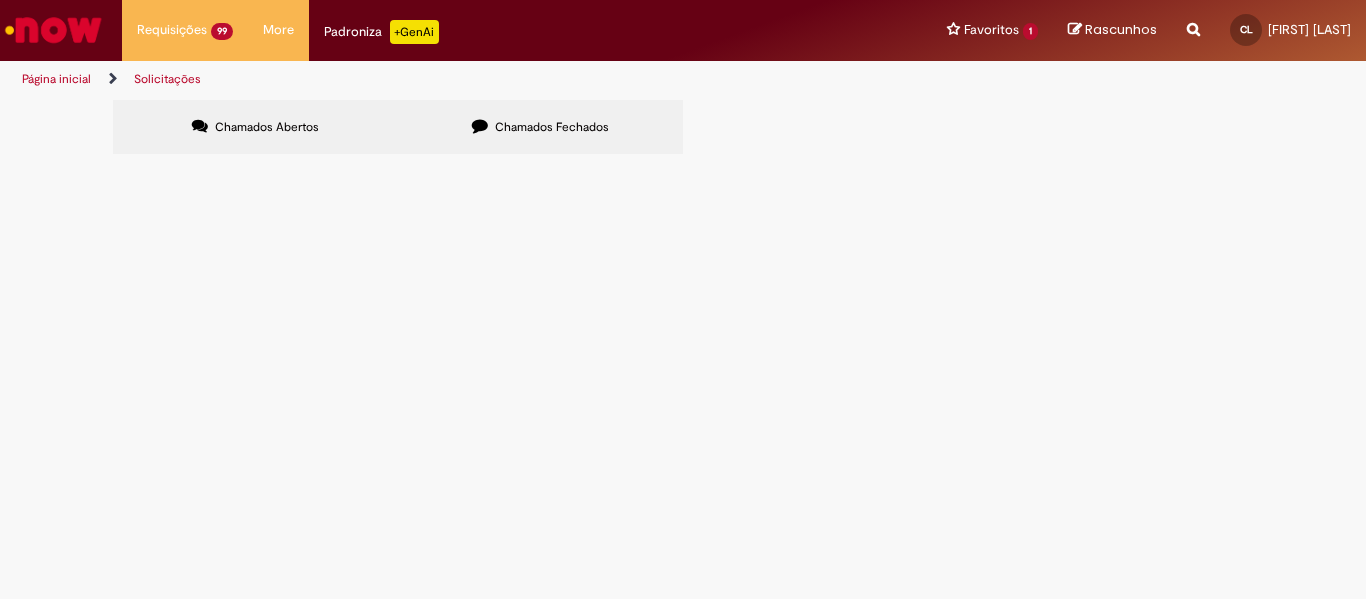 click at bounding box center (0, 0) 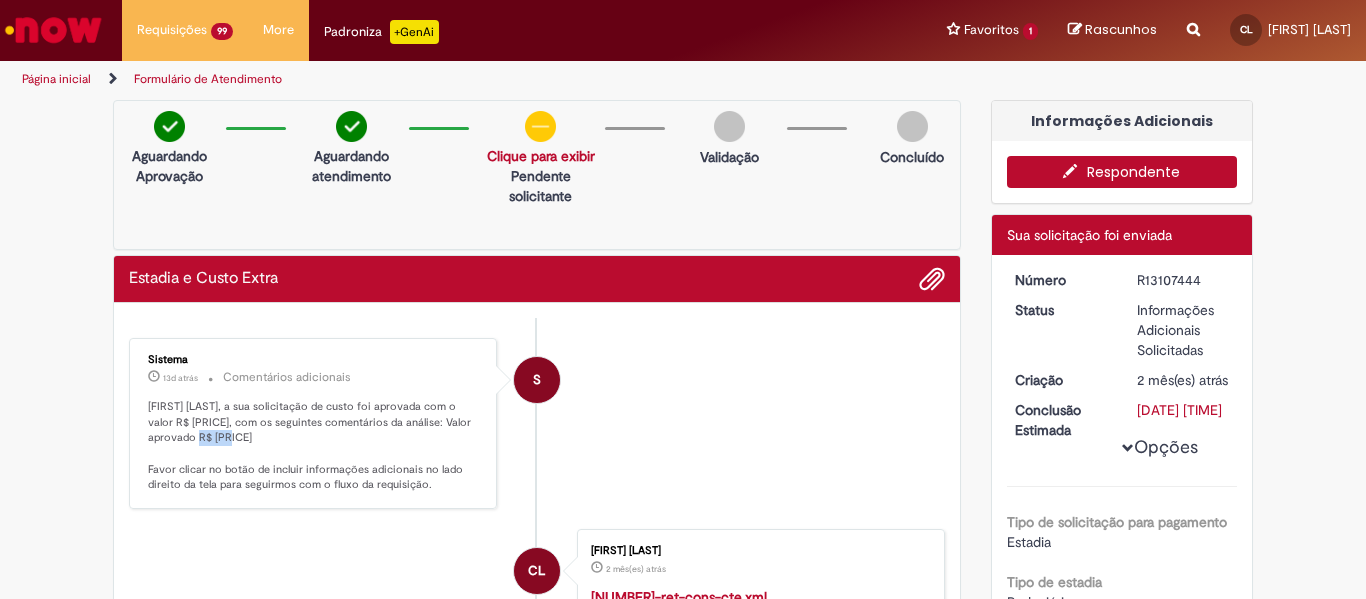 drag, startPoint x: 156, startPoint y: 440, endPoint x: 190, endPoint y: 443, distance: 34.132095 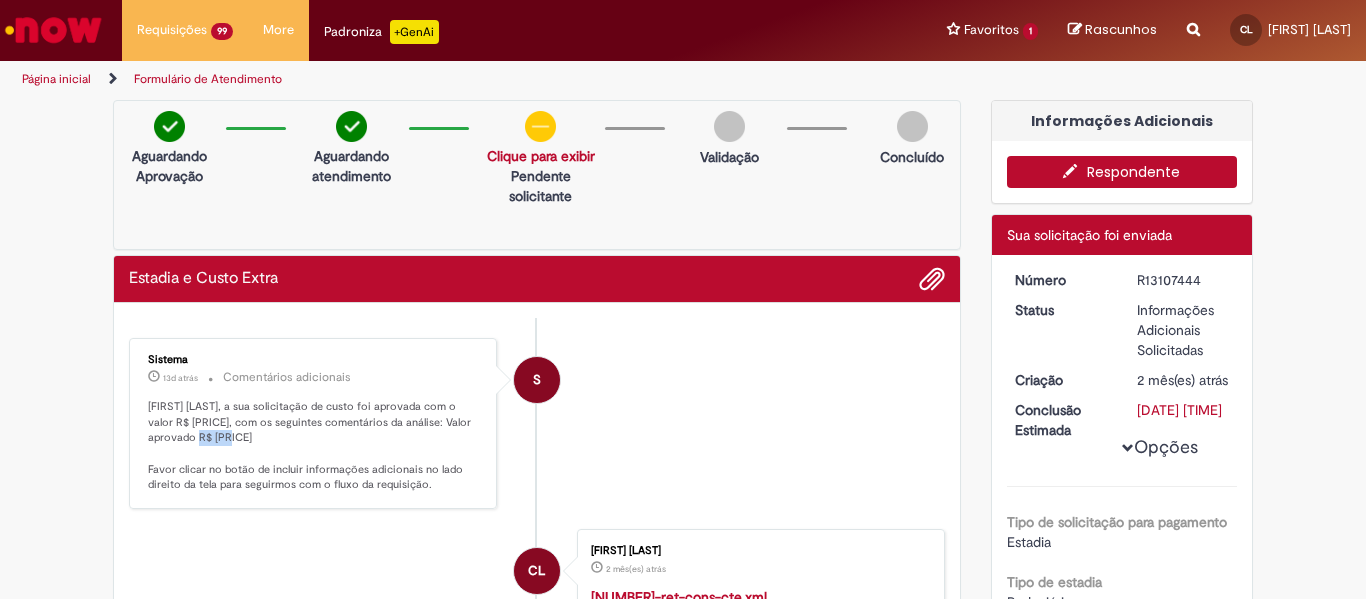 click on "Respondente" at bounding box center [1122, 172] 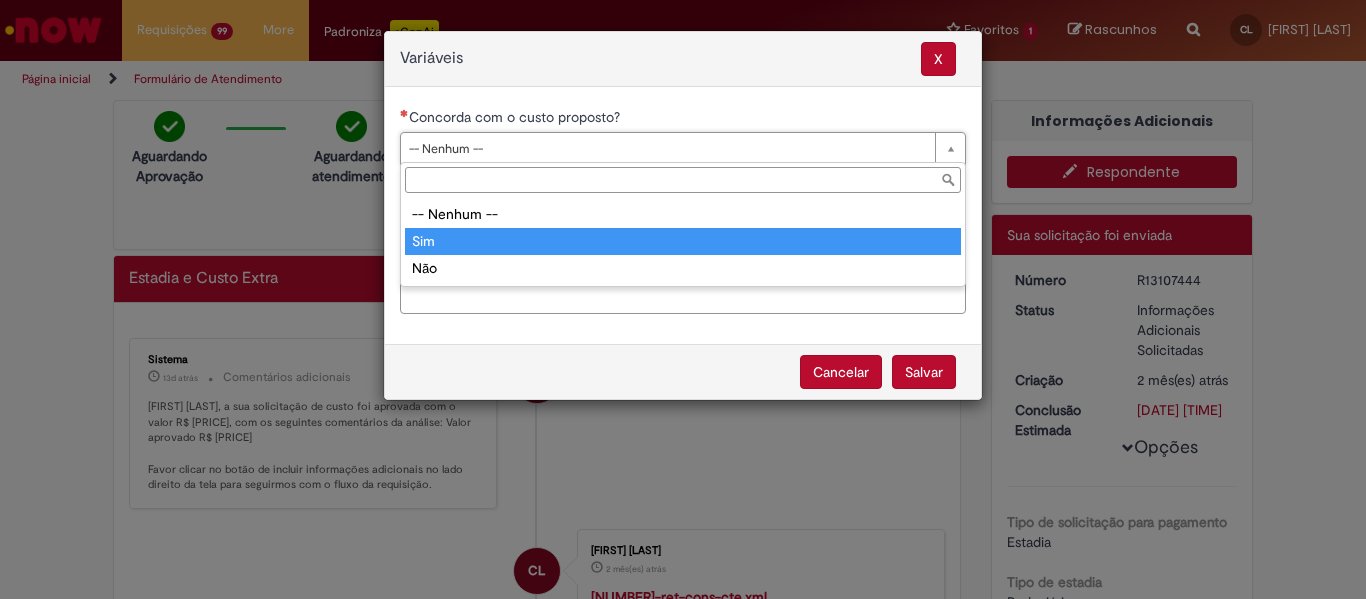 type on "***" 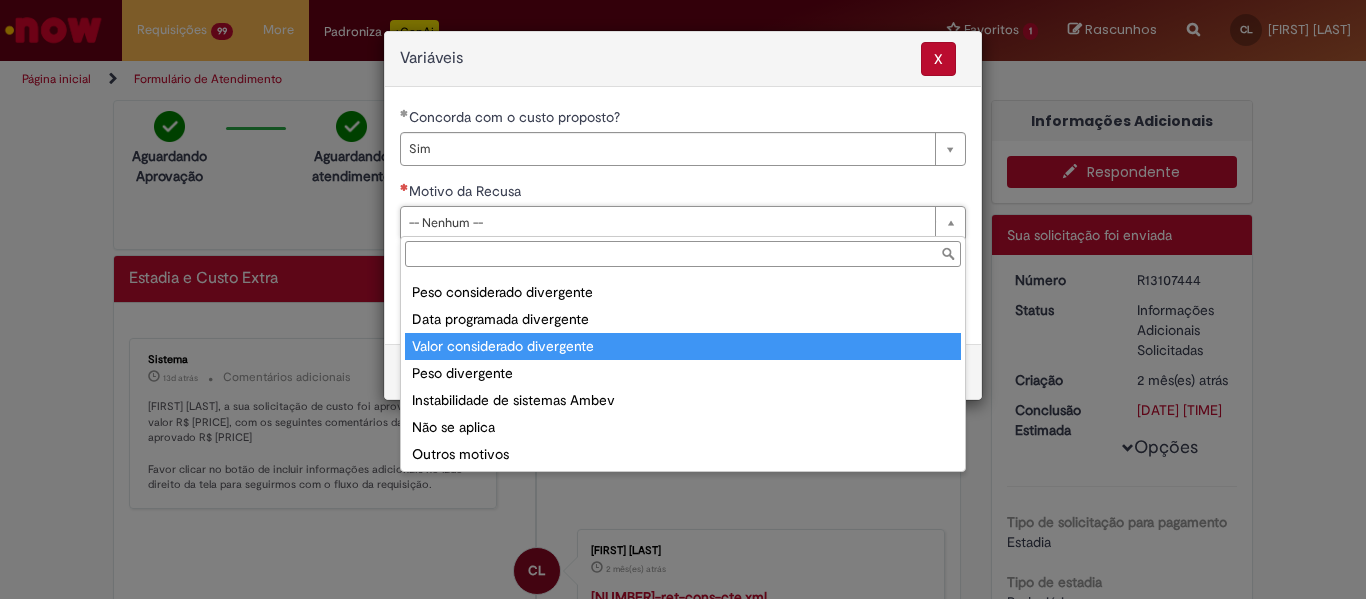 scroll, scrollTop: 78, scrollLeft: 0, axis: vertical 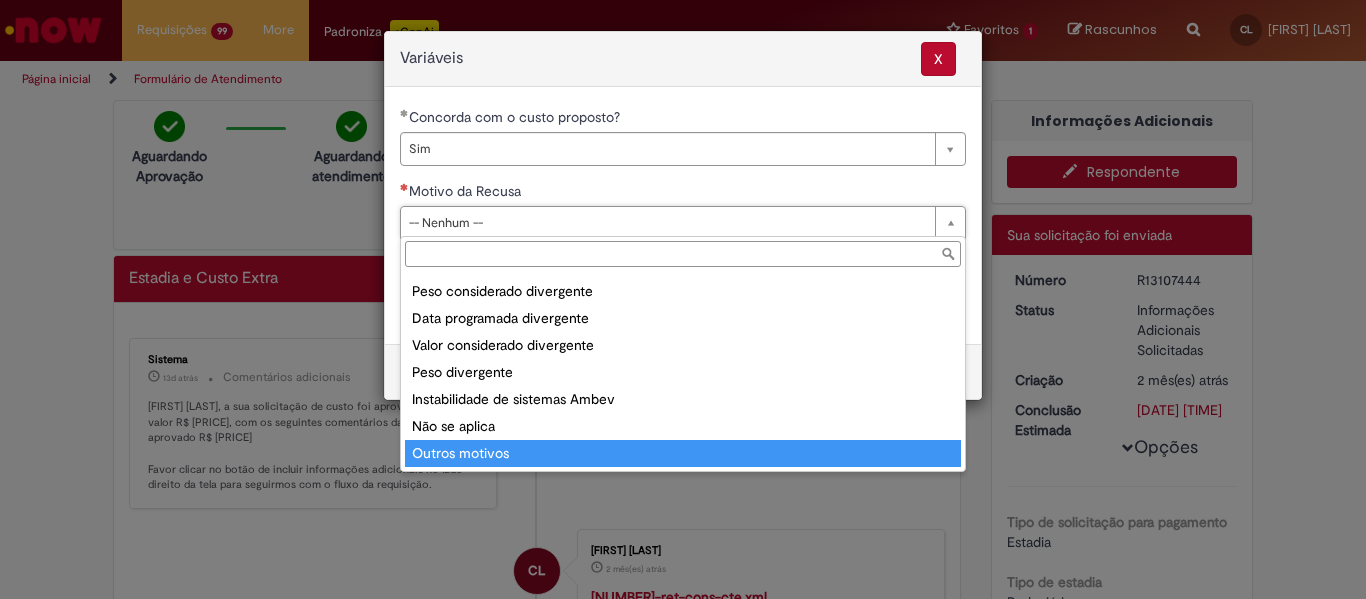 type on "**********" 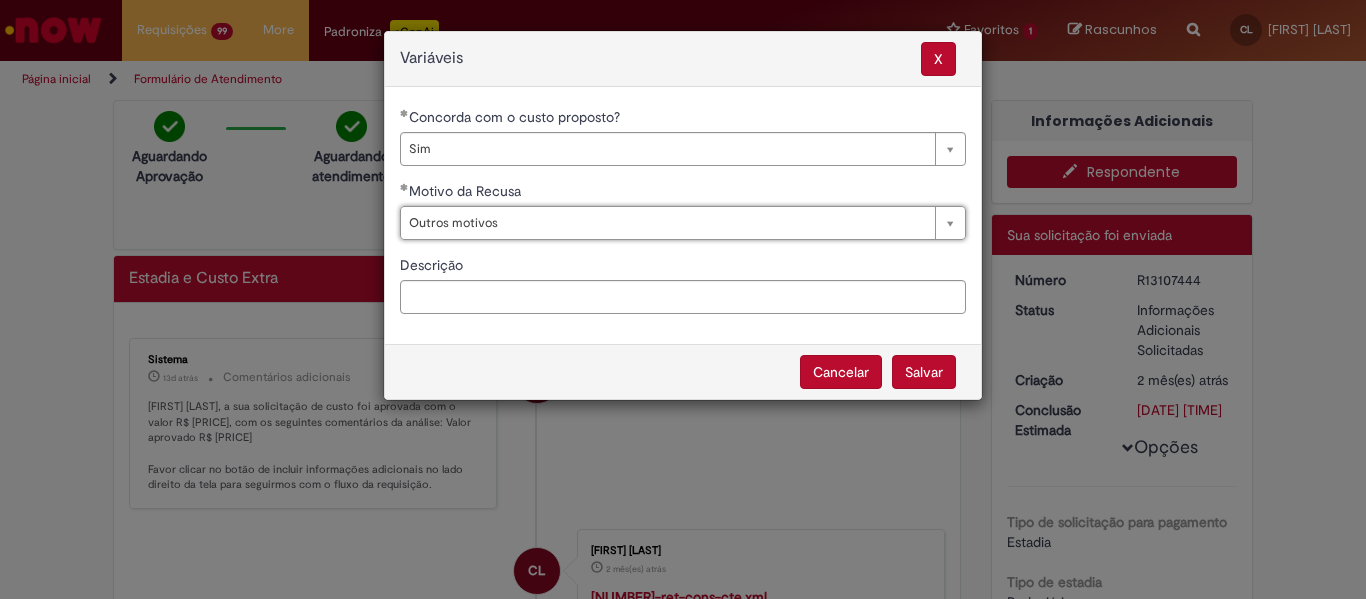 click on "Salvar" at bounding box center (924, 372) 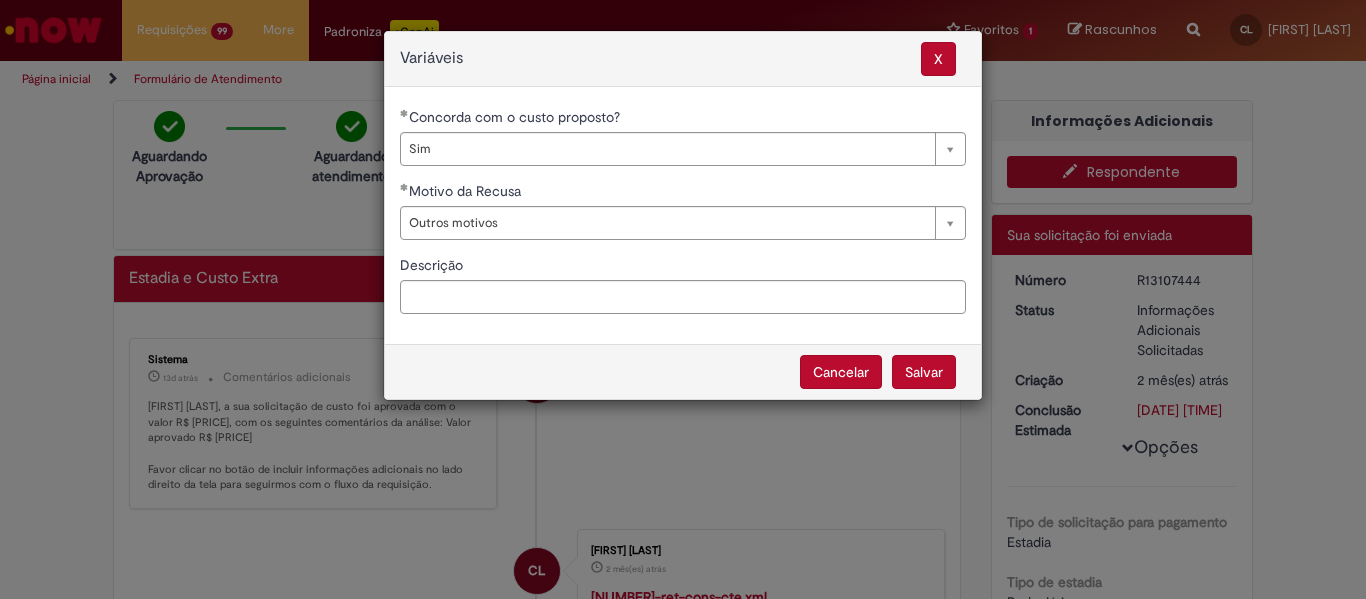 select on "***" 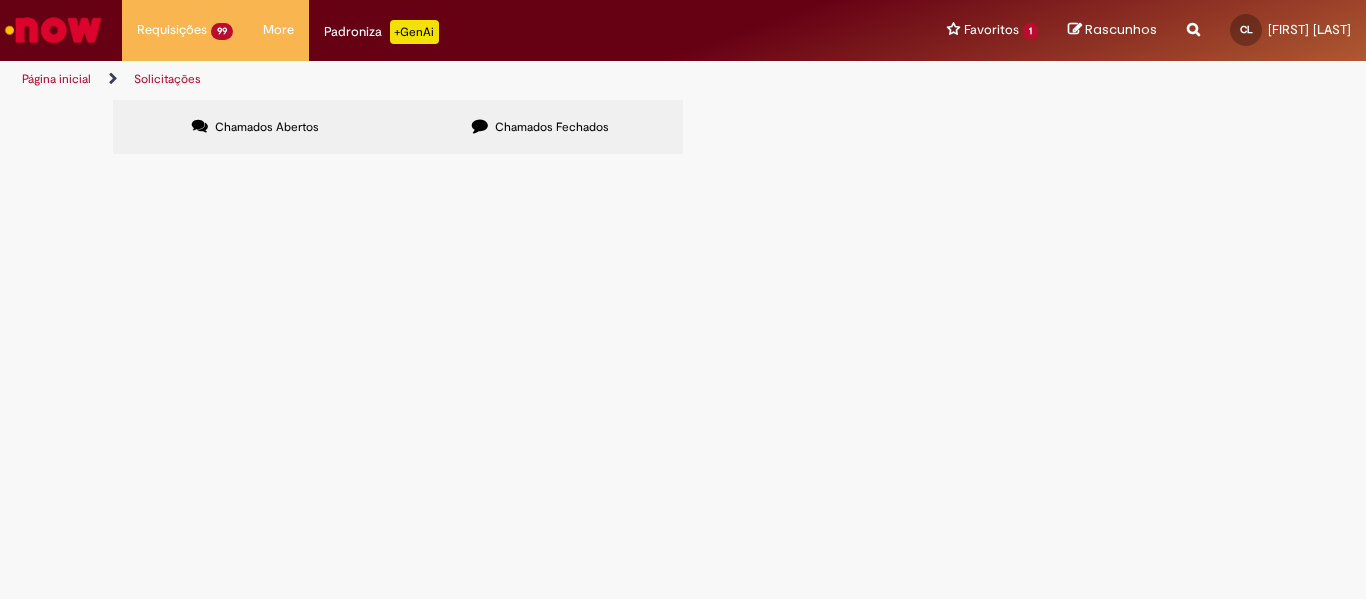 click at bounding box center (0, 0) 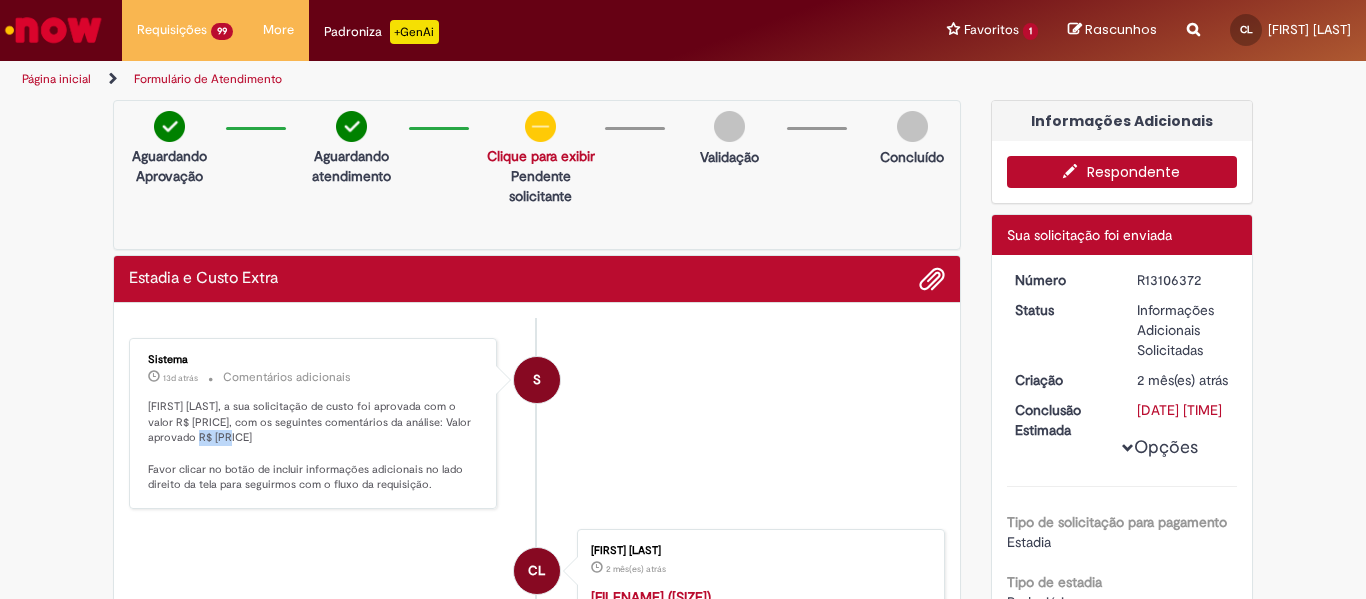 drag, startPoint x: 206, startPoint y: 441, endPoint x: 243, endPoint y: 441, distance: 37 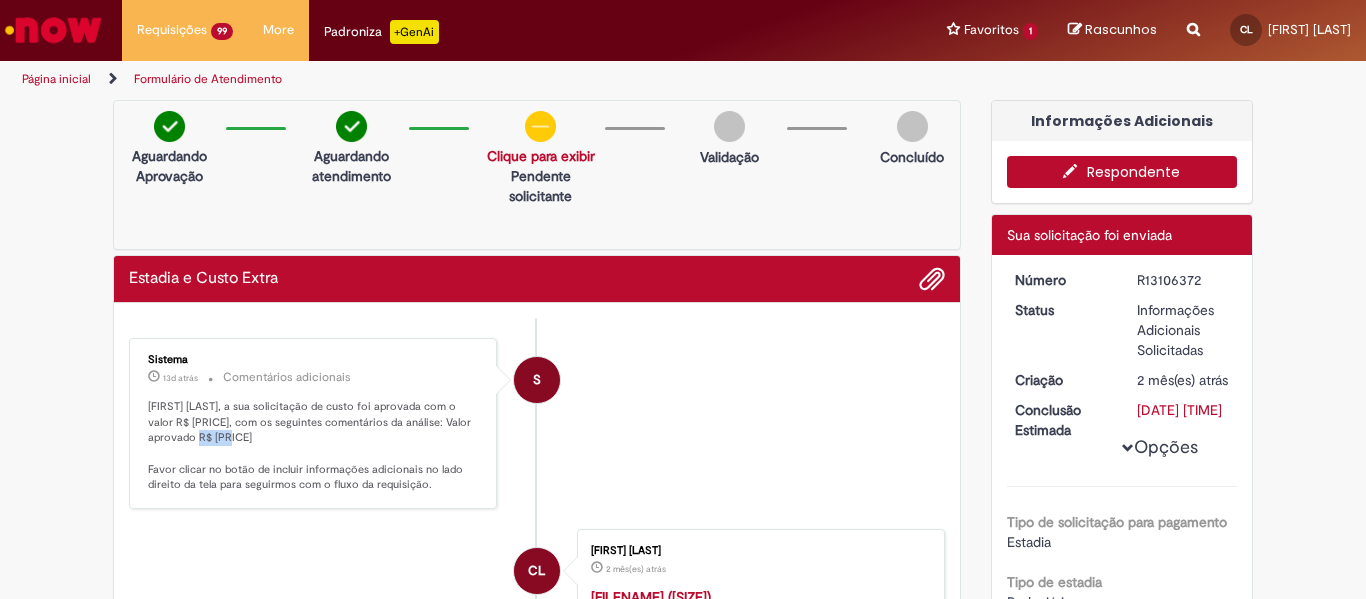 copy on "308,32" 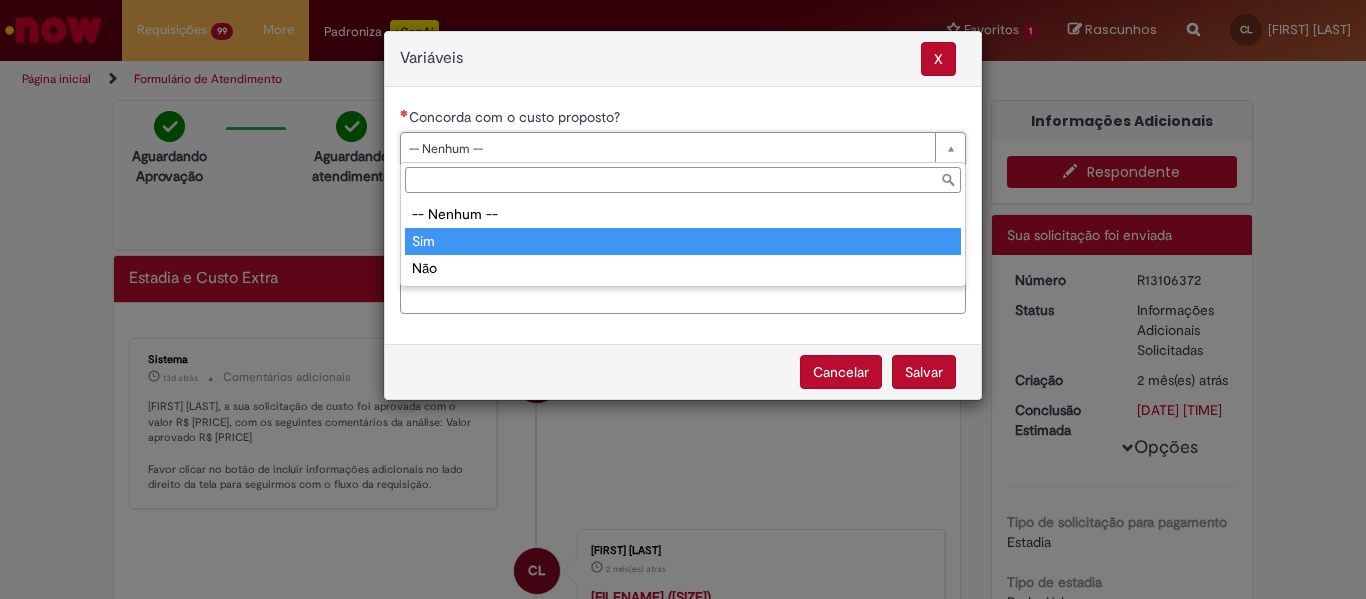 type on "***" 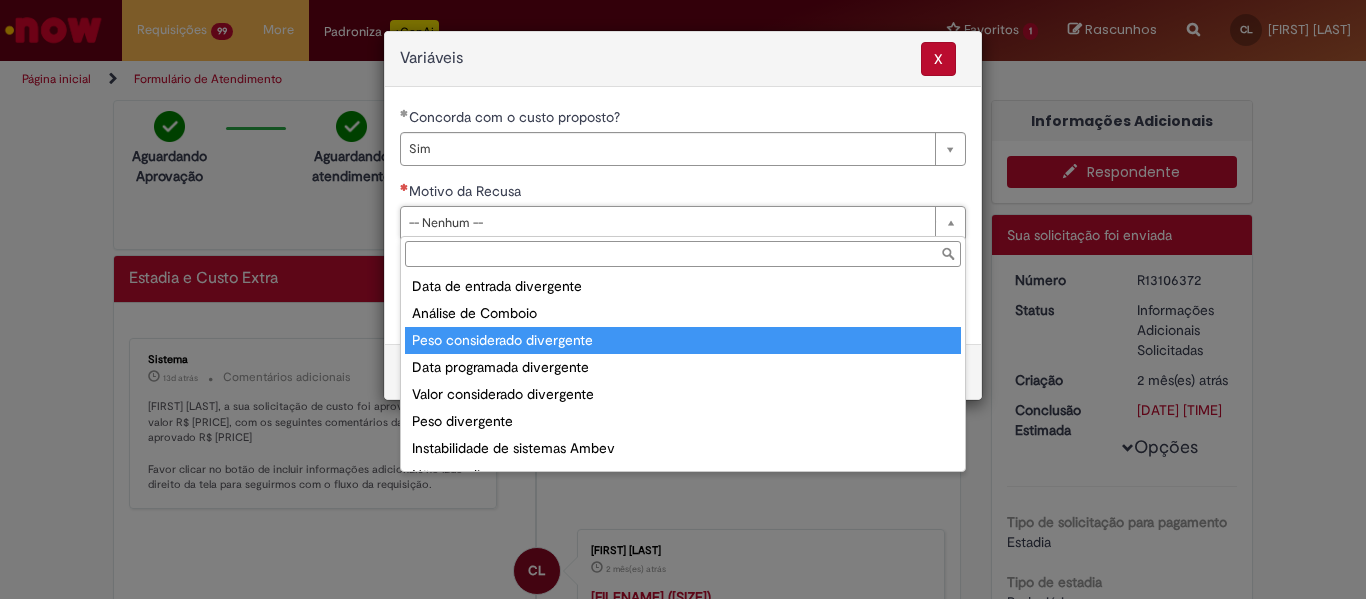 scroll, scrollTop: 78, scrollLeft: 0, axis: vertical 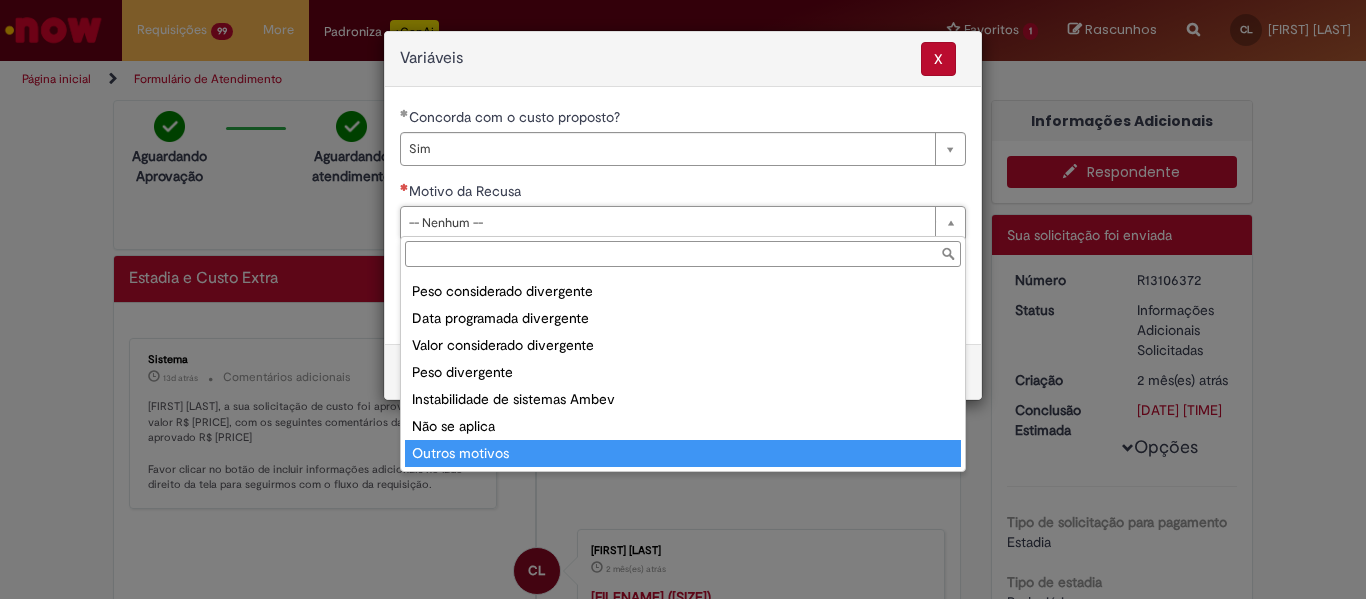 type on "**********" 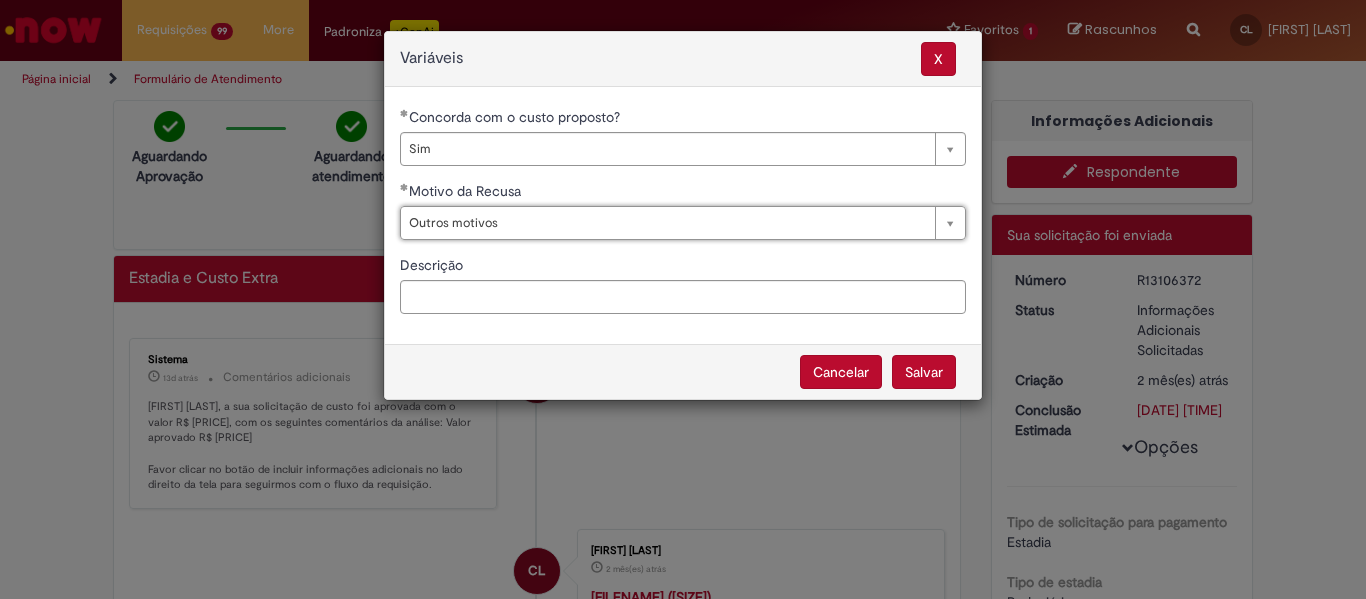 click on "Salvar" at bounding box center (924, 372) 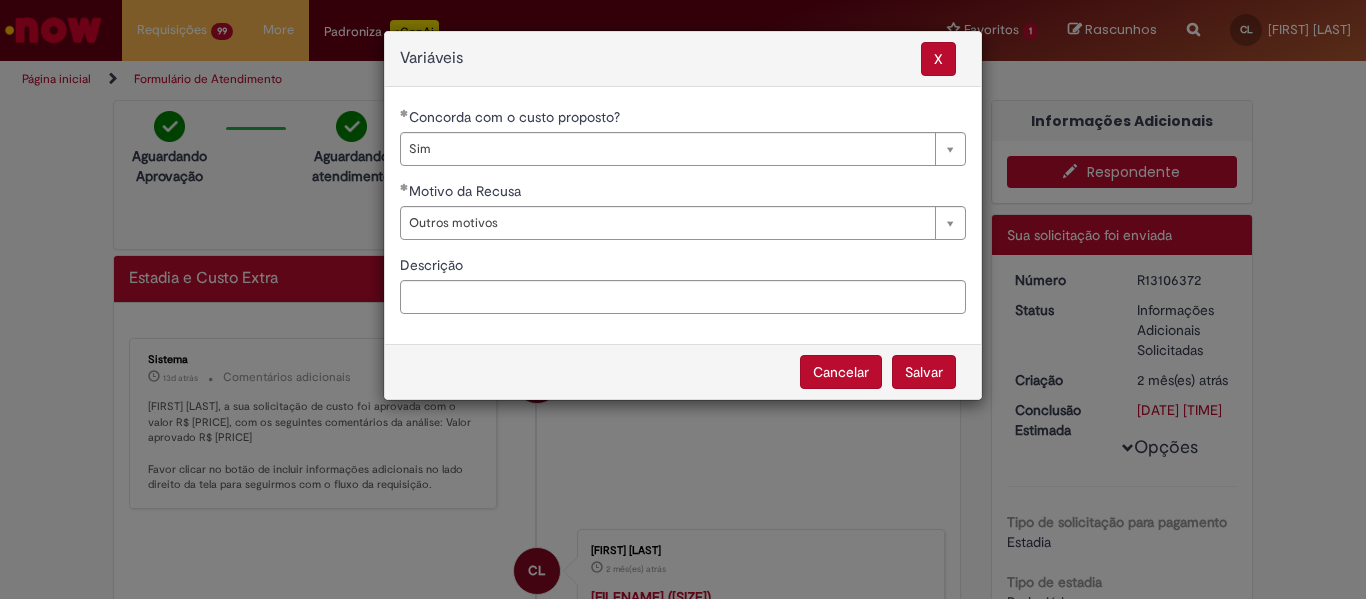 click on "Salvar" at bounding box center (924, 372) 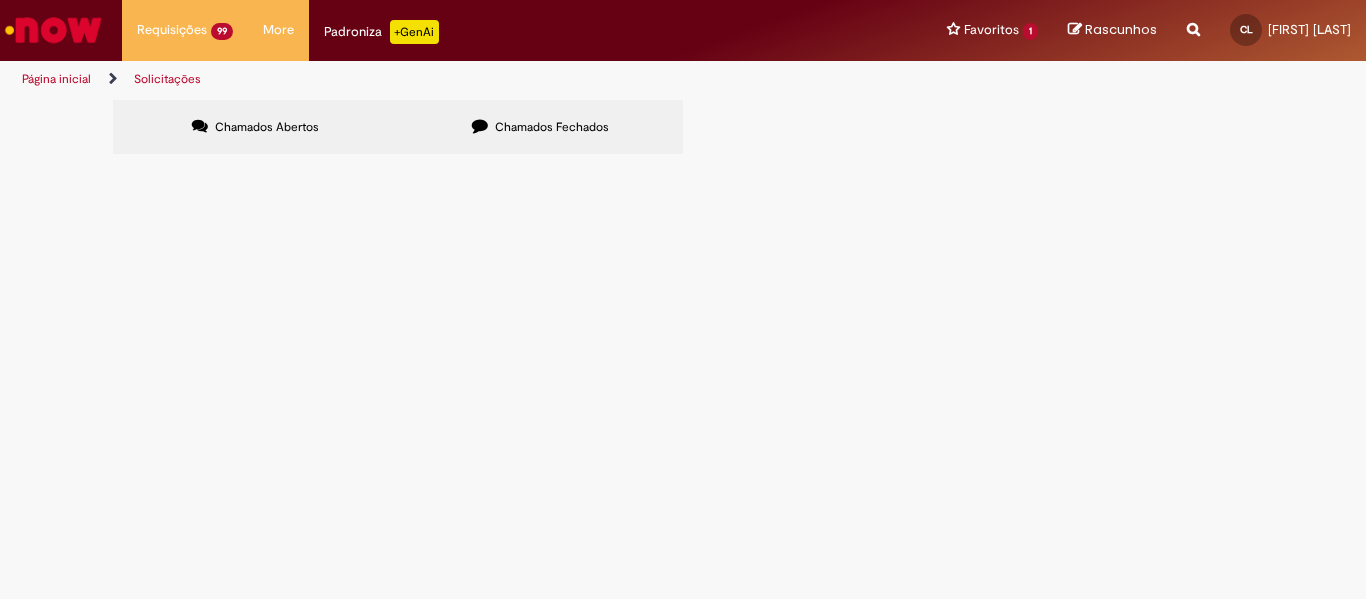 click at bounding box center (0, 0) 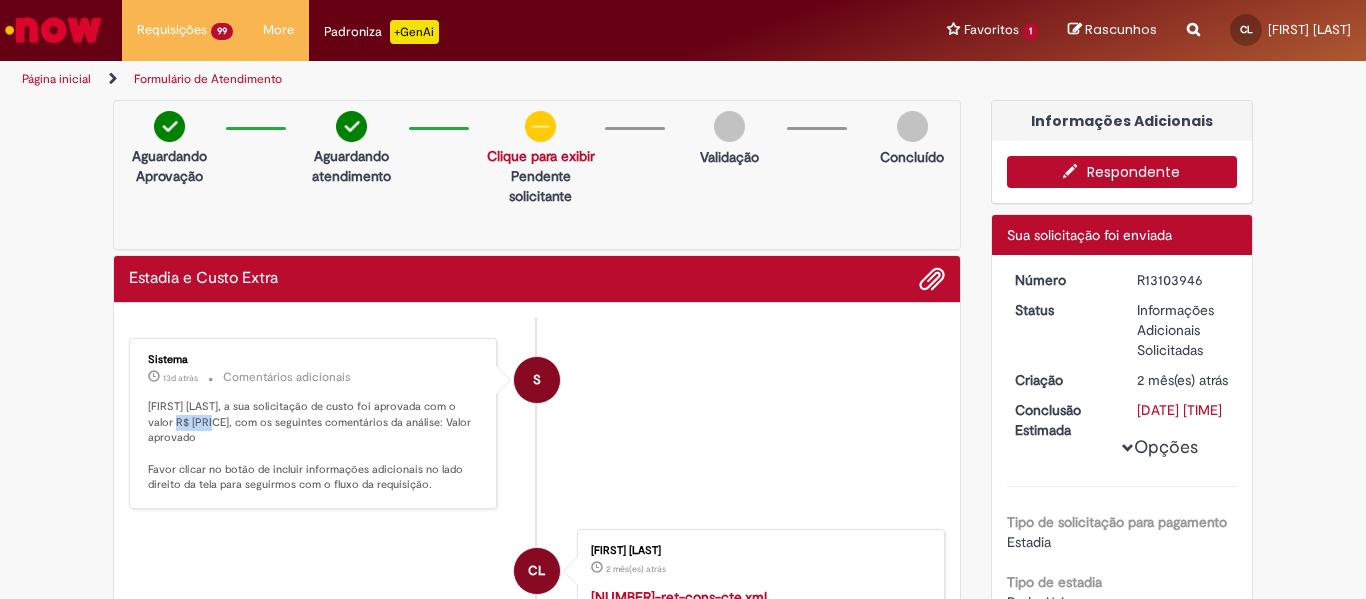 drag, startPoint x: 154, startPoint y: 426, endPoint x: 184, endPoint y: 425, distance: 30.016663 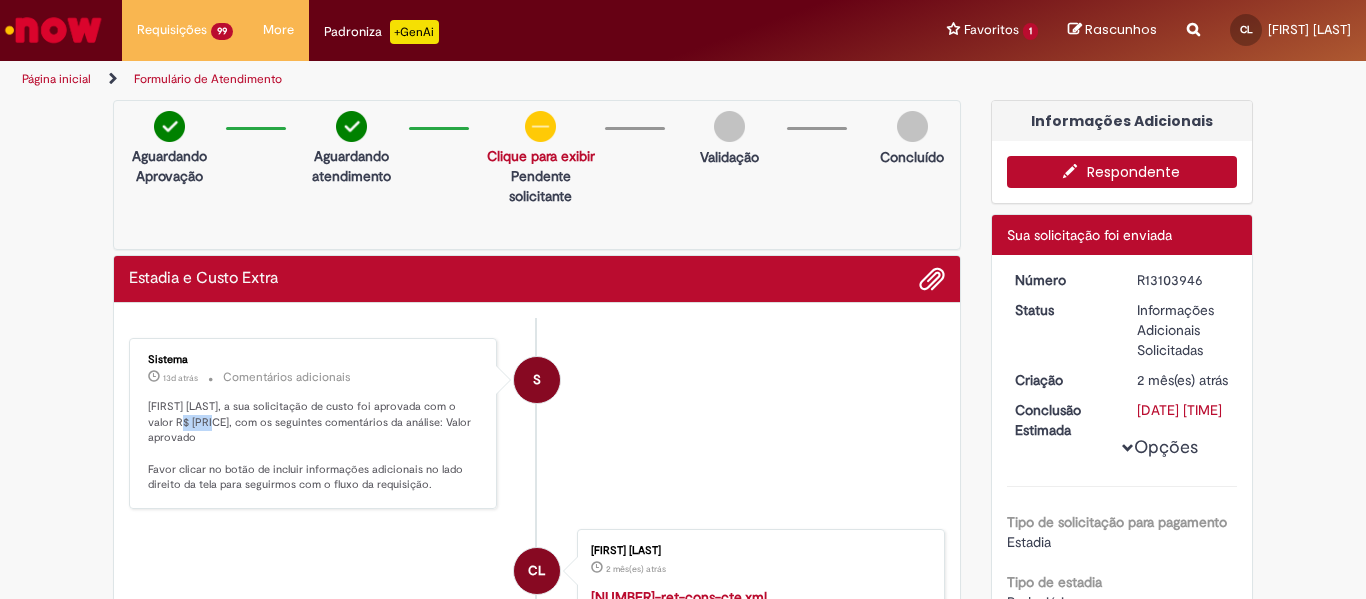 drag, startPoint x: 156, startPoint y: 426, endPoint x: 183, endPoint y: 425, distance: 27.018513 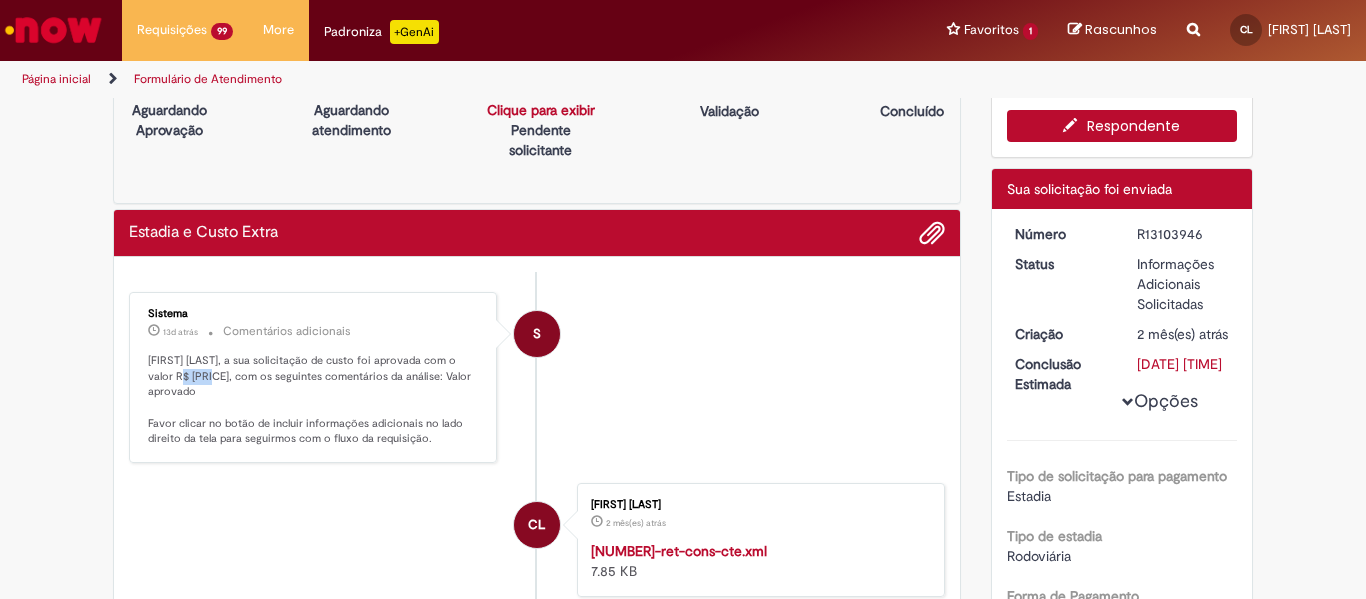 scroll, scrollTop: 0, scrollLeft: 0, axis: both 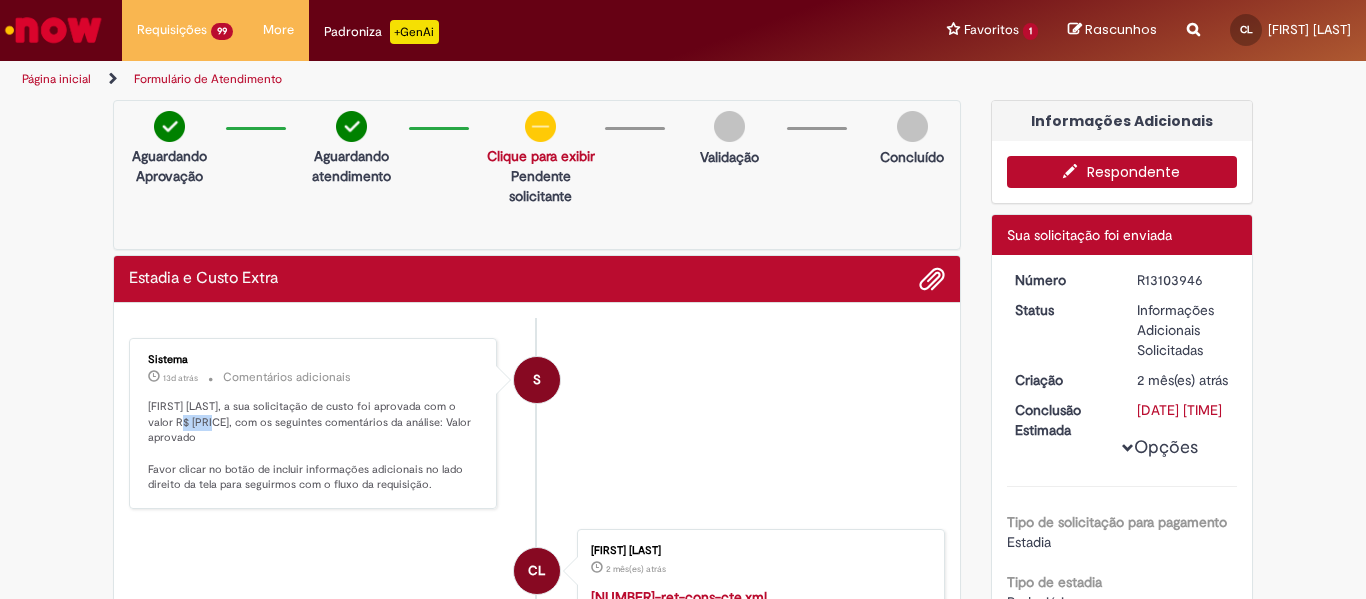 click on "Respondente" at bounding box center (1122, 172) 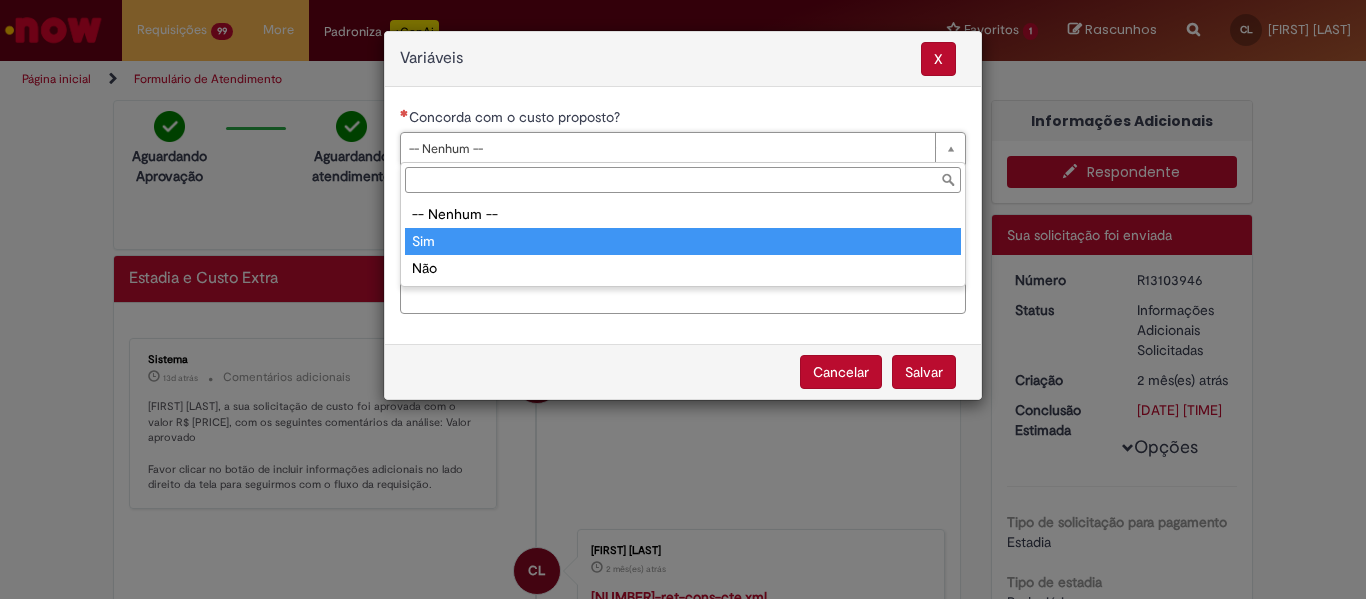 type on "***" 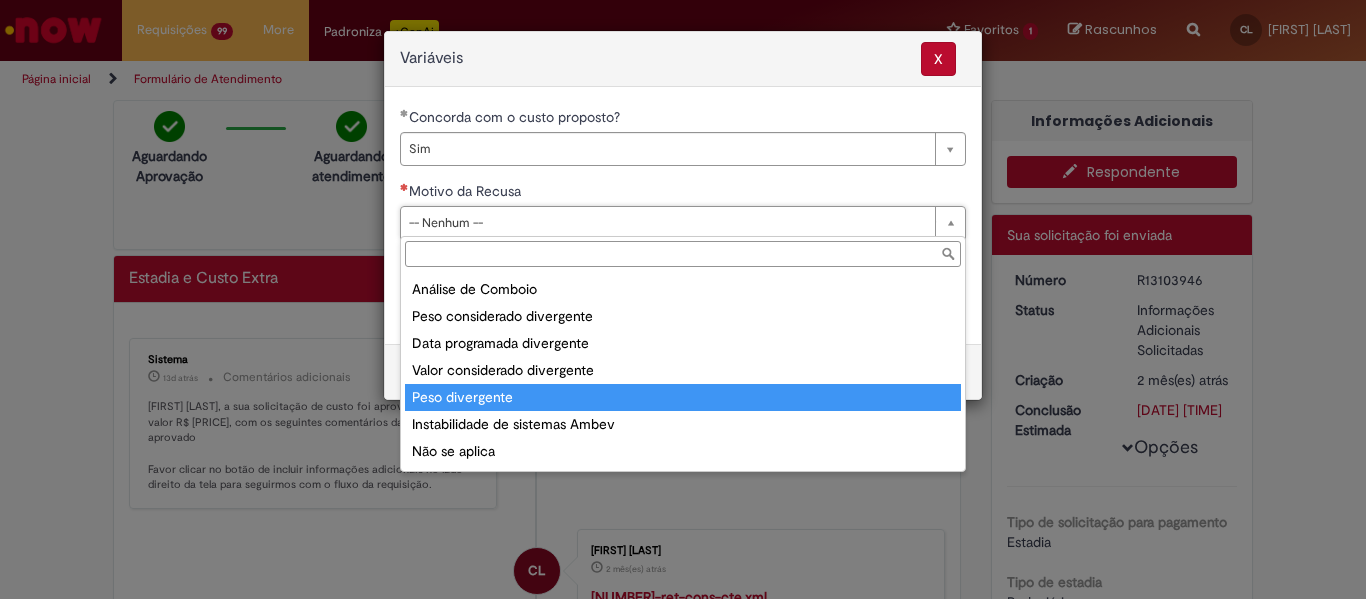 scroll, scrollTop: 78, scrollLeft: 0, axis: vertical 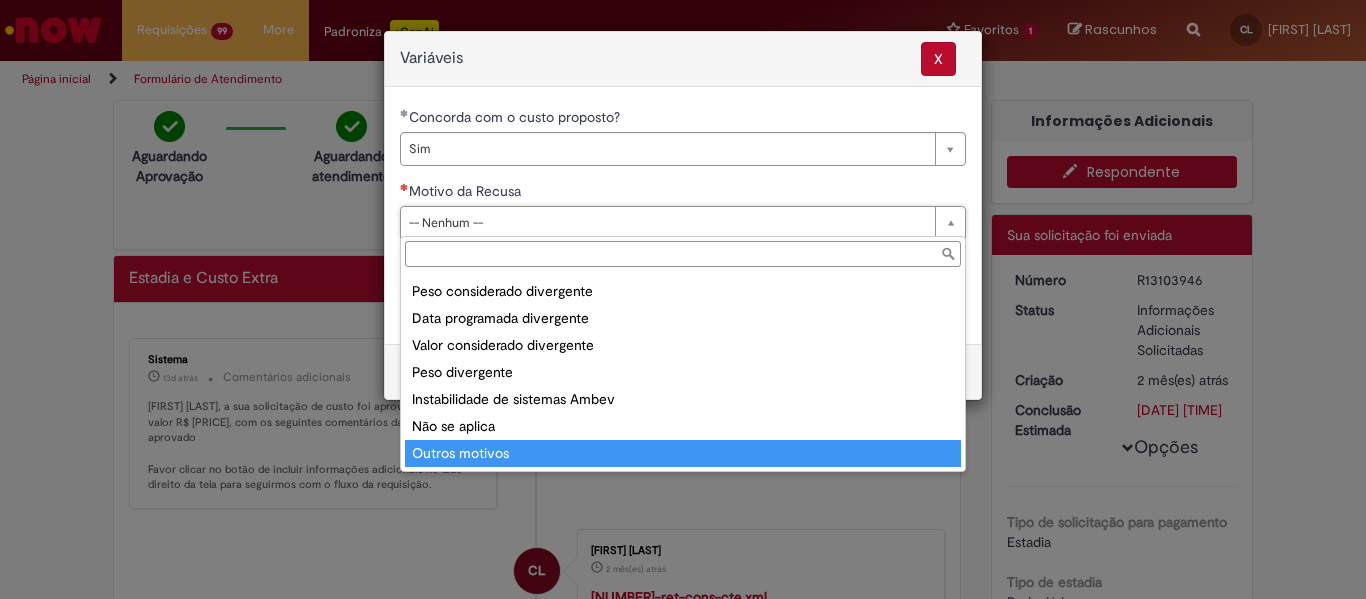 type on "**********" 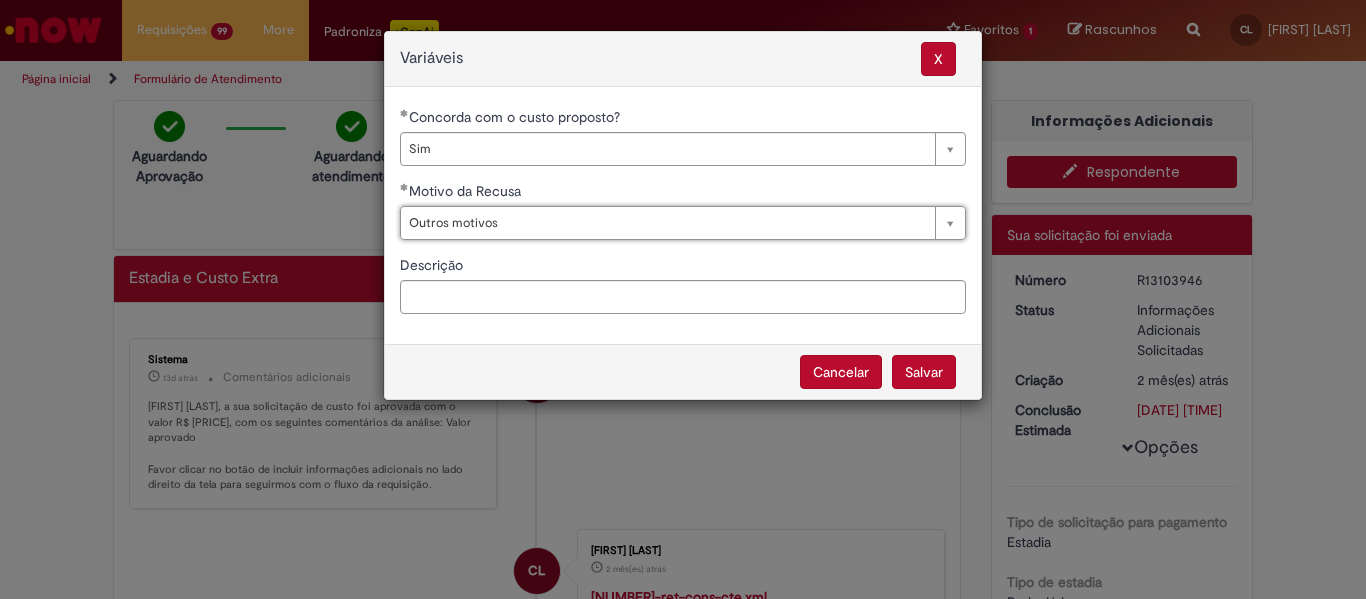 click on "Salvar" at bounding box center [924, 372] 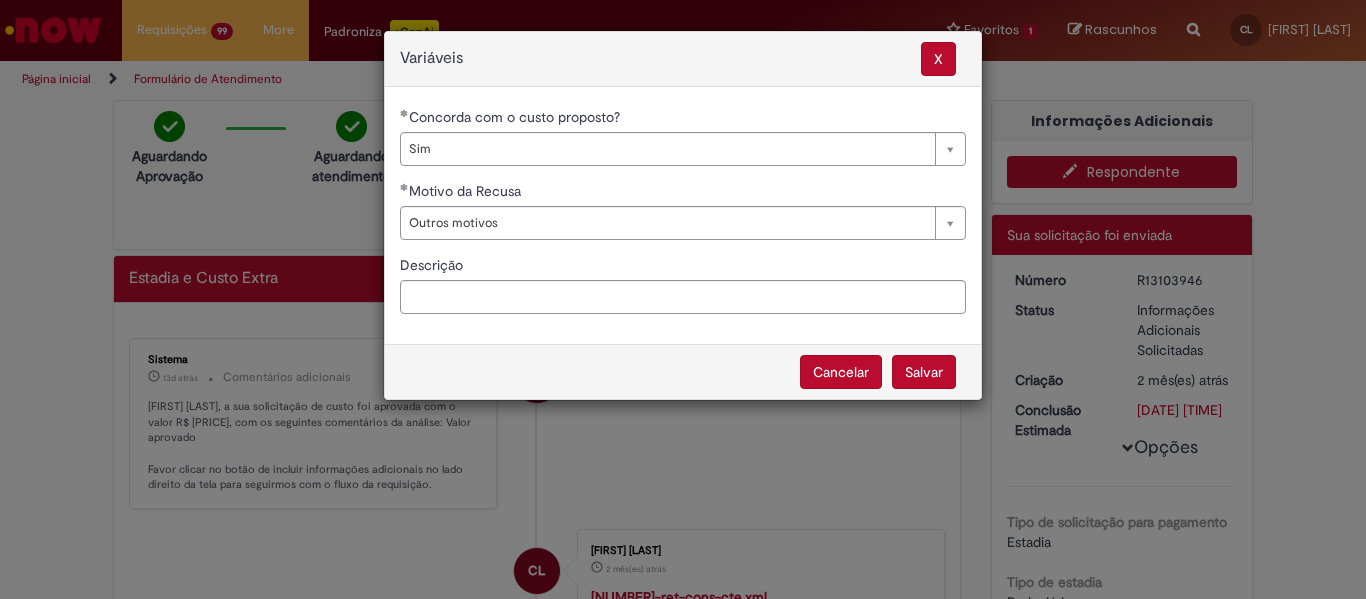 select on "***" 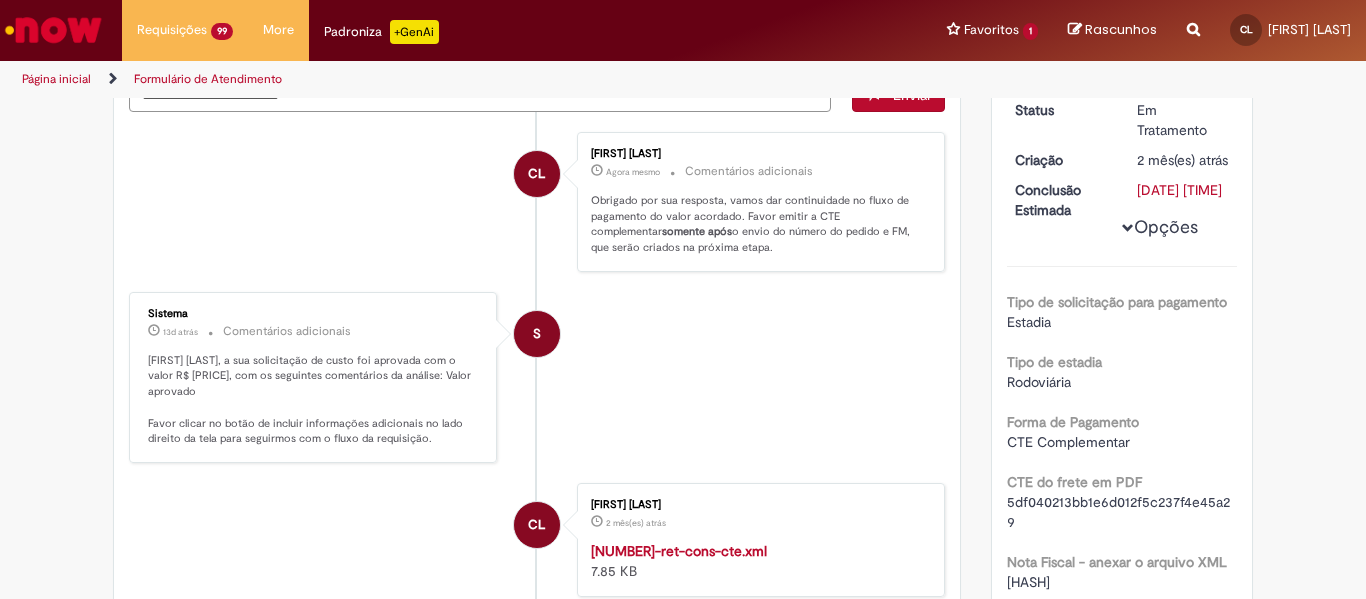 scroll, scrollTop: 0, scrollLeft: 0, axis: both 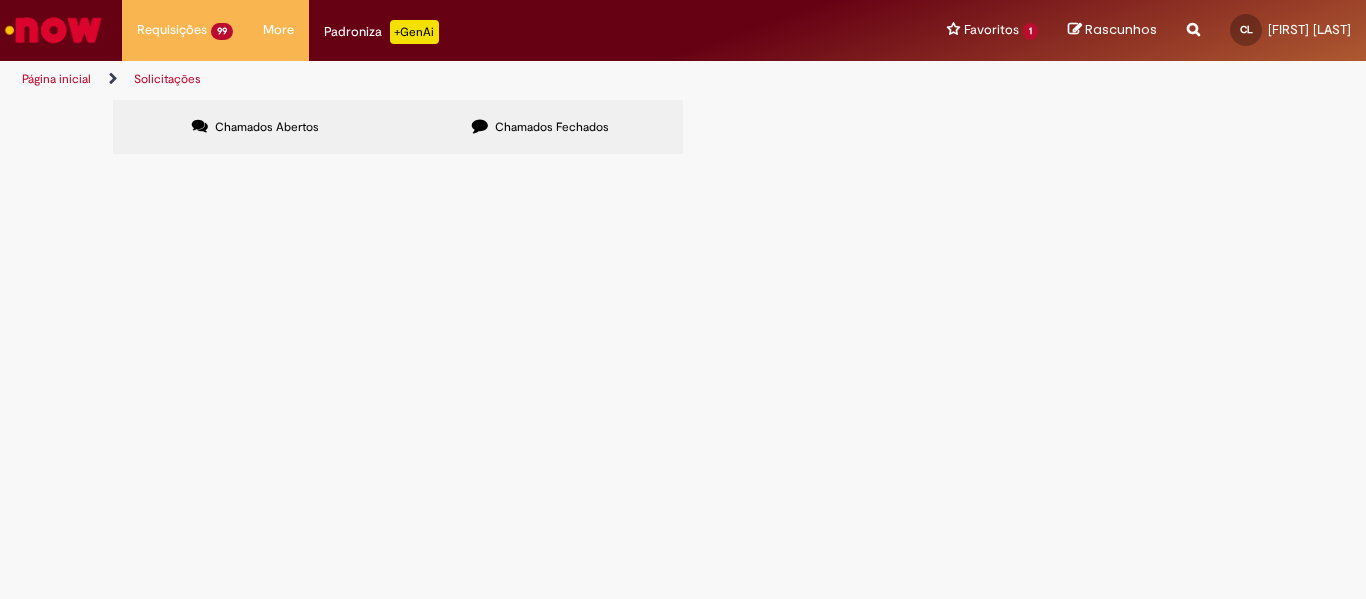 click at bounding box center [0, 0] 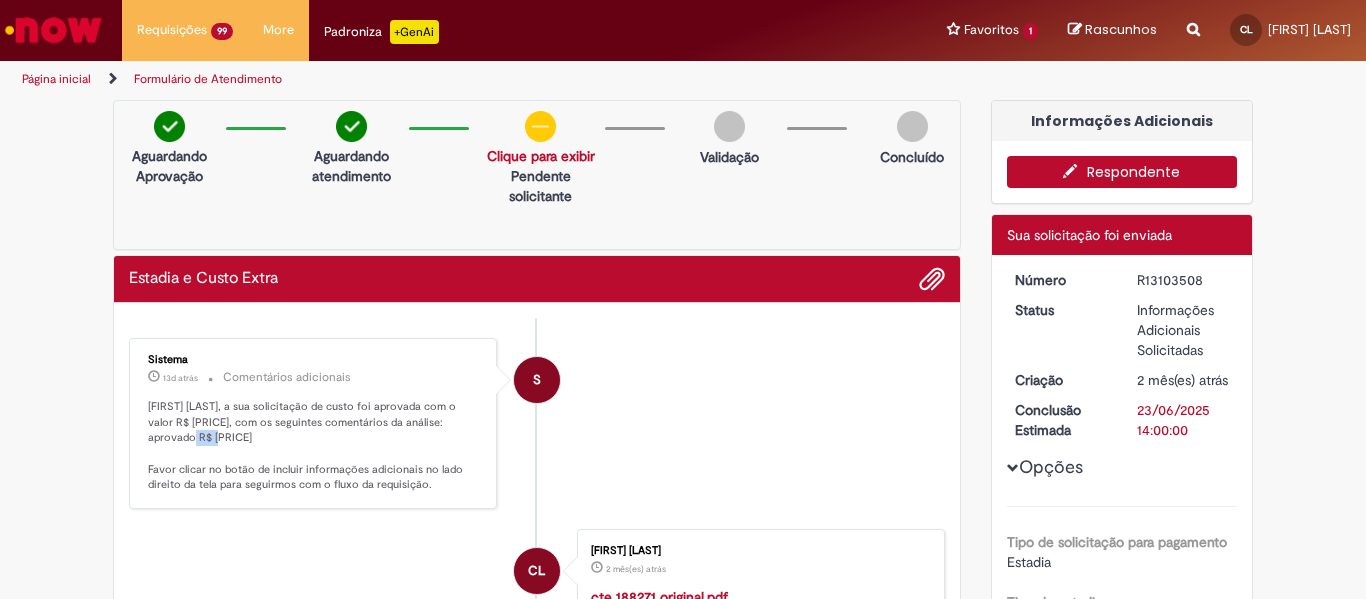 drag, startPoint x: 157, startPoint y: 444, endPoint x: 185, endPoint y: 444, distance: 28 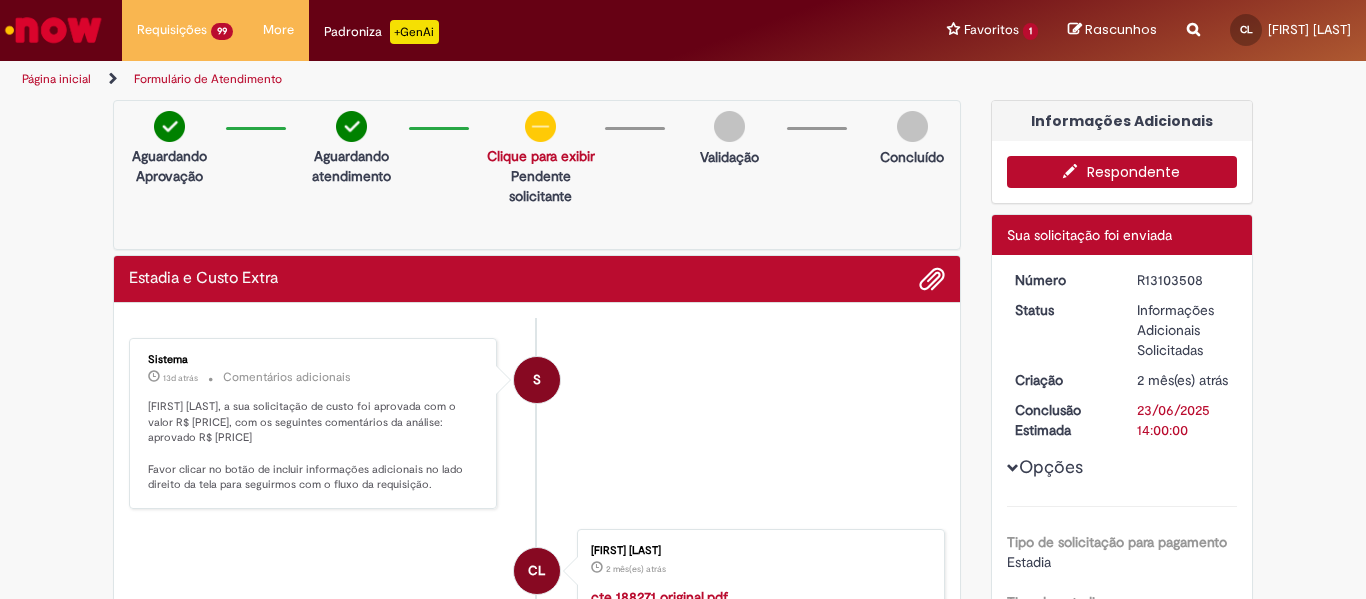 click on "S
Sistema
13d atrás 13 dias atrás     Comentários adicionais
Camila Leite, a sua solicitação de custo foi aprovada com o valor R$ 91,49, com os seguintes comentários da análise: aprovado R$ 91,49 Favor clicar no botão de incluir informações adicionais no lado direito da tela para seguirmos com o fluxo da requisição.
CL
Camila Leite
2 mês(es) atrás 2 meses atrás
cte 188271 original.pdf  194 KB" at bounding box center (537, 779) 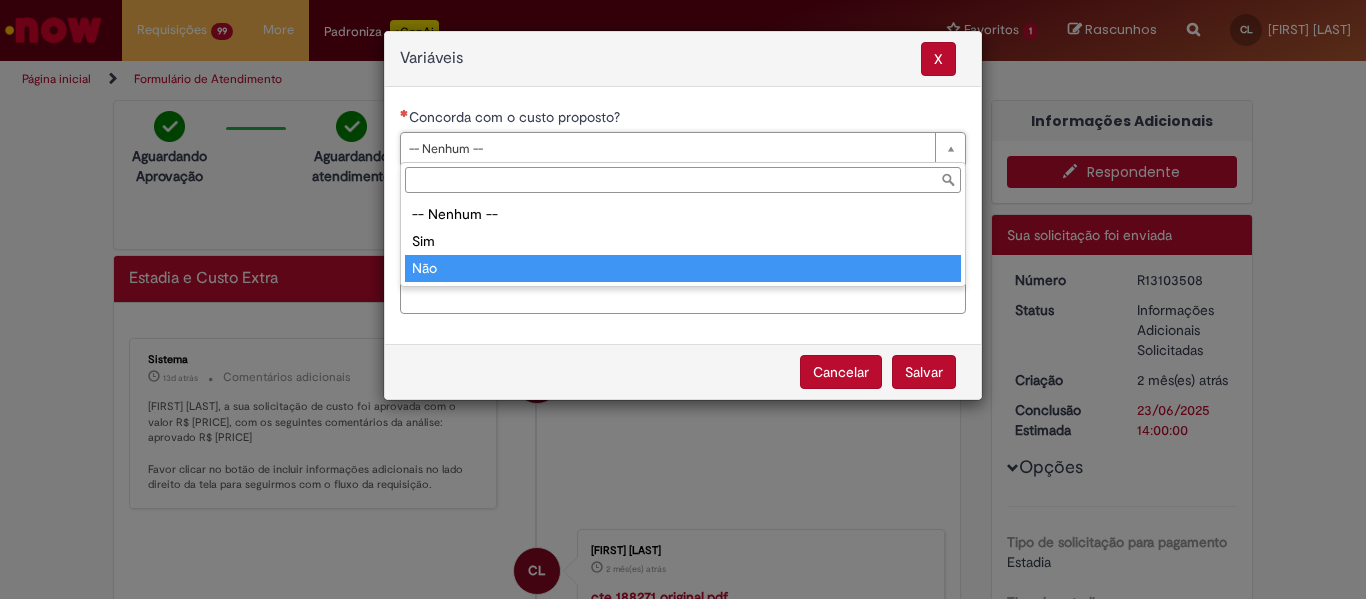 type on "***" 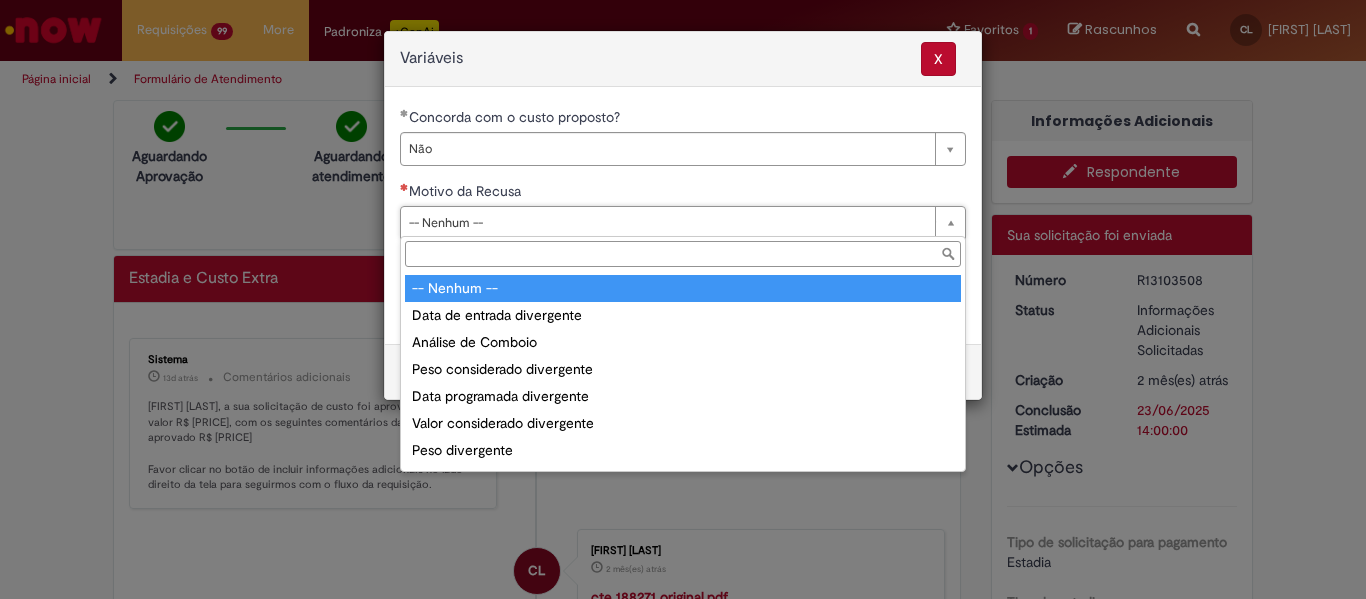 drag, startPoint x: 944, startPoint y: 230, endPoint x: 920, endPoint y: 252, distance: 32.55764 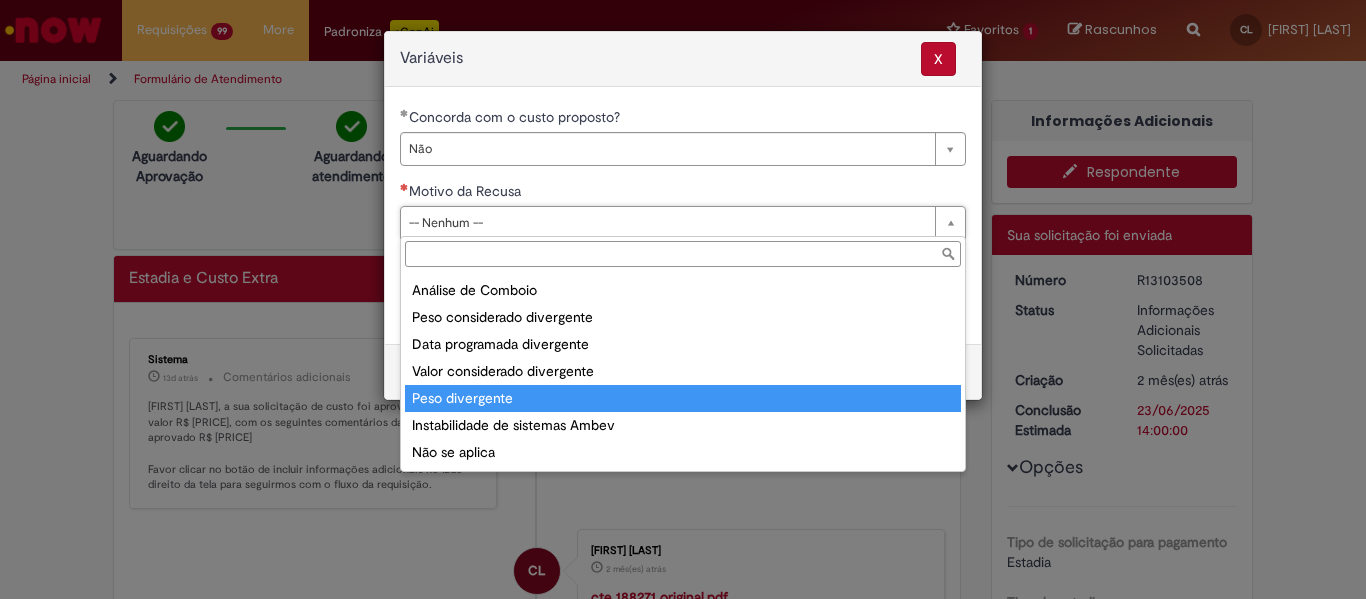 scroll, scrollTop: 78, scrollLeft: 0, axis: vertical 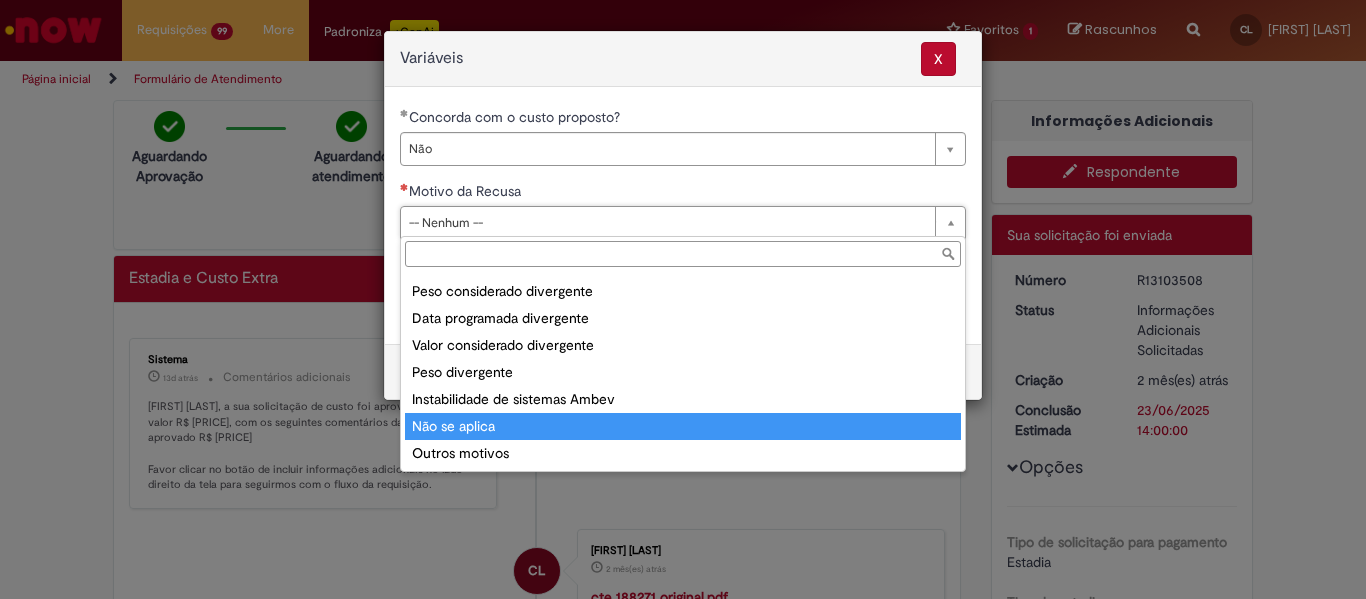 type on "**********" 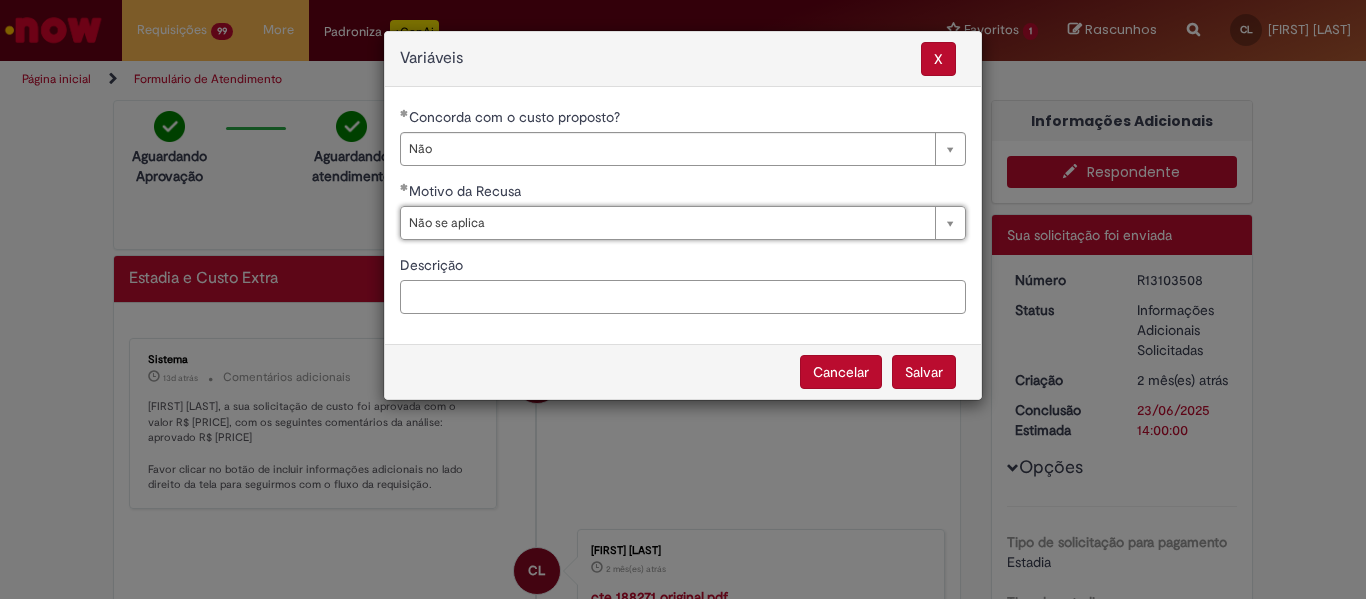 click on "Descrição" at bounding box center (683, 297) 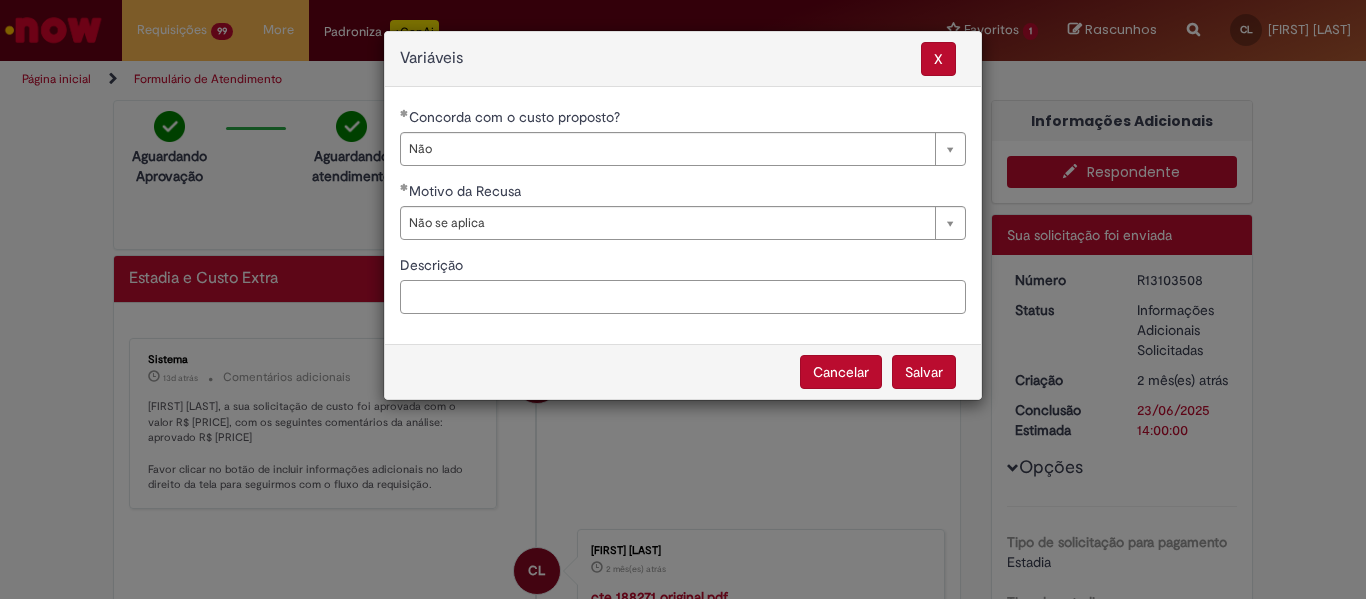 paste on "**********" 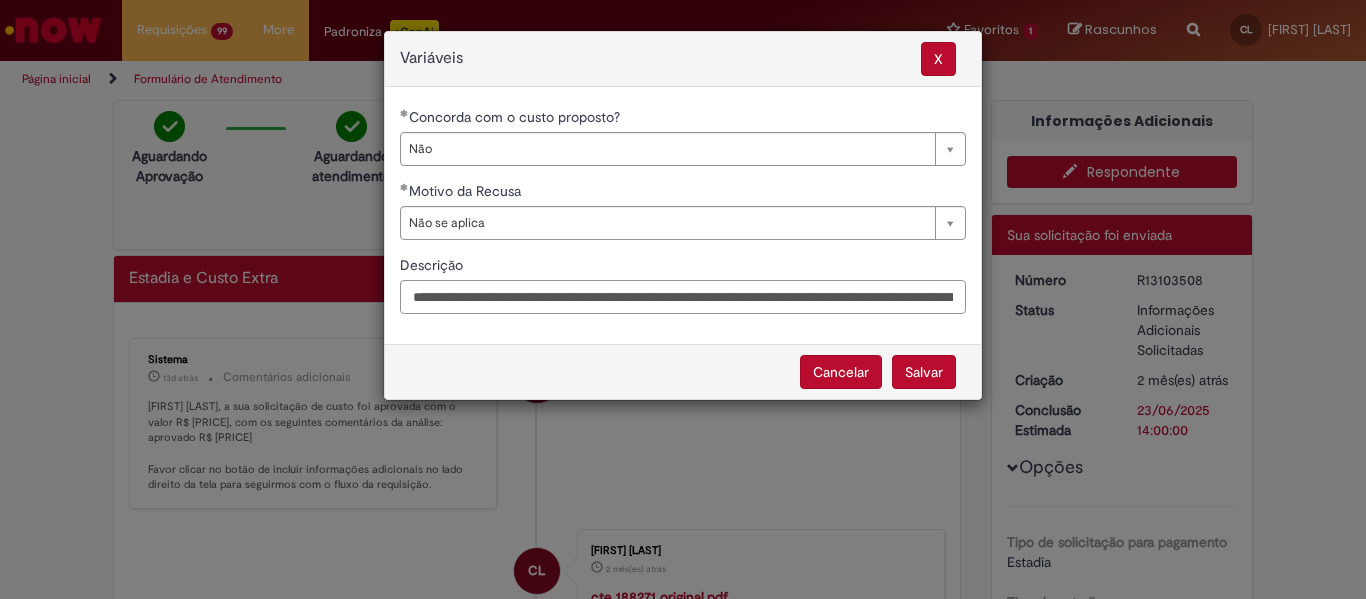 scroll, scrollTop: 0, scrollLeft: 1103, axis: horizontal 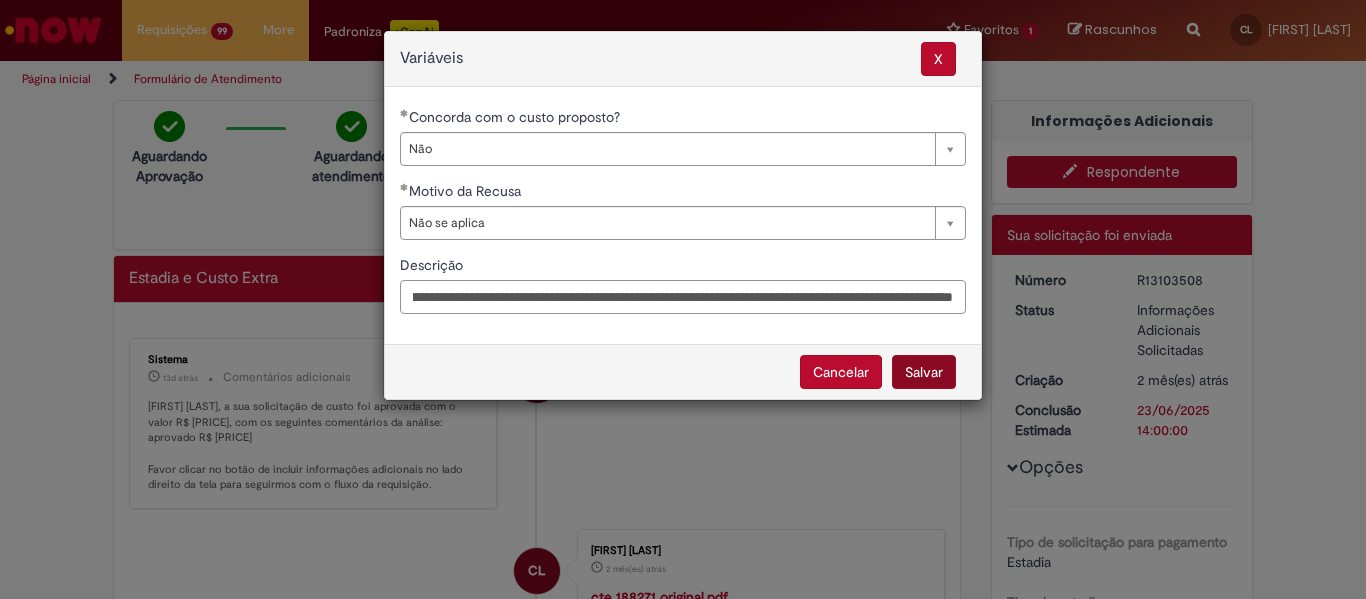 type on "**********" 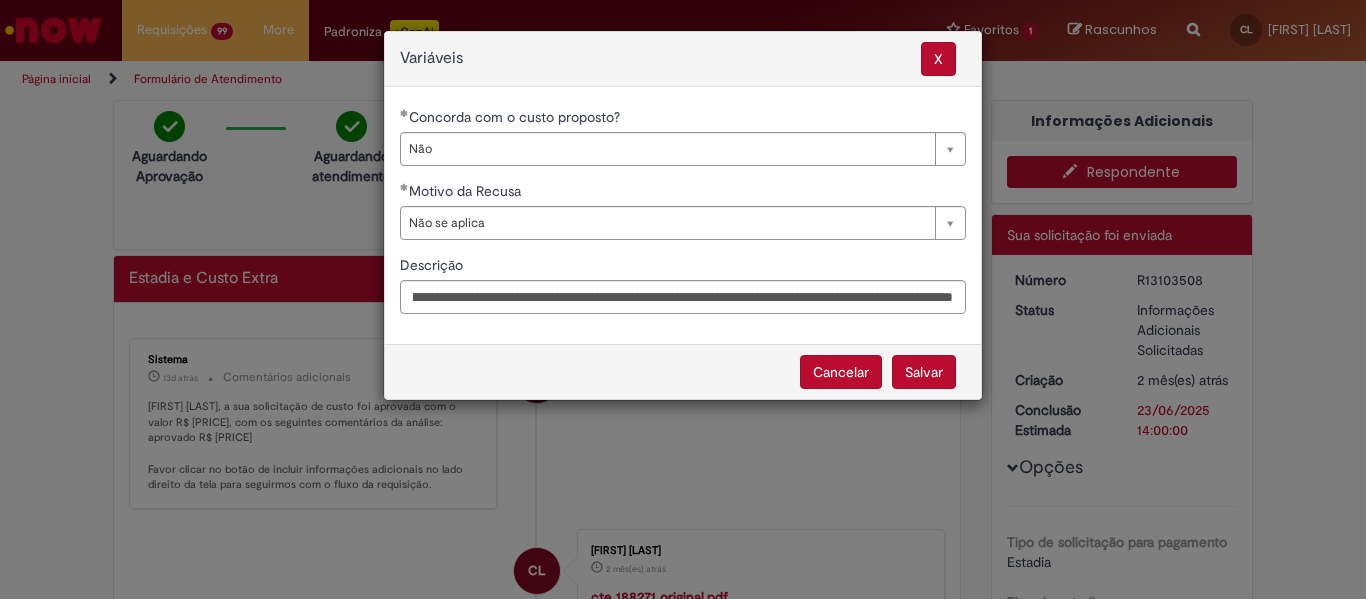click on "Salvar" at bounding box center [924, 372] 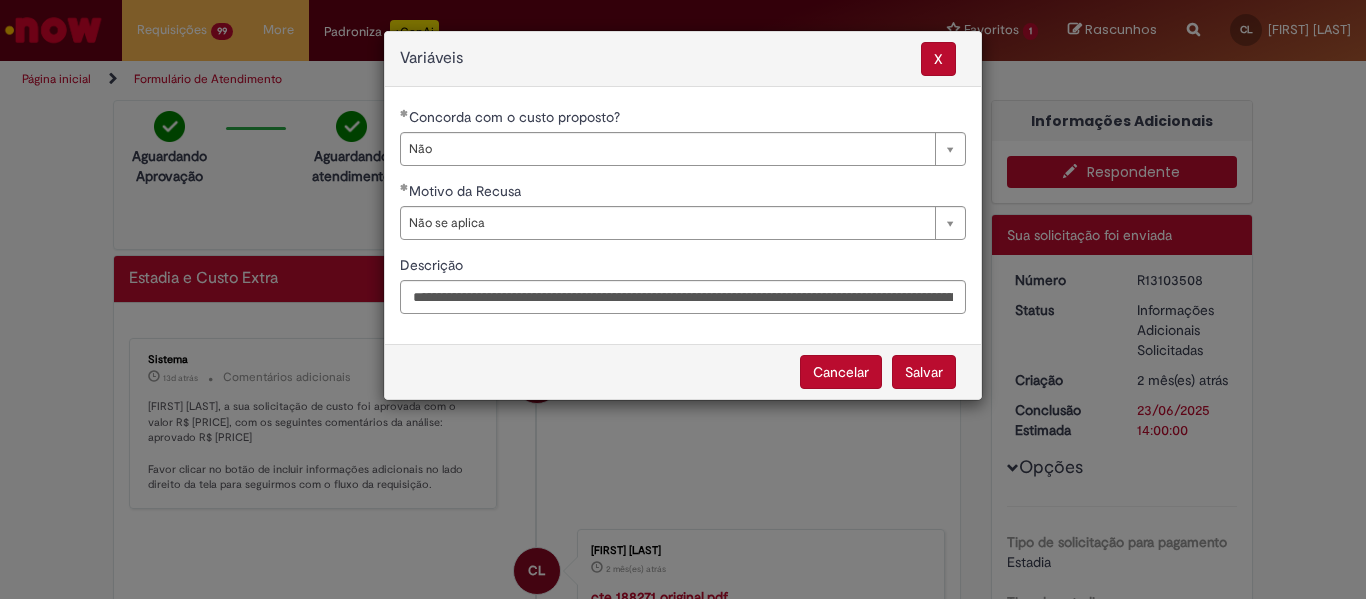 click on "Salvar" at bounding box center [924, 372] 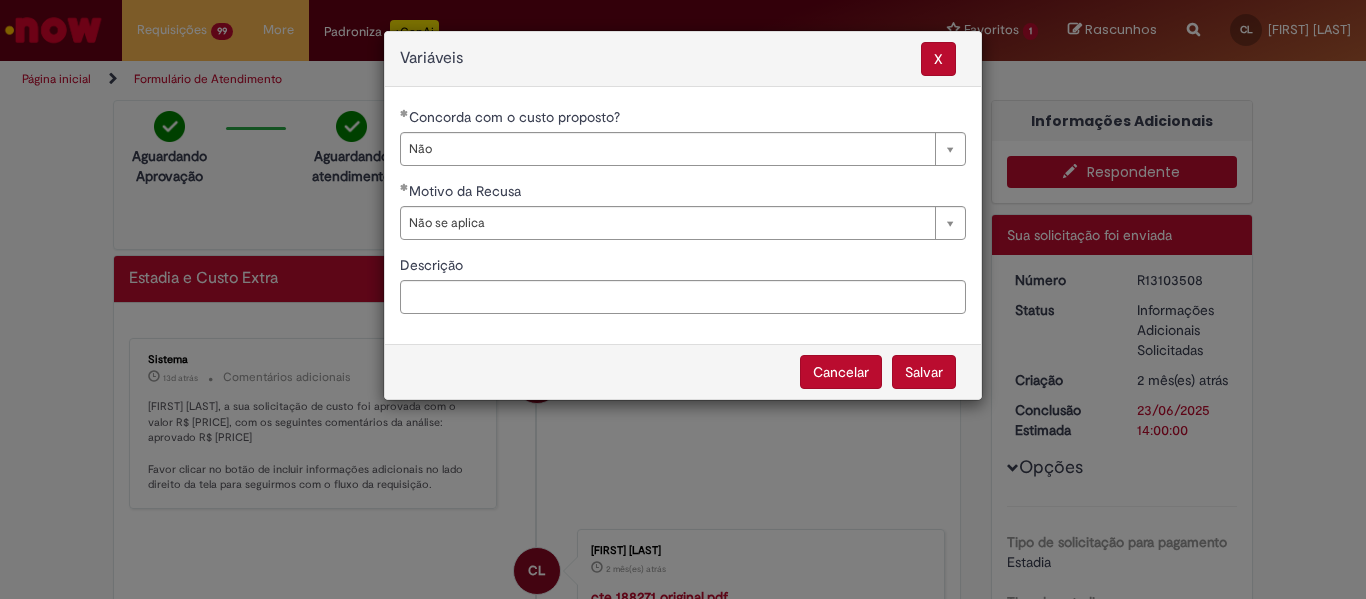 select on "**" 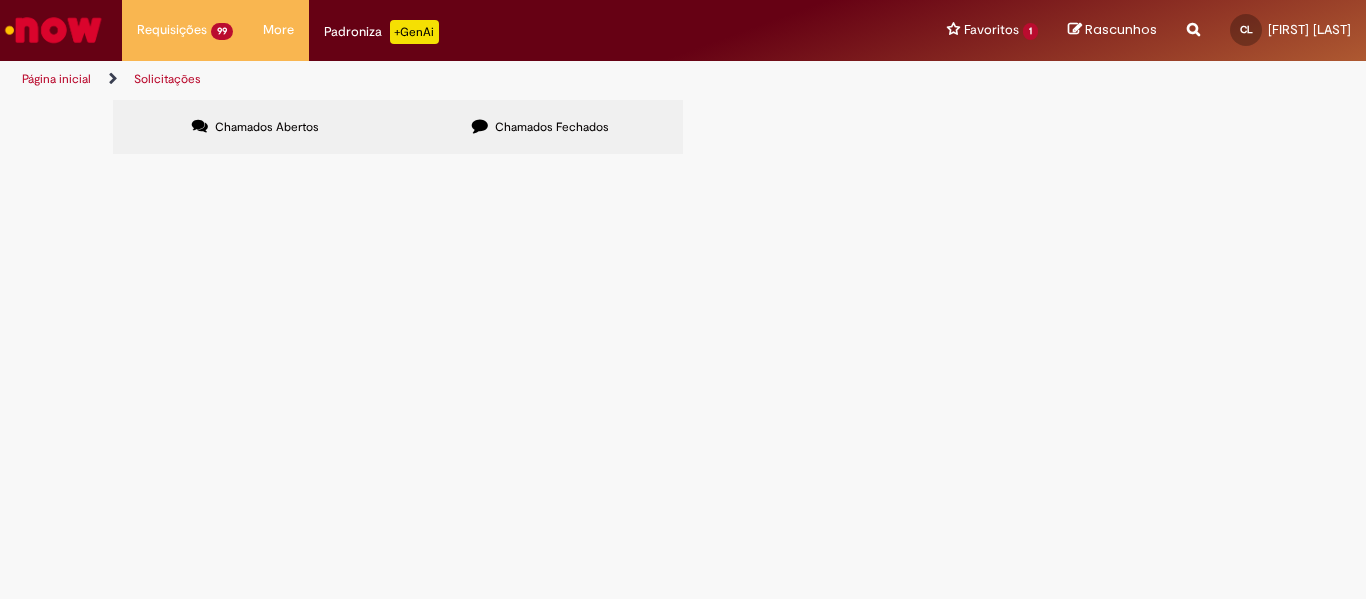 click at bounding box center [0, 0] 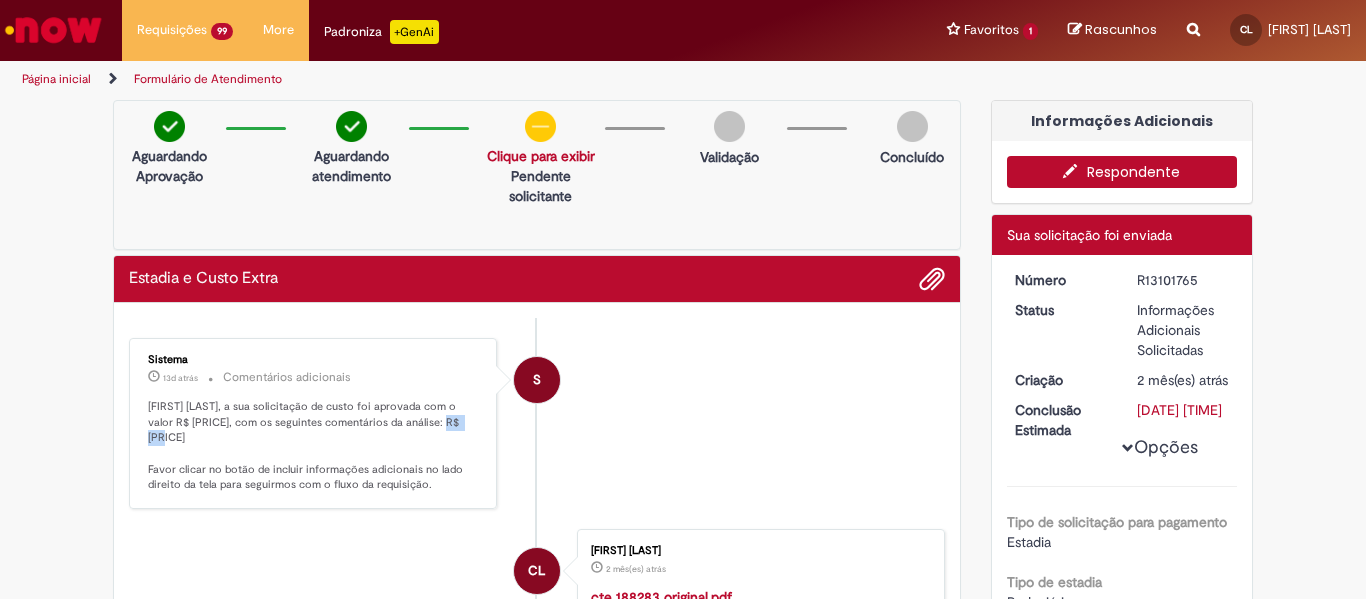 drag, startPoint x: 416, startPoint y: 425, endPoint x: 446, endPoint y: 429, distance: 30.265491 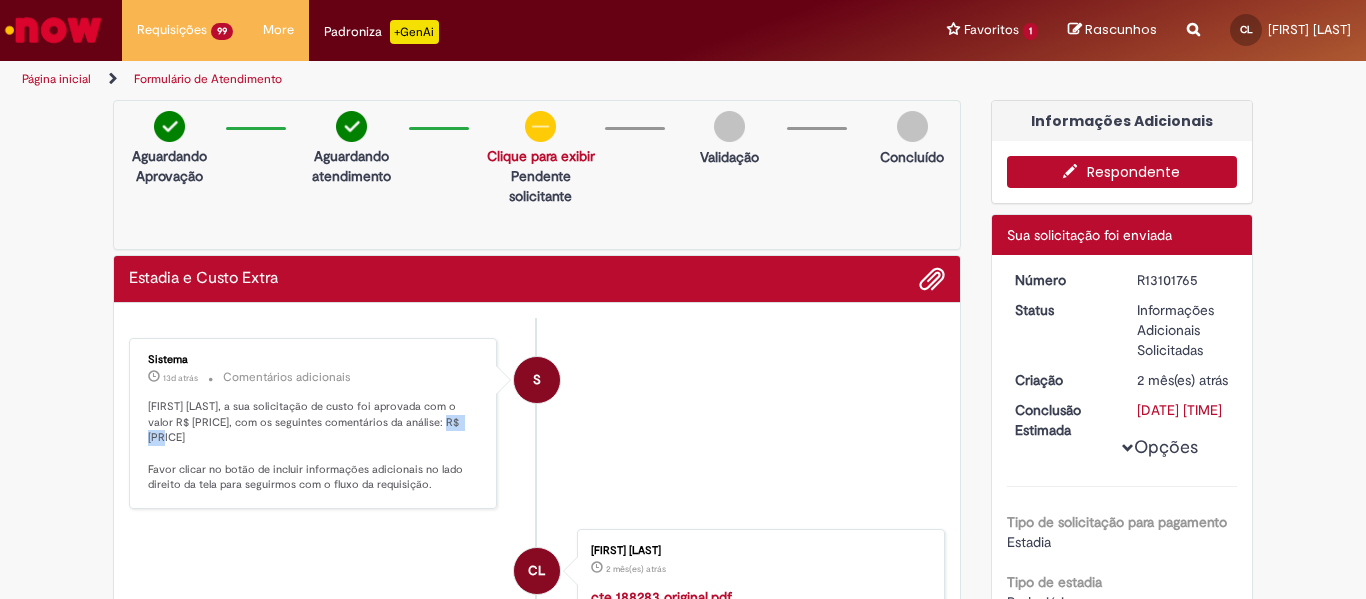 click on "Respondente" at bounding box center [1122, 172] 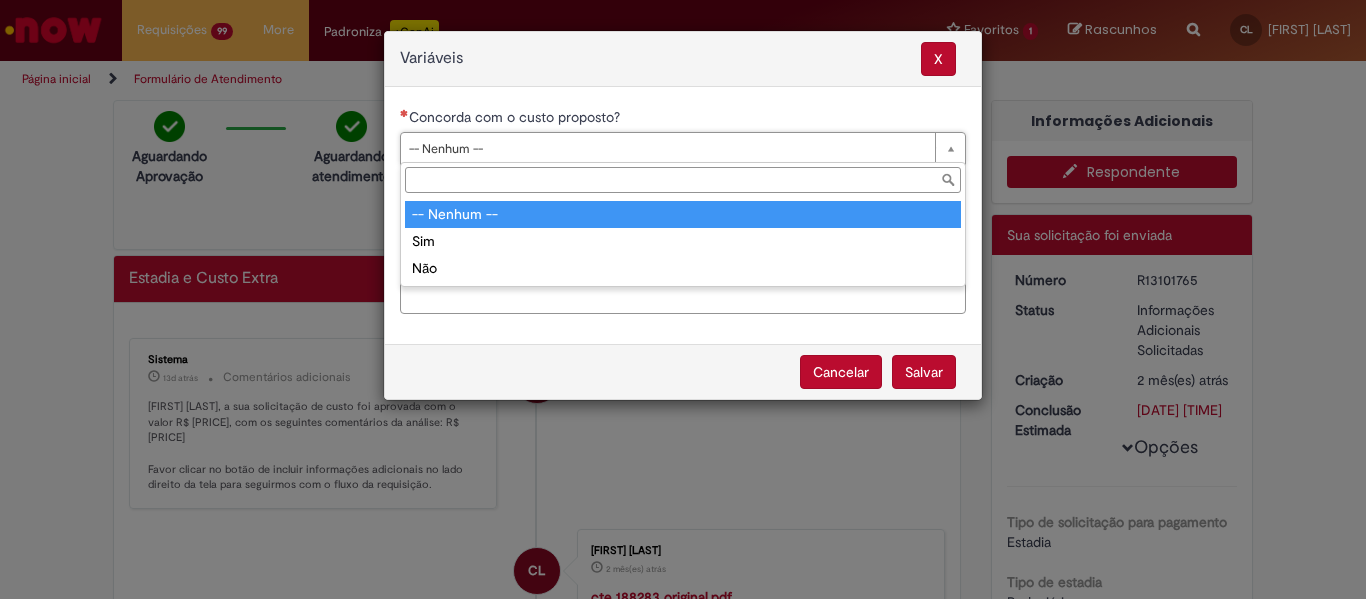 drag, startPoint x: 950, startPoint y: 147, endPoint x: 914, endPoint y: 162, distance: 39 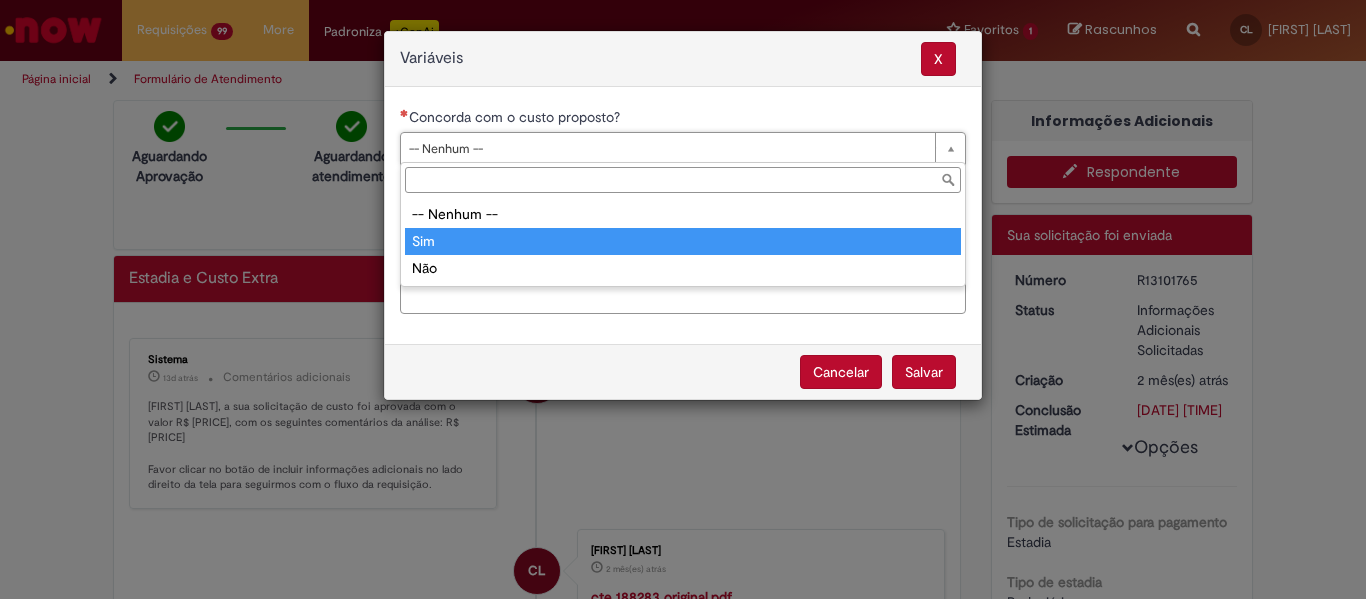 type on "***" 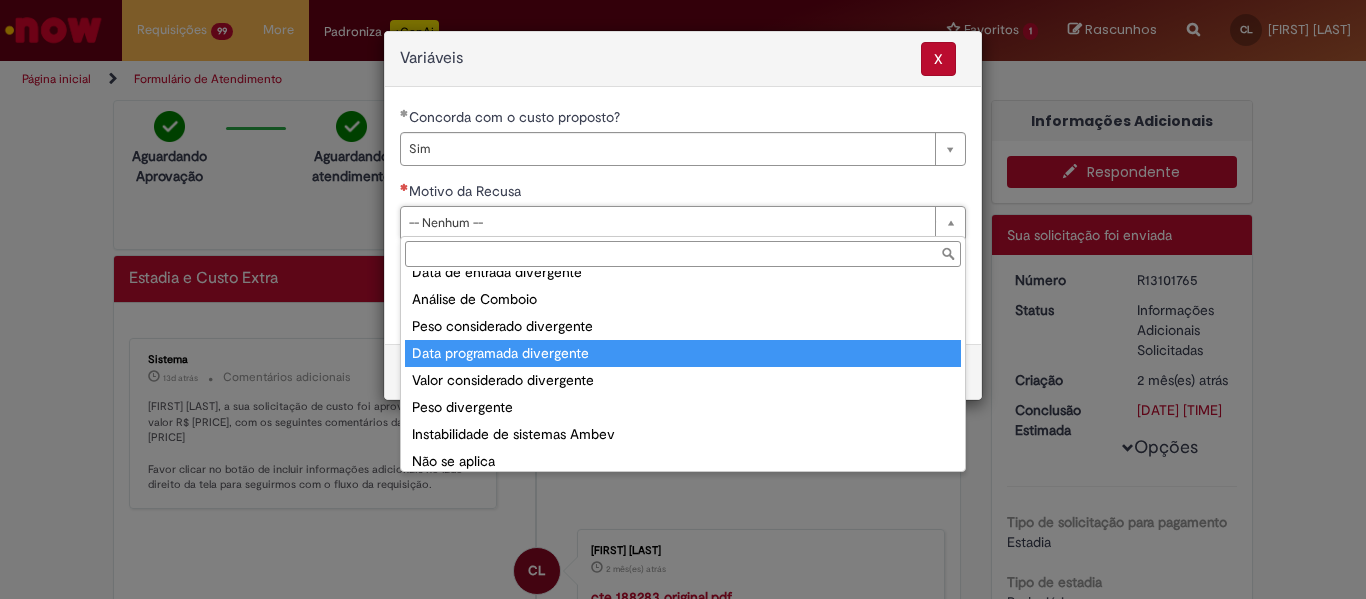 scroll, scrollTop: 78, scrollLeft: 0, axis: vertical 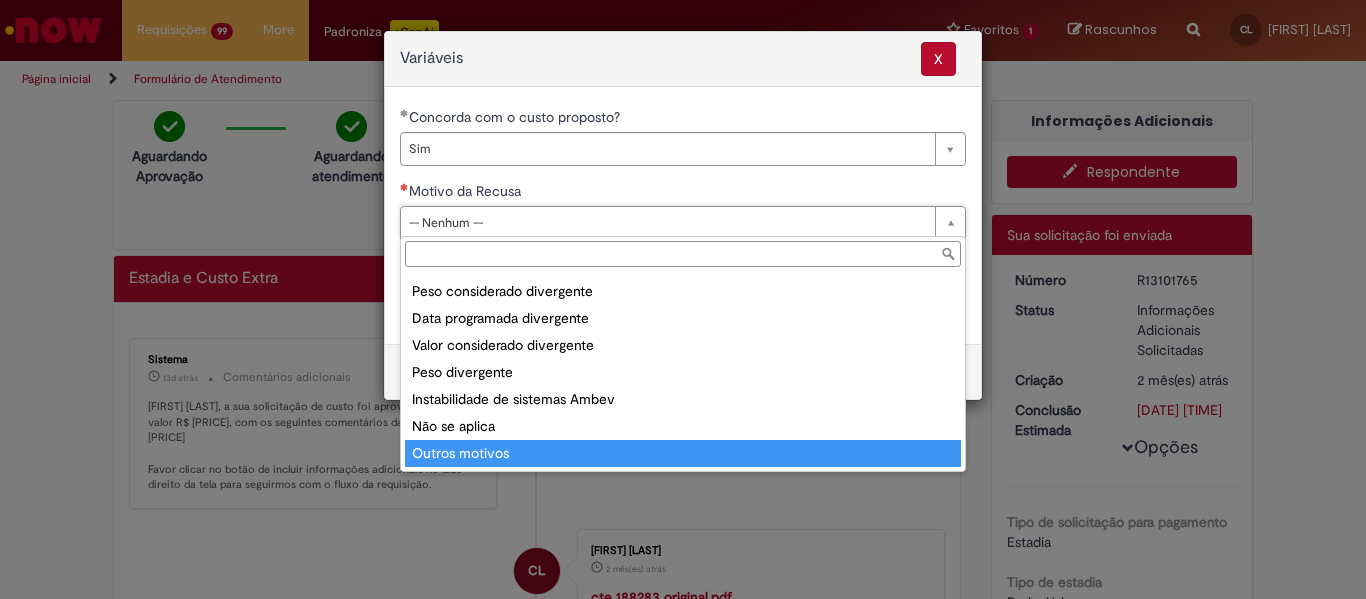 type on "**********" 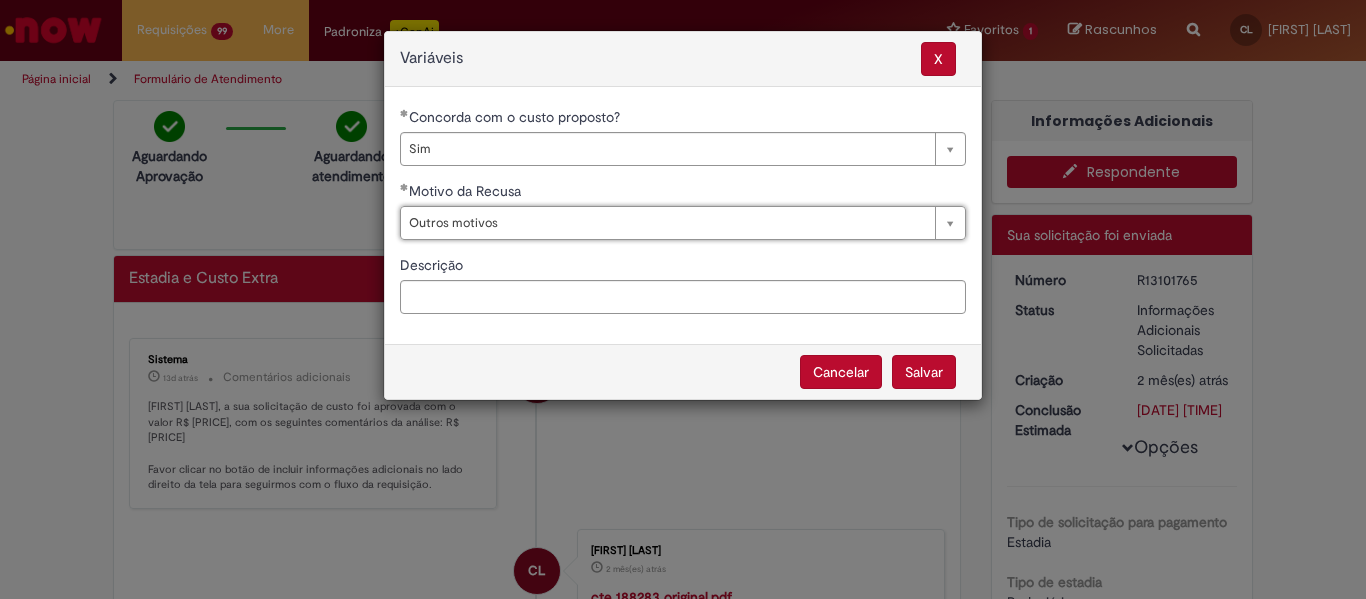 click on "Salvar" at bounding box center (924, 372) 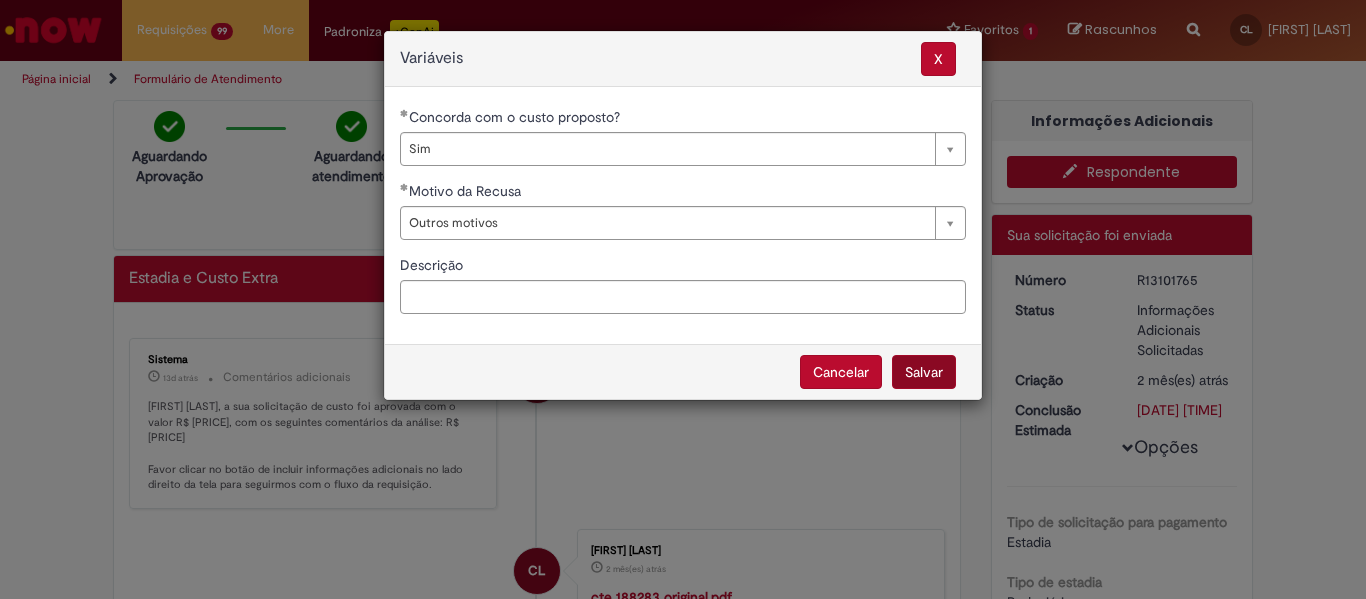 select on "***" 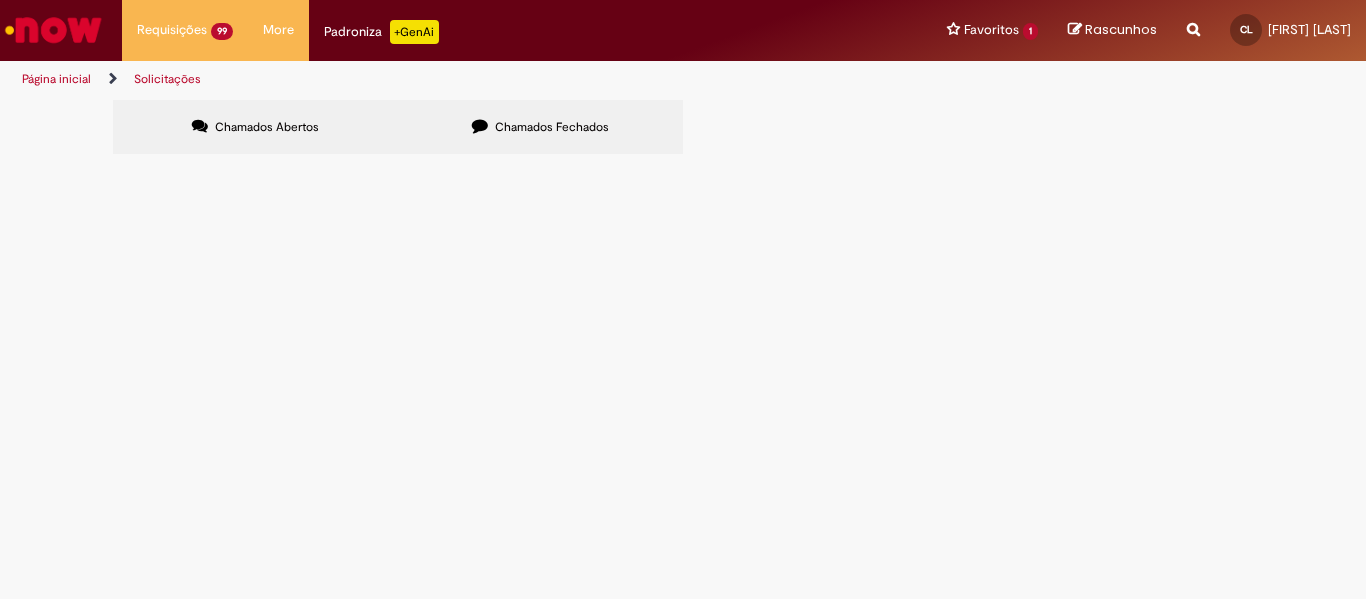 click at bounding box center (0, 0) 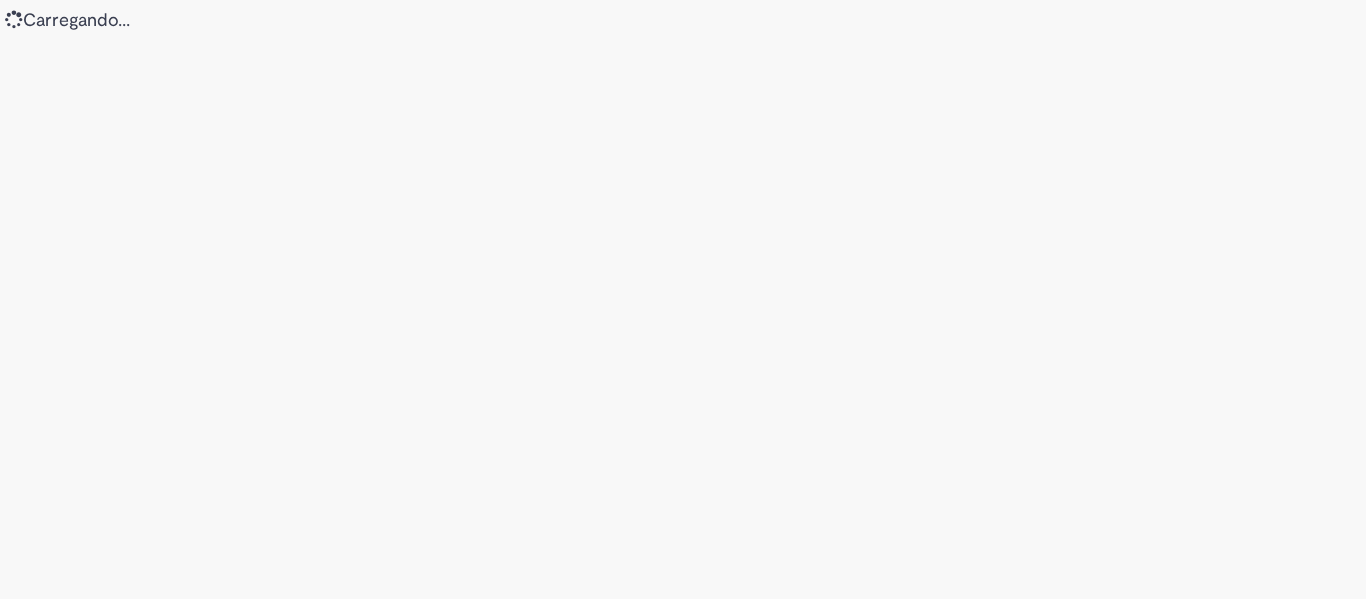 scroll, scrollTop: 0, scrollLeft: 0, axis: both 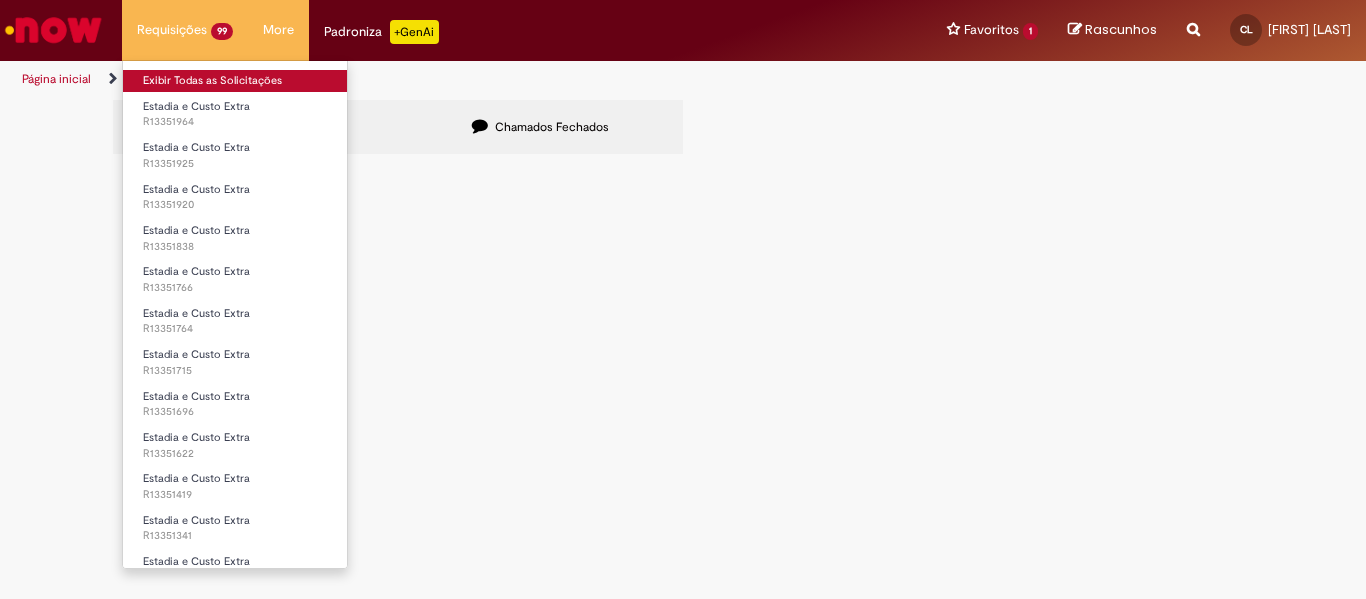 click on "Exibir Todas as Solicitações" at bounding box center (235, 81) 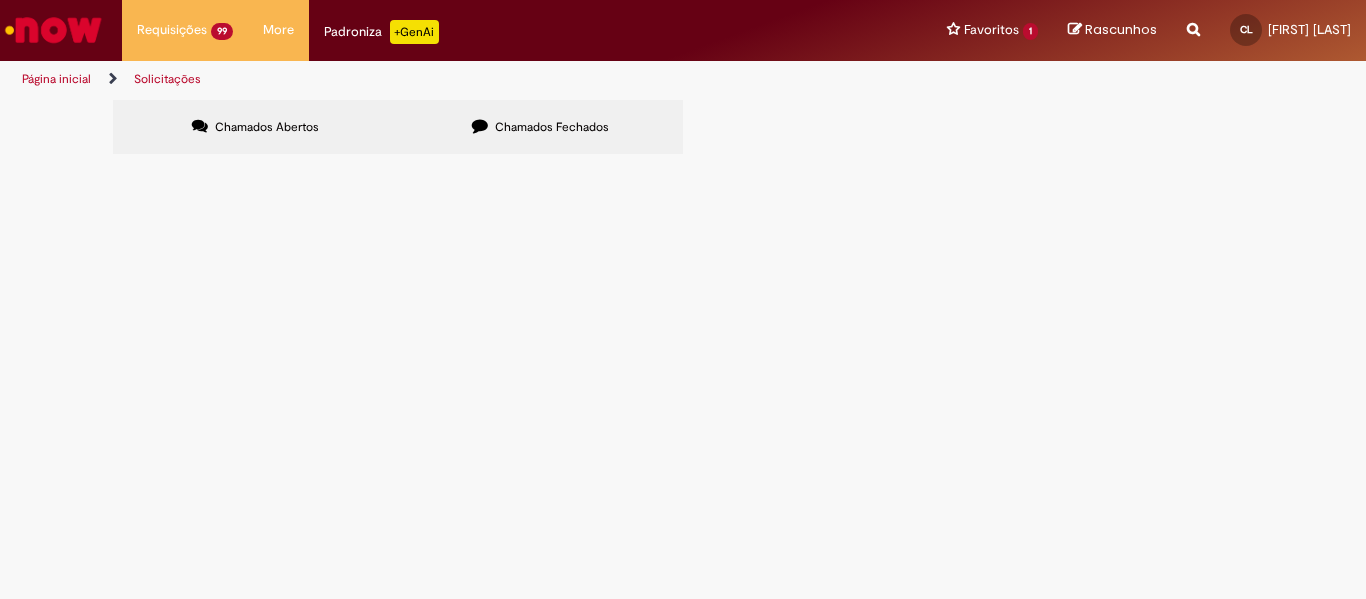 click at bounding box center (0, 0) 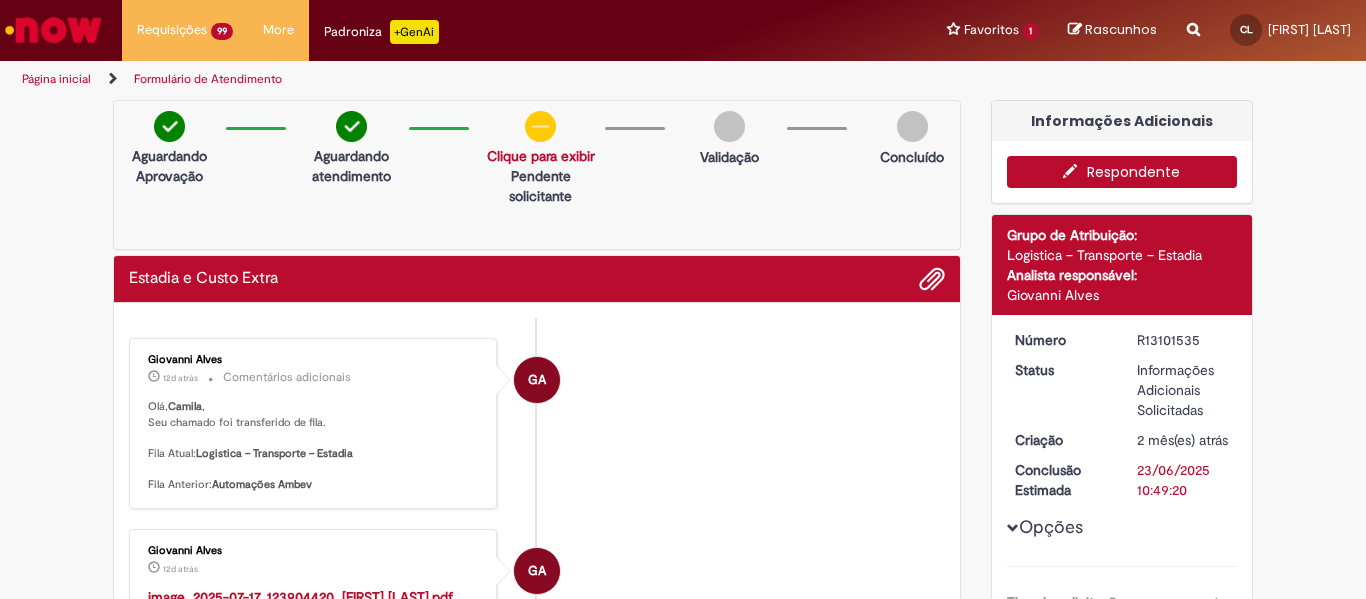 scroll, scrollTop: 100, scrollLeft: 0, axis: vertical 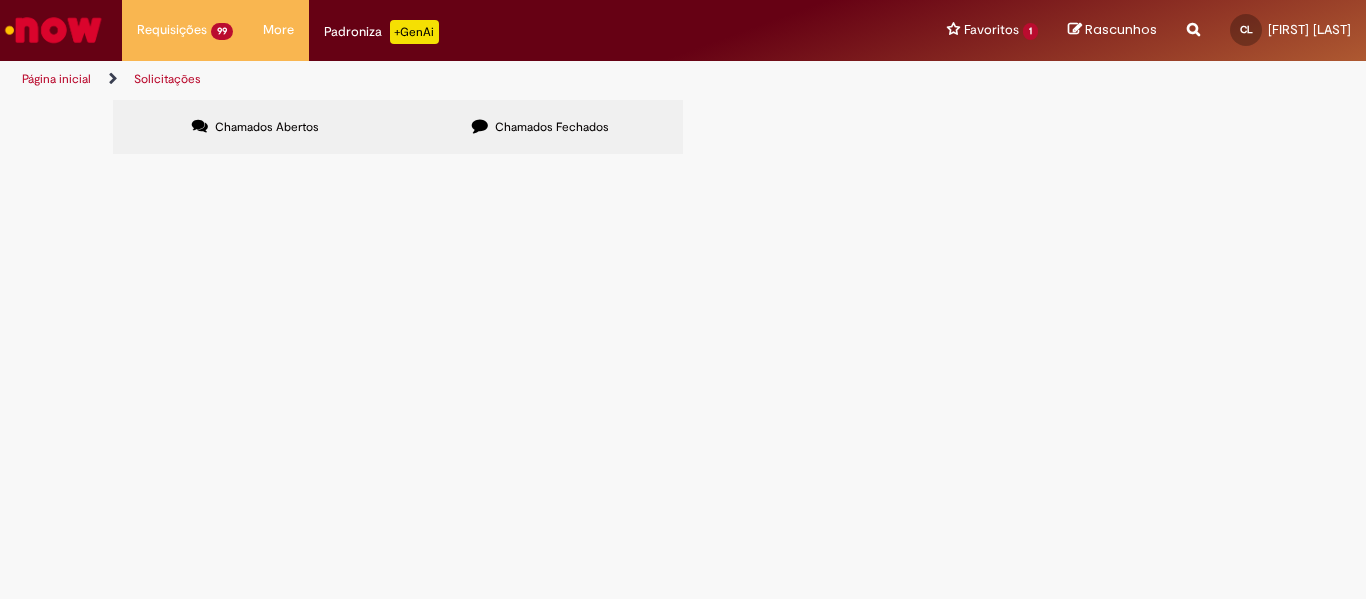 click at bounding box center [0, 0] 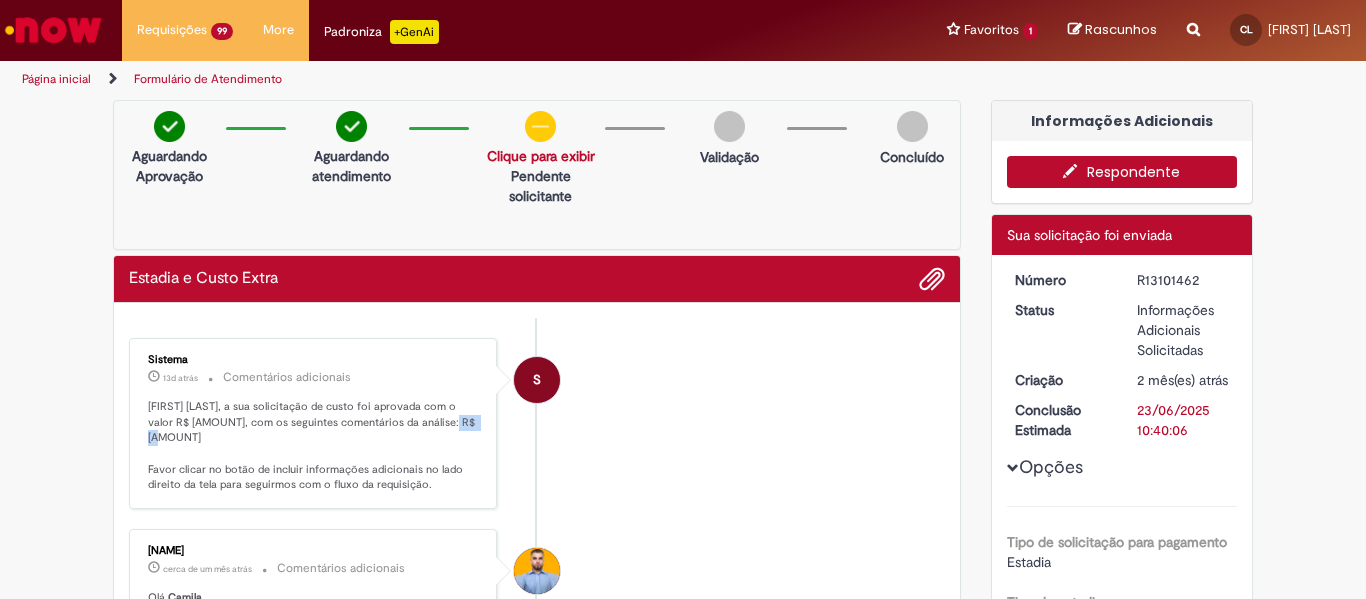 drag, startPoint x: 414, startPoint y: 426, endPoint x: 452, endPoint y: 427, distance: 38.013157 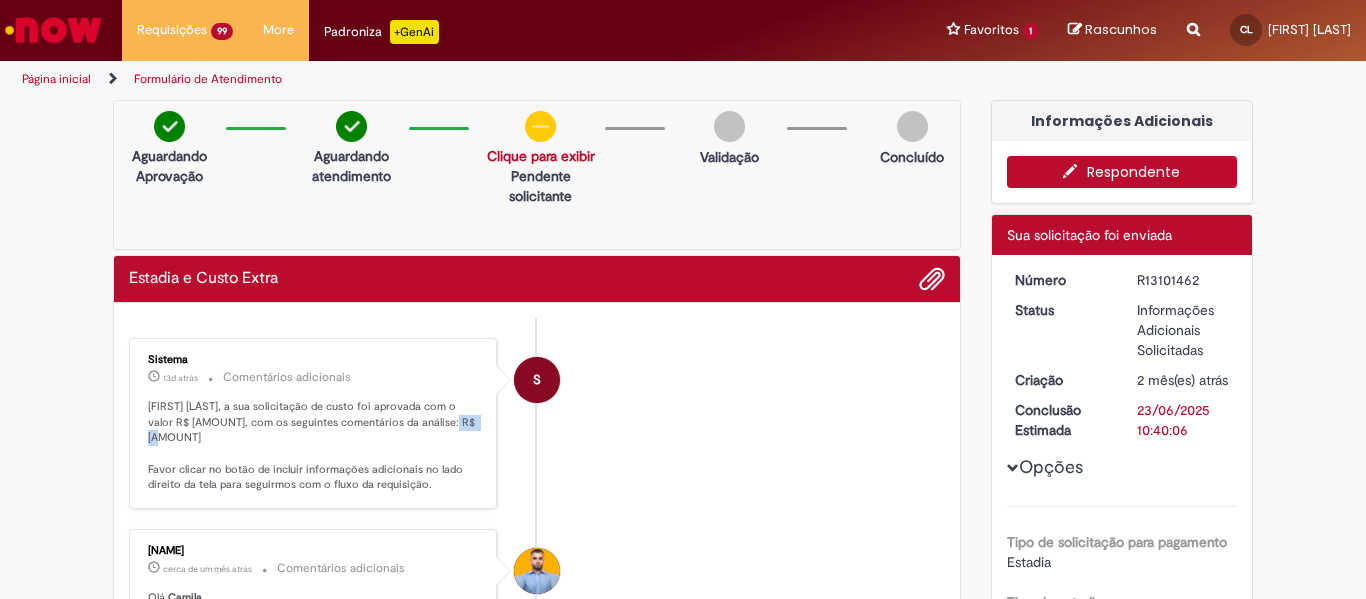 copy on "369,47" 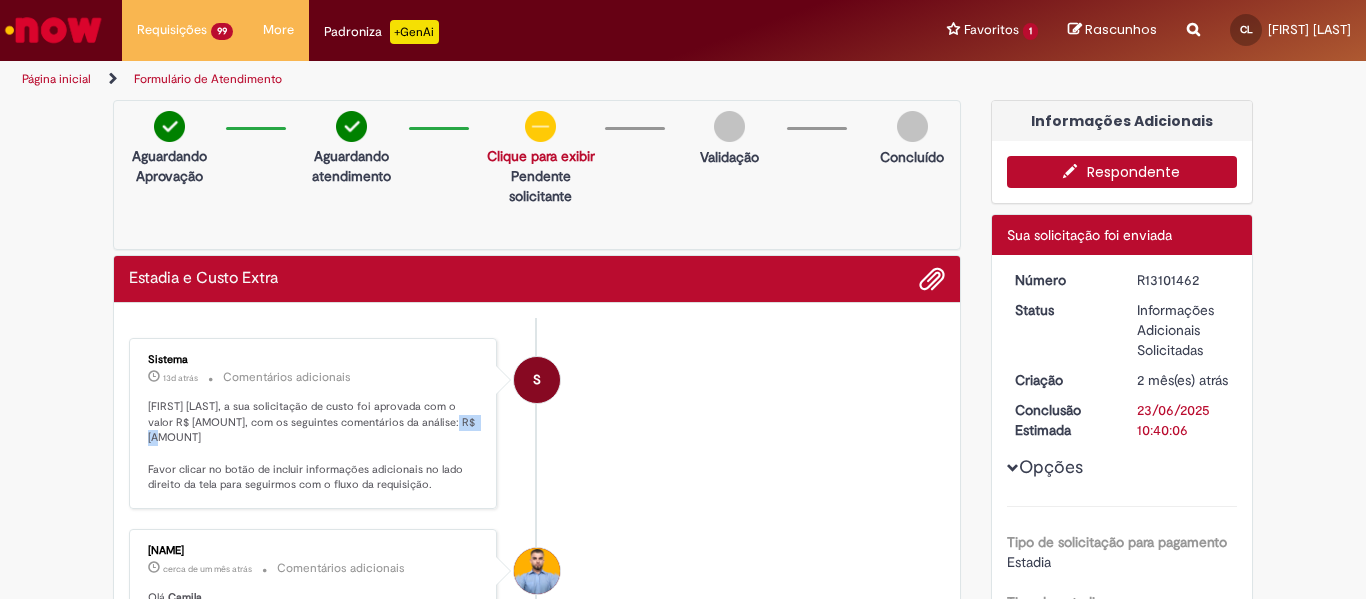 click on "Respondente" at bounding box center [1122, 172] 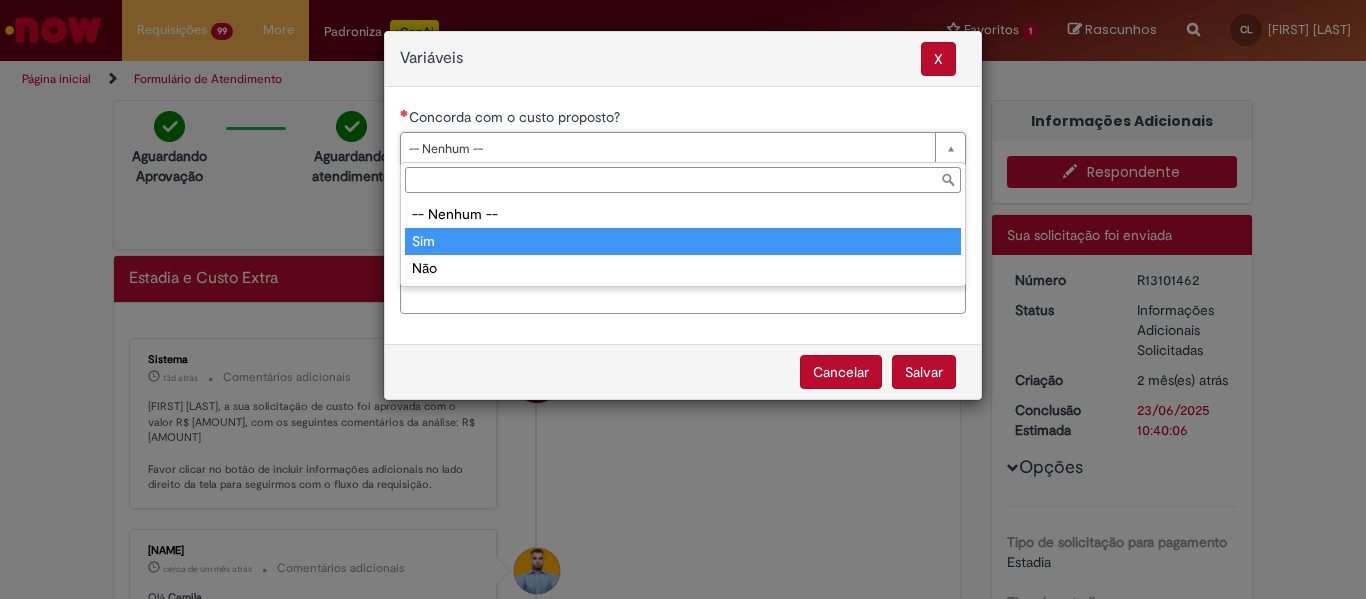 type on "***" 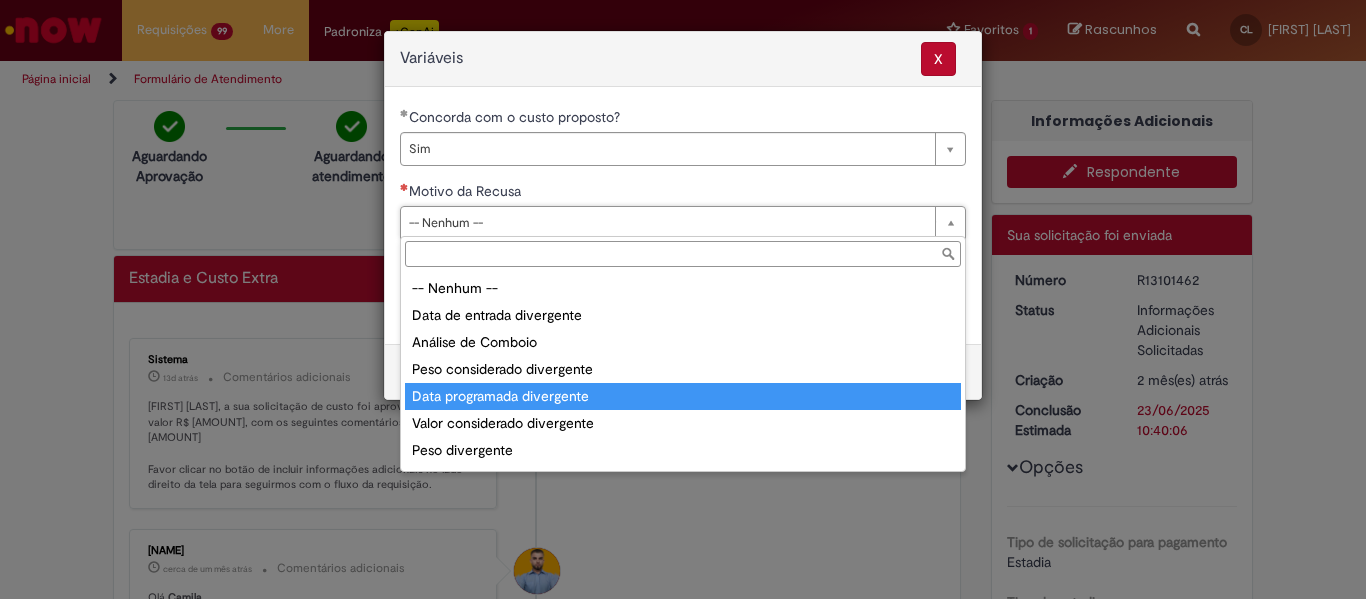scroll, scrollTop: 78, scrollLeft: 0, axis: vertical 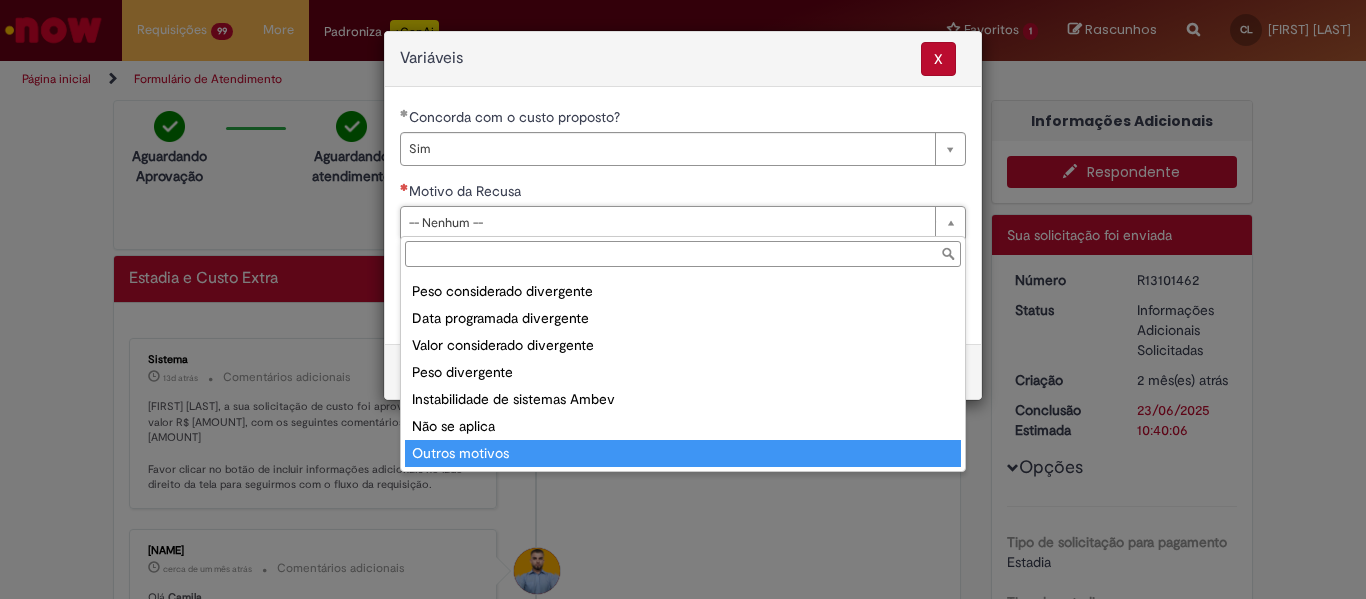 type on "**********" 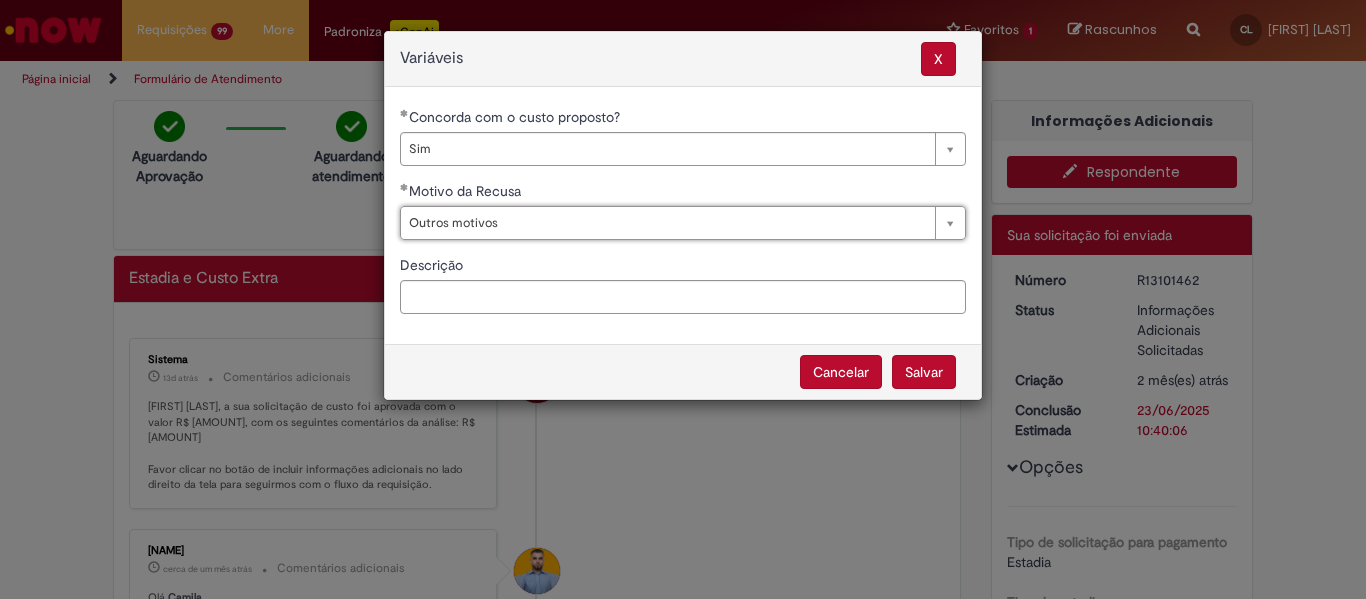 click on "Salvar" at bounding box center (924, 372) 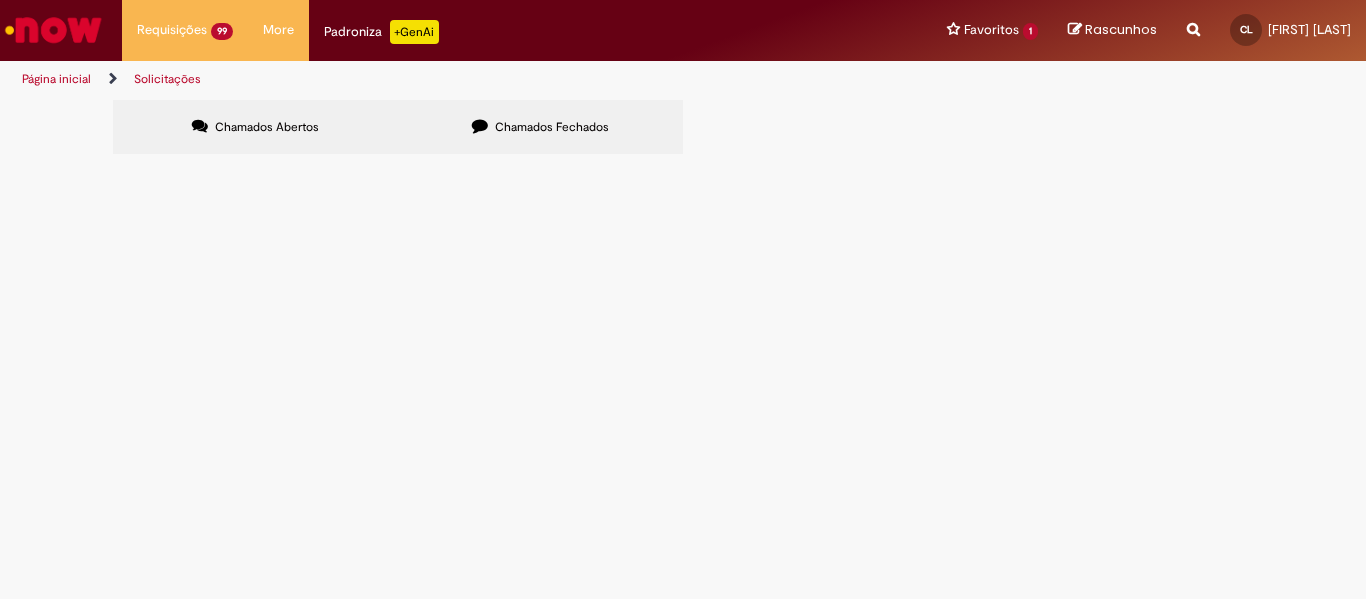 scroll, scrollTop: 0, scrollLeft: 0, axis: both 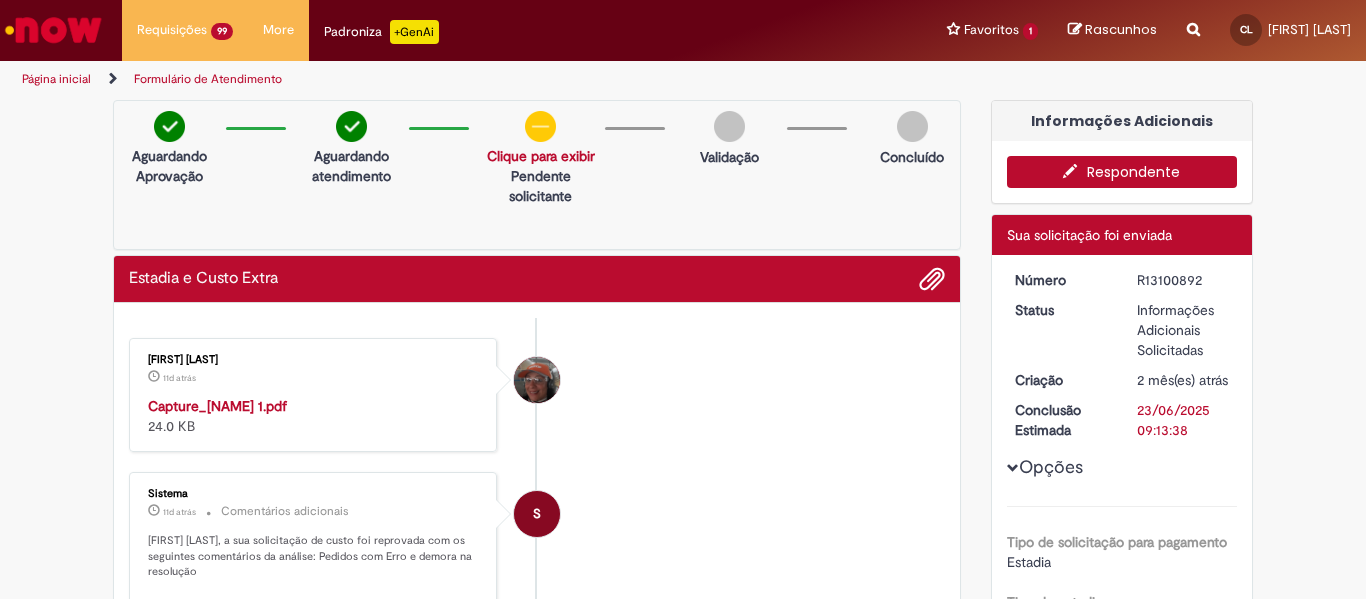 click on "Respondente" at bounding box center [1122, 172] 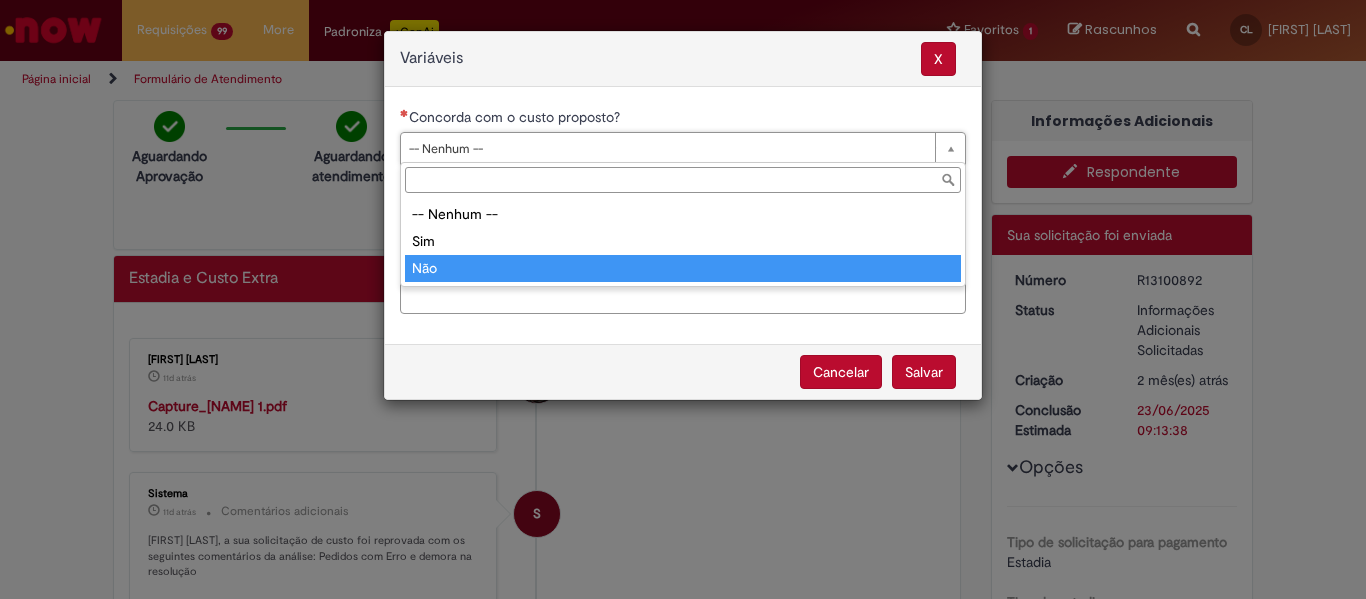 click on "Descrição" at bounding box center (683, 267) 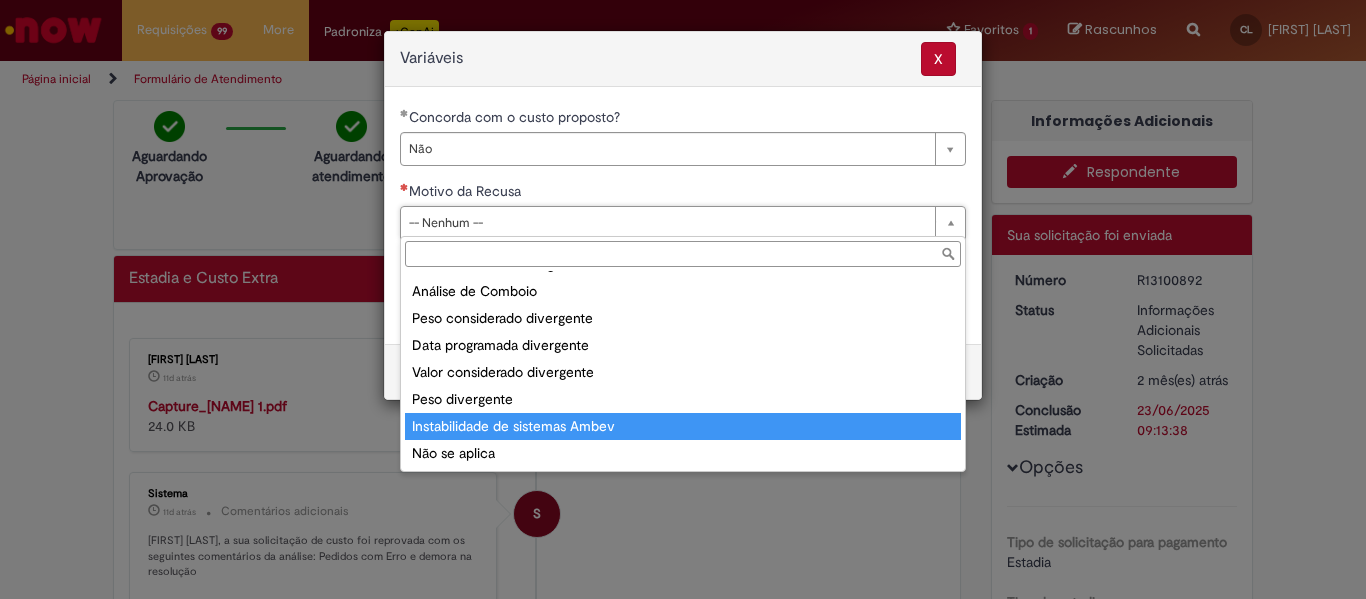 scroll, scrollTop: 78, scrollLeft: 0, axis: vertical 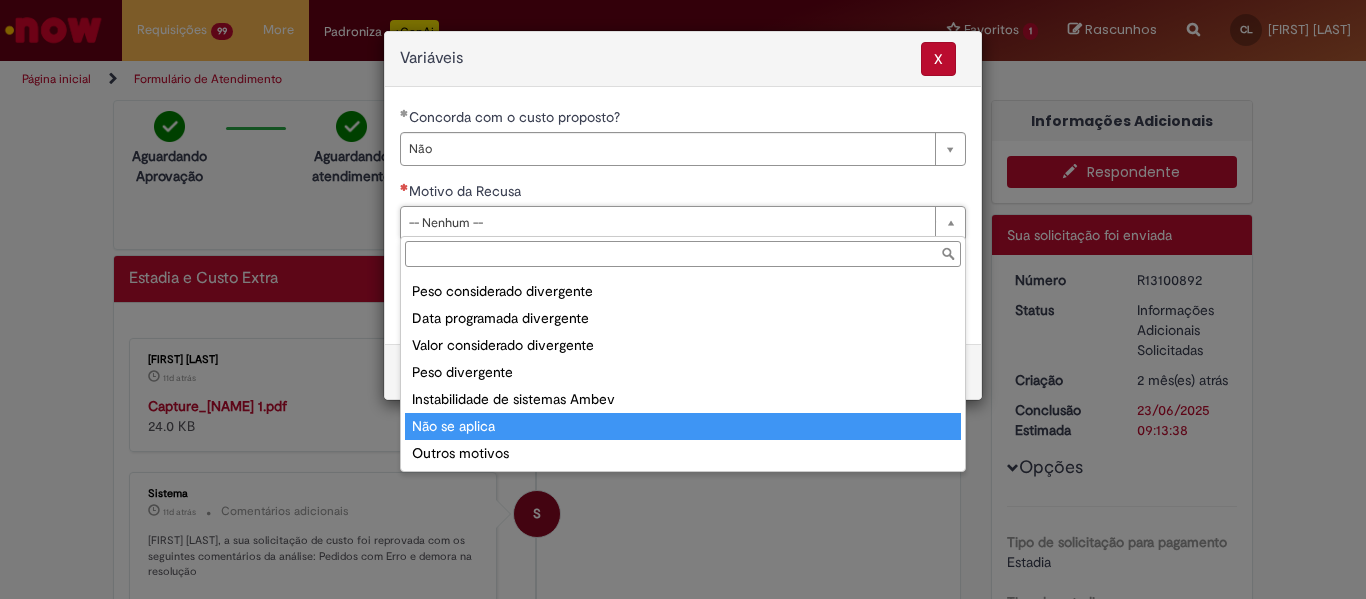 type on "**********" 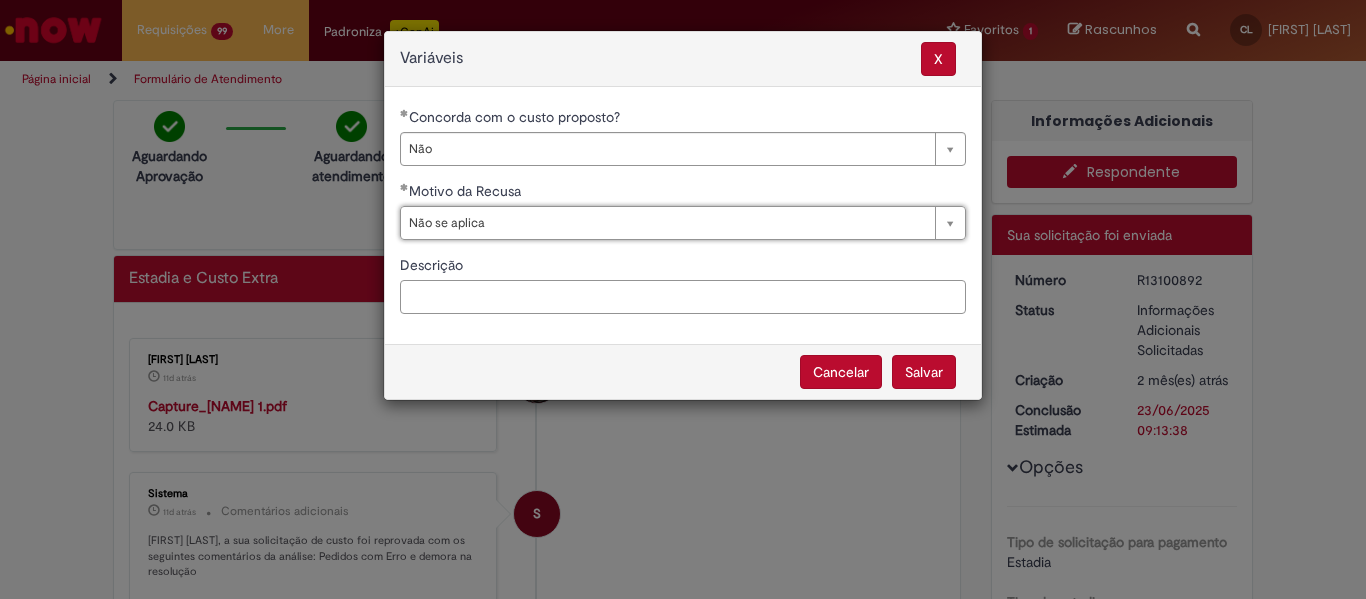 click on "Descrição" at bounding box center (683, 297) 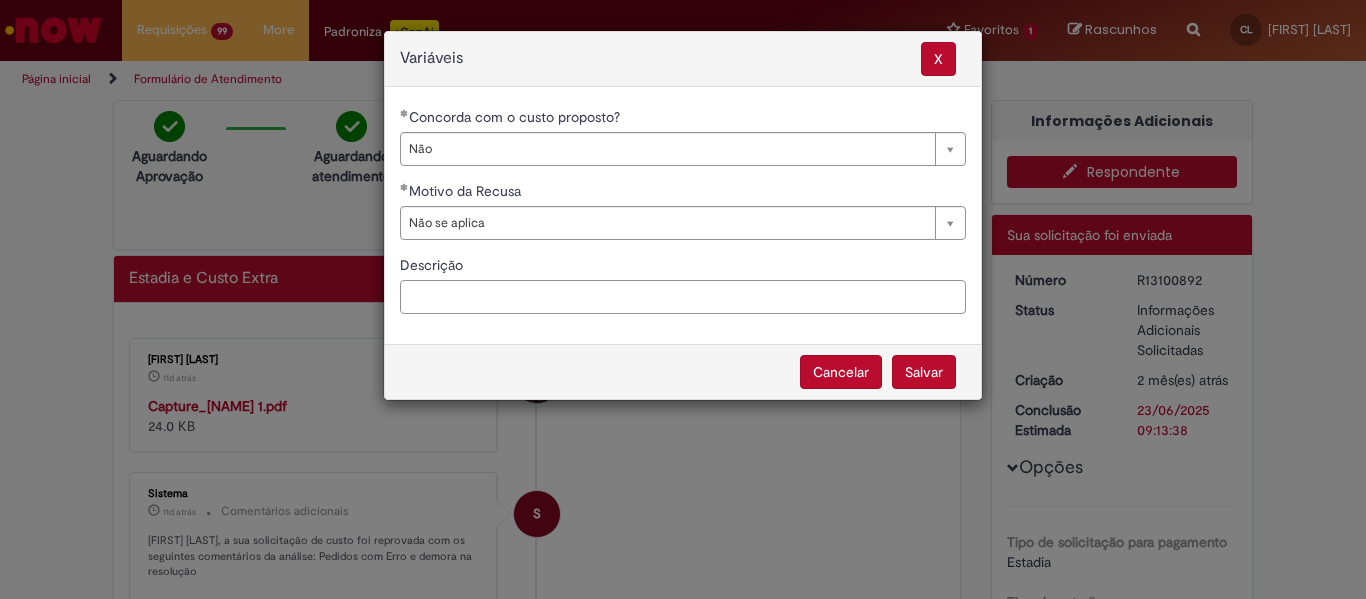paste on "**********" 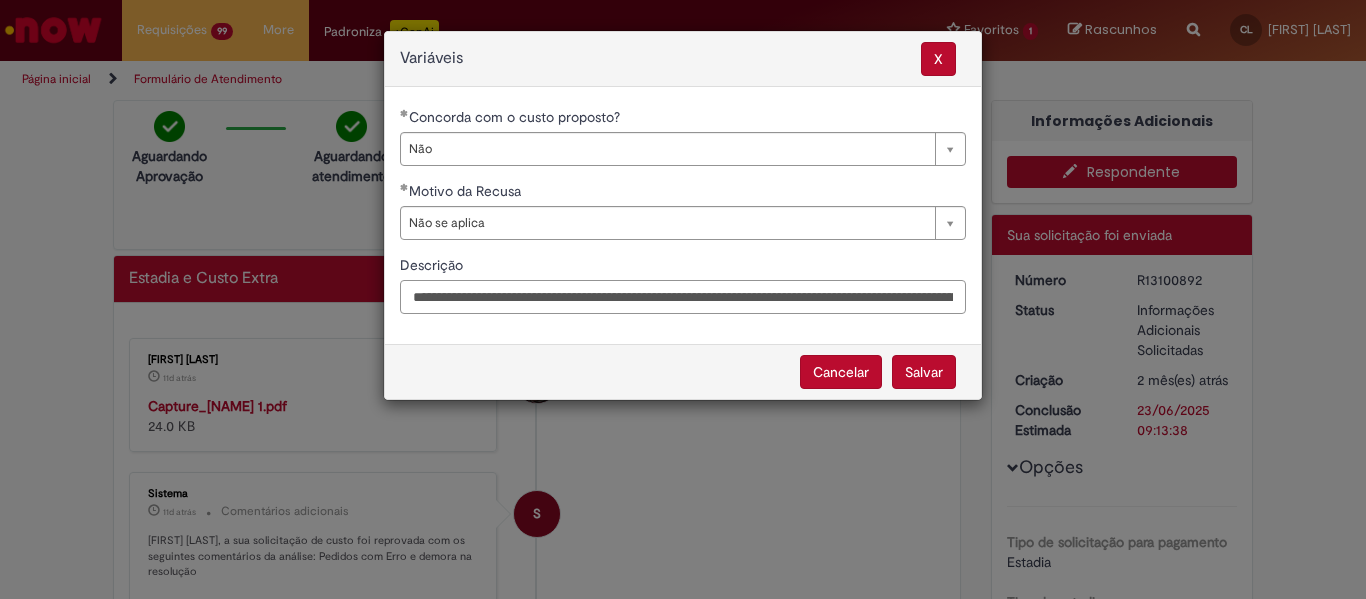 scroll, scrollTop: 0, scrollLeft: 934, axis: horizontal 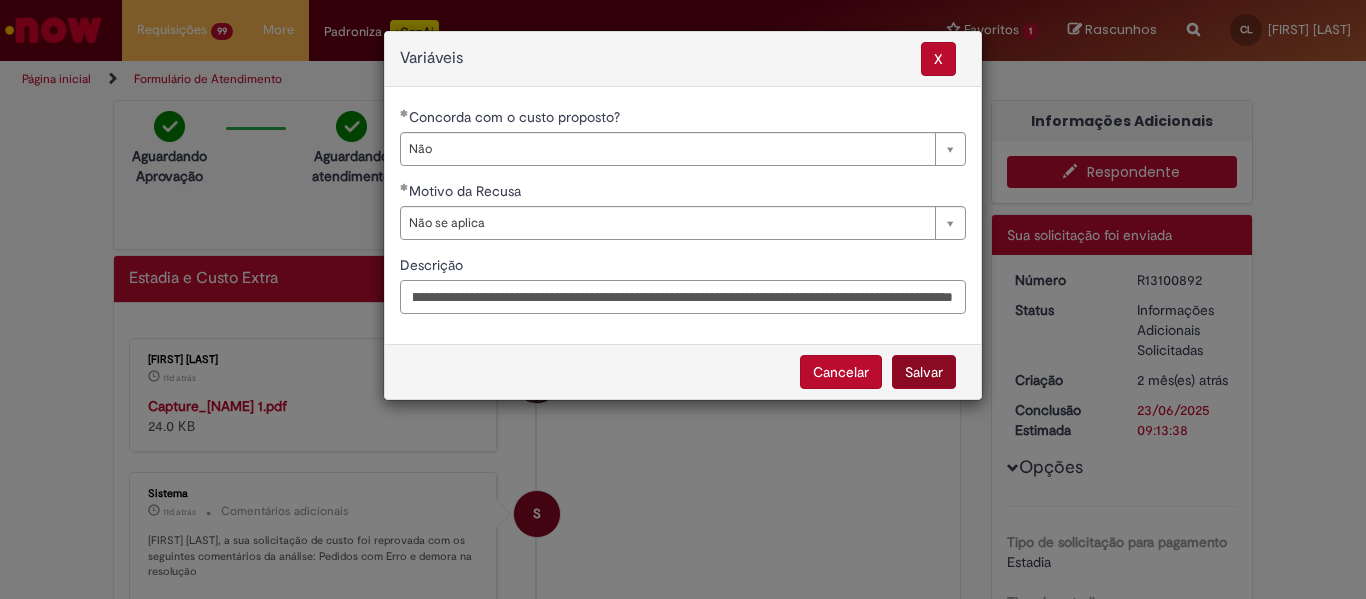 type on "**********" 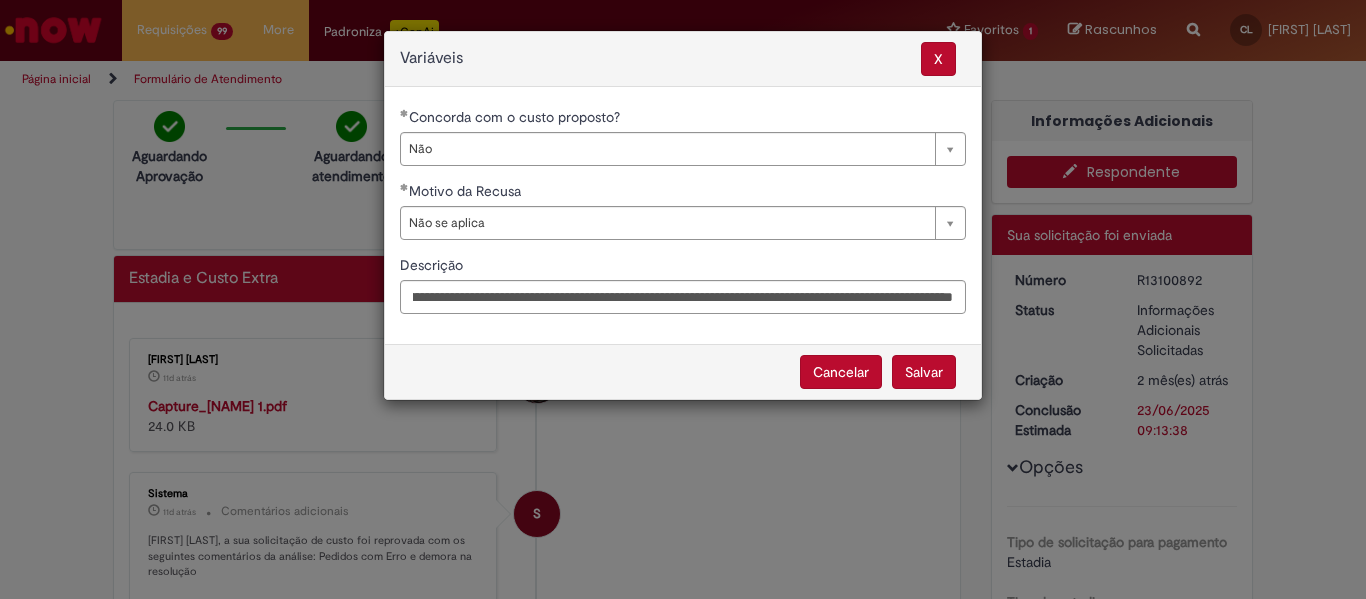 click on "Salvar" at bounding box center [924, 372] 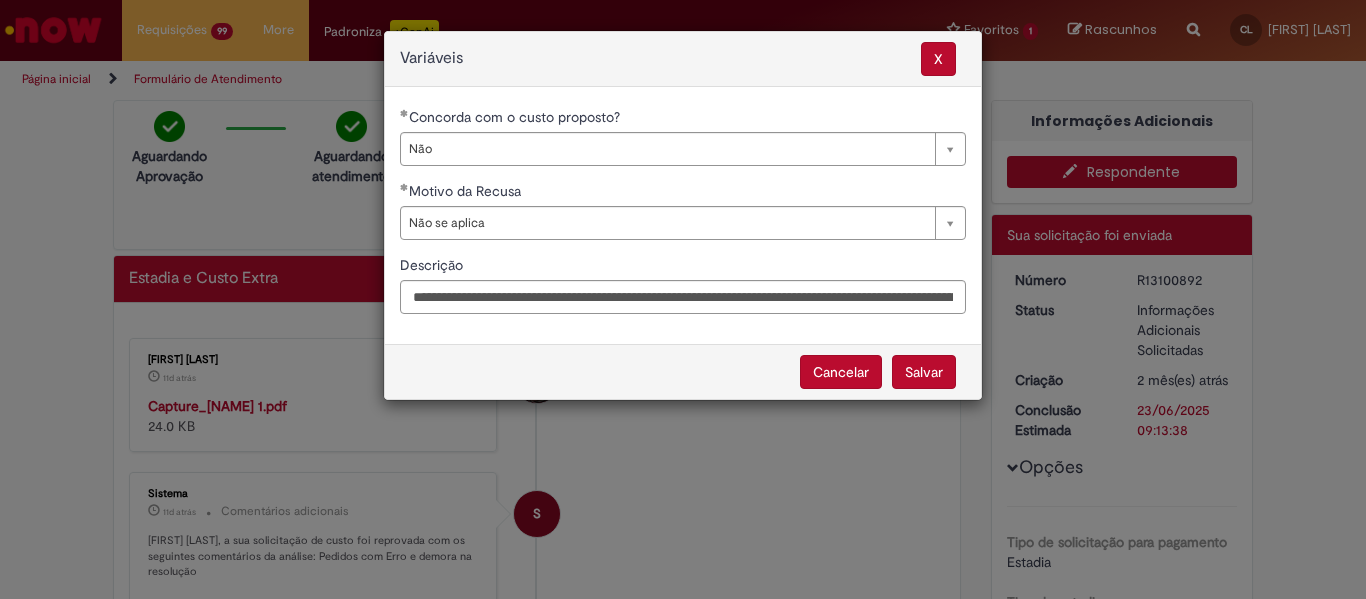 click on "Salvar" at bounding box center (924, 372) 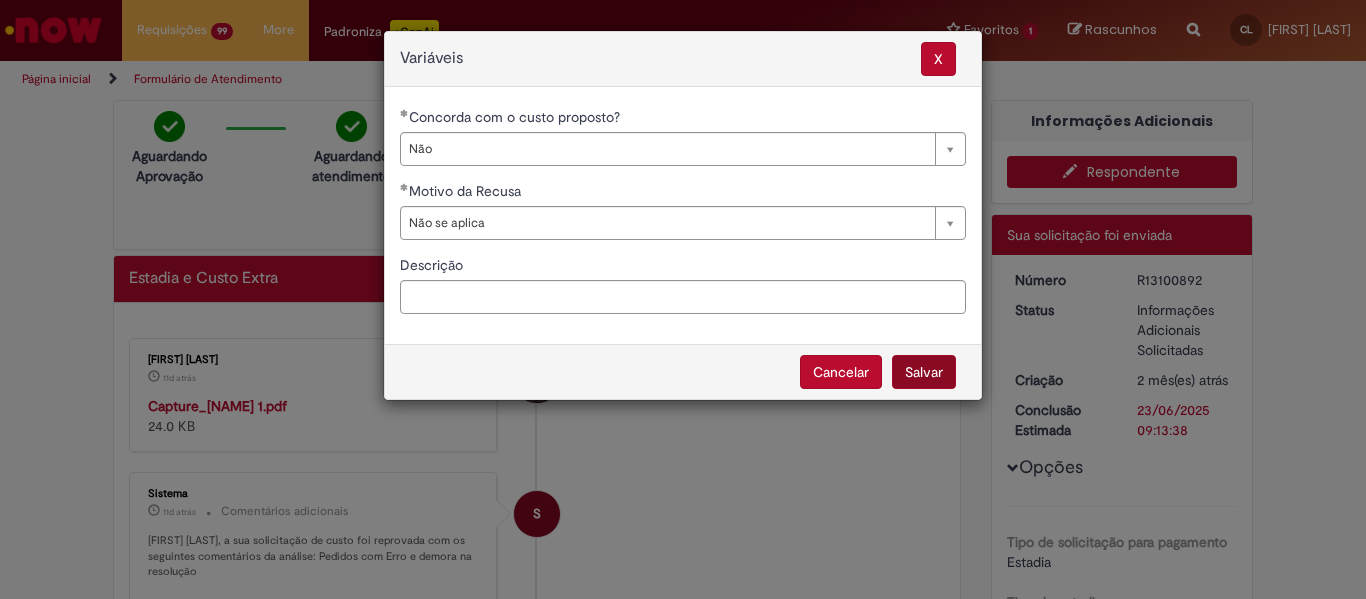select on "**" 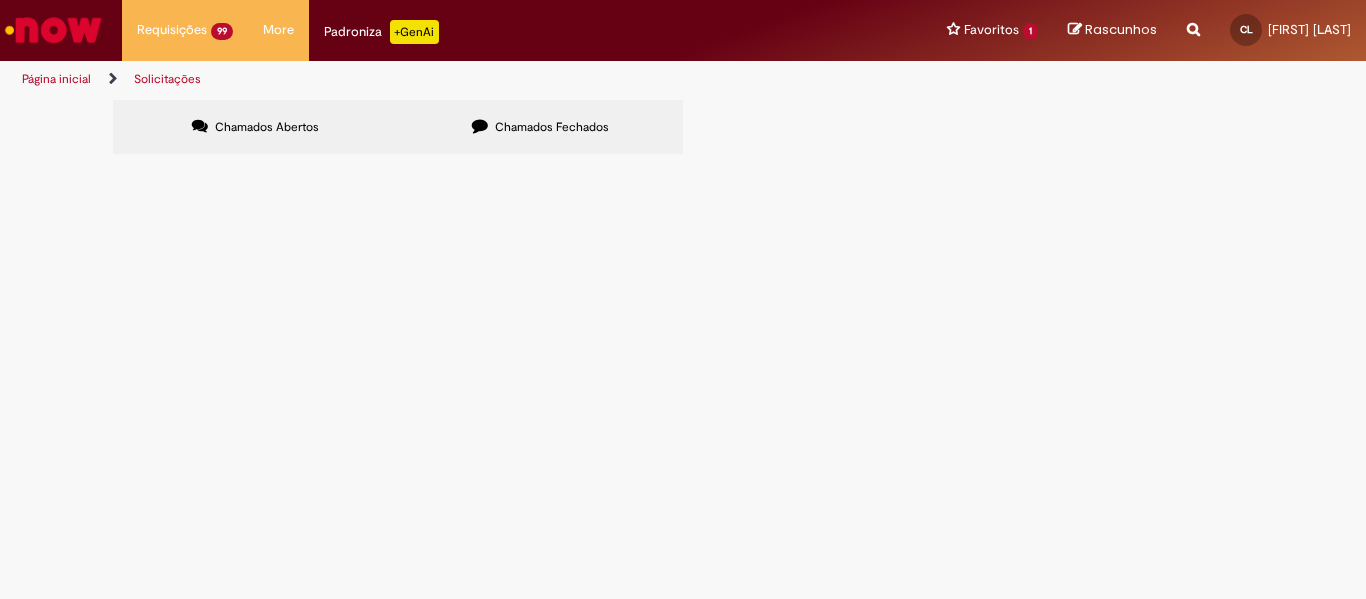click at bounding box center (0, 0) 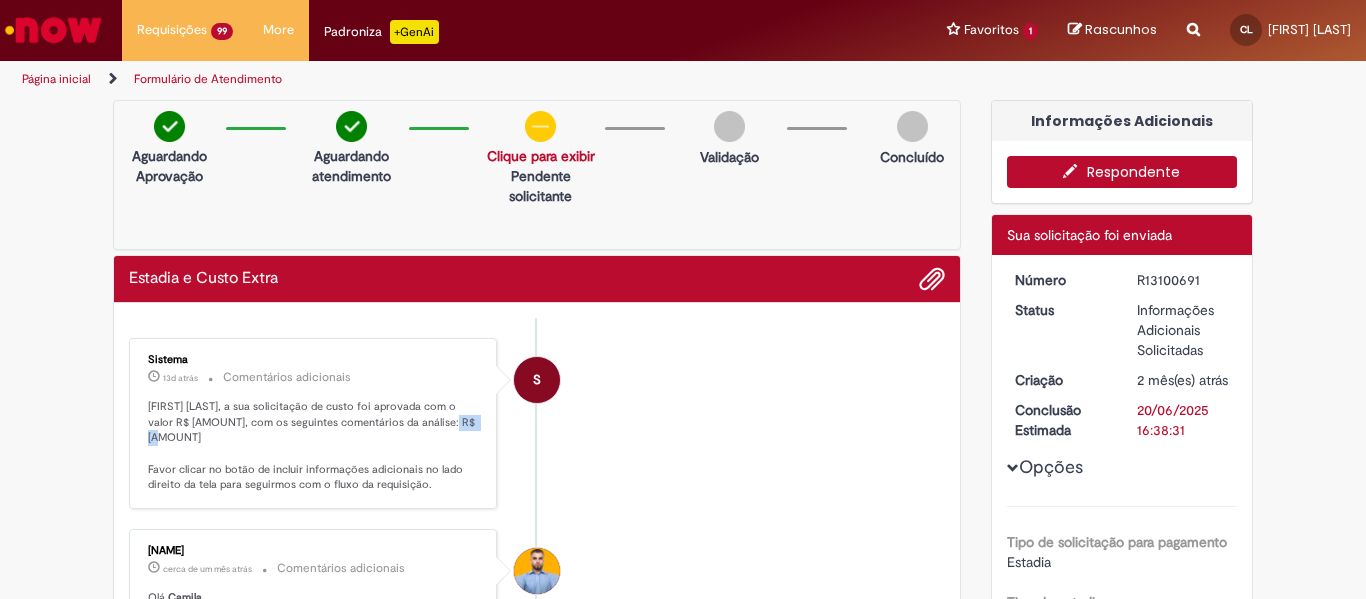 drag, startPoint x: 418, startPoint y: 424, endPoint x: 457, endPoint y: 430, distance: 39.45884 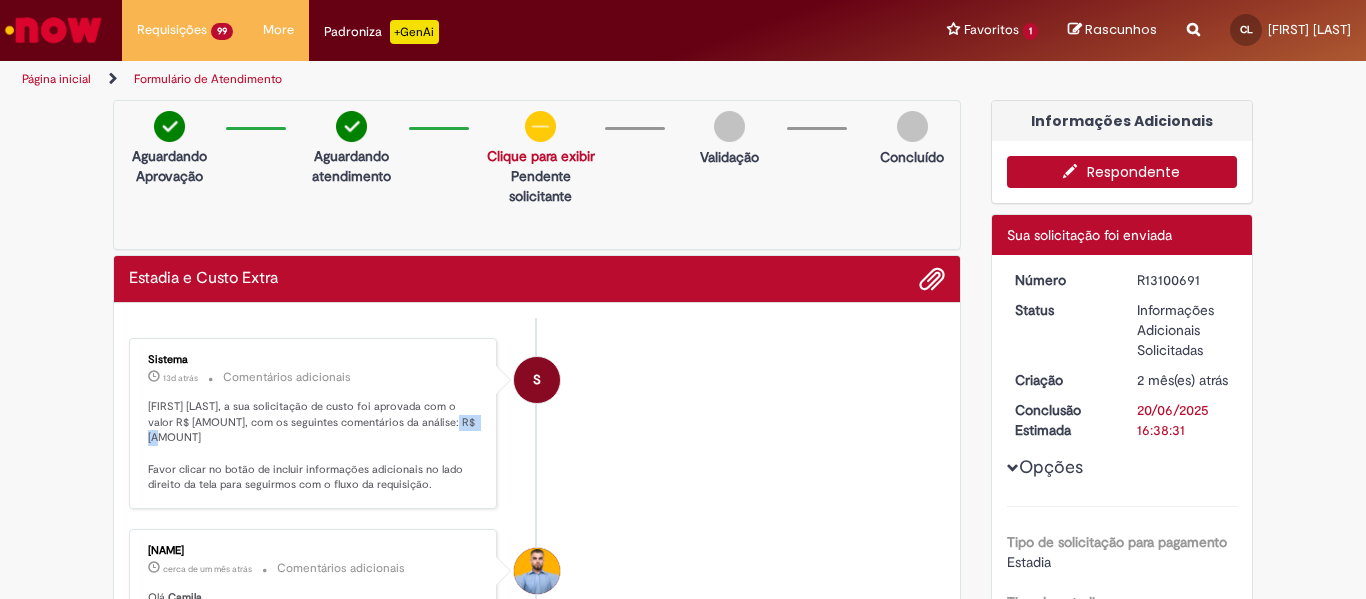 copy on "935,09" 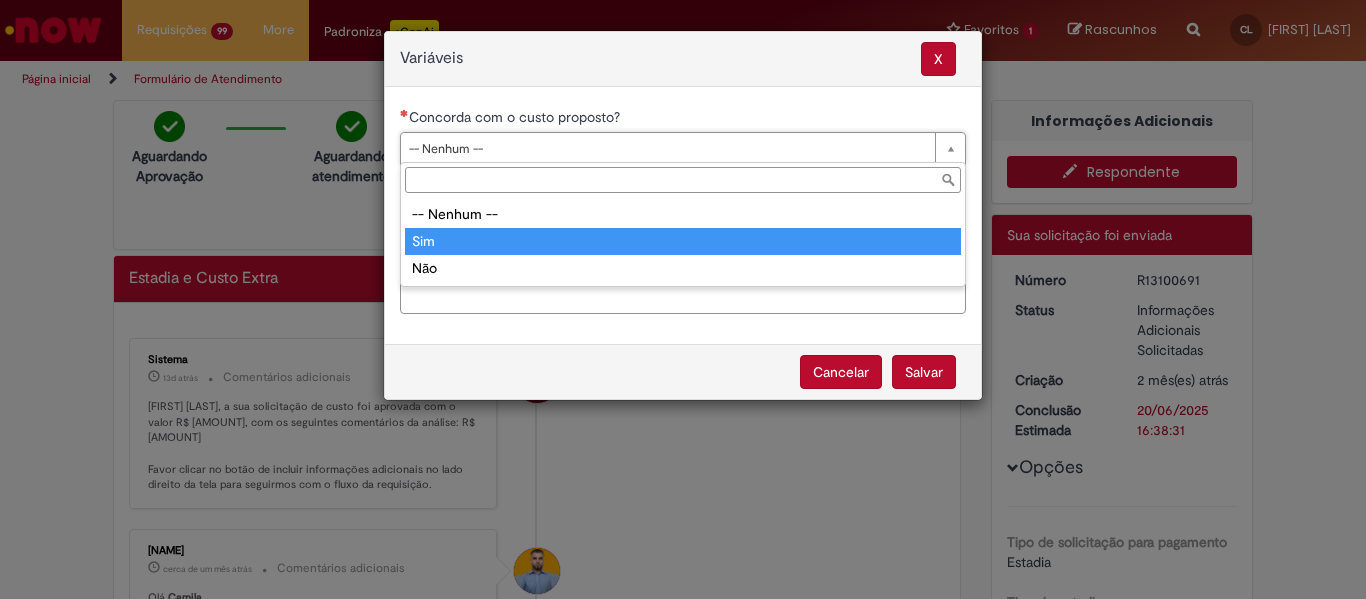 type on "***" 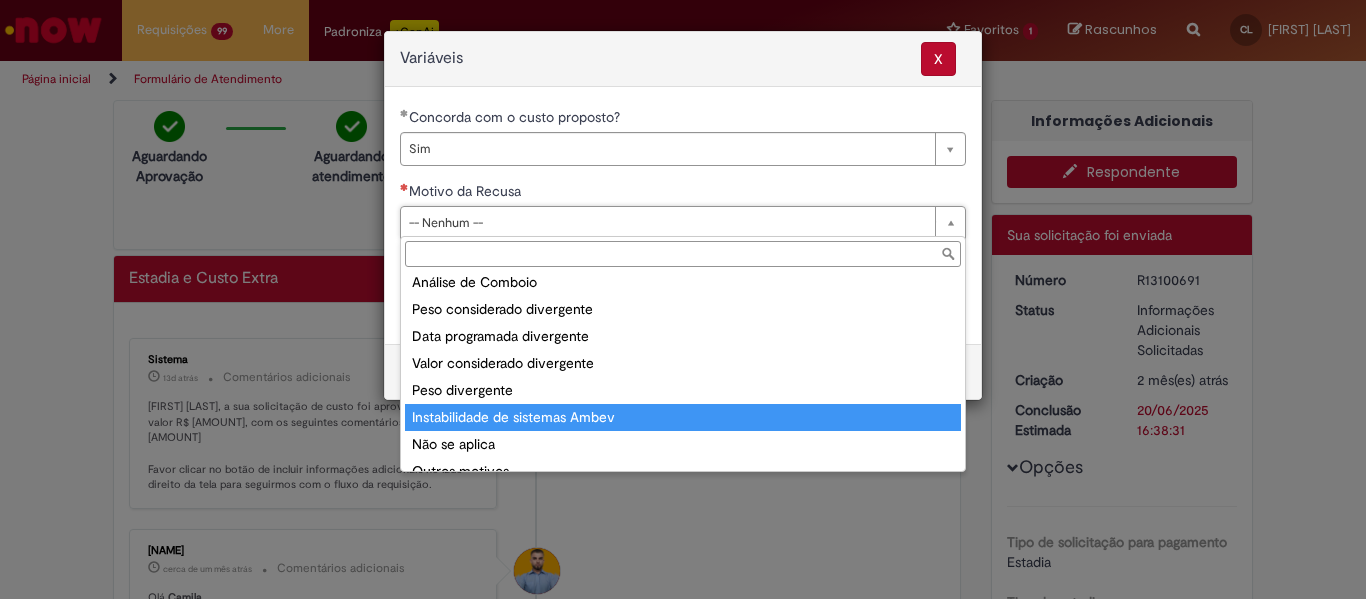 scroll, scrollTop: 78, scrollLeft: 0, axis: vertical 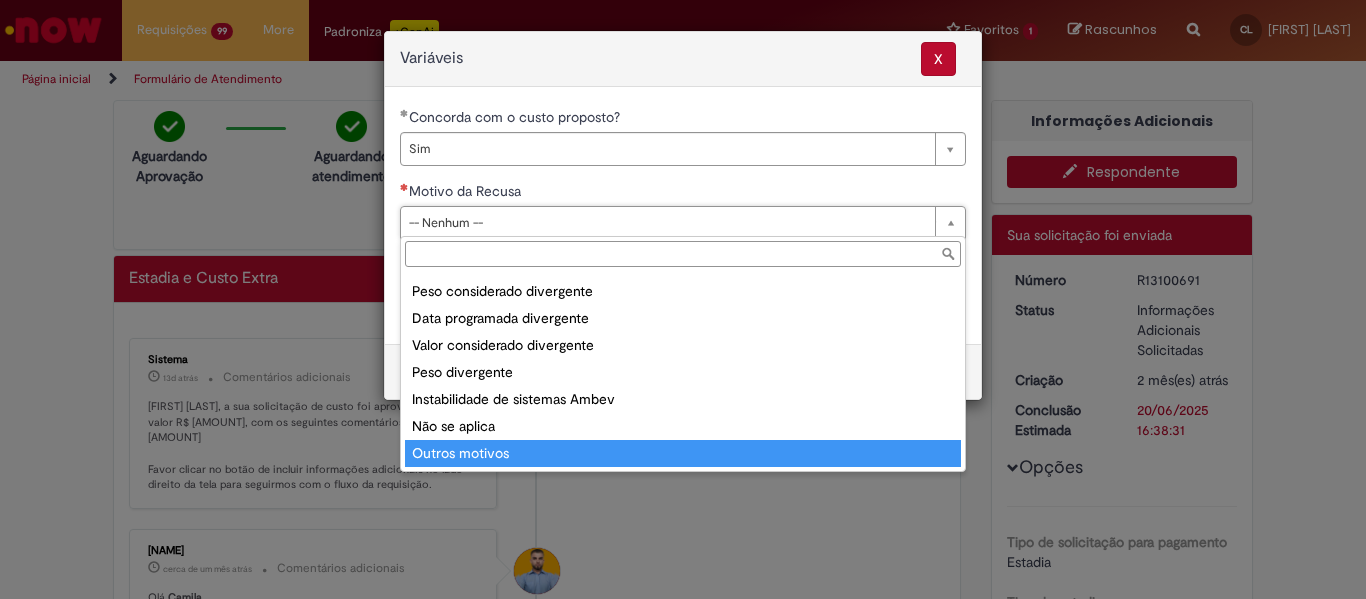 type on "**********" 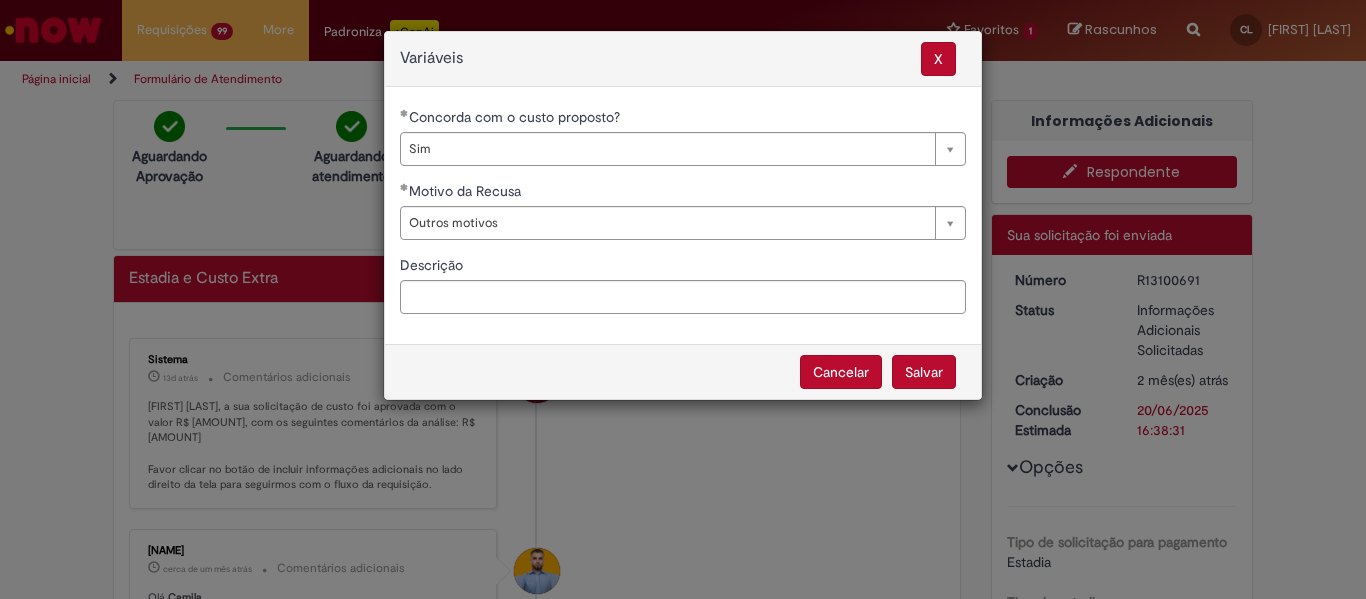 click on "Salvar" at bounding box center [924, 372] 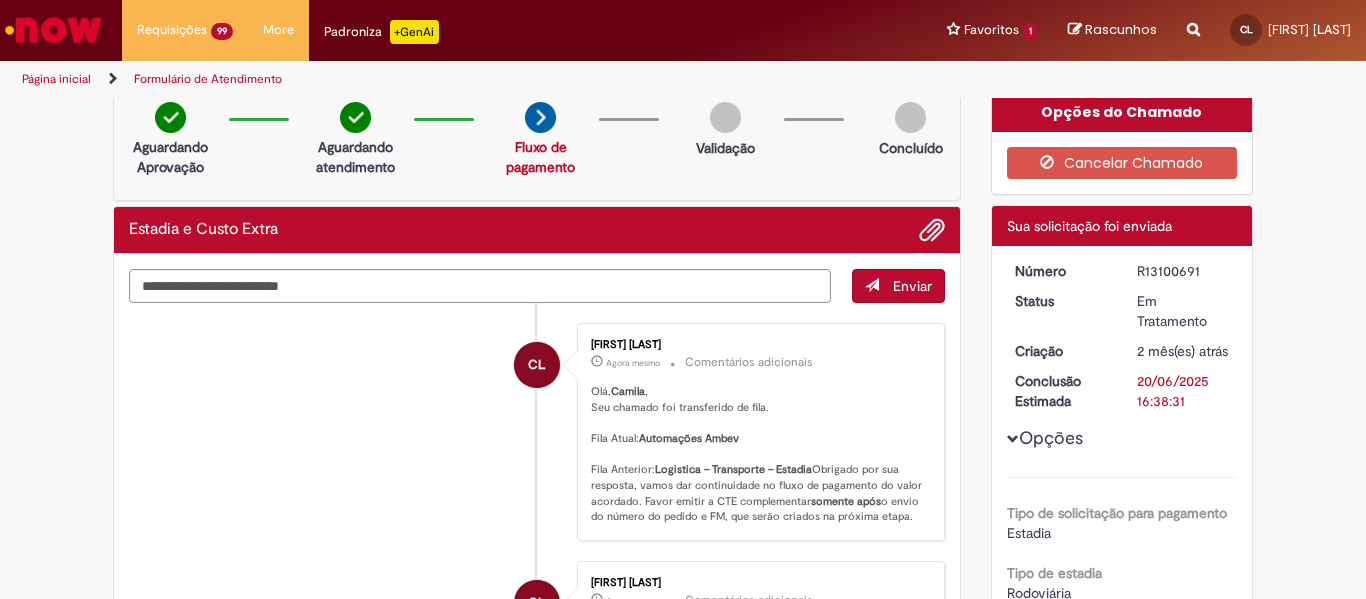scroll, scrollTop: 0, scrollLeft: 0, axis: both 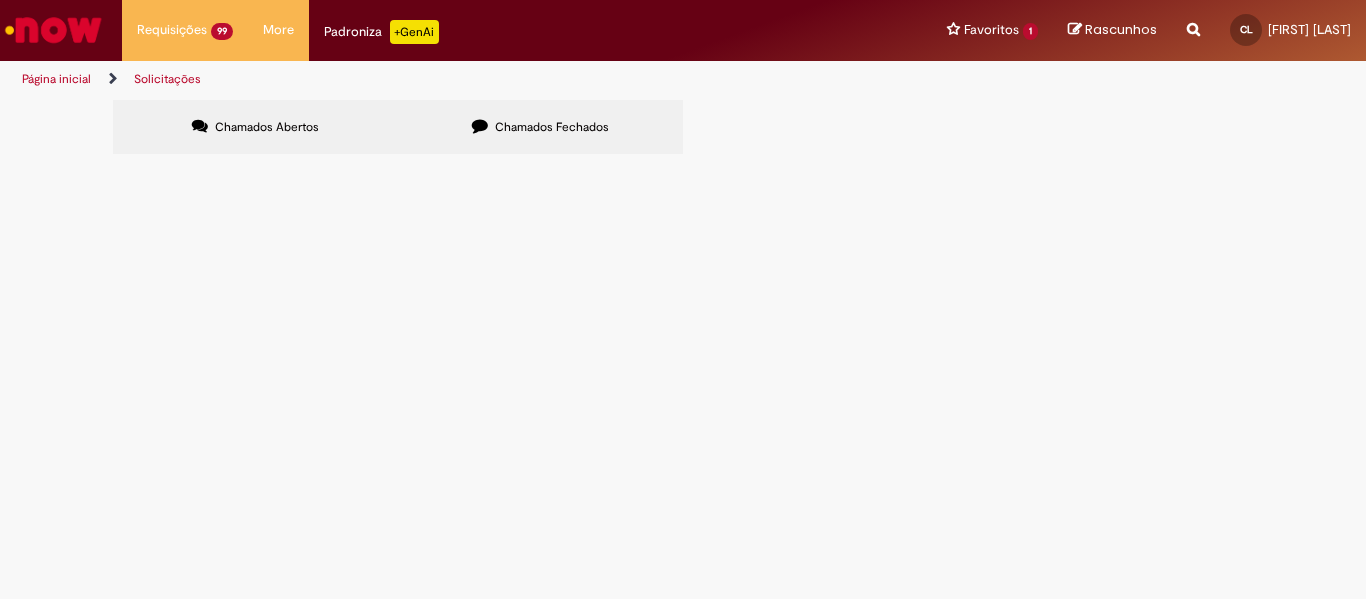 click at bounding box center (0, 0) 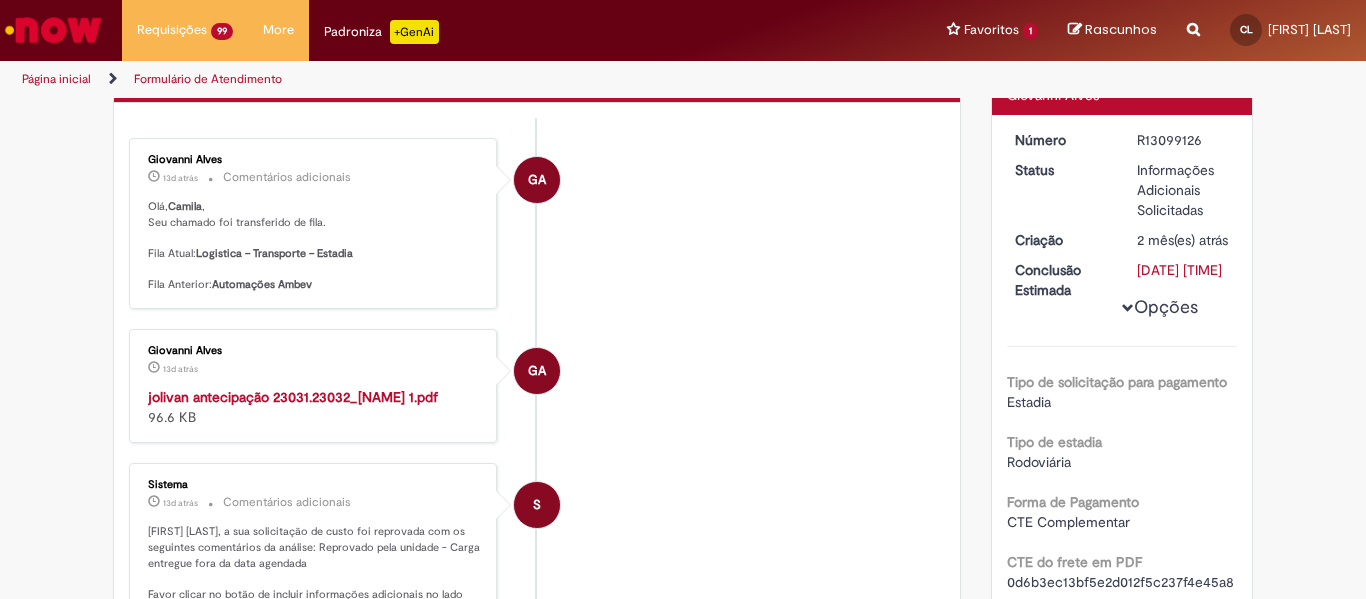 scroll, scrollTop: 100, scrollLeft: 0, axis: vertical 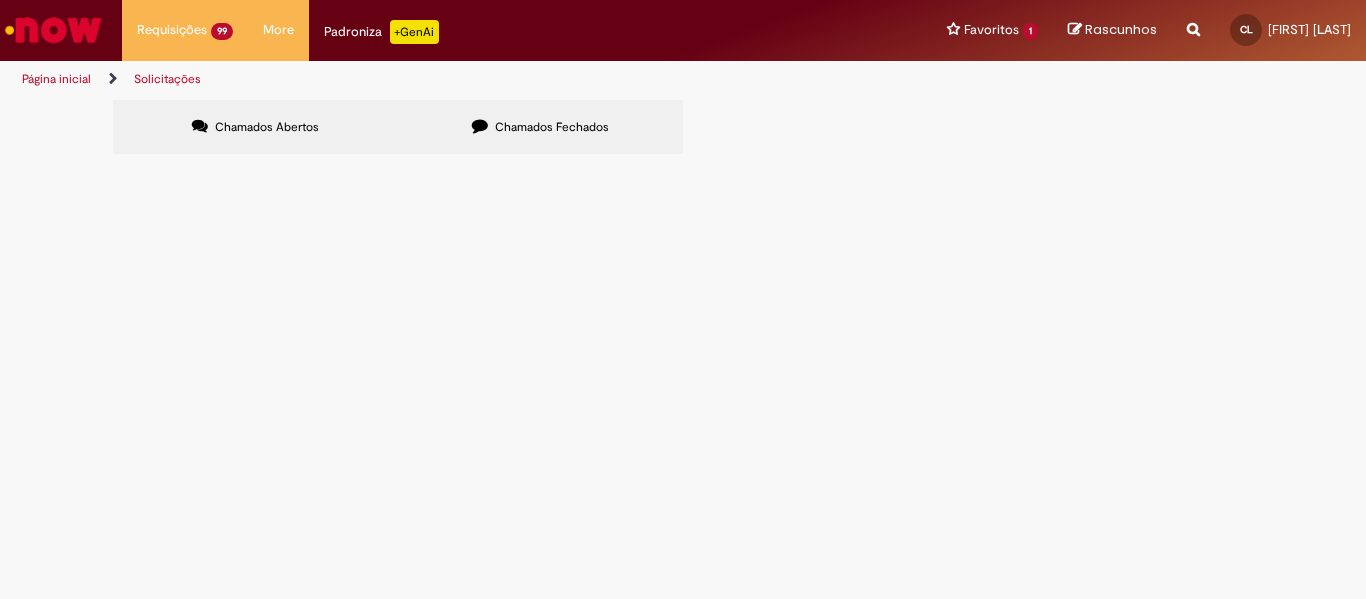 click at bounding box center (0, 0) 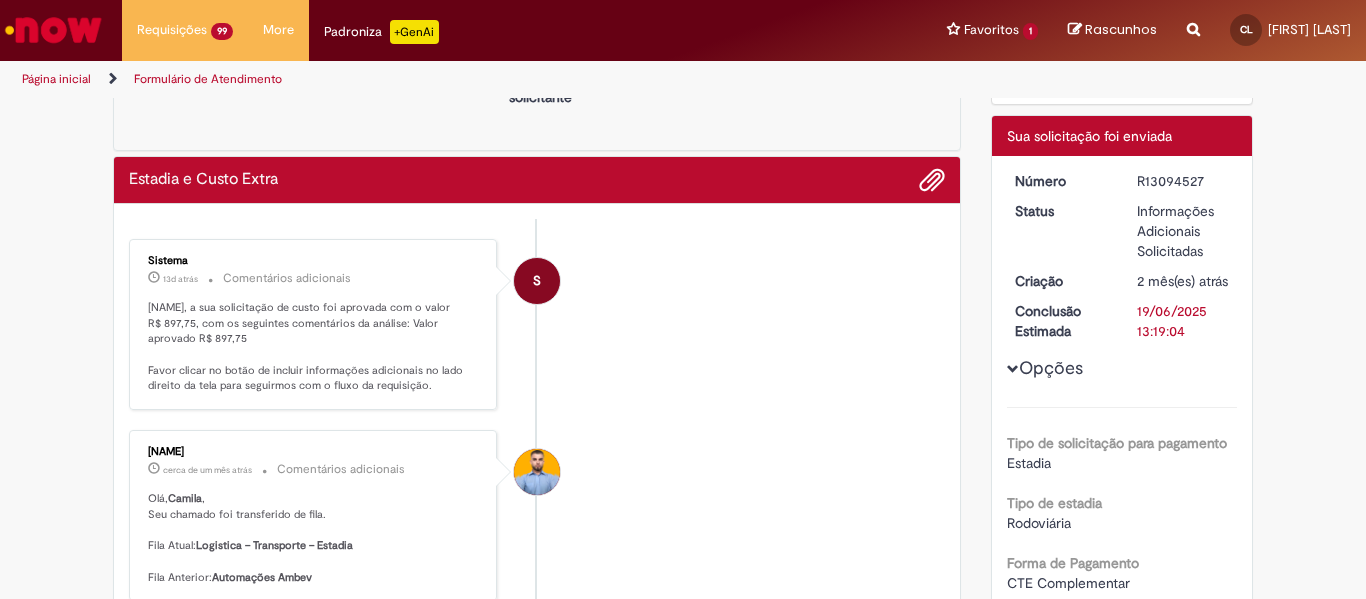 scroll, scrollTop: 100, scrollLeft: 0, axis: vertical 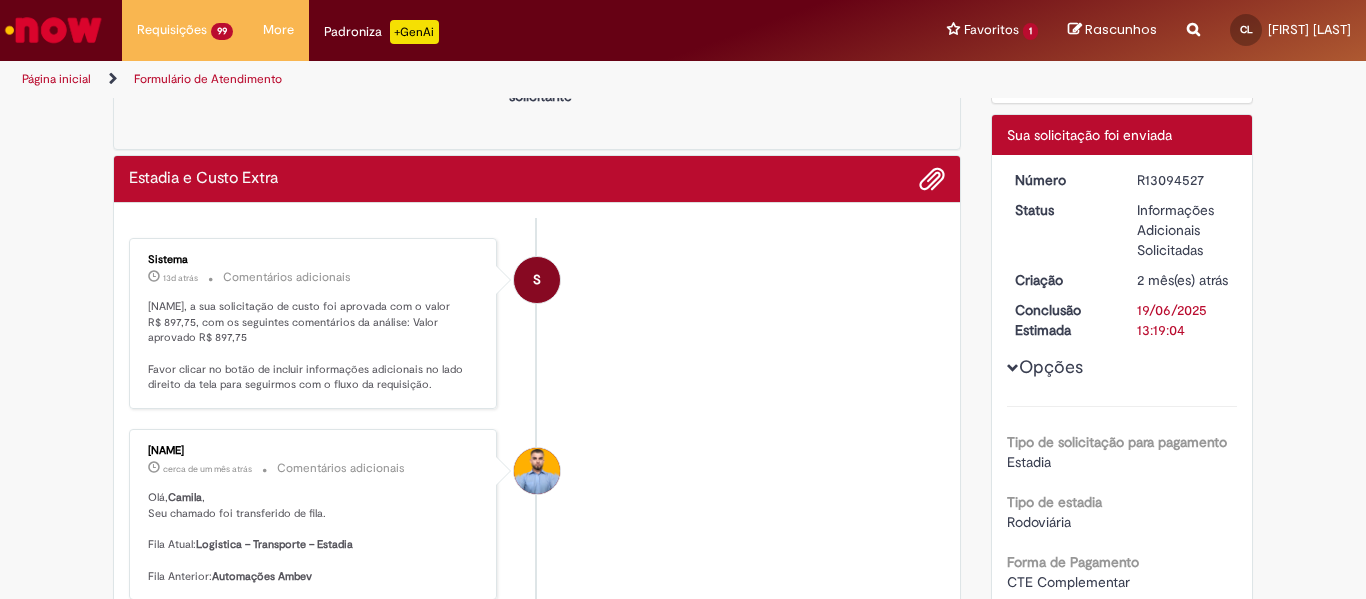 drag, startPoint x: 207, startPoint y: 336, endPoint x: 238, endPoint y: 340, distance: 31.257 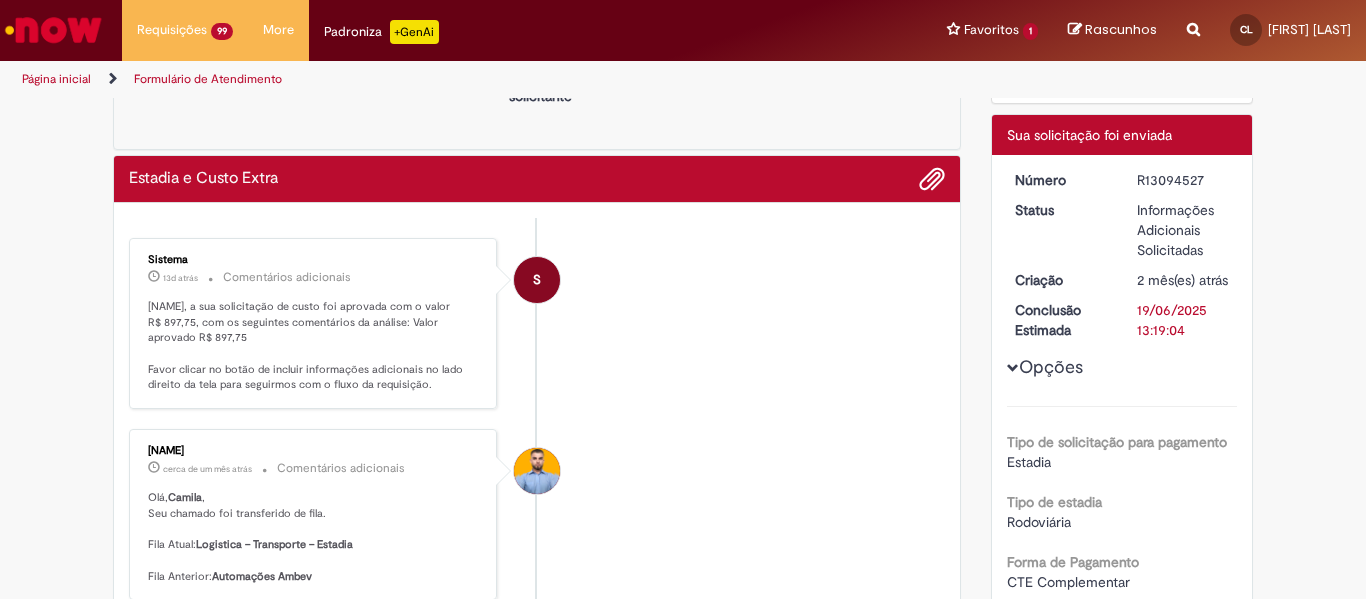 copy on "897,75" 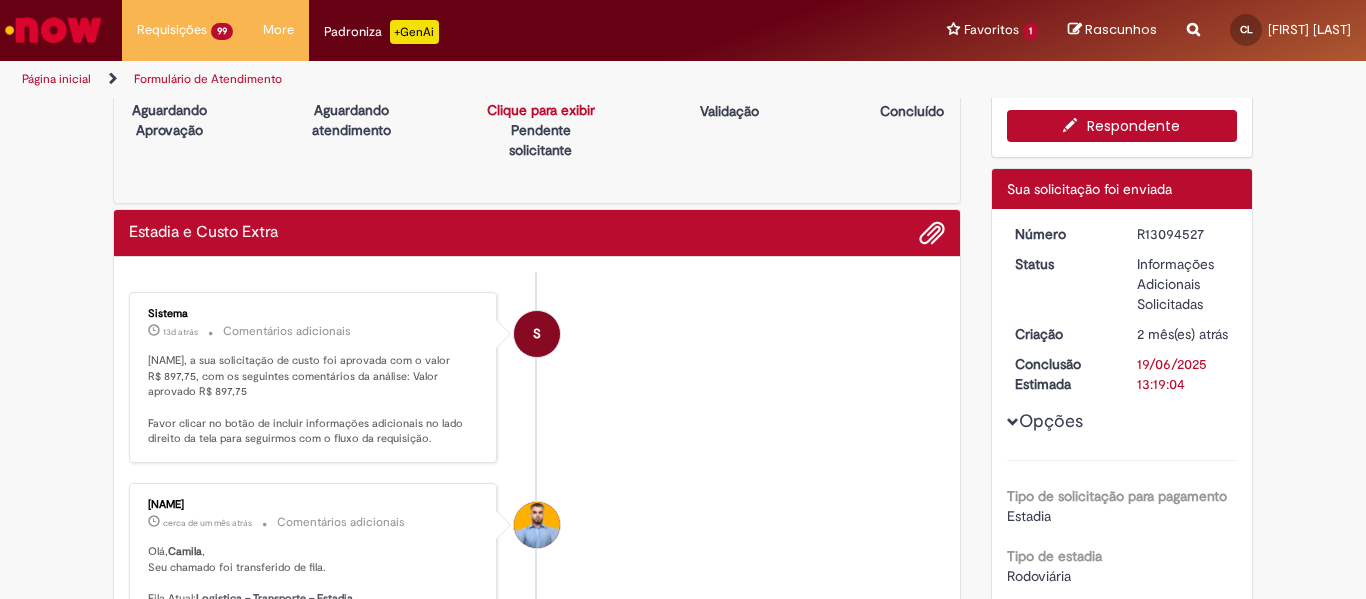 scroll, scrollTop: 0, scrollLeft: 0, axis: both 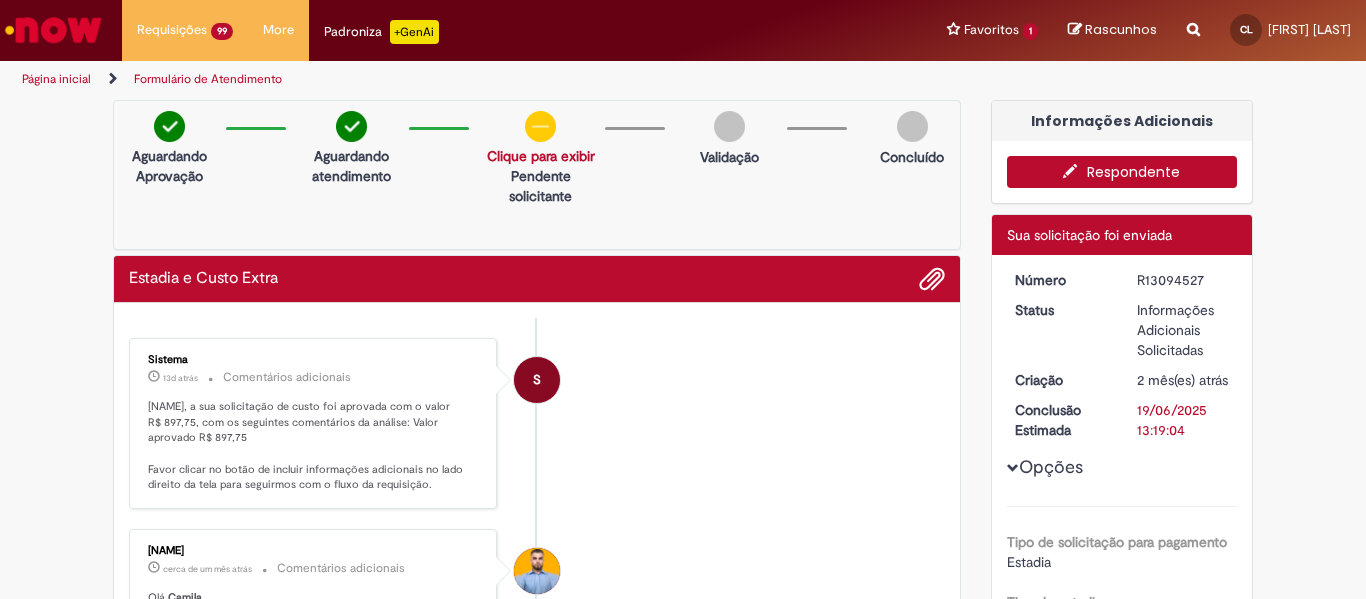 click on "Respondente" at bounding box center (1122, 172) 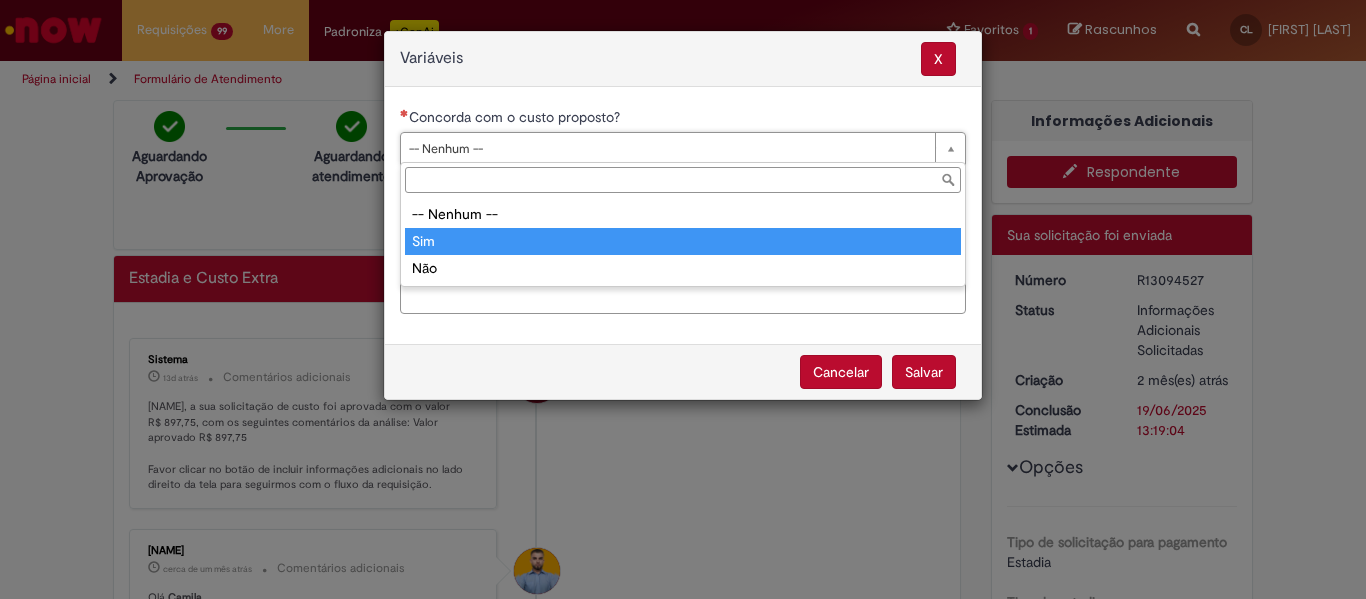 type on "***" 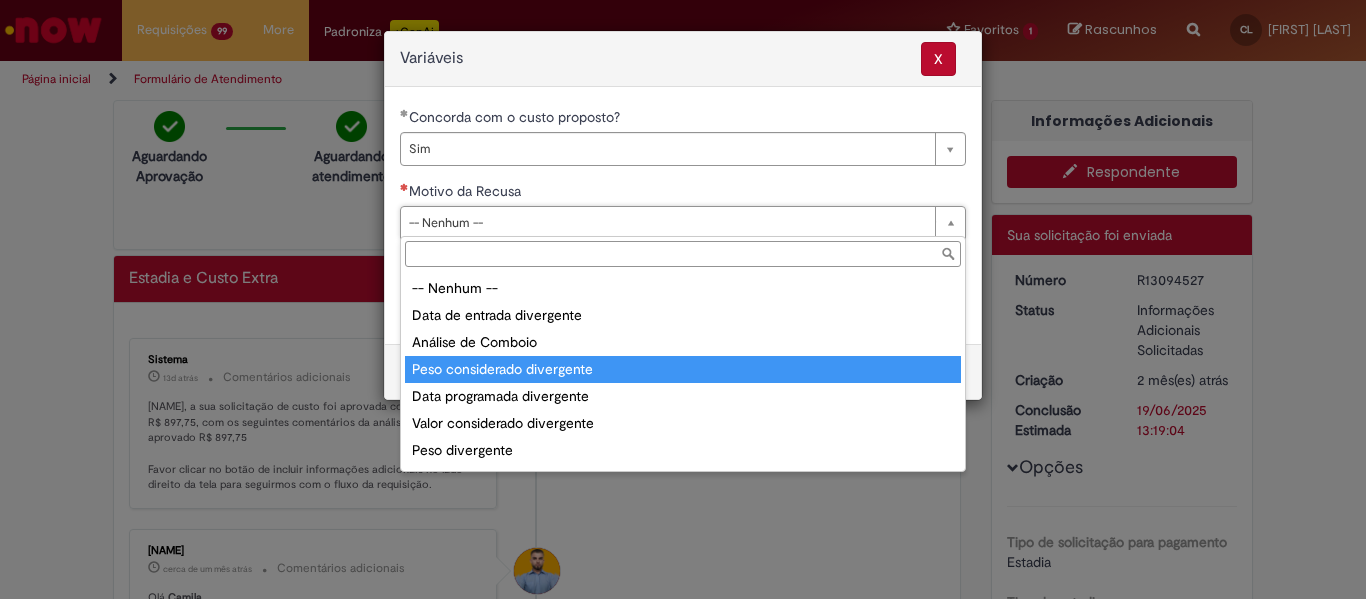 scroll, scrollTop: 78, scrollLeft: 0, axis: vertical 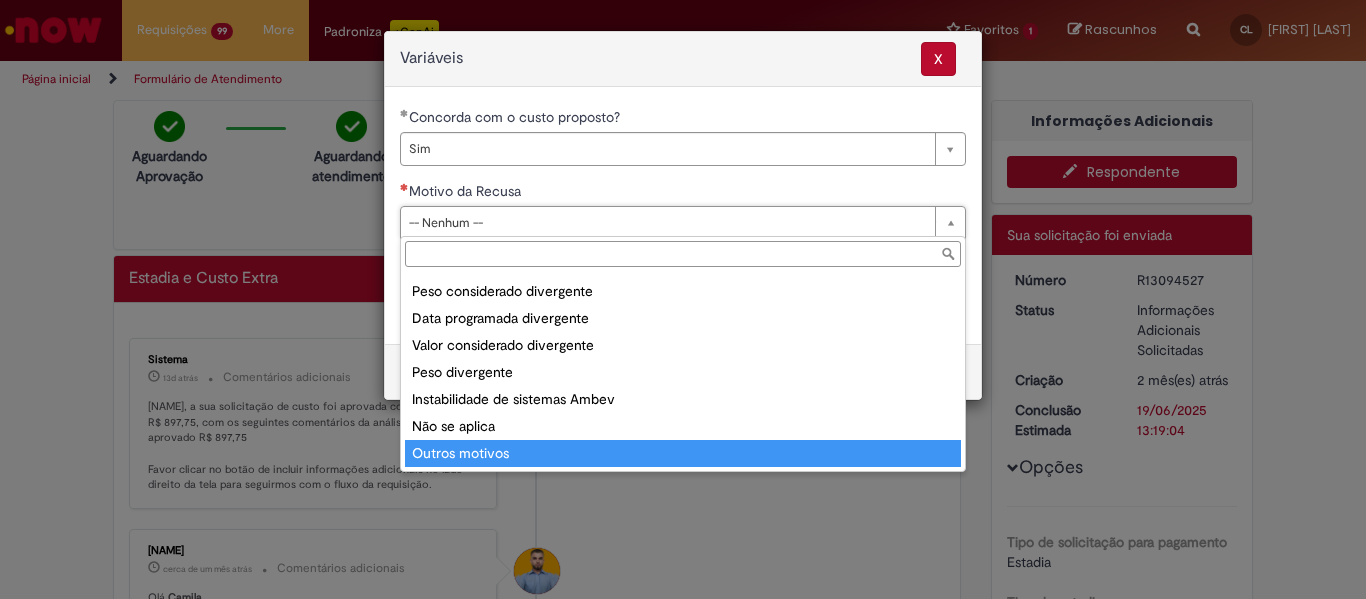type on "**********" 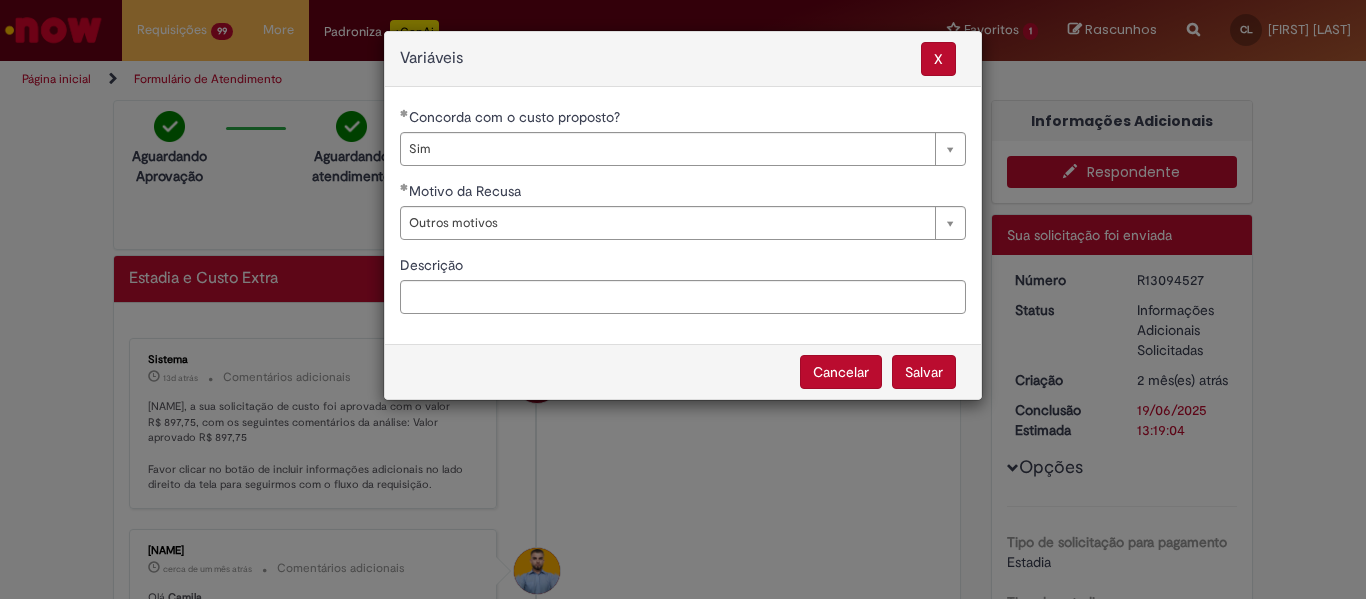click on "Salvar" at bounding box center (924, 372) 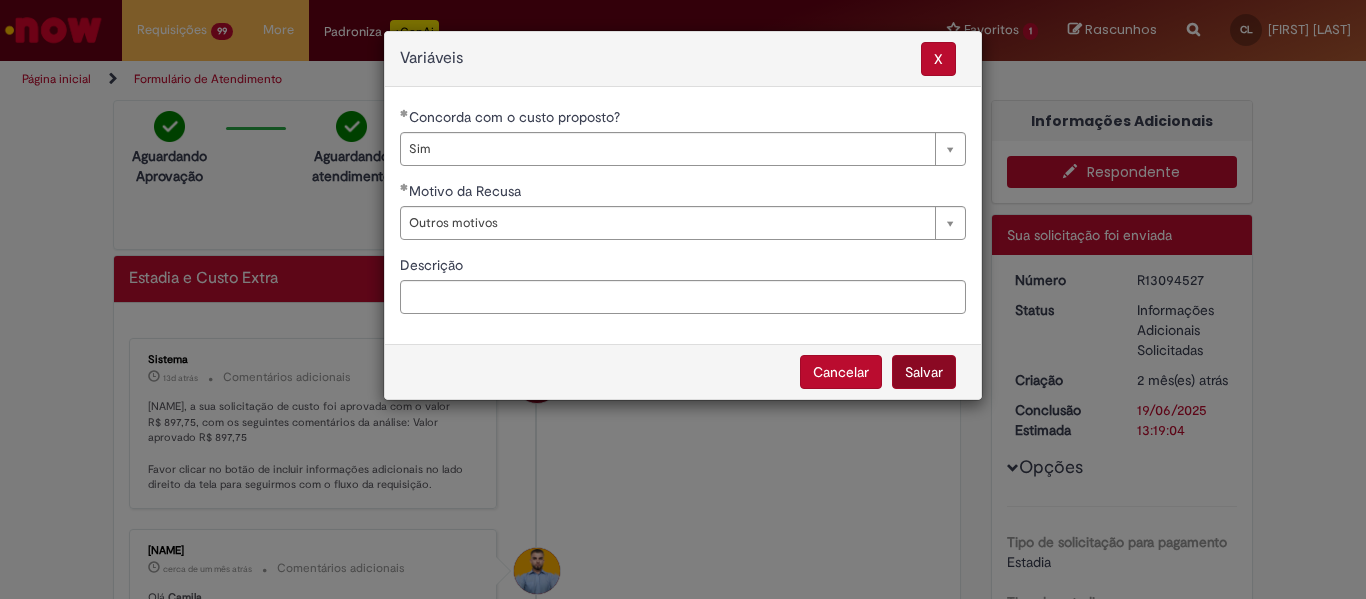select on "***" 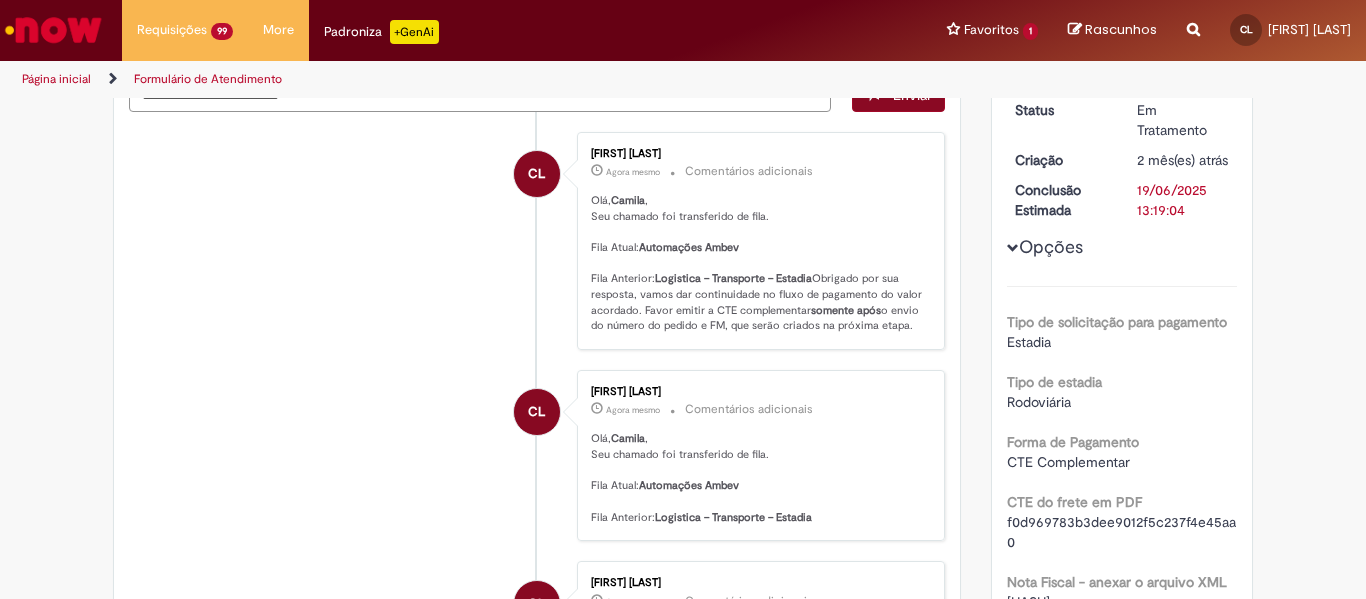 scroll, scrollTop: 0, scrollLeft: 0, axis: both 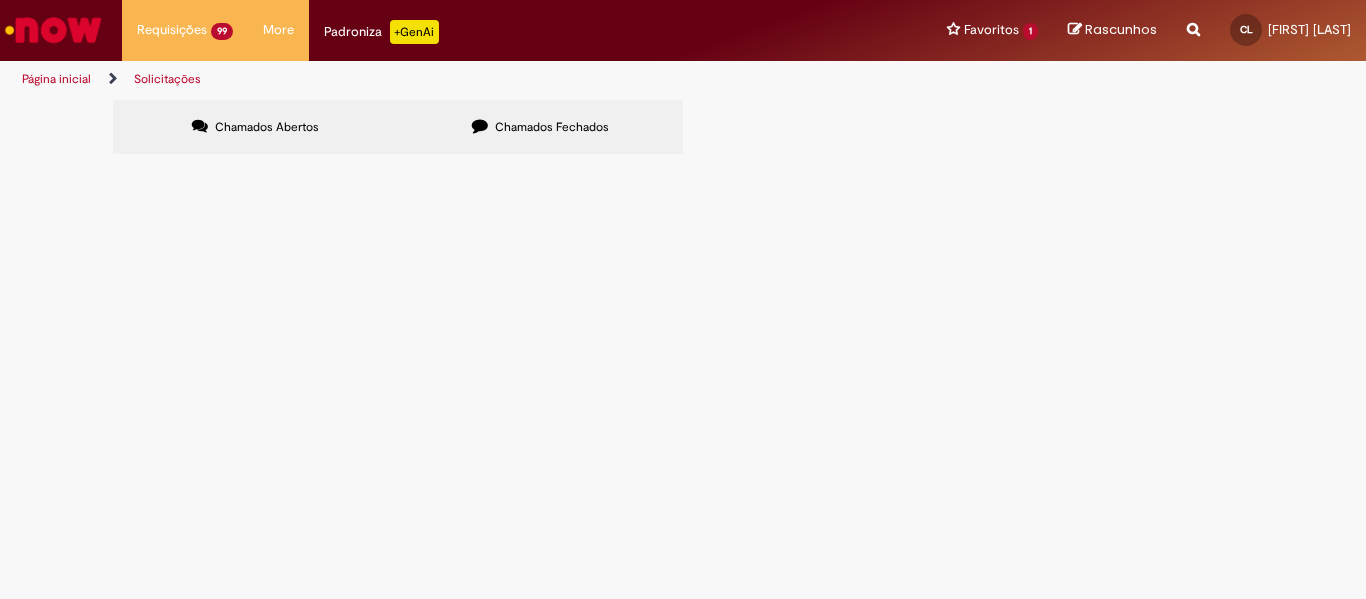 click at bounding box center (0, 0) 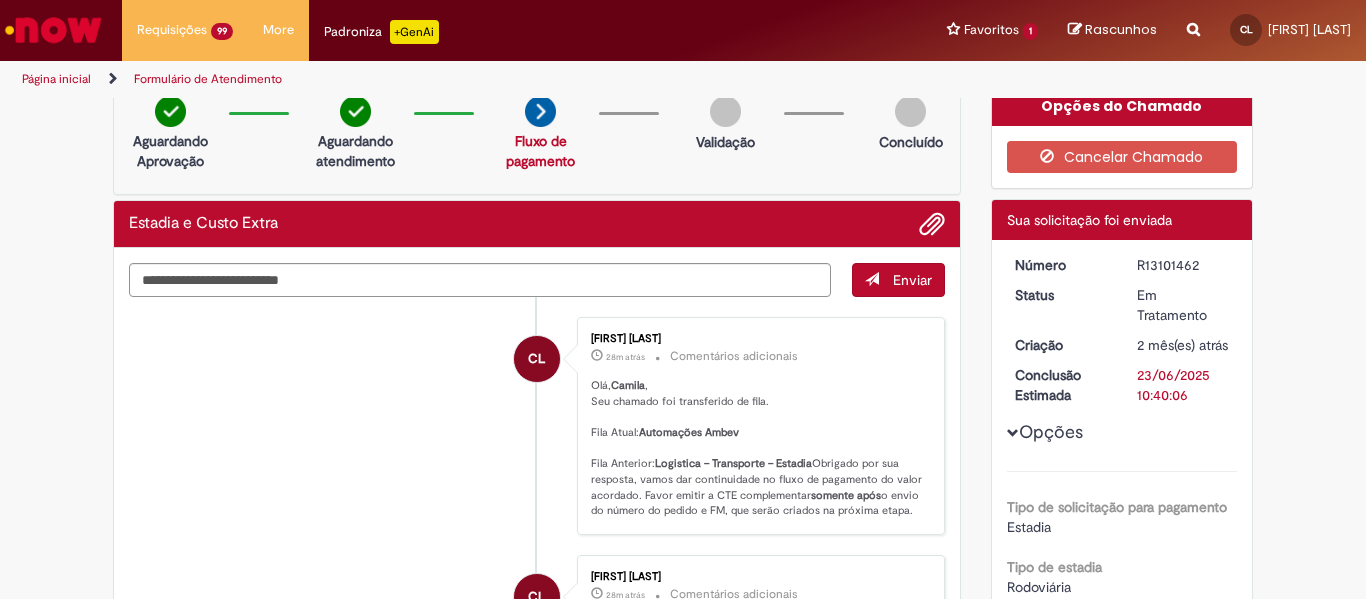 scroll, scrollTop: 0, scrollLeft: 0, axis: both 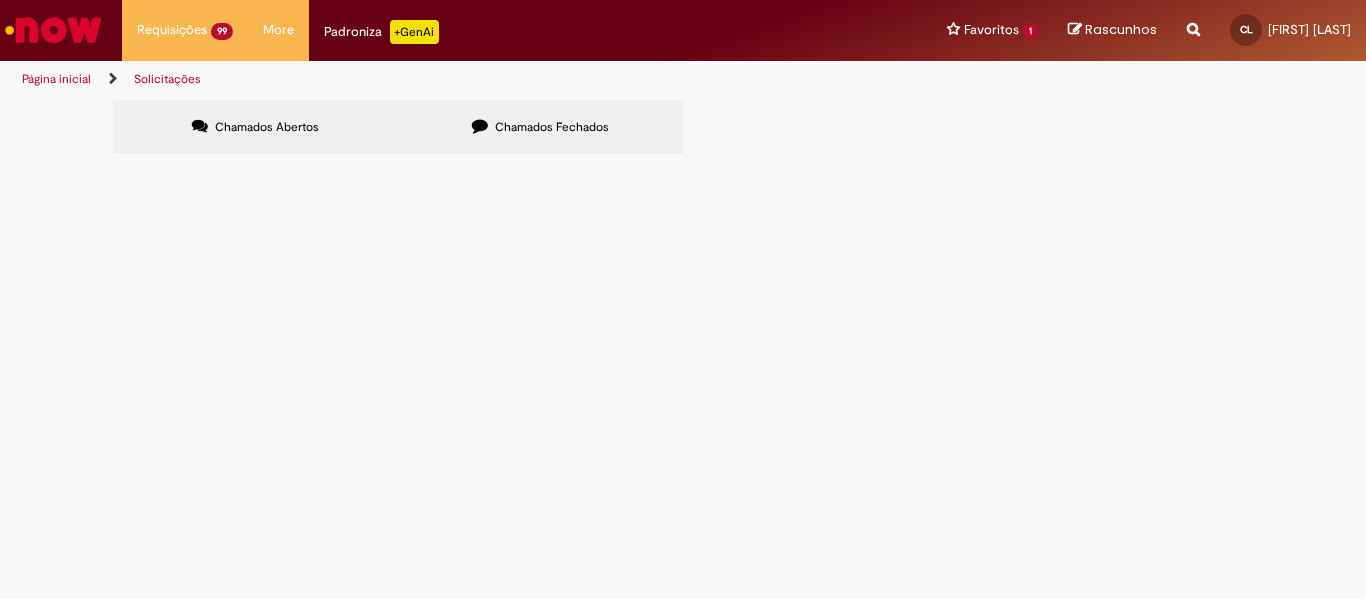 click at bounding box center (0, 0) 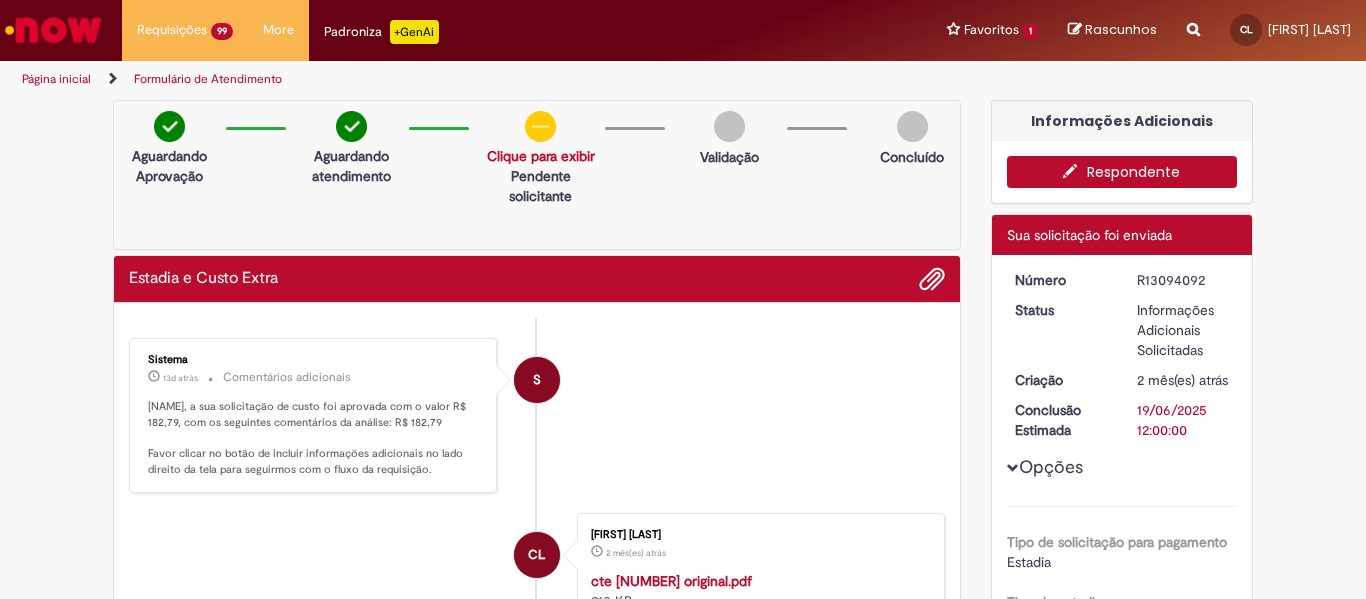 drag, startPoint x: 410, startPoint y: 424, endPoint x: 428, endPoint y: 427, distance: 18.248287 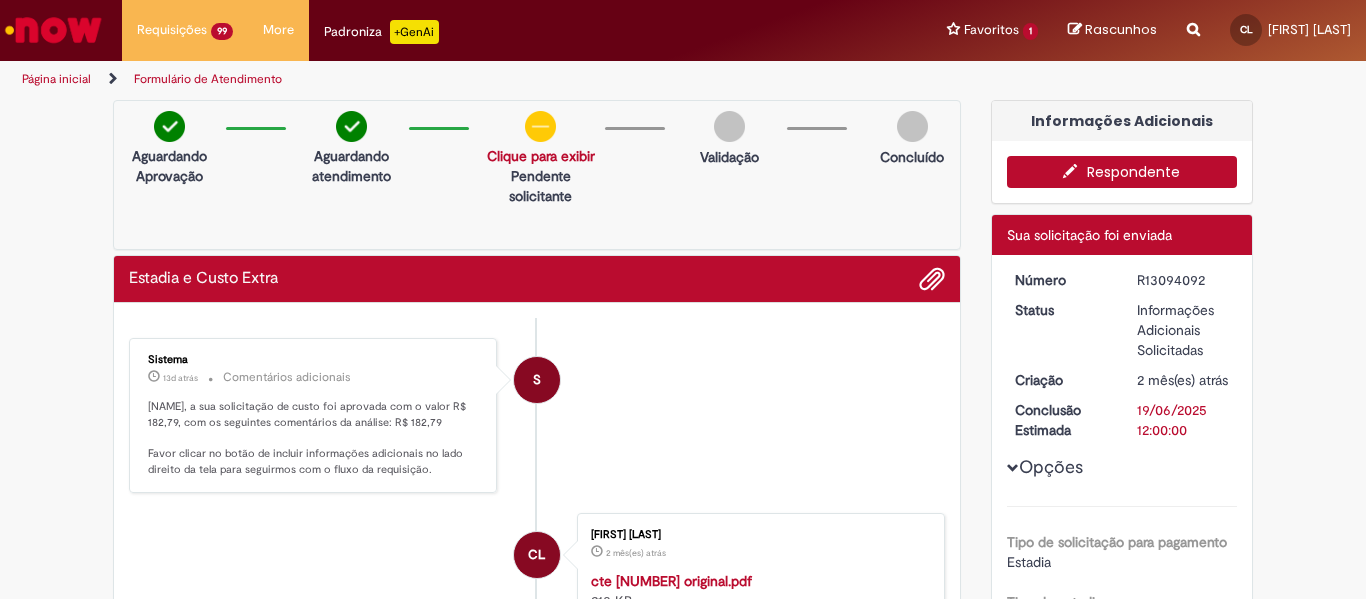 click on "Respondente" at bounding box center [1122, 172] 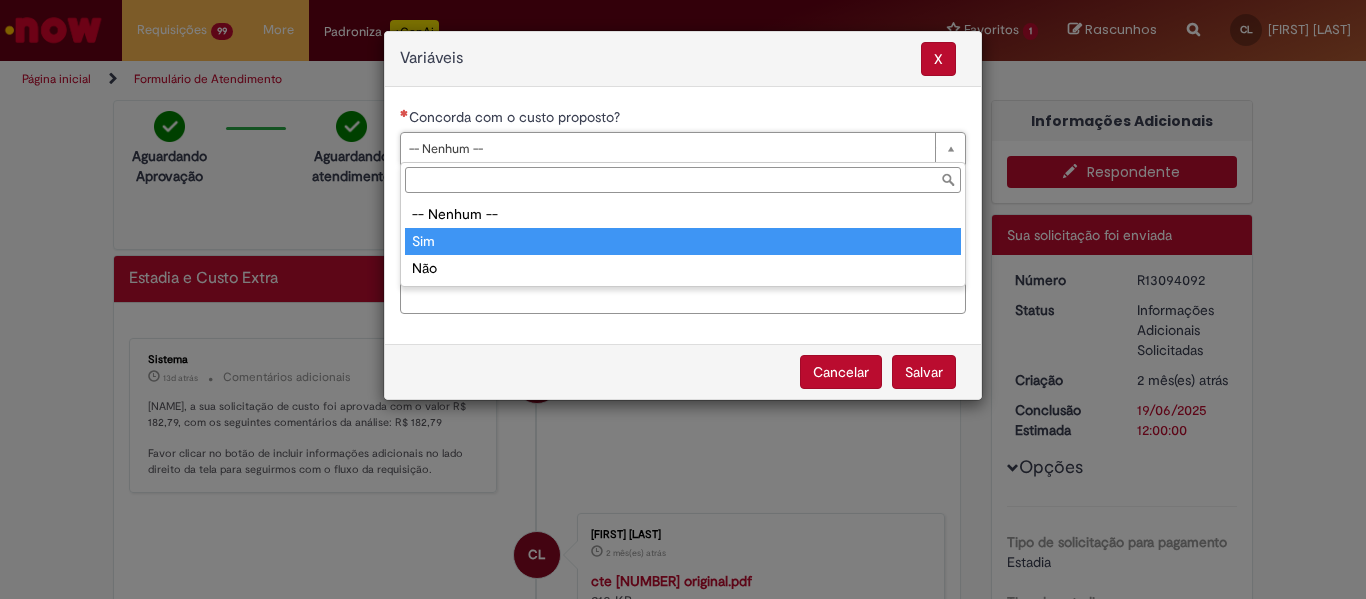 type on "***" 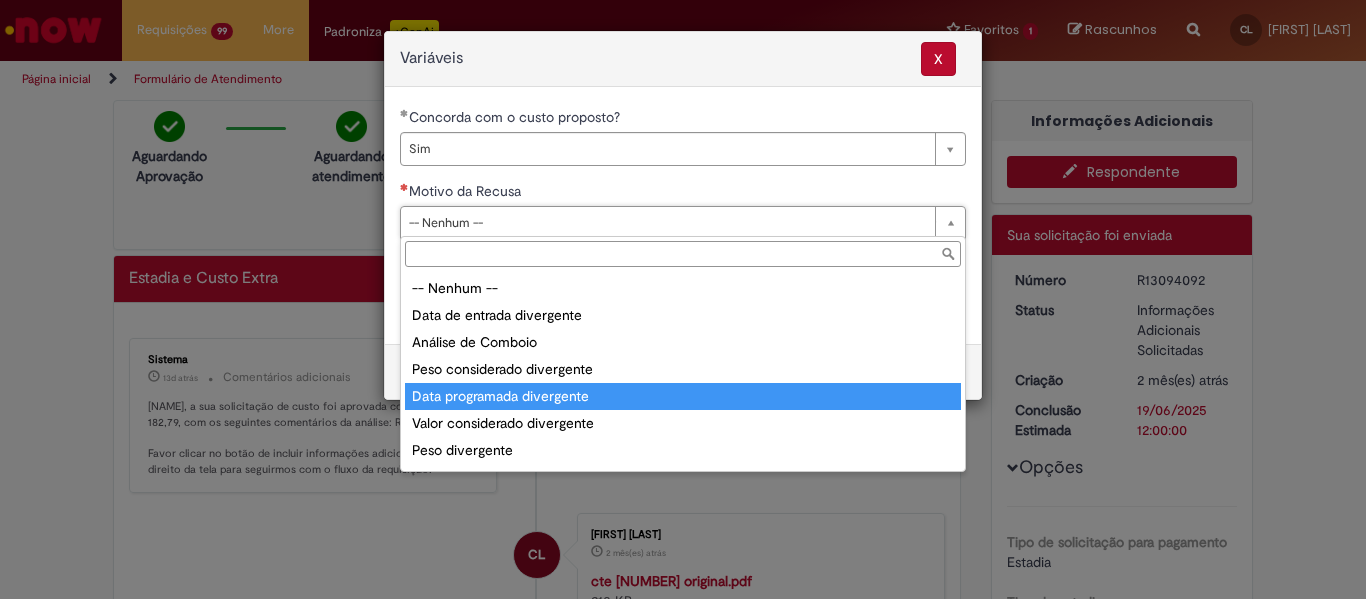scroll, scrollTop: 78, scrollLeft: 0, axis: vertical 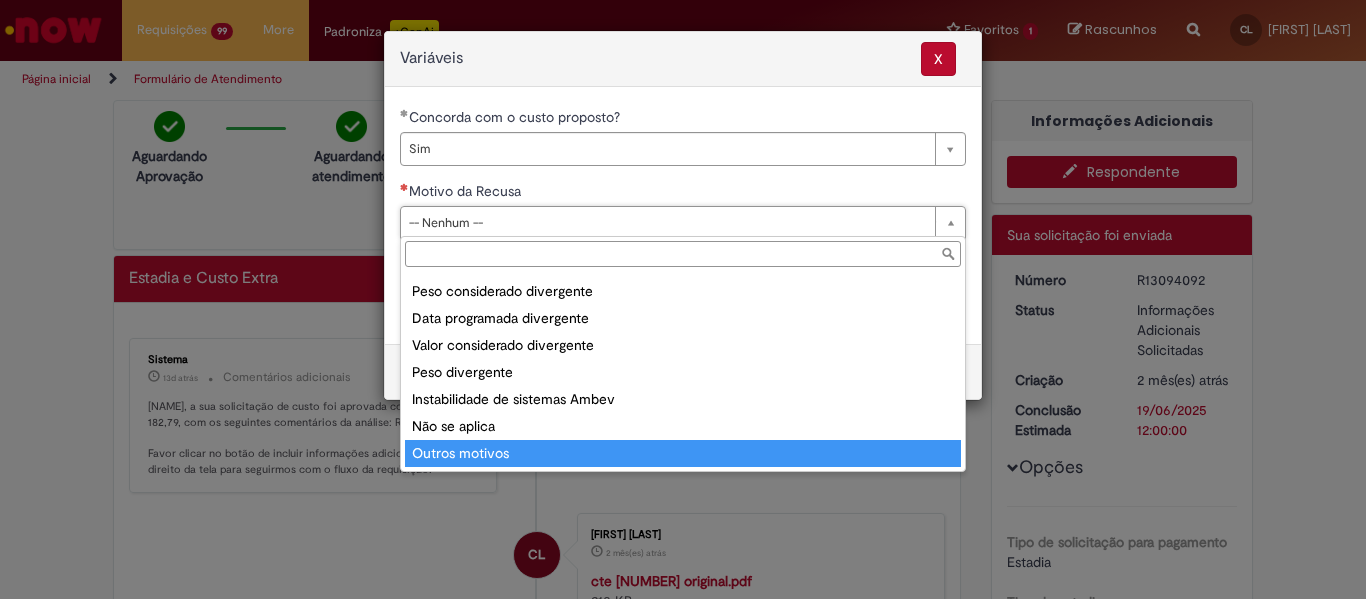 type on "**********" 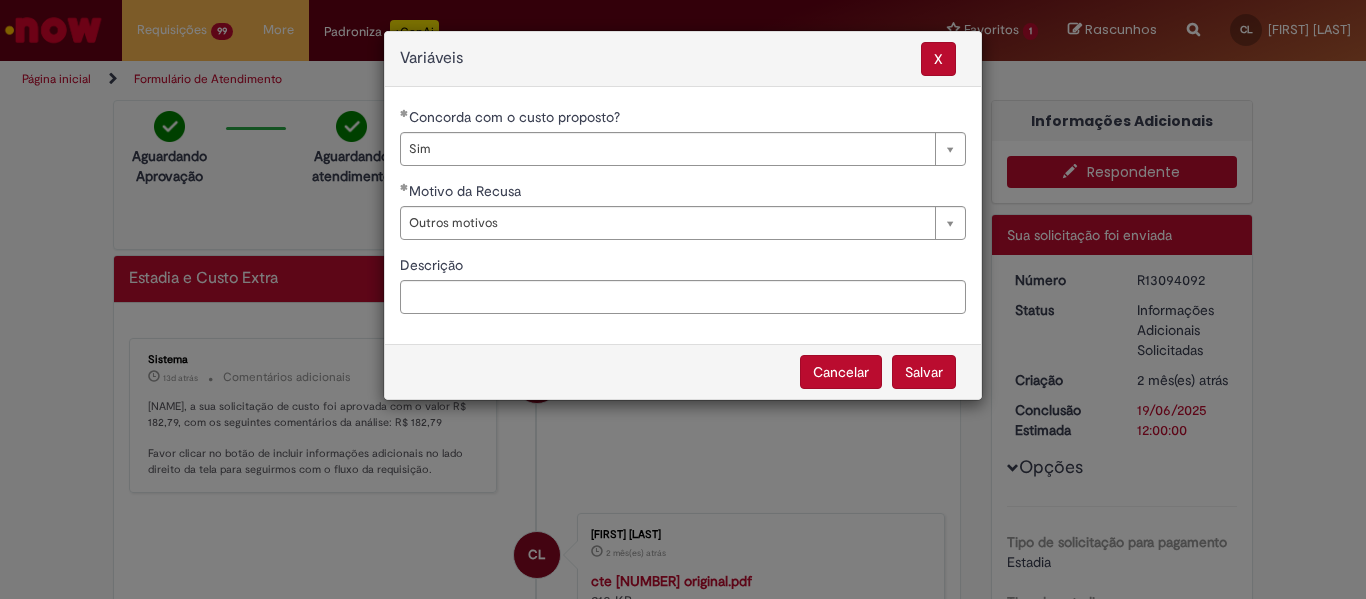 click on "Salvar" at bounding box center [924, 372] 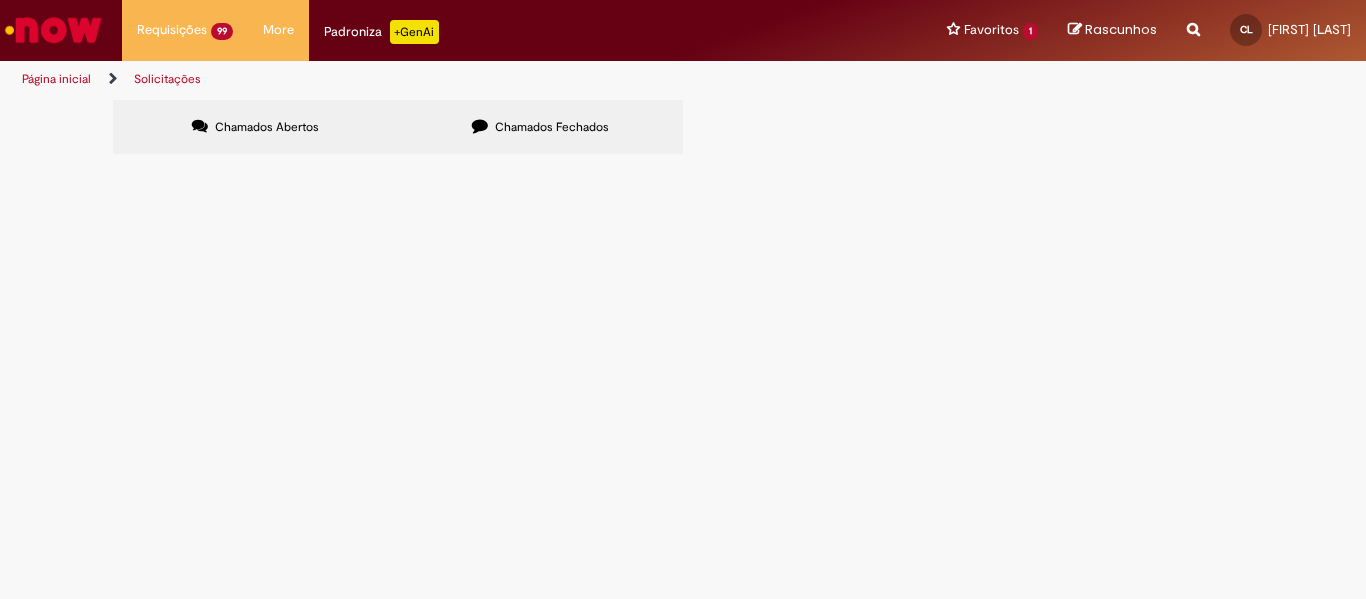 click at bounding box center (0, 0) 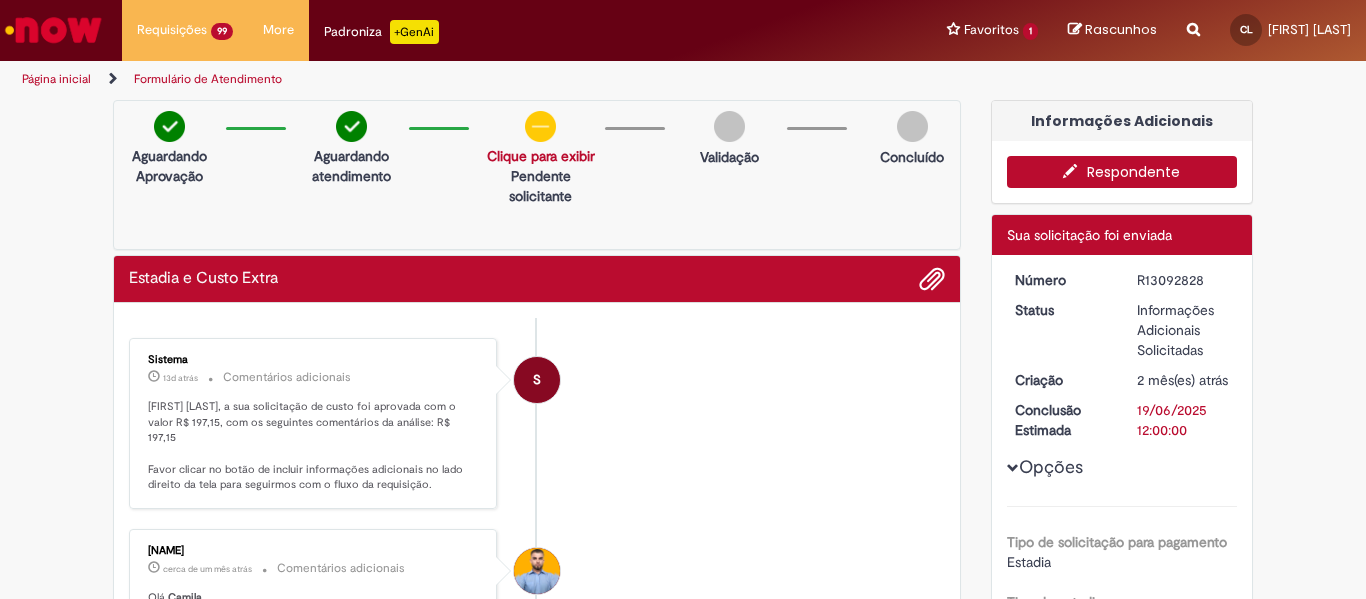 drag, startPoint x: 411, startPoint y: 265, endPoint x: 424, endPoint y: 265, distance: 13 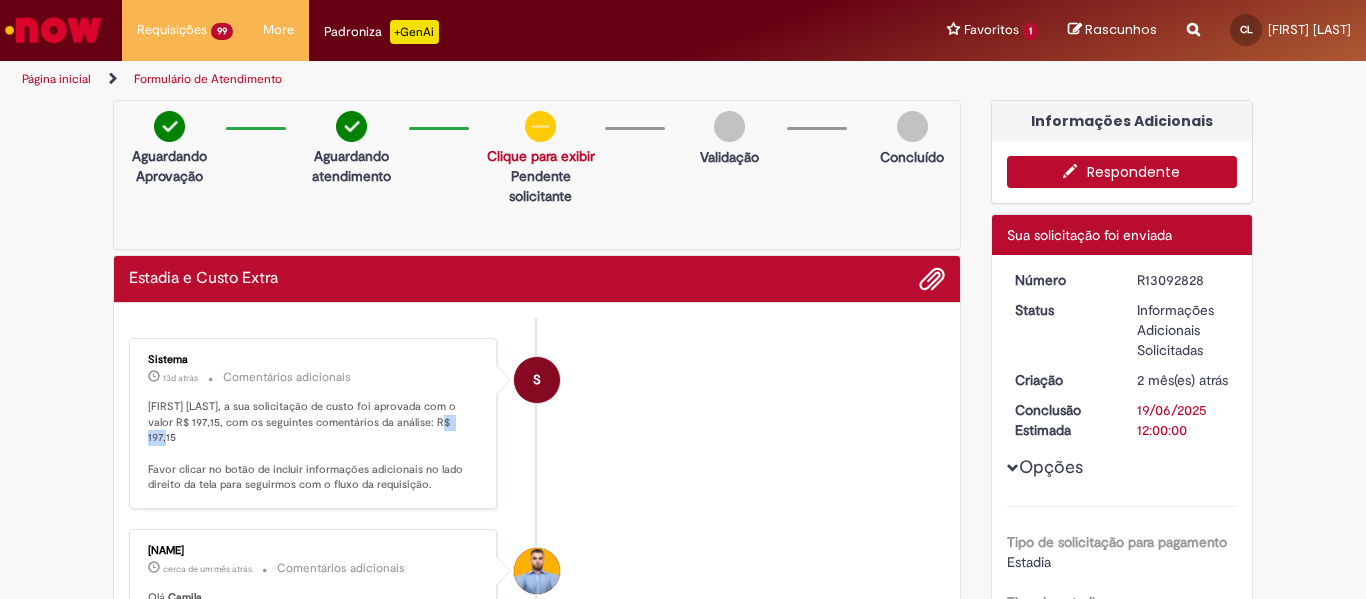 drag, startPoint x: 411, startPoint y: 422, endPoint x: 441, endPoint y: 418, distance: 30.265491 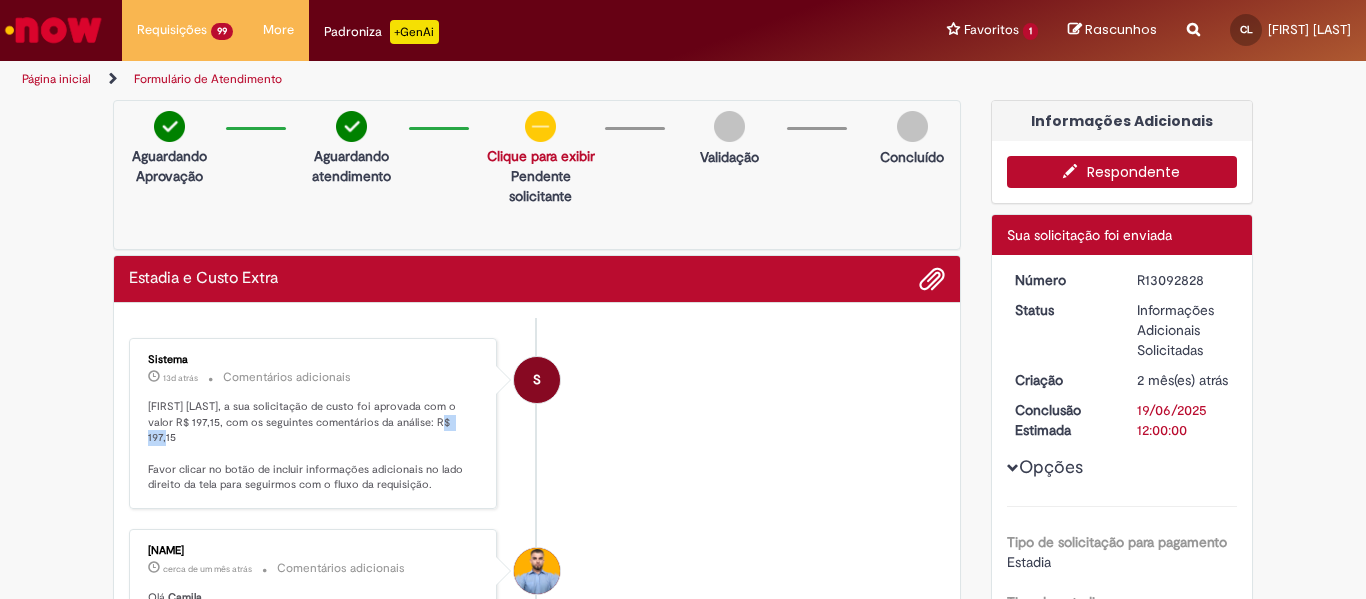 copy on "197,15" 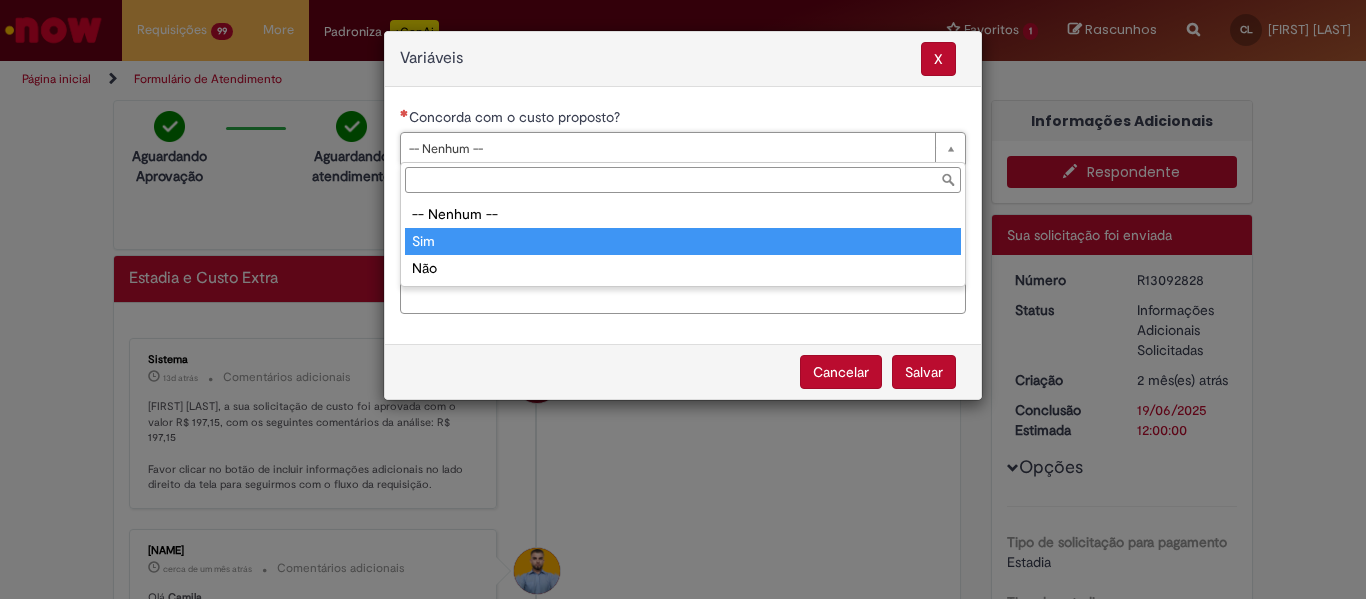 type on "***" 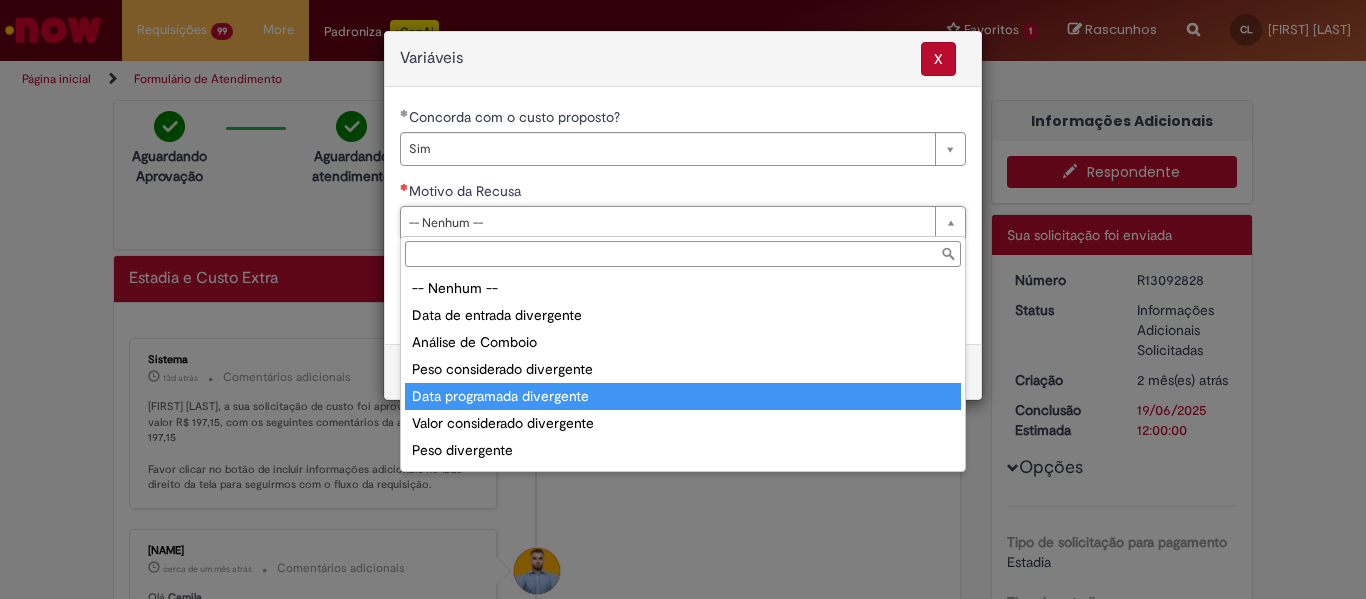 scroll, scrollTop: 78, scrollLeft: 0, axis: vertical 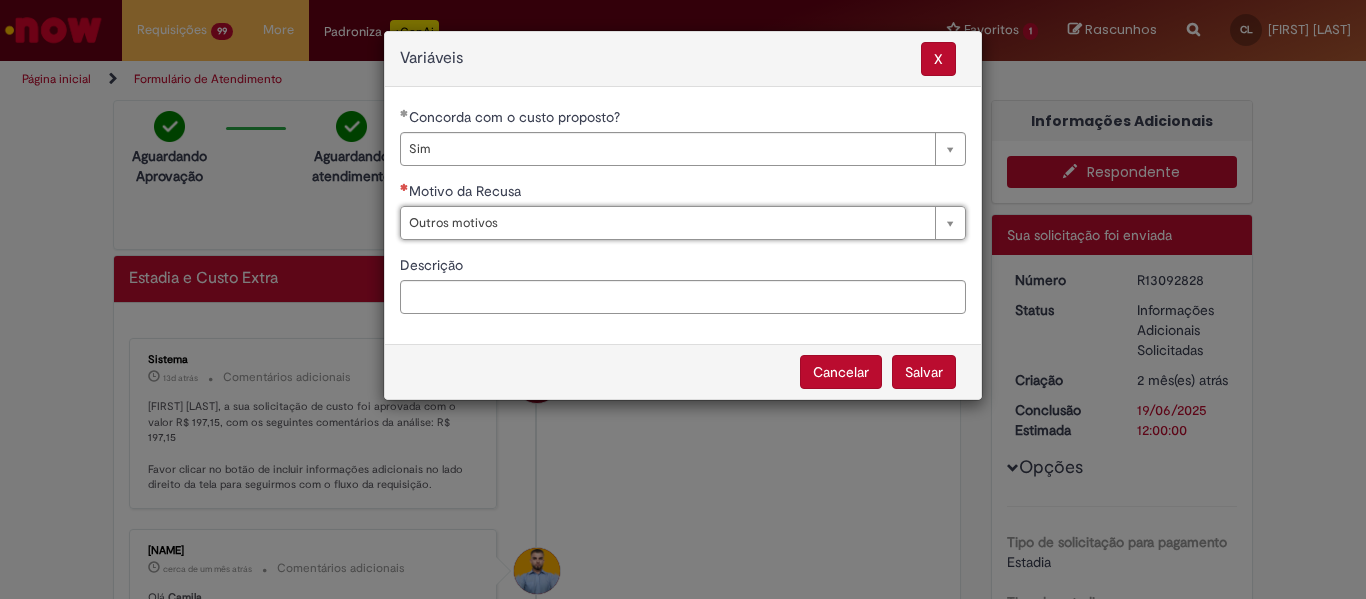 type on "**********" 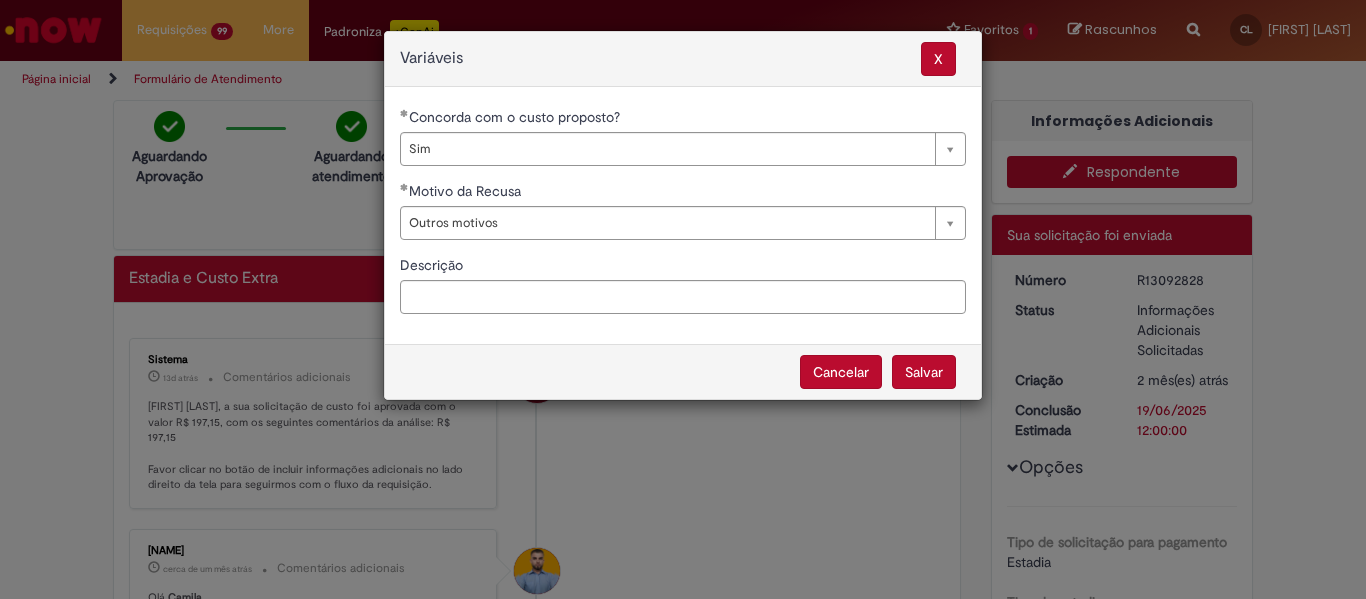 click on "Salvar" at bounding box center (924, 372) 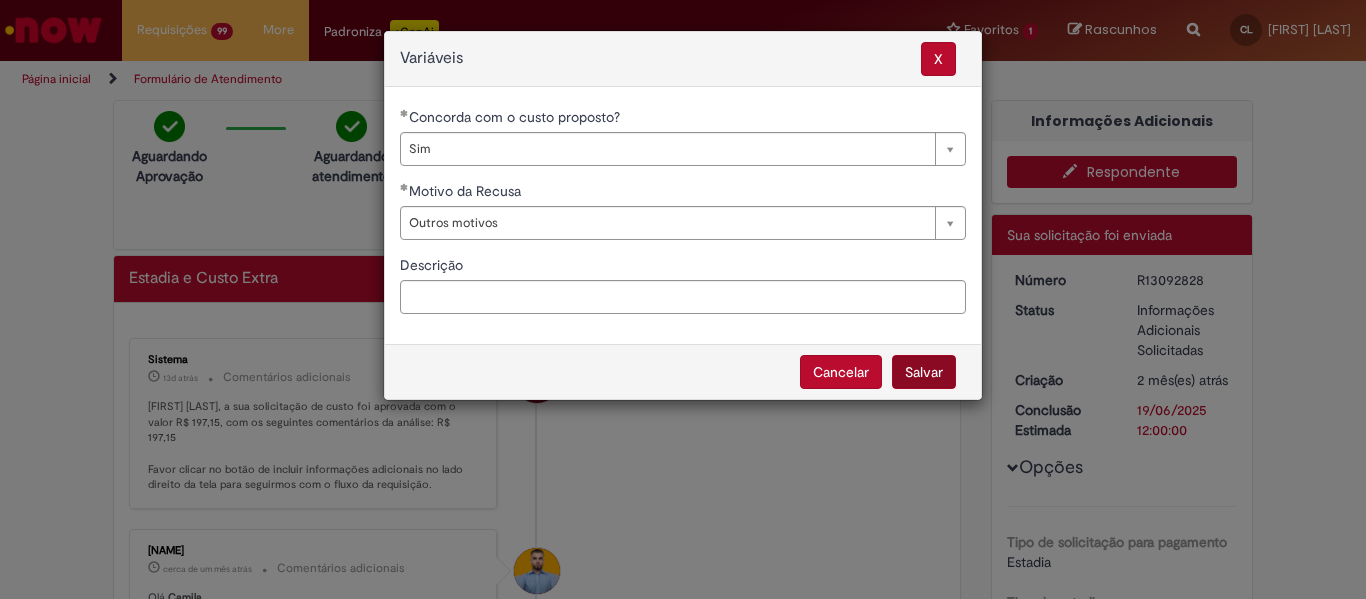 select on "***" 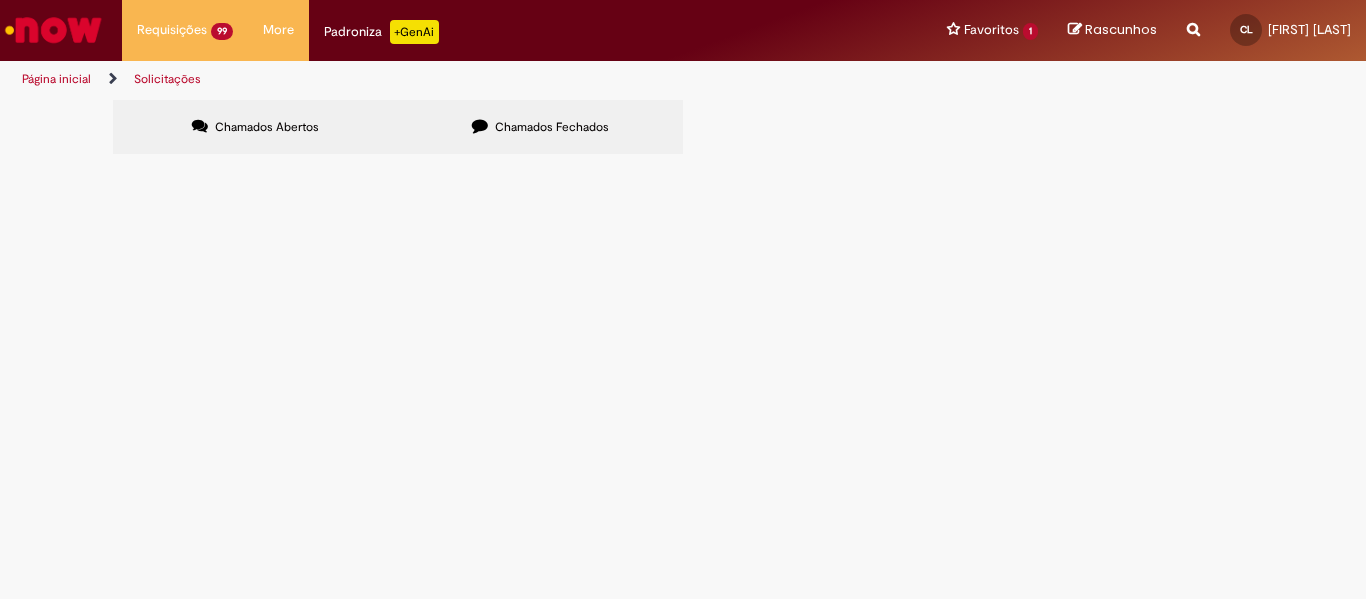 click at bounding box center [0, 0] 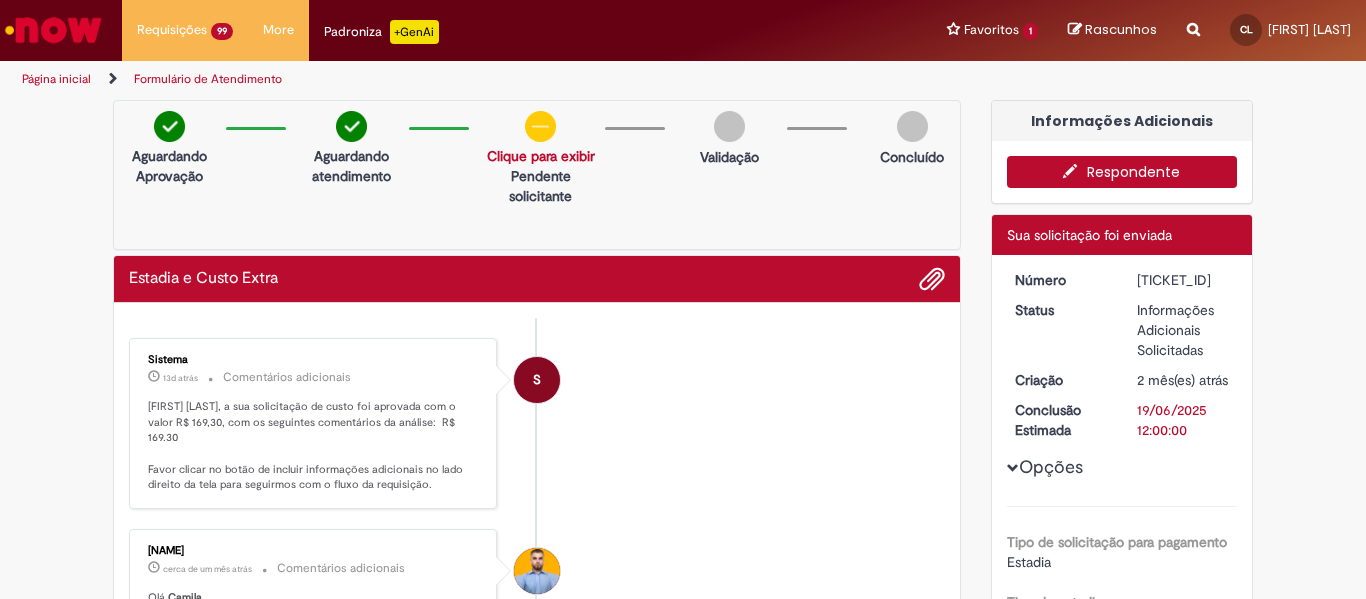 click on "Camila Leite, a sua solicitação de custo foi aprovada com o valor R$ 169,30, com os seguintes comentários da análise:  R$ 169.30  Favor clicar no botão de incluir informações adicionais no lado direito da tela para seguirmos com o fluxo da requisição." at bounding box center (314, 446) 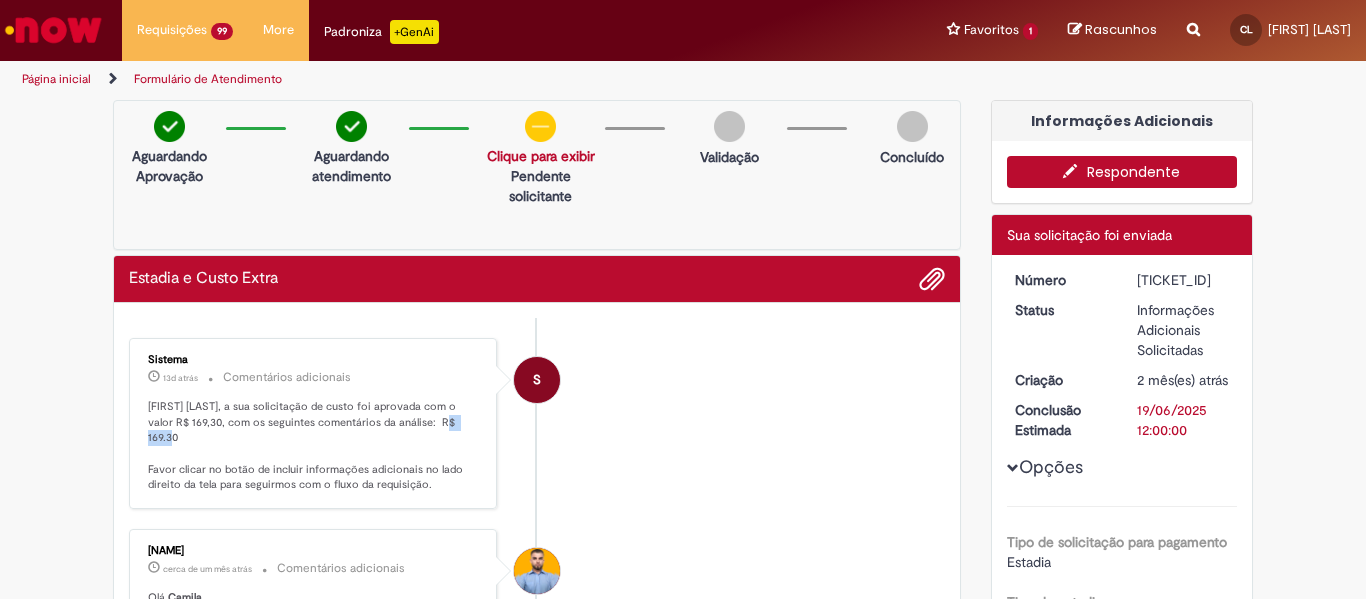 click on "Camila Leite, a sua solicitação de custo foi aprovada com o valor R$ 169,30, com os seguintes comentários da análise:  R$ 169.30  Favor clicar no botão de incluir informações adicionais no lado direito da tela para seguirmos com o fluxo da requisição." at bounding box center [314, 446] 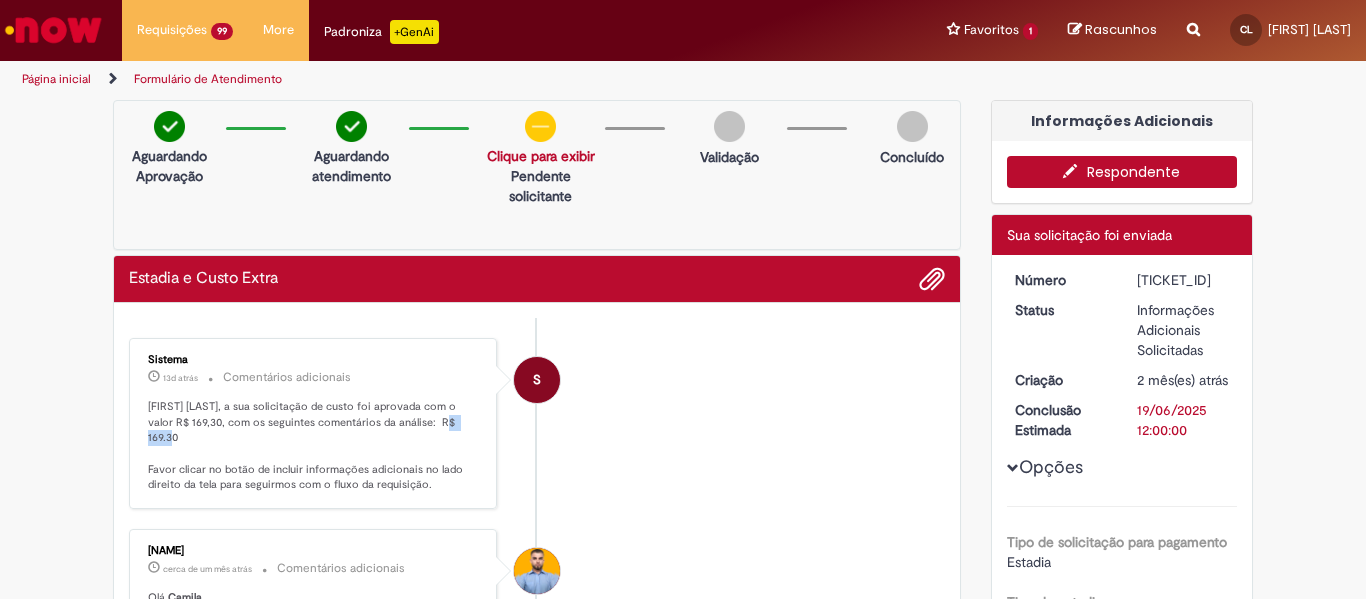 click on "Respondente" at bounding box center [1122, 172] 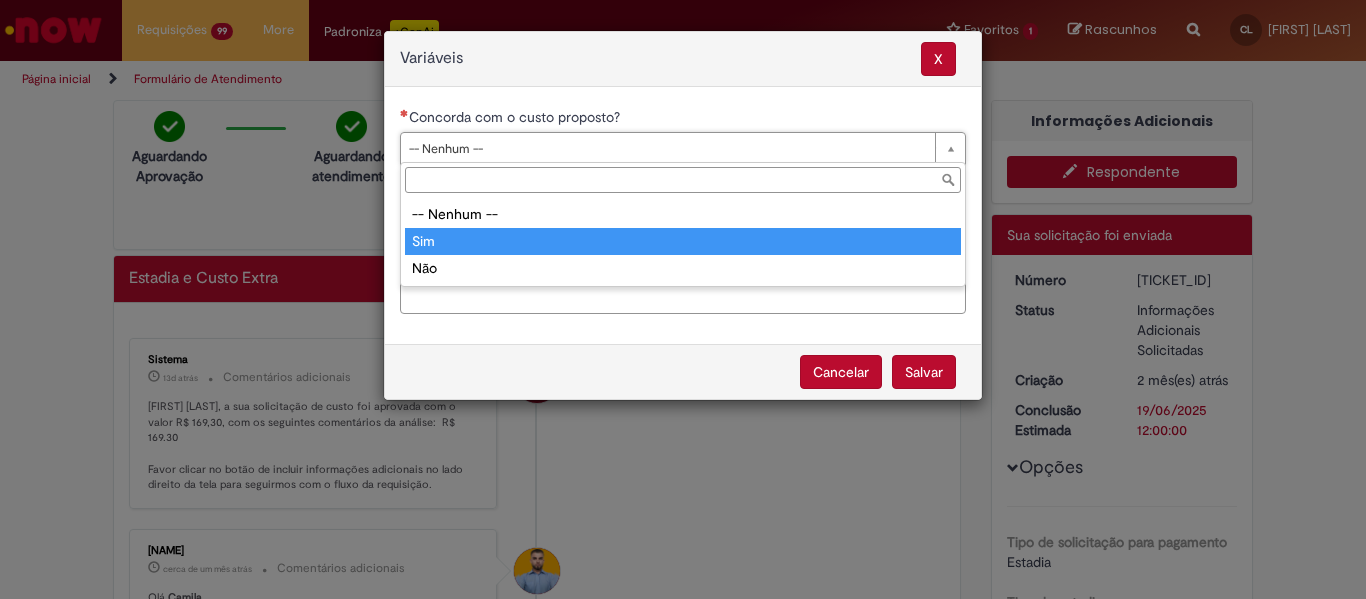 type on "***" 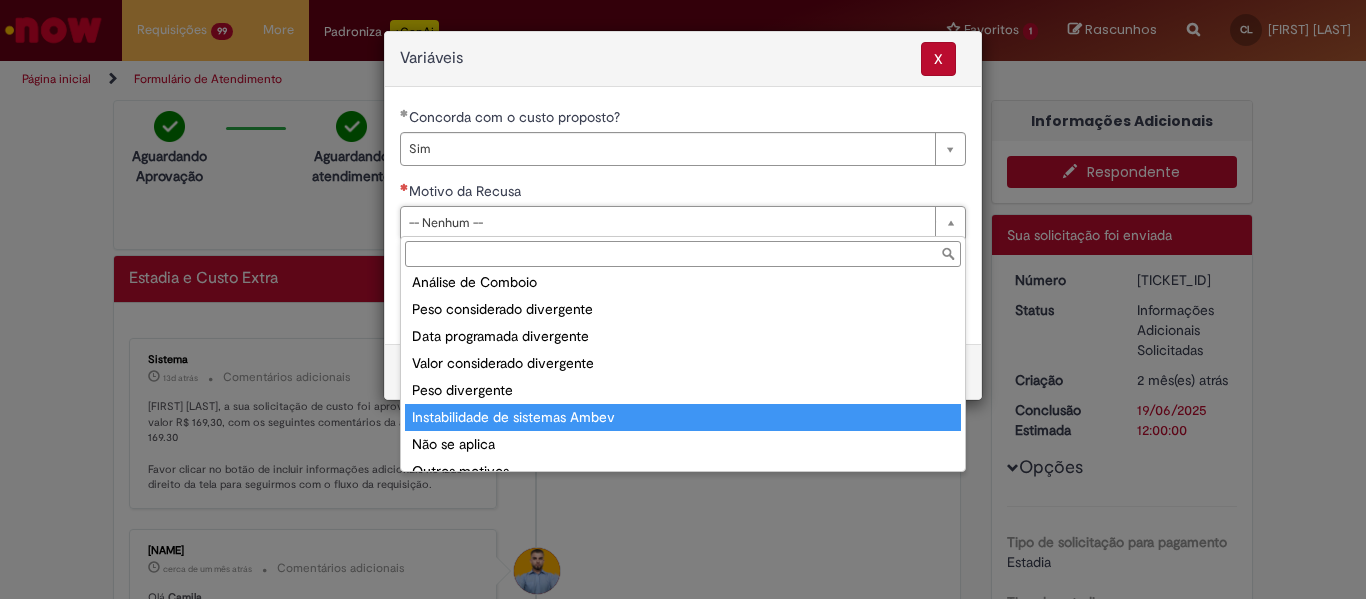 scroll, scrollTop: 78, scrollLeft: 0, axis: vertical 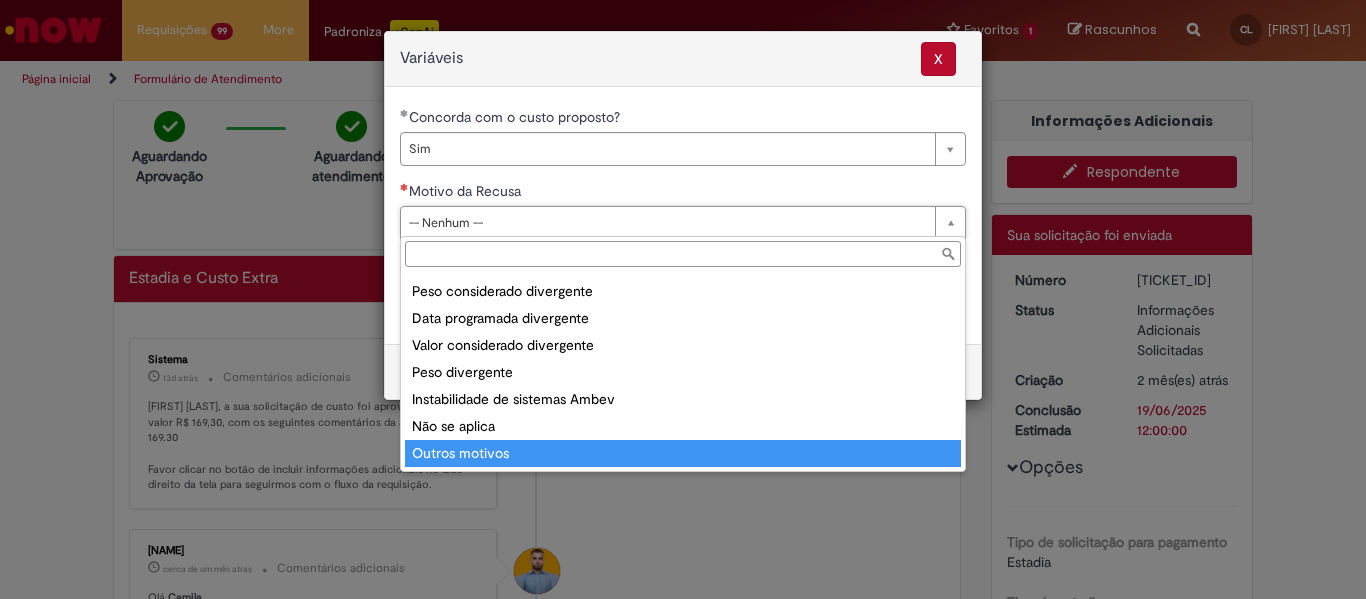 type on "**********" 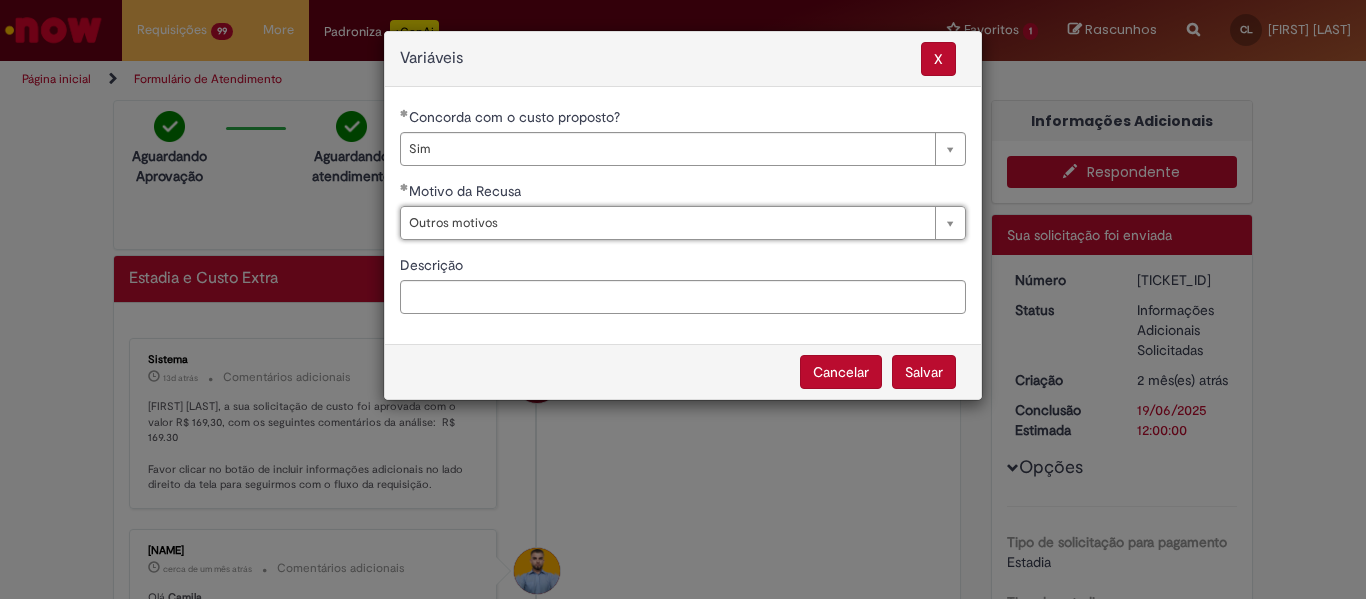 click on "Salvar" at bounding box center [924, 372] 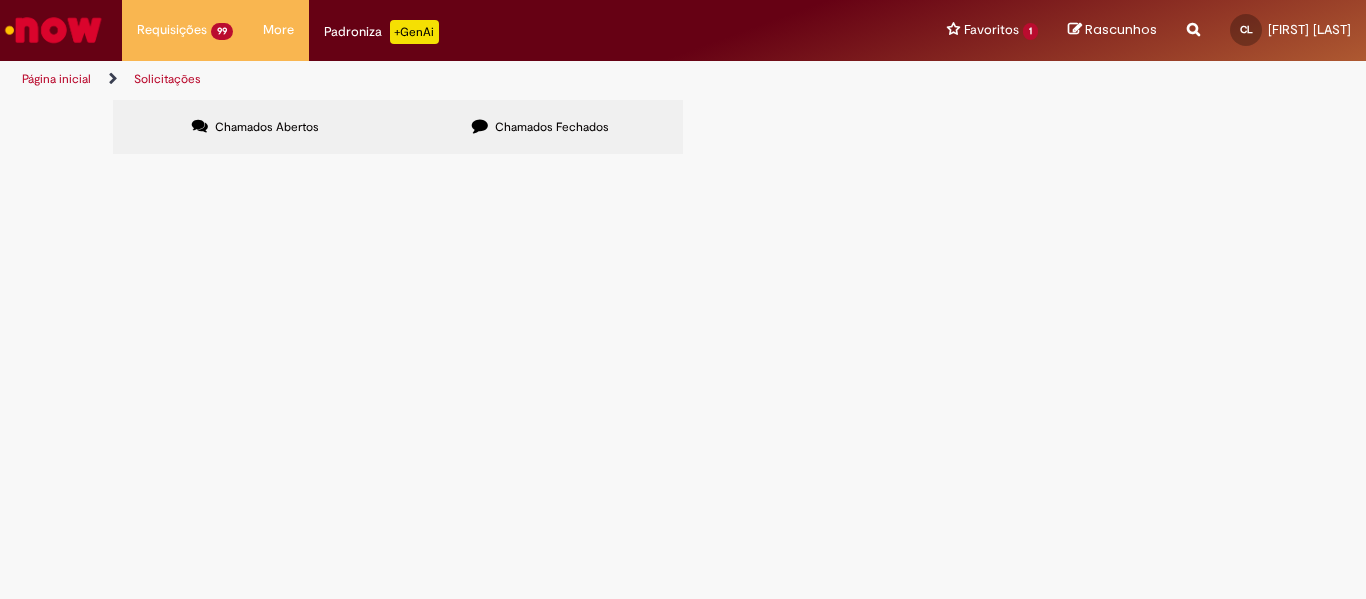 click at bounding box center [0, 0] 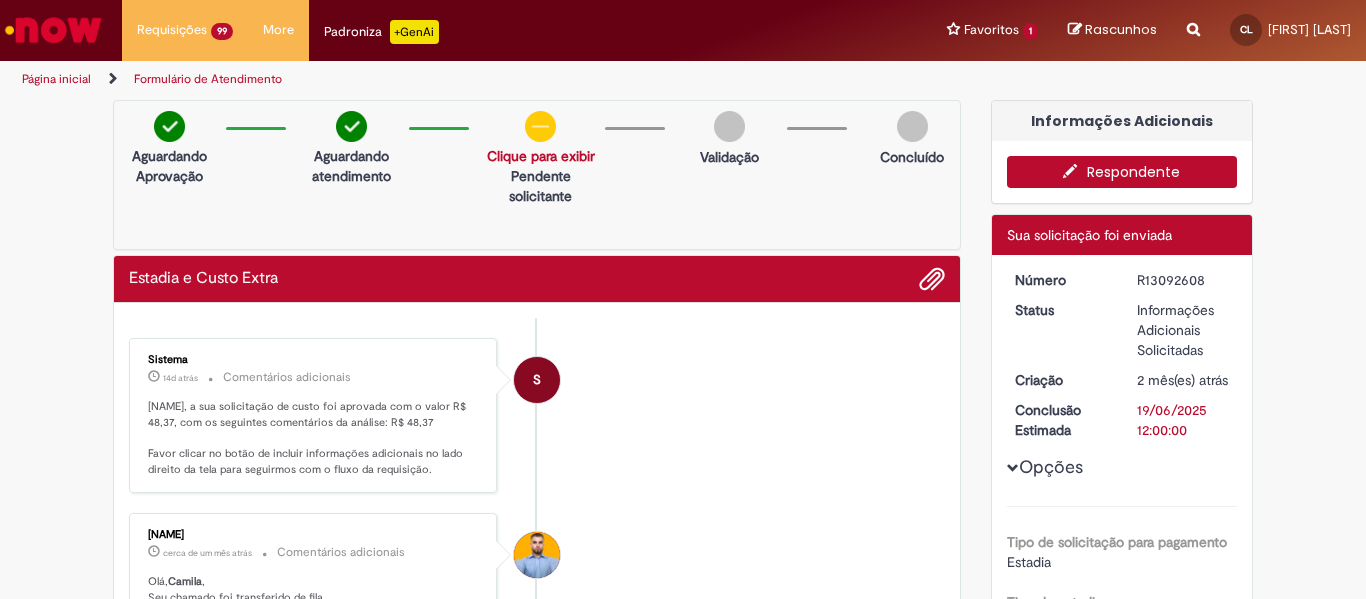 drag, startPoint x: 410, startPoint y: 426, endPoint x: 435, endPoint y: 424, distance: 25.079872 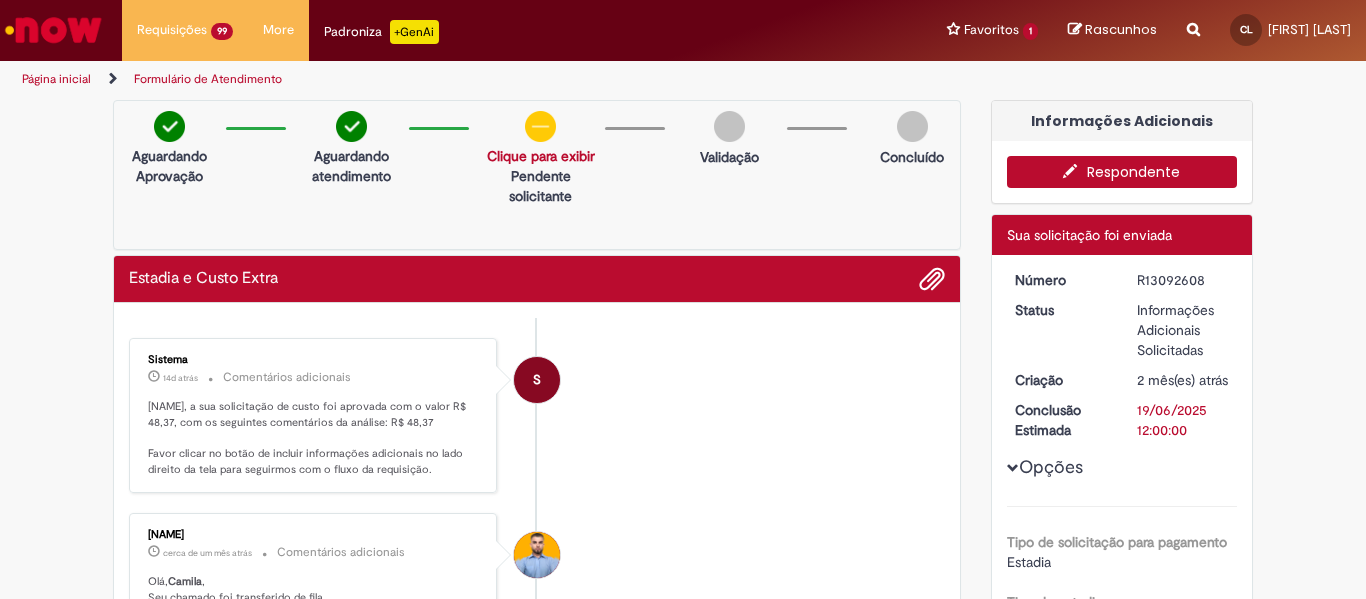 click on "Camila Leite, a sua solicitação de custo foi aprovada com o valor R$ 48,37, com os seguintes comentários da análise: R$ 48,37 Favor clicar no botão de incluir informações adicionais no lado direito da tela para seguirmos com o fluxo da requisição." at bounding box center [314, 438] 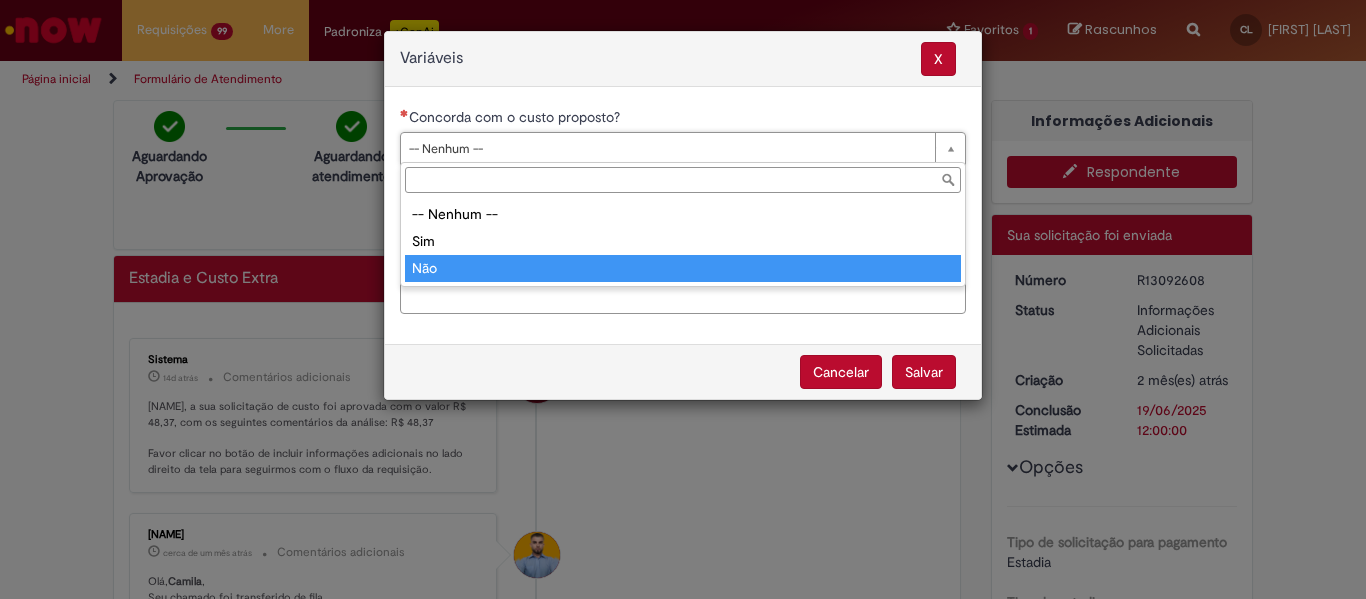 type on "***" 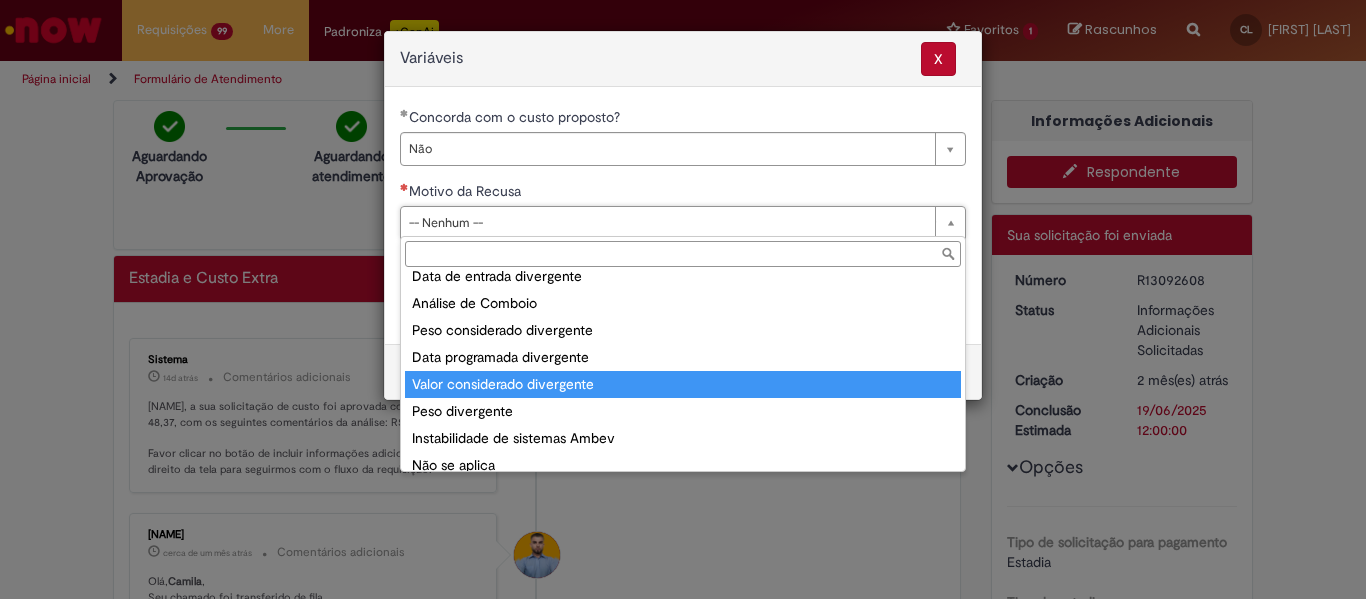 scroll, scrollTop: 78, scrollLeft: 0, axis: vertical 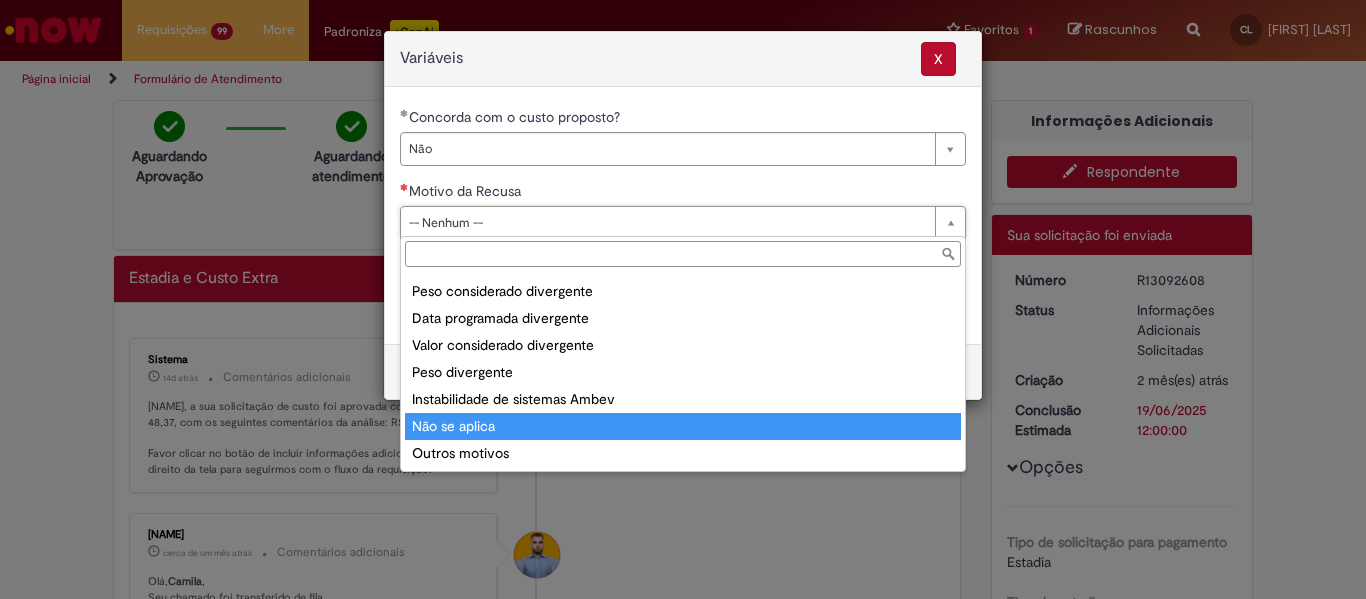 type on "**********" 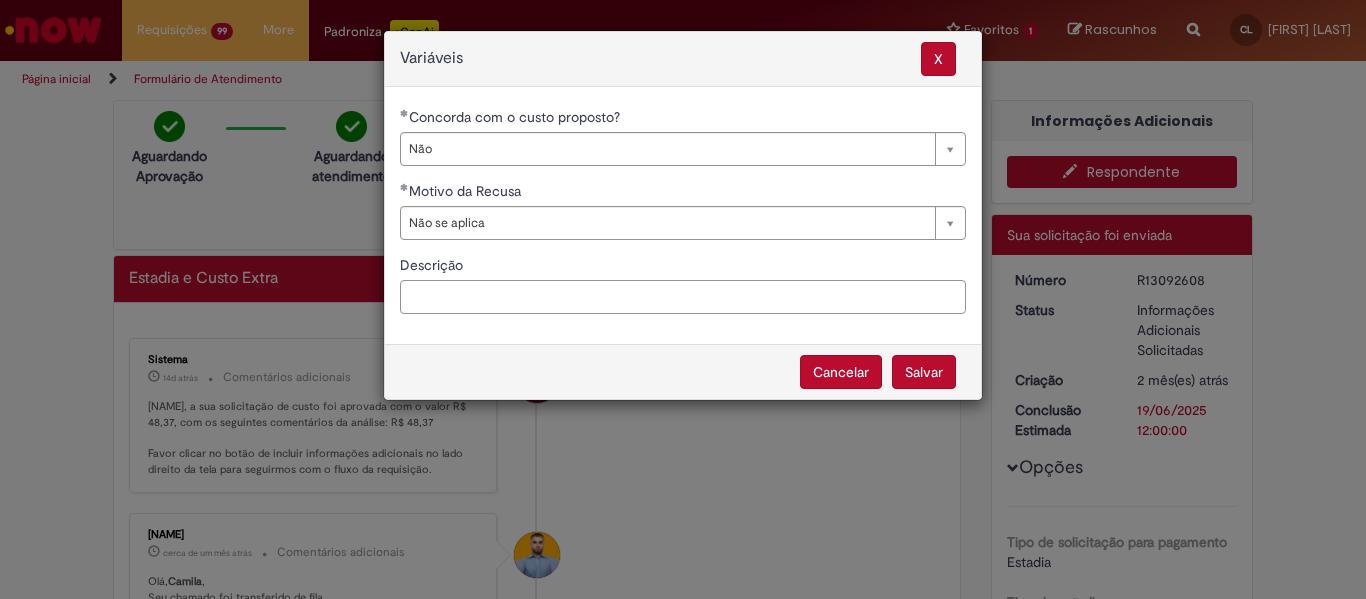 click on "Descrição" at bounding box center [683, 297] 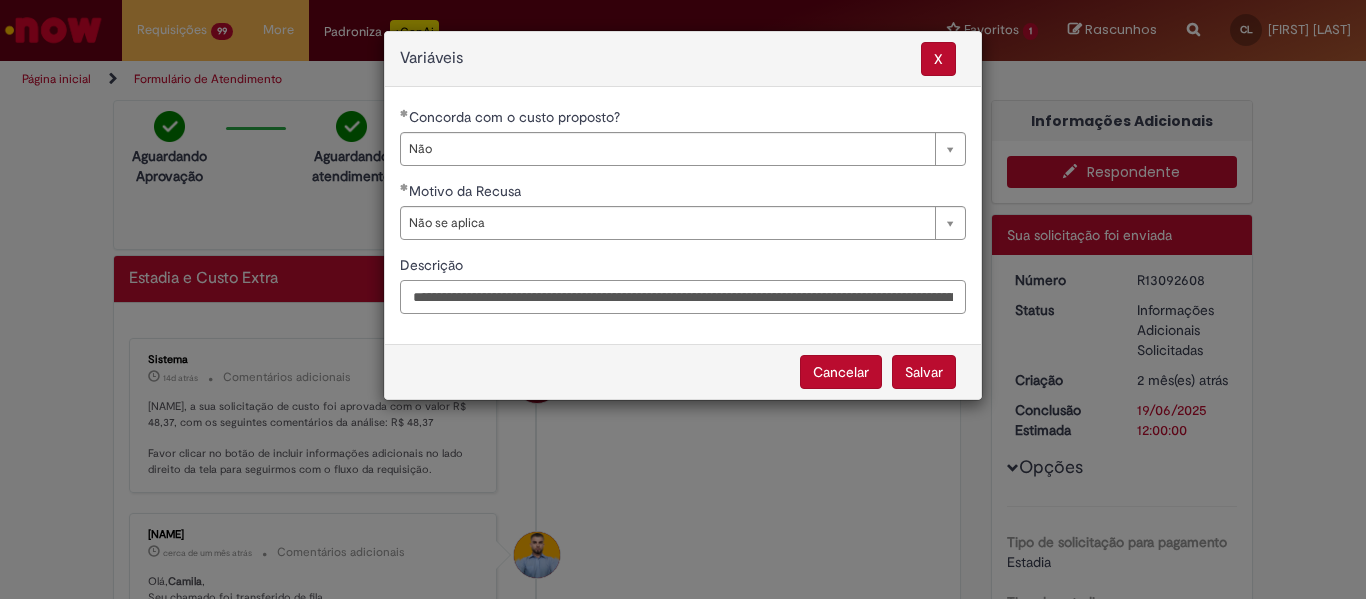 scroll, scrollTop: 0, scrollLeft: 1103, axis: horizontal 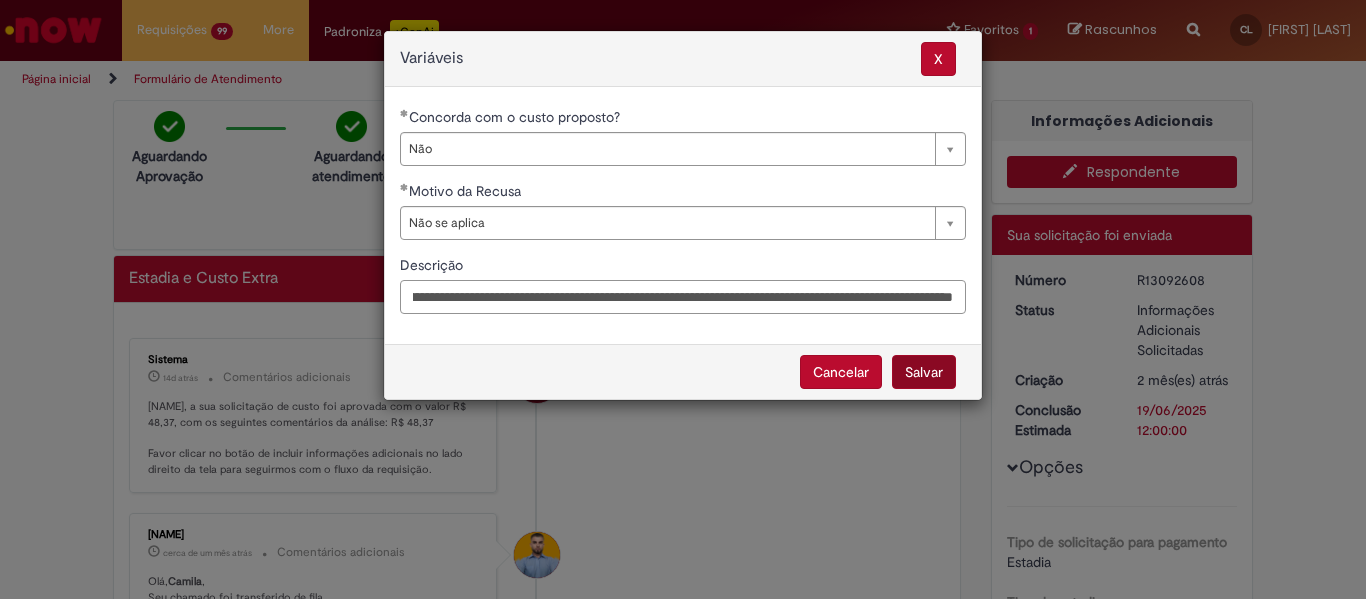 type on "**********" 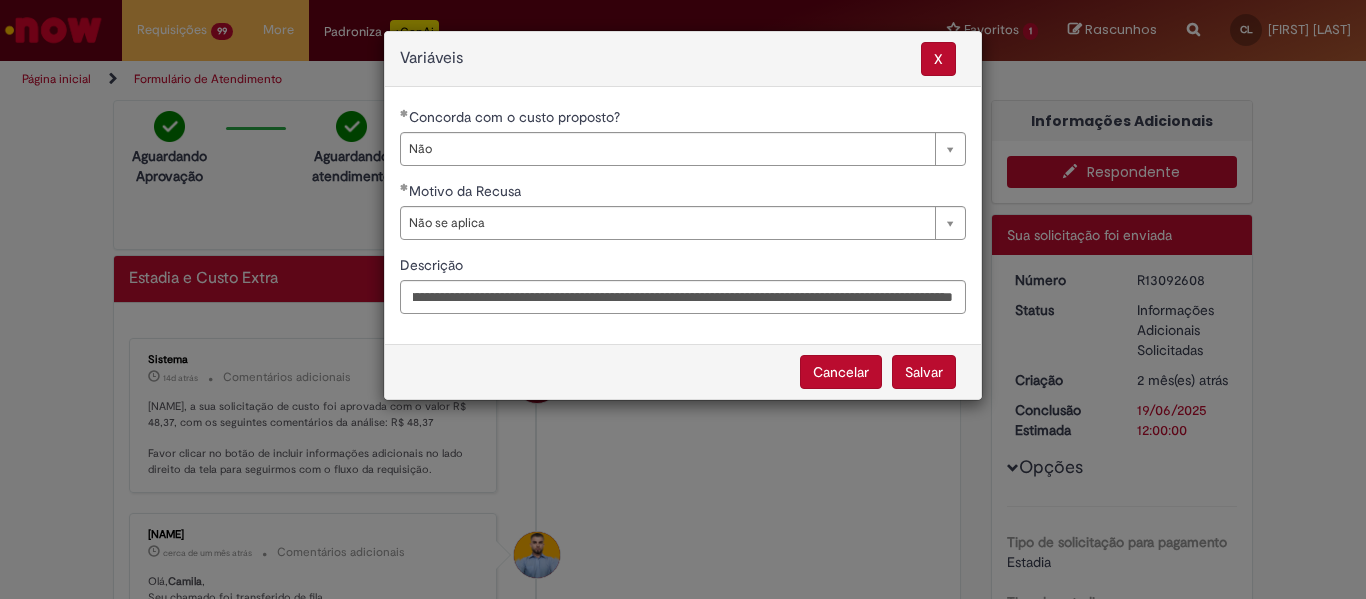 click on "Salvar" at bounding box center [924, 372] 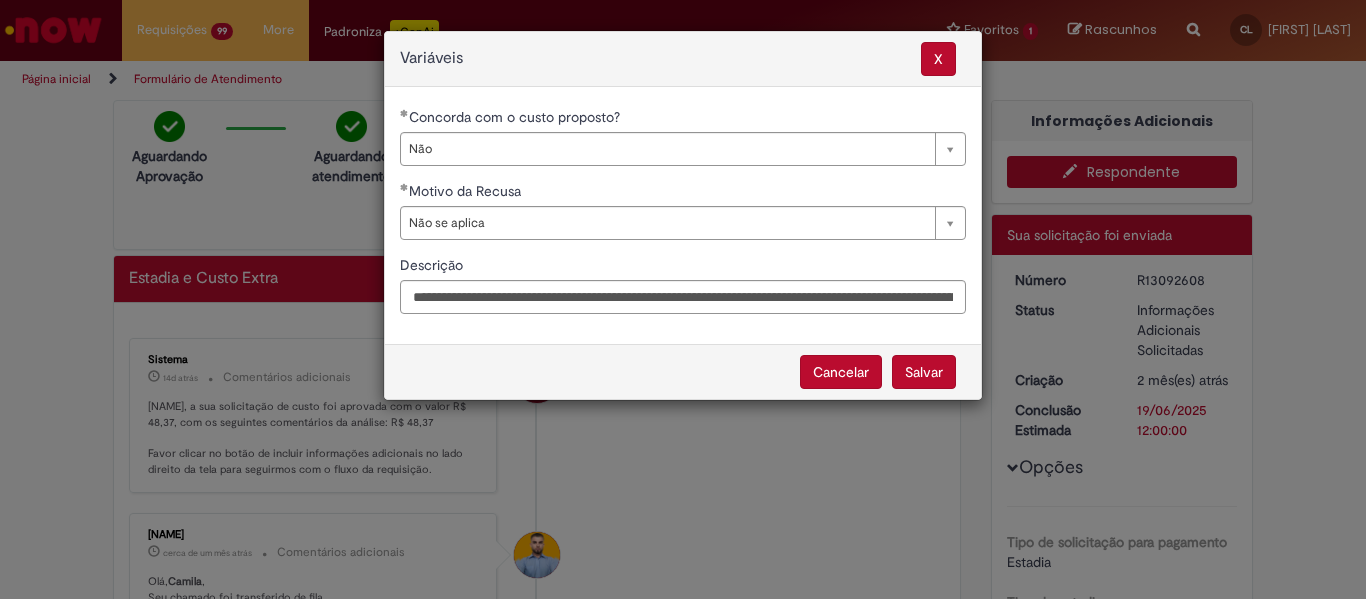 click on "Salvar" at bounding box center (924, 372) 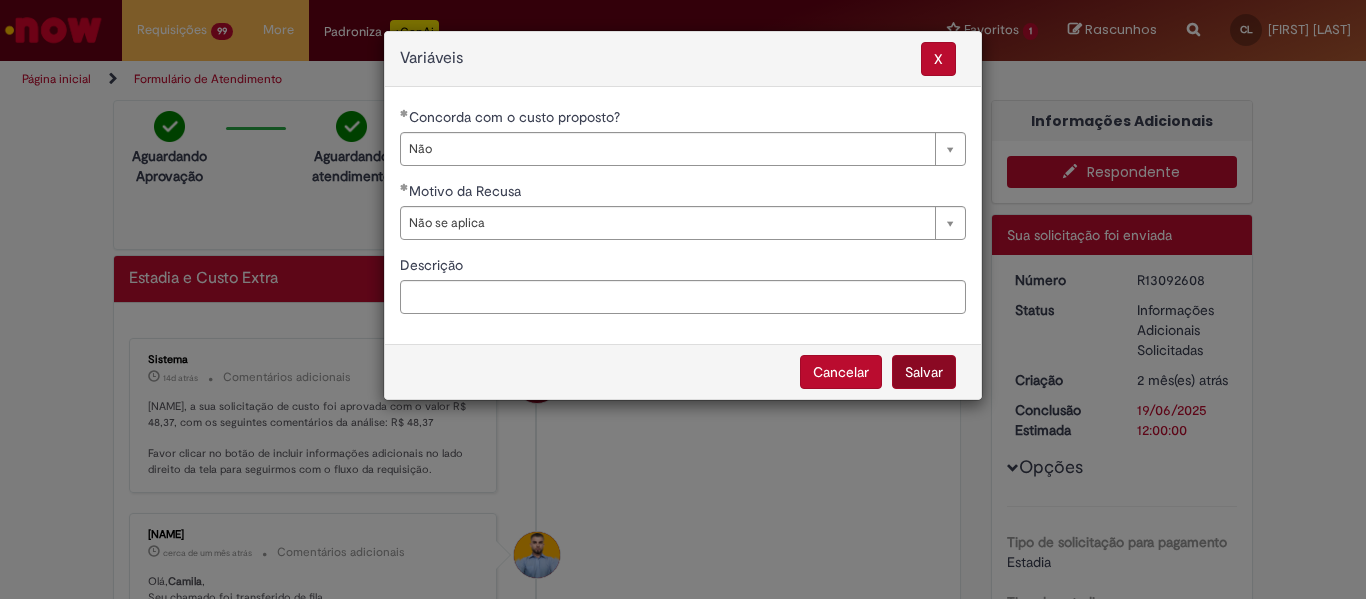 select on "**" 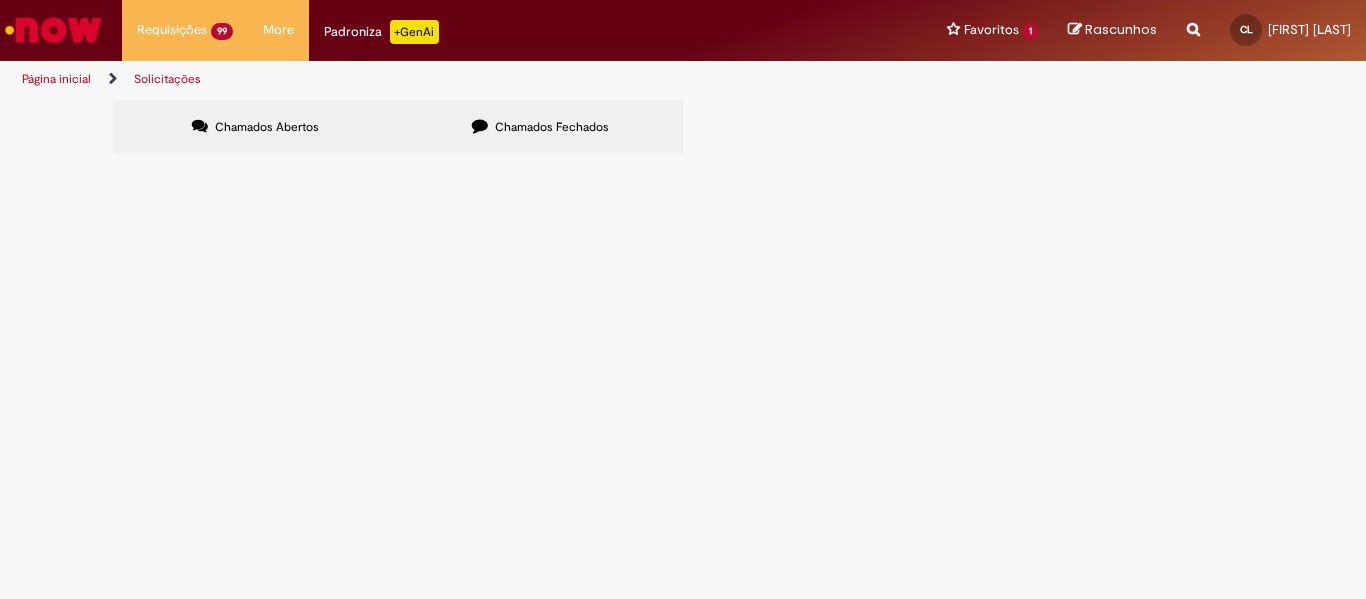 click at bounding box center [0, 0] 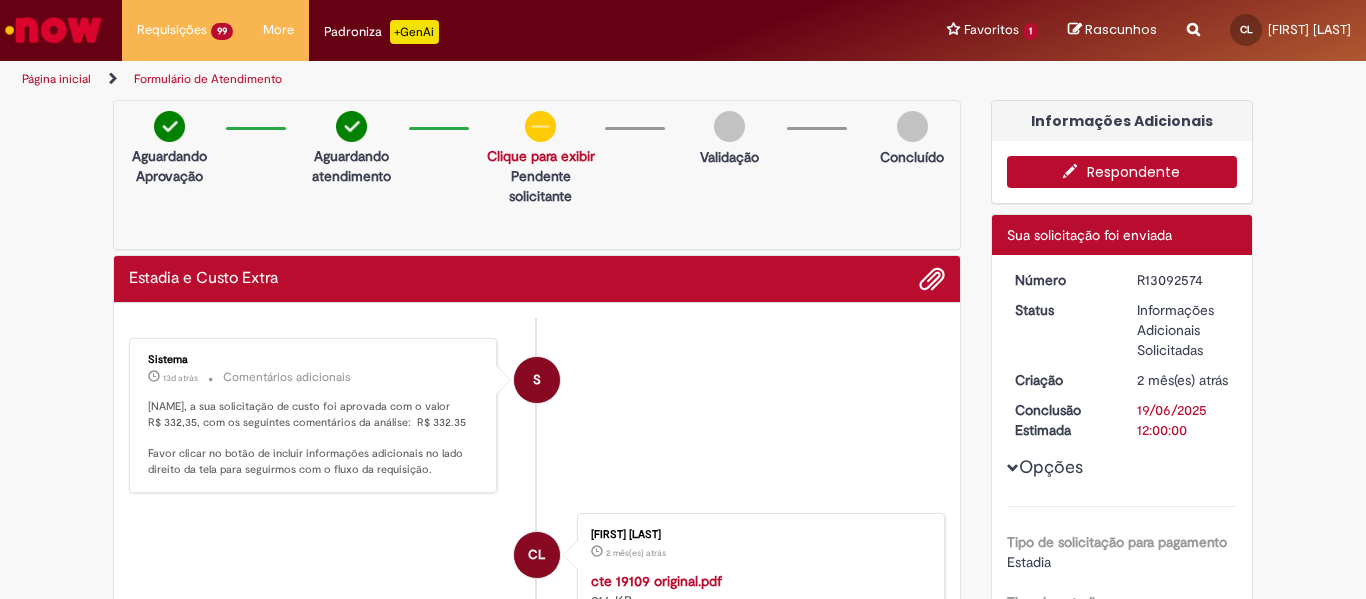 drag, startPoint x: 421, startPoint y: 429, endPoint x: 455, endPoint y: 429, distance: 34 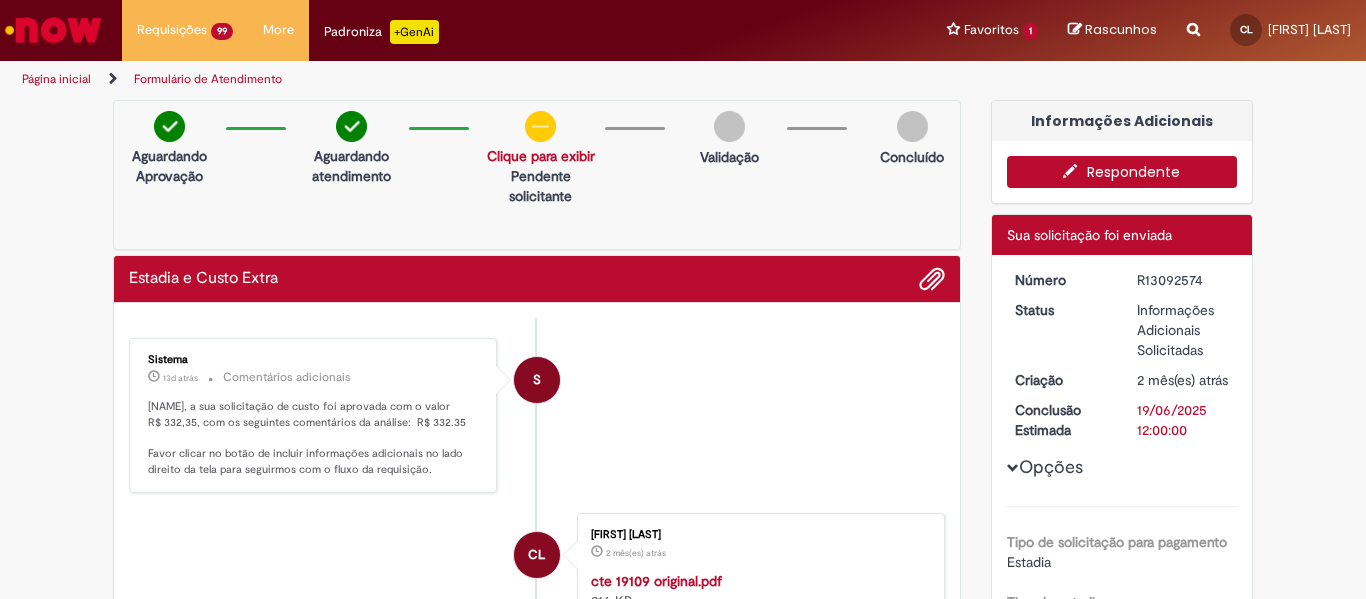 click on "Respondente" at bounding box center (1122, 172) 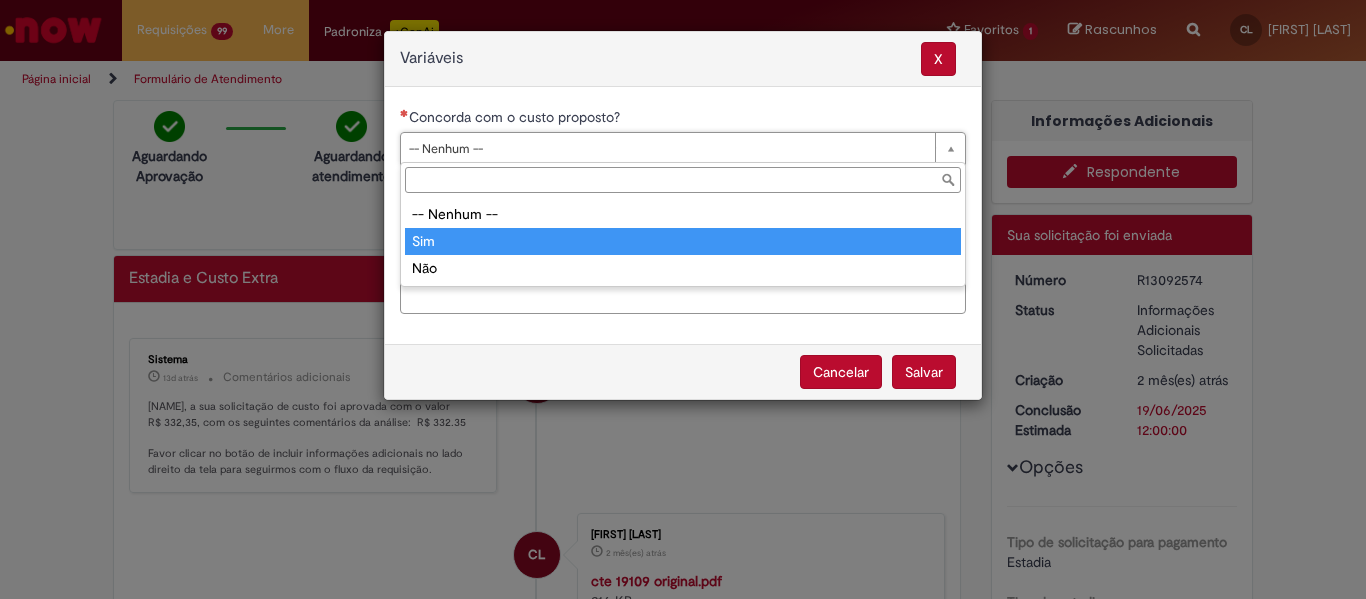 type on "***" 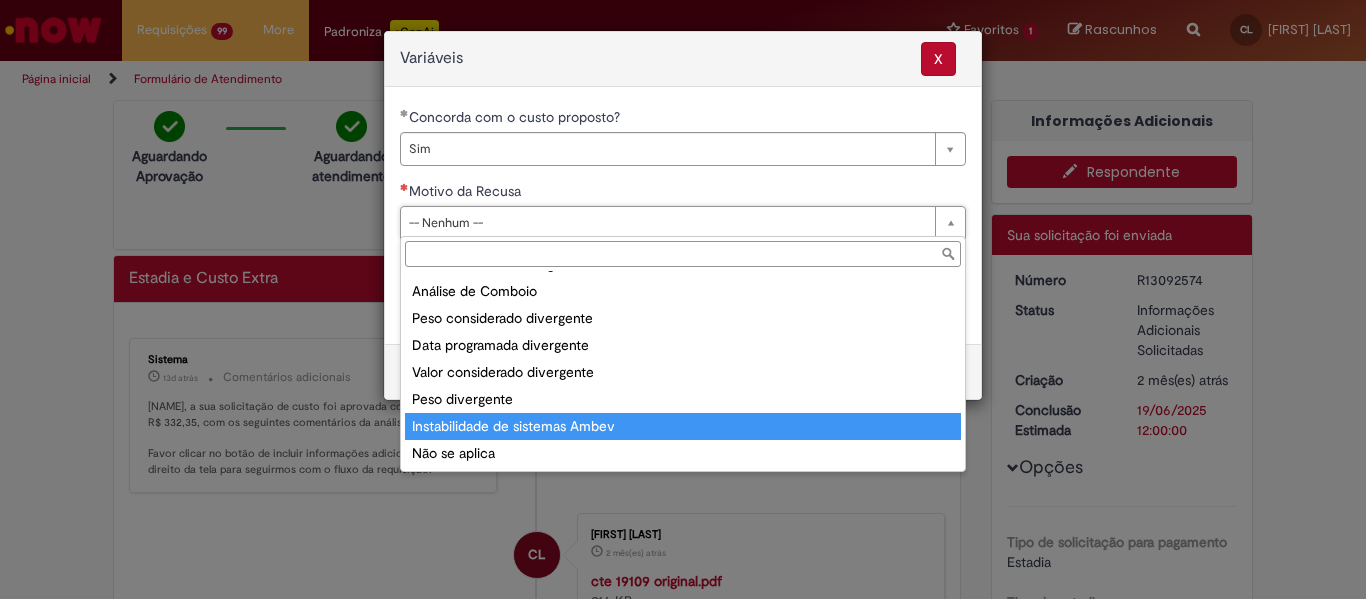 scroll, scrollTop: 78, scrollLeft: 0, axis: vertical 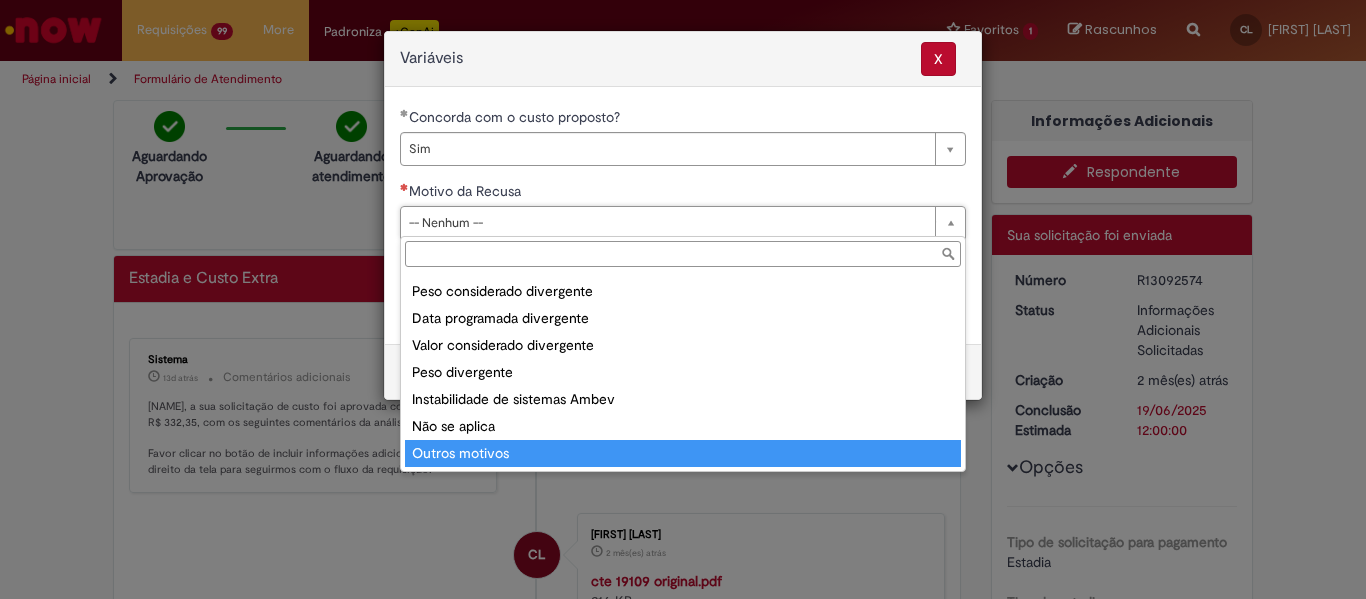type on "**********" 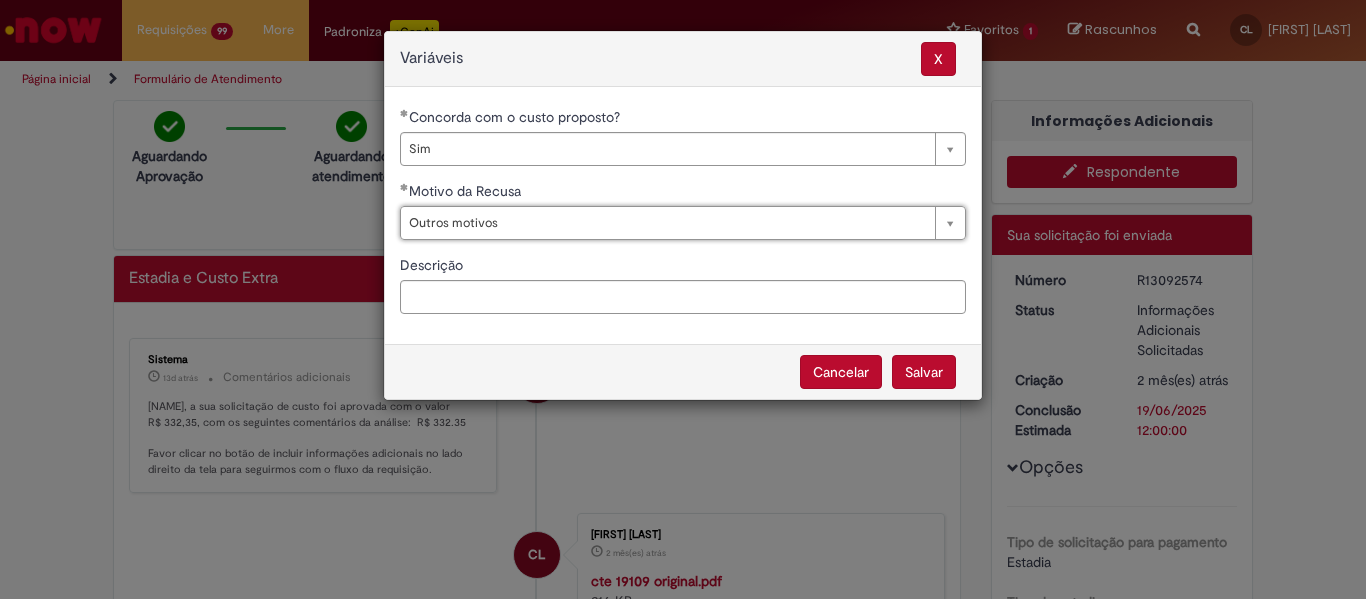 click on "Salvar" at bounding box center (924, 372) 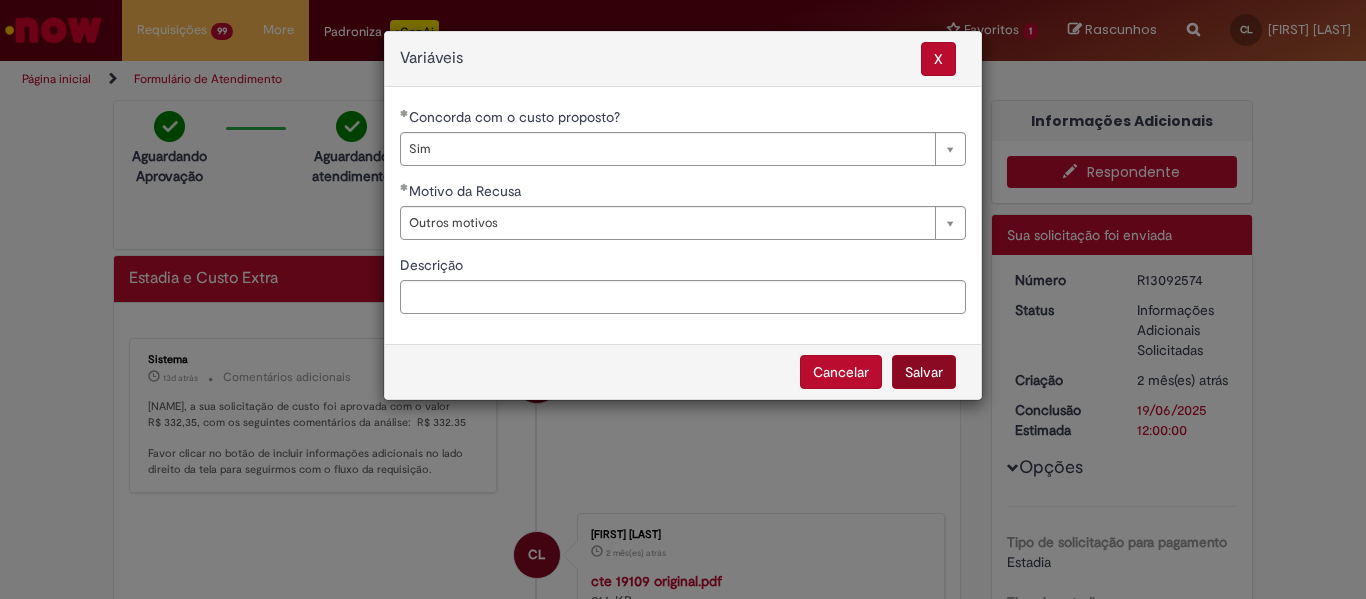 select on "***" 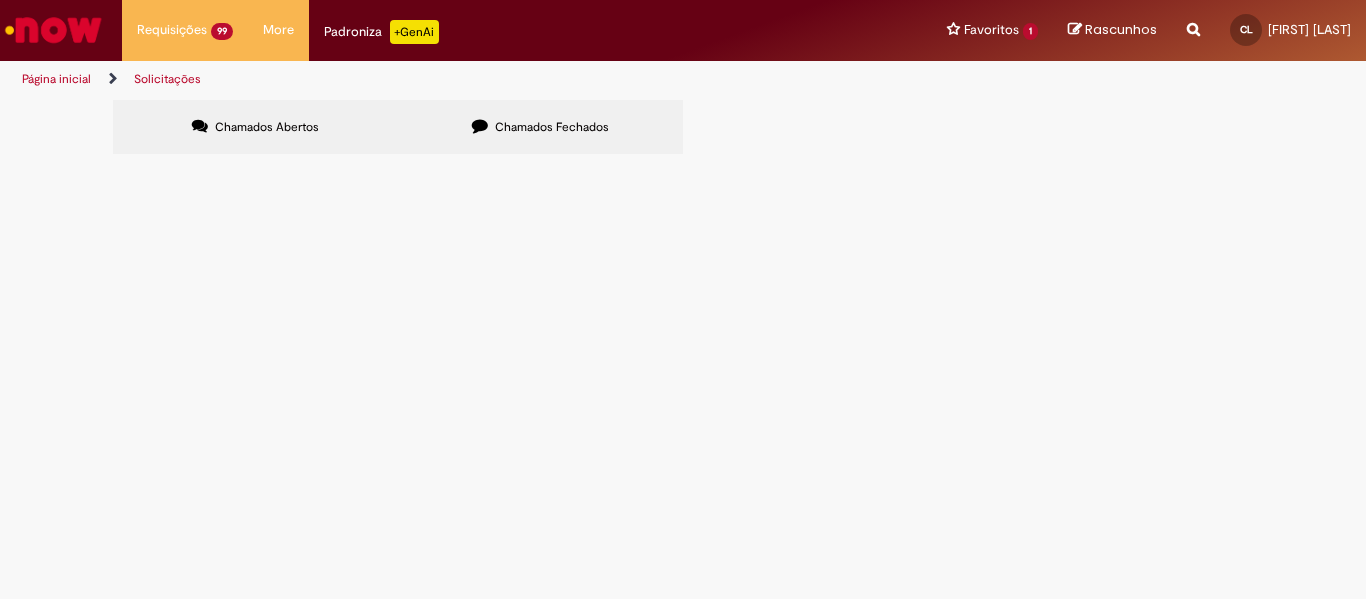 click at bounding box center (0, 0) 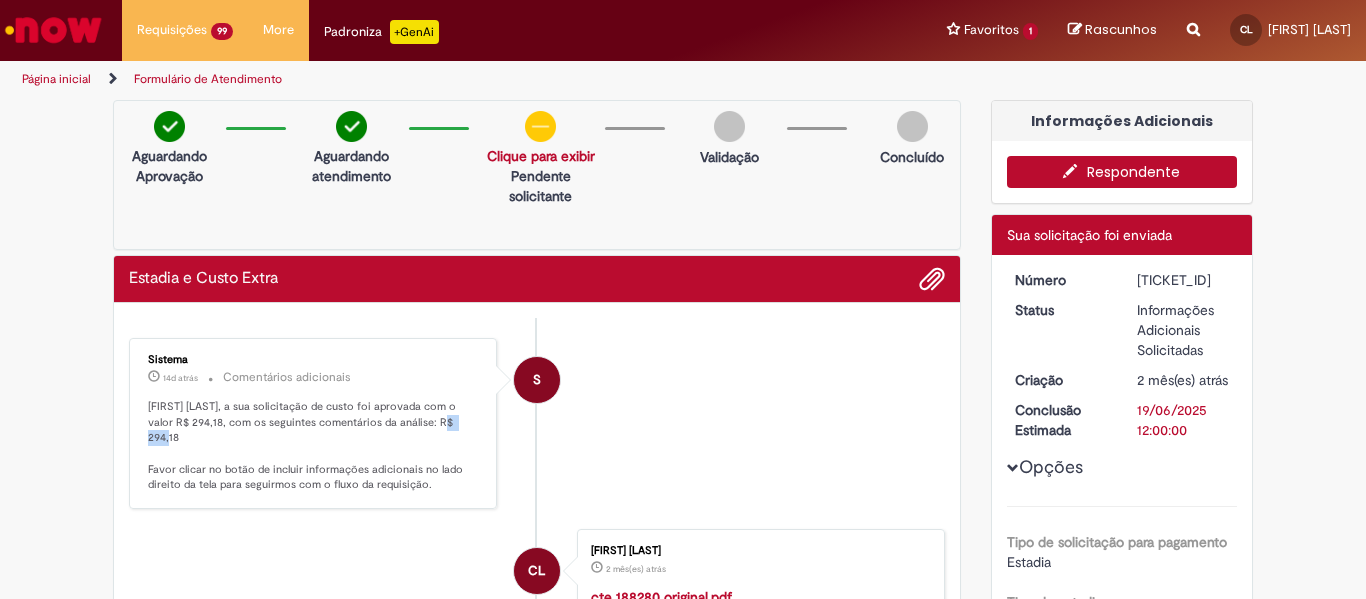 drag, startPoint x: 413, startPoint y: 425, endPoint x: 452, endPoint y: 421, distance: 39.20459 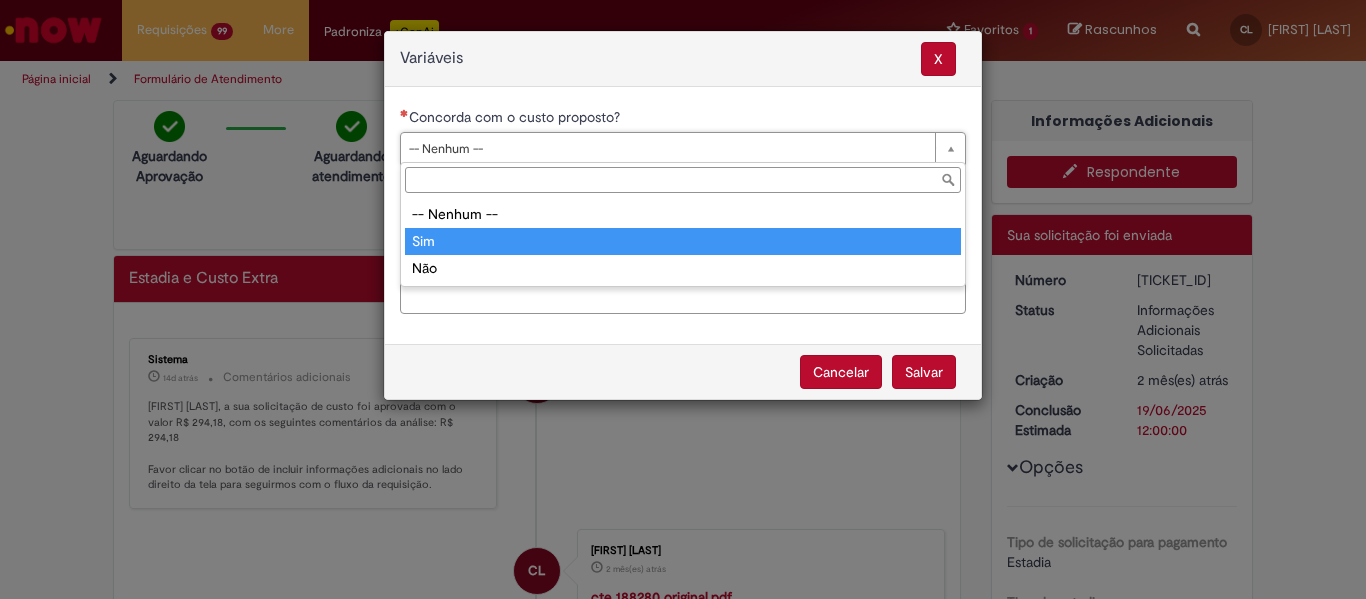 type on "***" 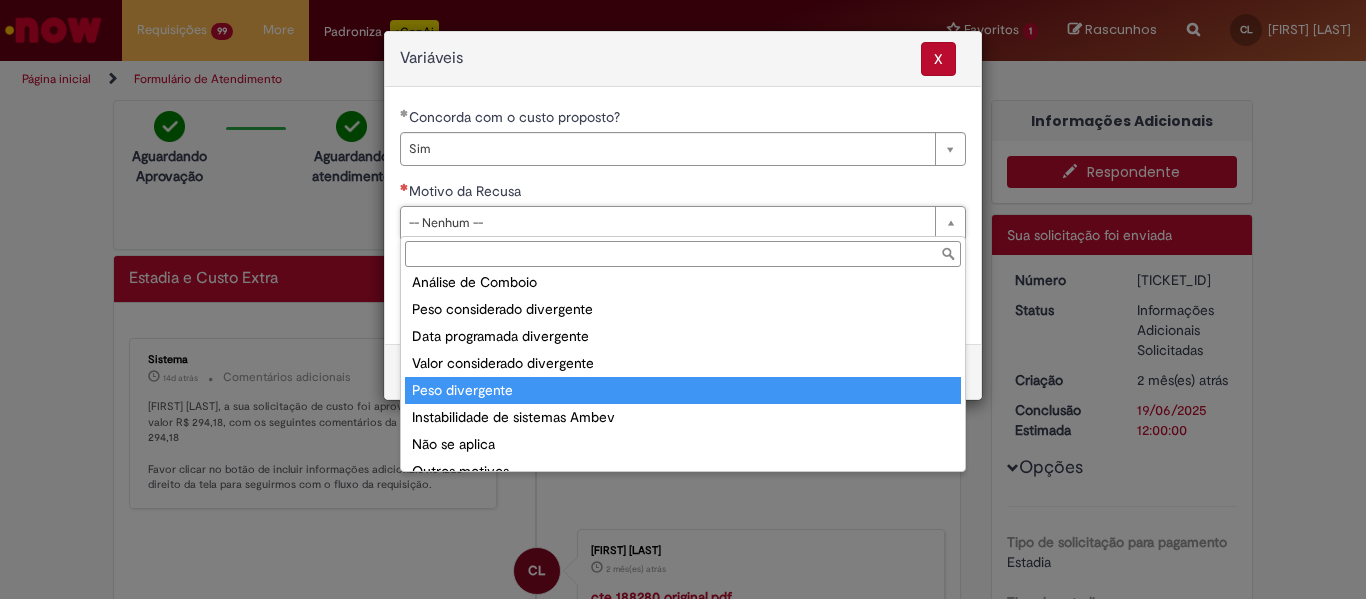 scroll, scrollTop: 78, scrollLeft: 0, axis: vertical 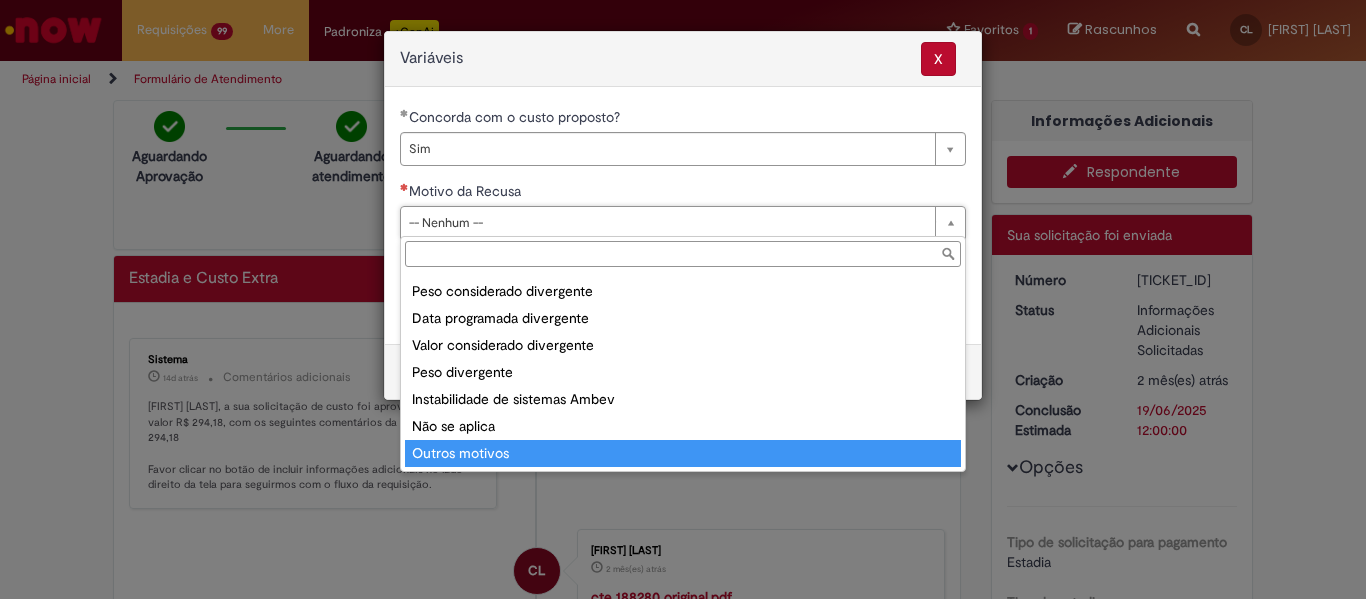 type on "**********" 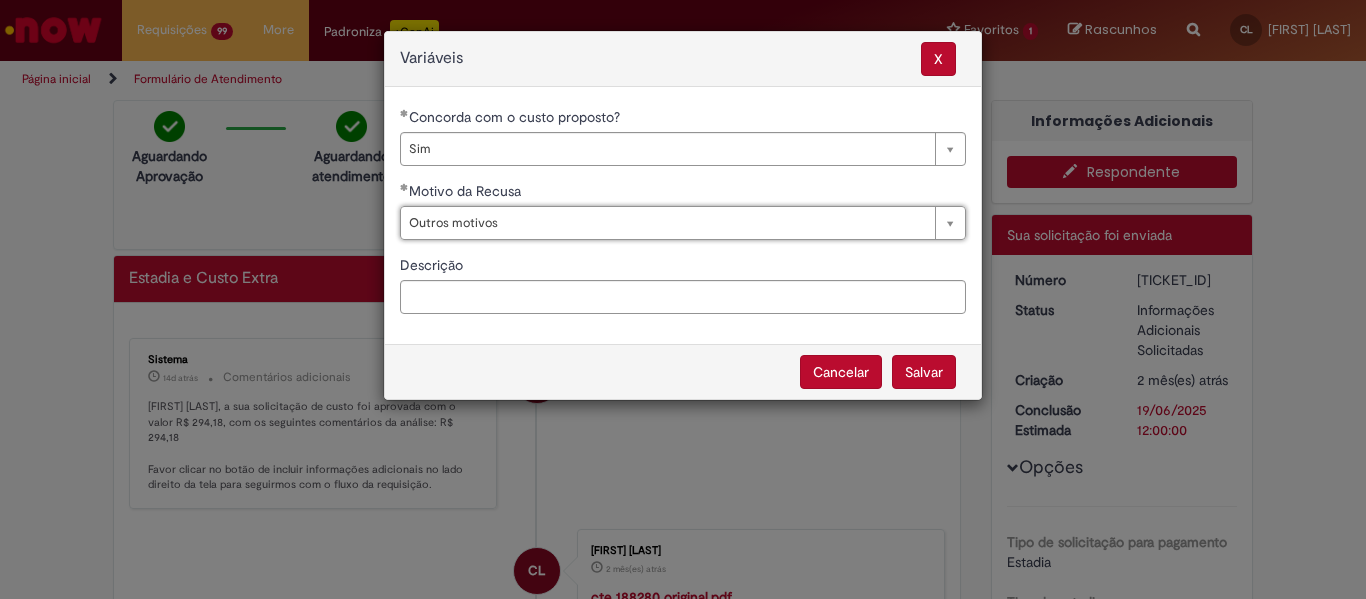 click on "Salvar" at bounding box center [924, 372] 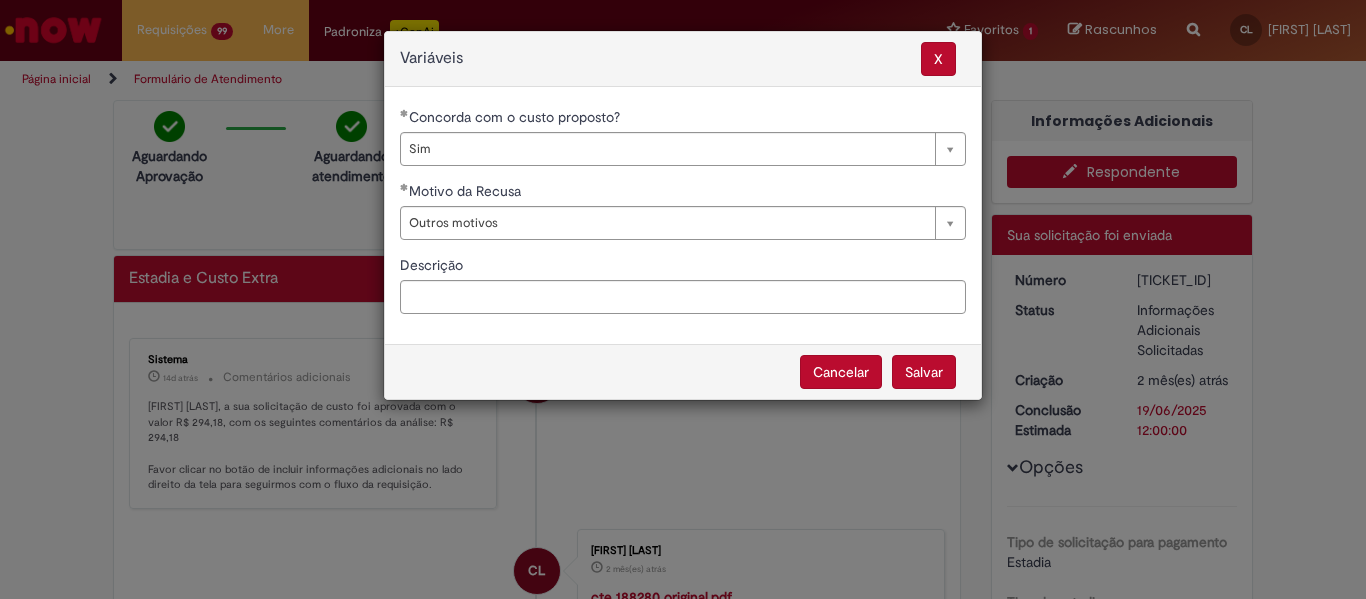 select on "***" 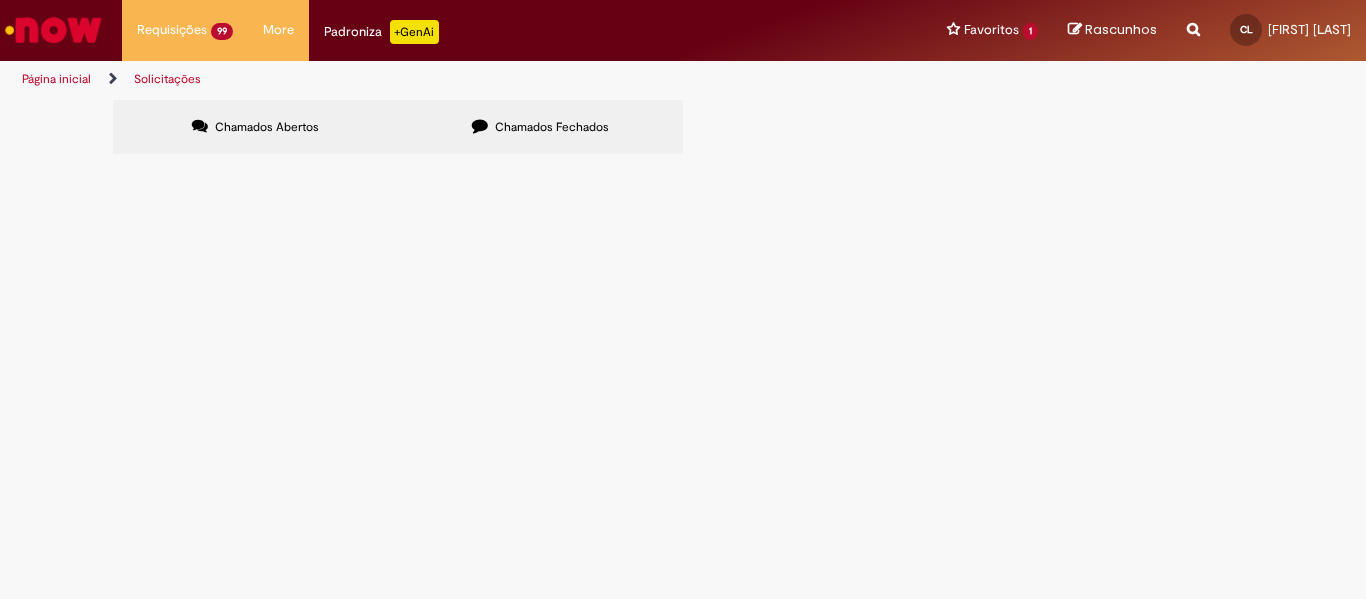 scroll, scrollTop: 0, scrollLeft: 0, axis: both 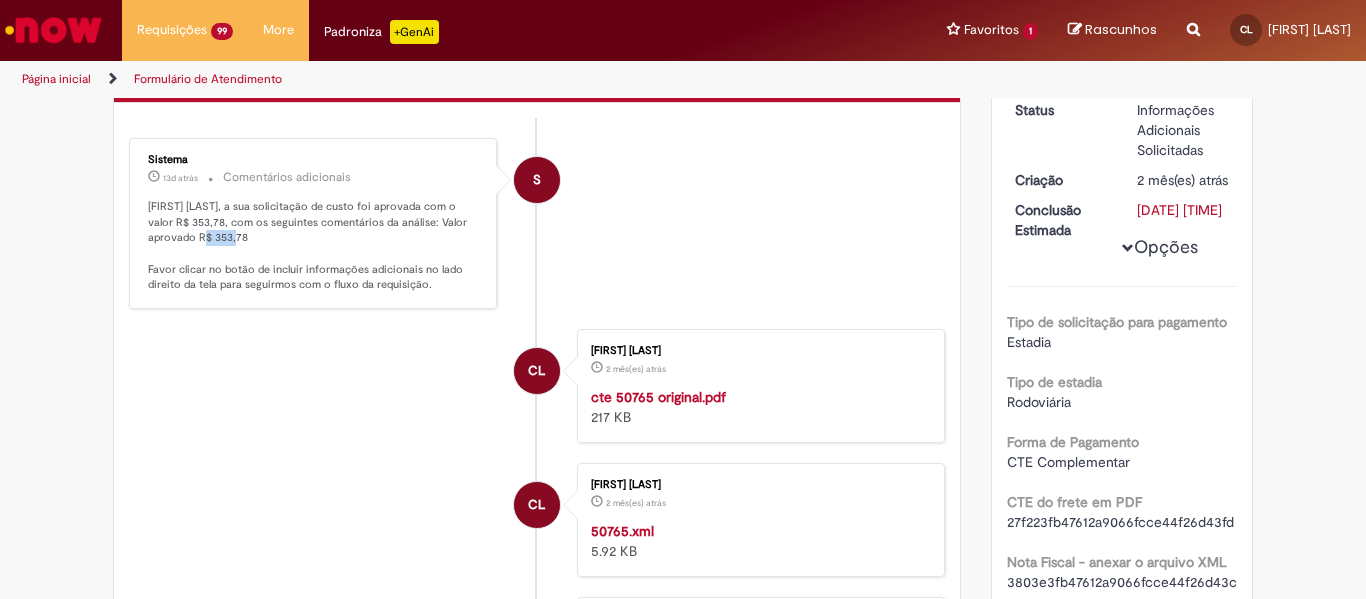 drag, startPoint x: 206, startPoint y: 234, endPoint x: 256, endPoint y: 235, distance: 50.01 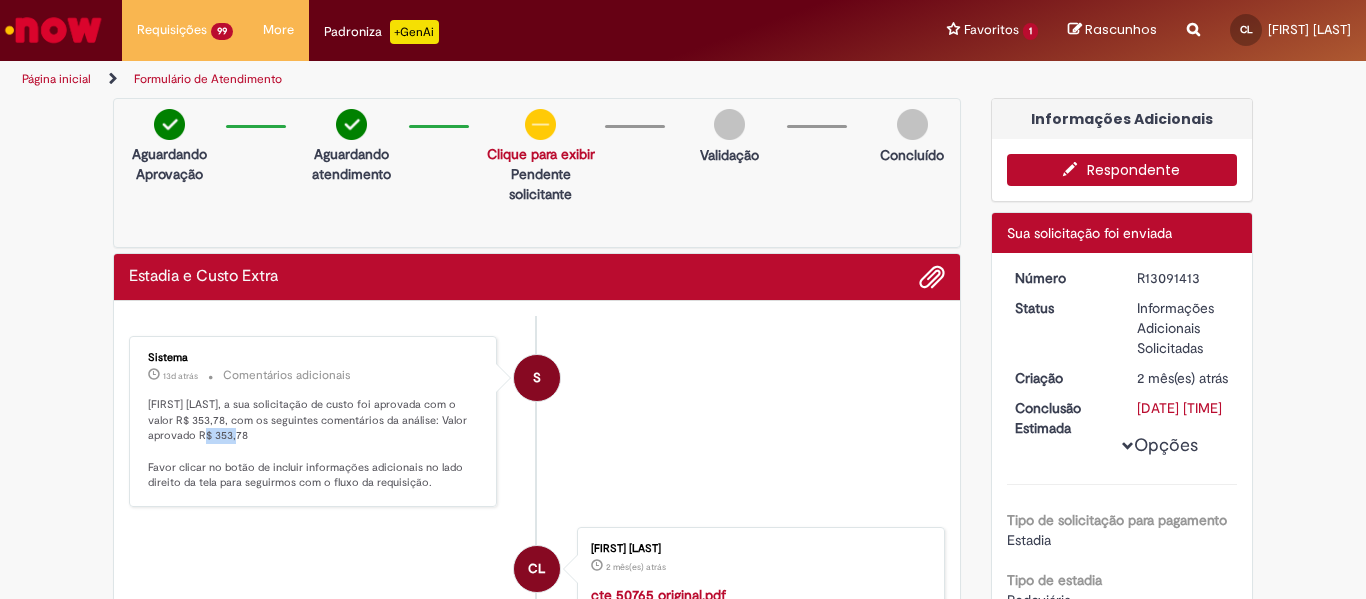 scroll, scrollTop: 0, scrollLeft: 0, axis: both 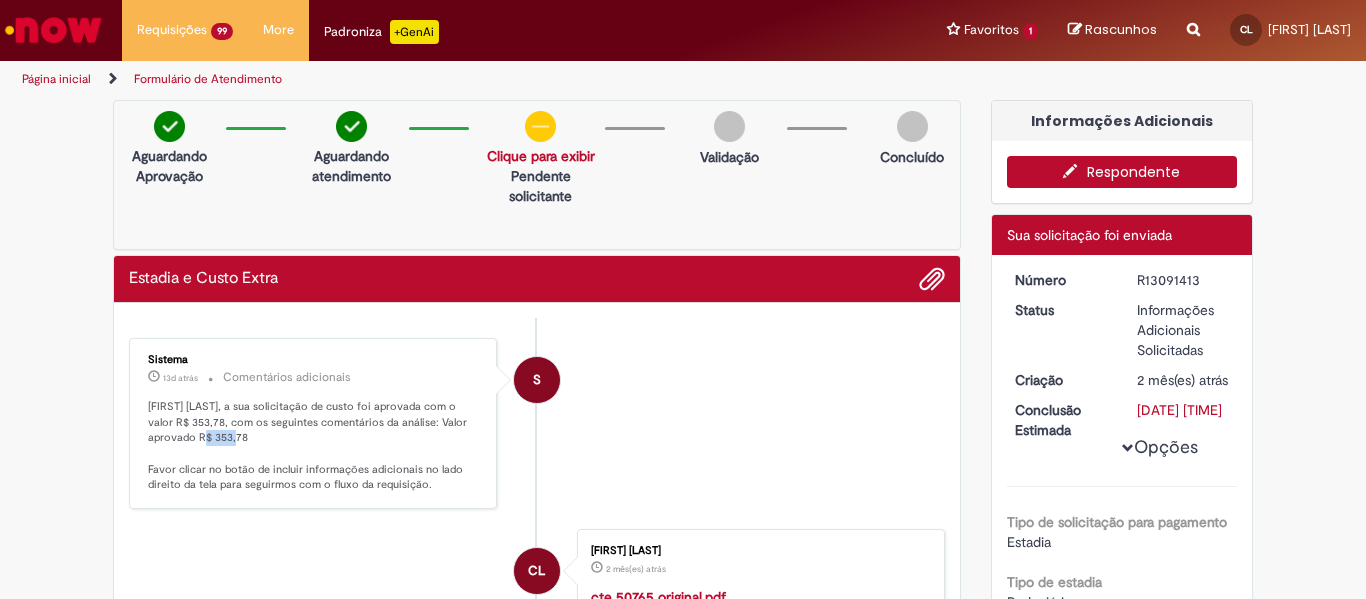 click on "Respondente" at bounding box center (1122, 172) 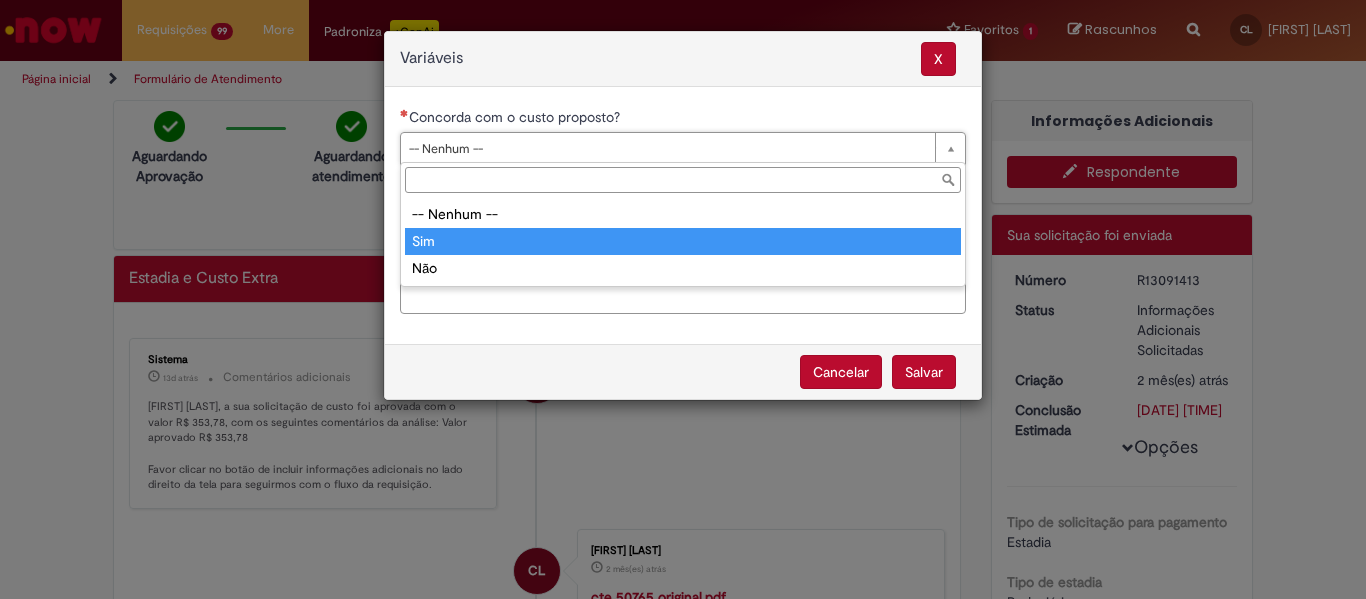 type on "***" 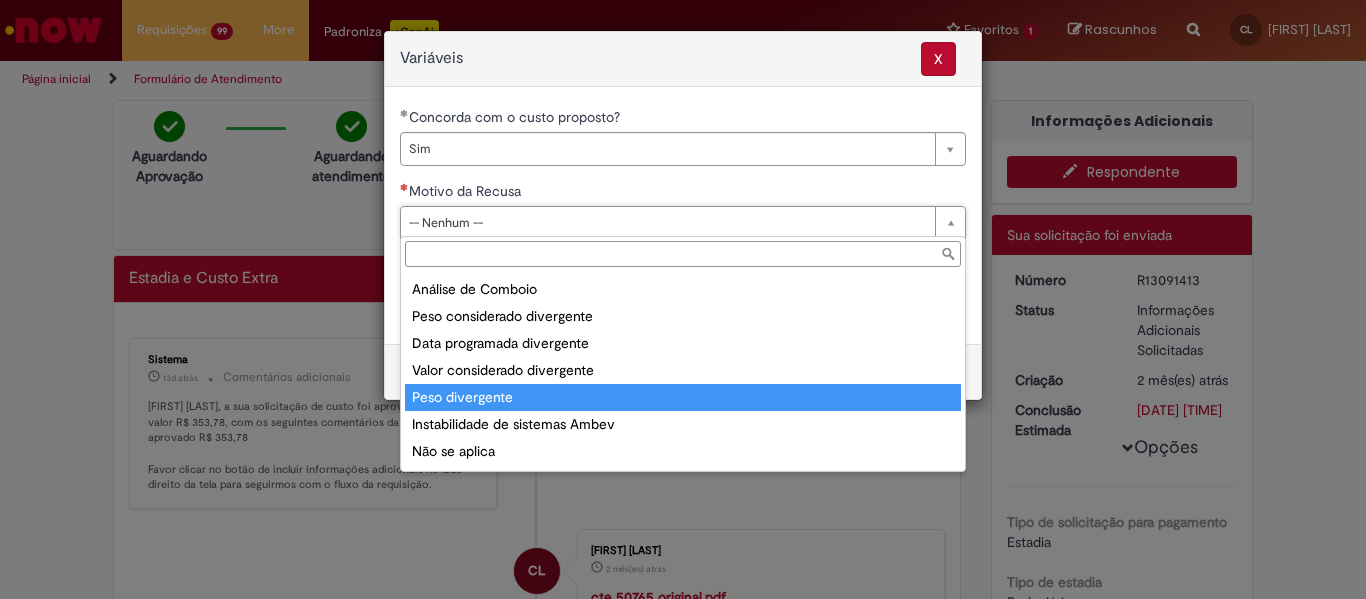 scroll, scrollTop: 78, scrollLeft: 0, axis: vertical 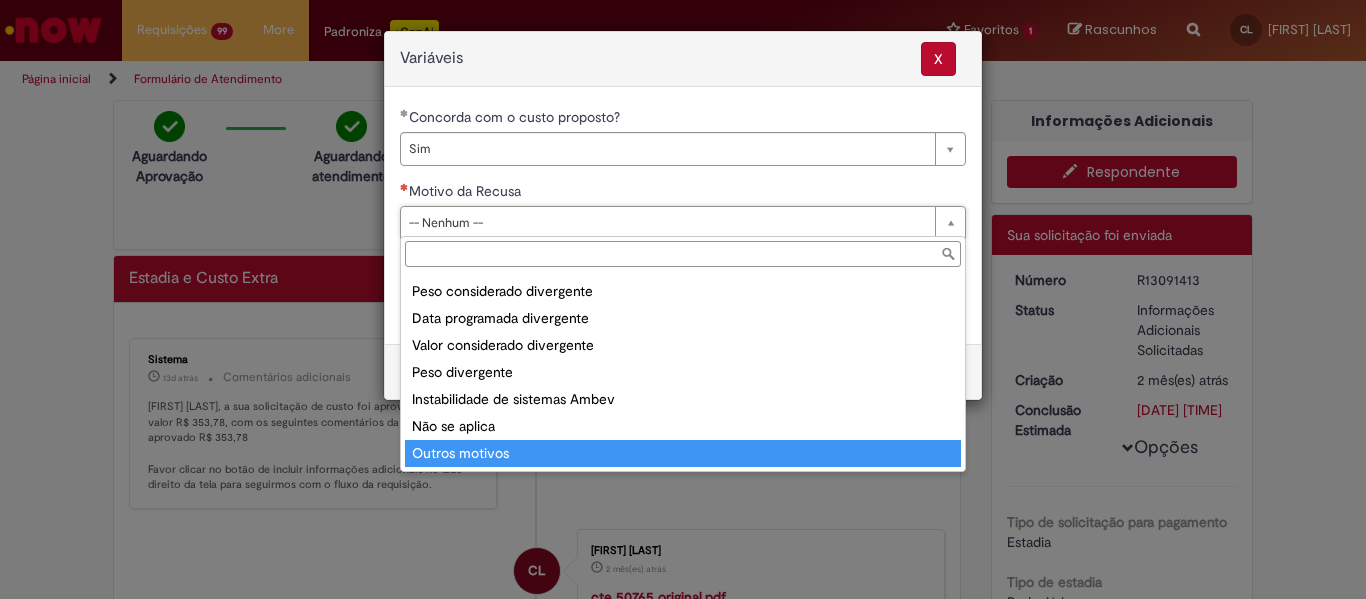 type on "**********" 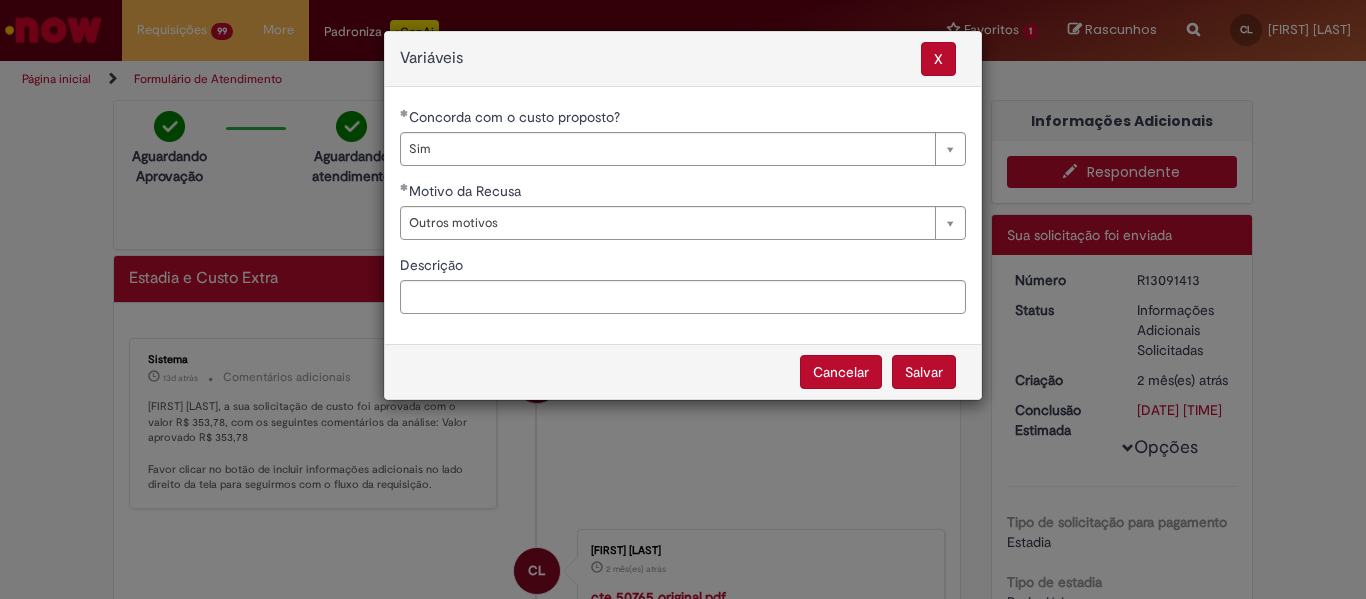 click on "Salvar" at bounding box center [924, 372] 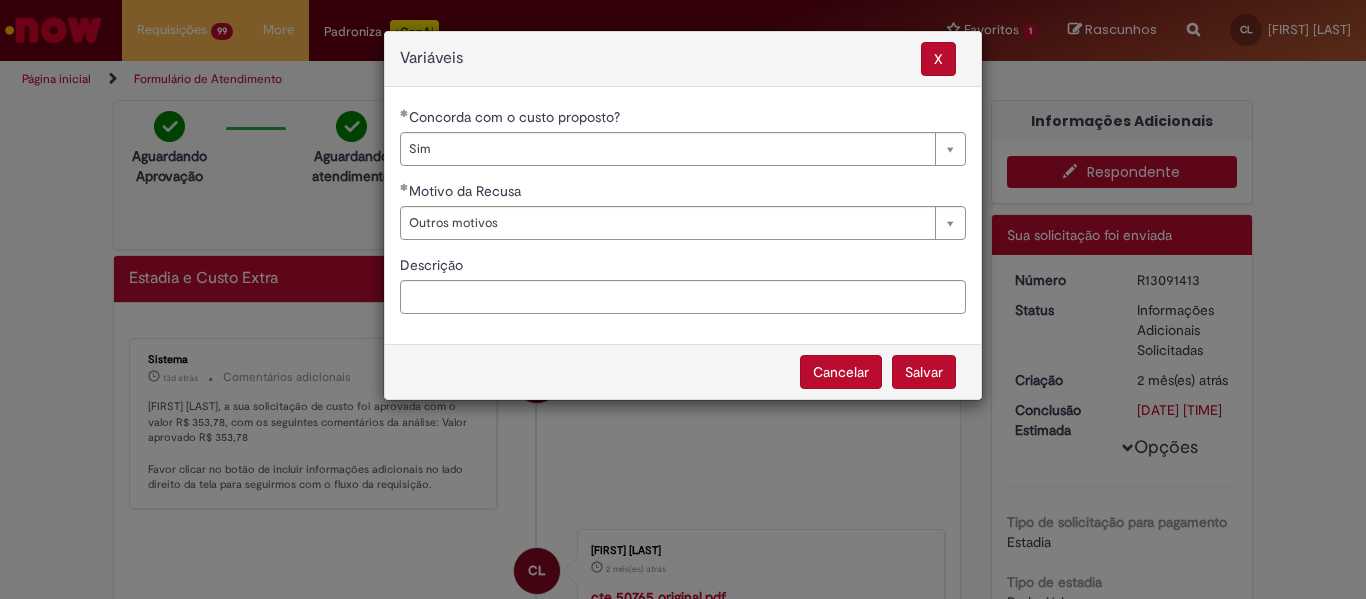 click on "Salvar" at bounding box center [924, 372] 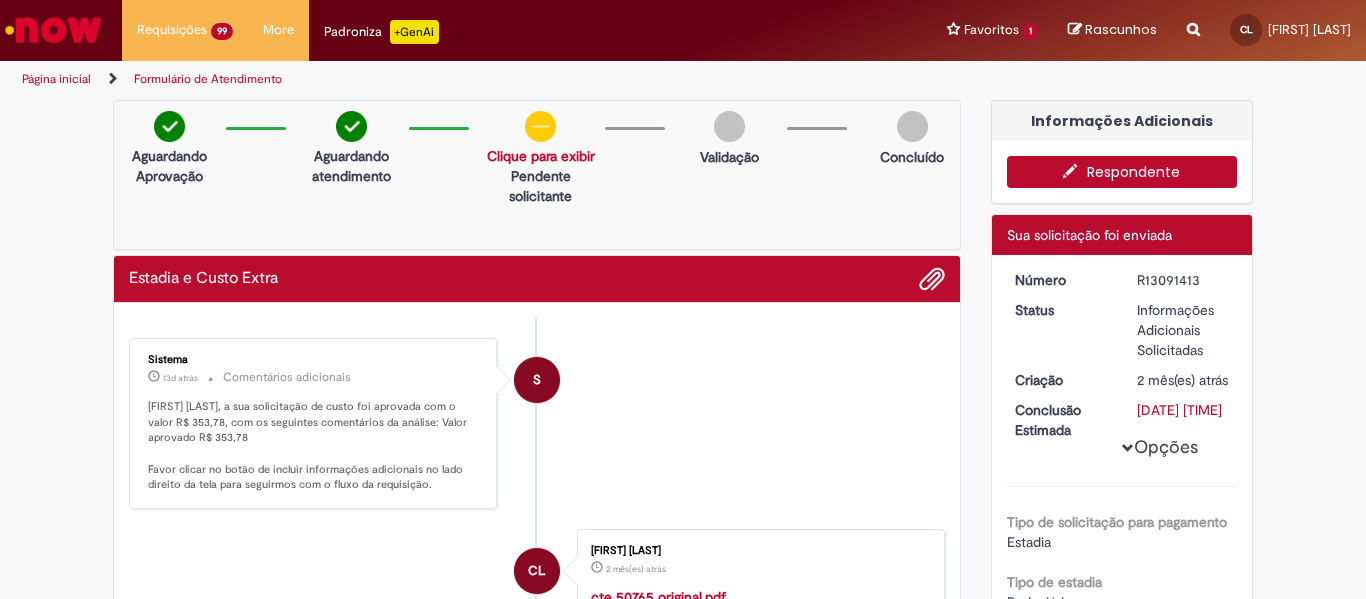 select on "***" 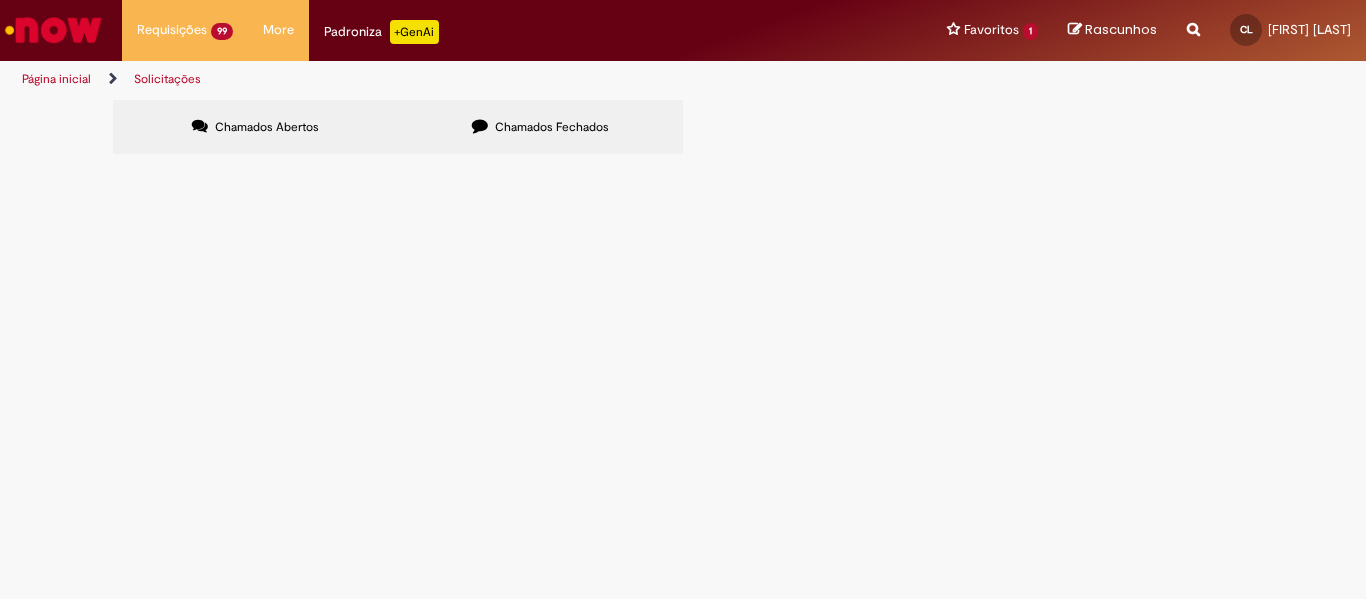 click at bounding box center [0, 0] 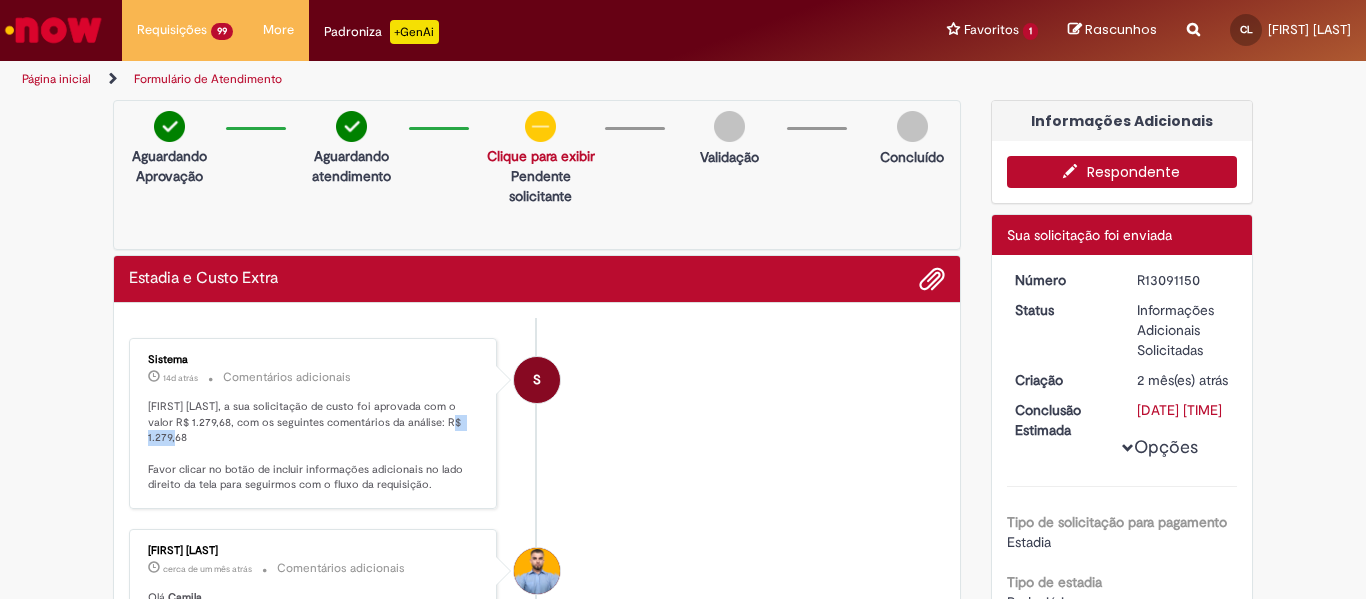 drag, startPoint x: 422, startPoint y: 421, endPoint x: 484, endPoint y: 429, distance: 62.514 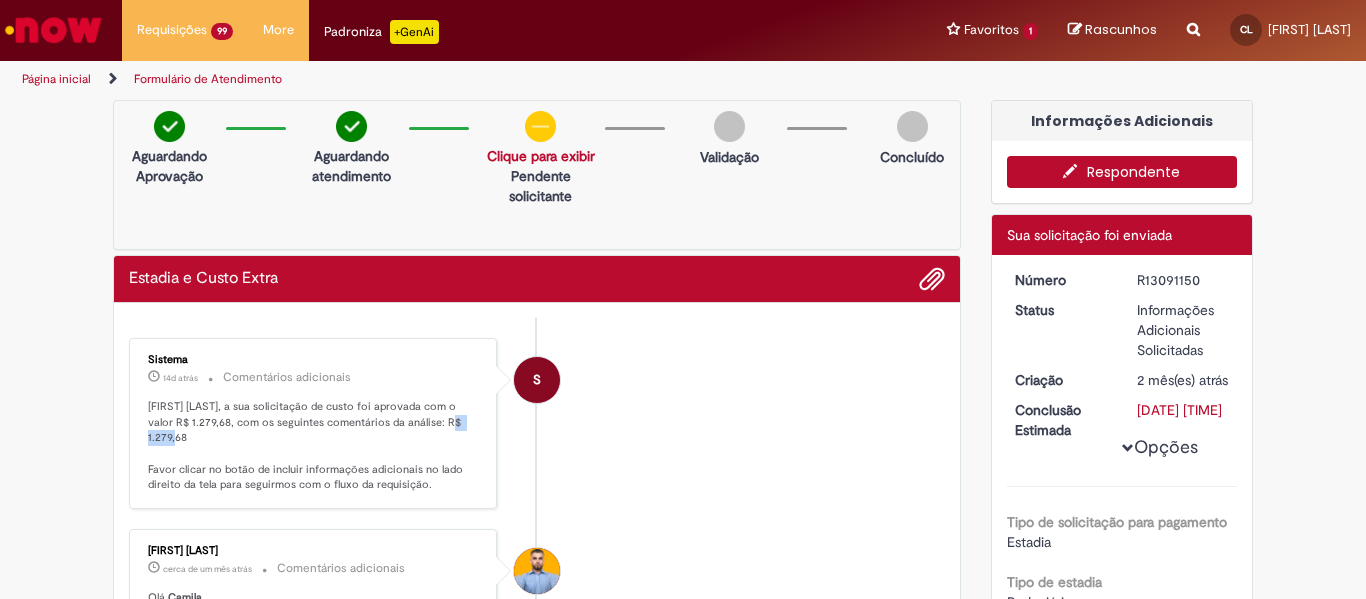 copy on "1.279,68" 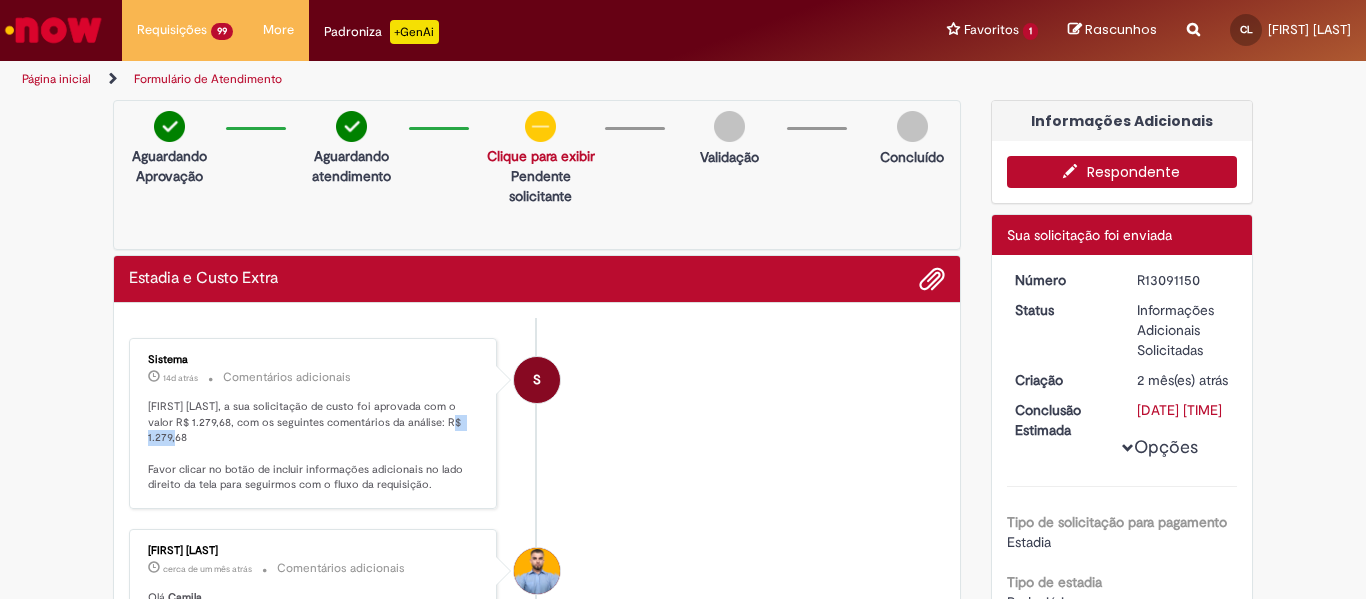click on "Respondente" at bounding box center (1122, 172) 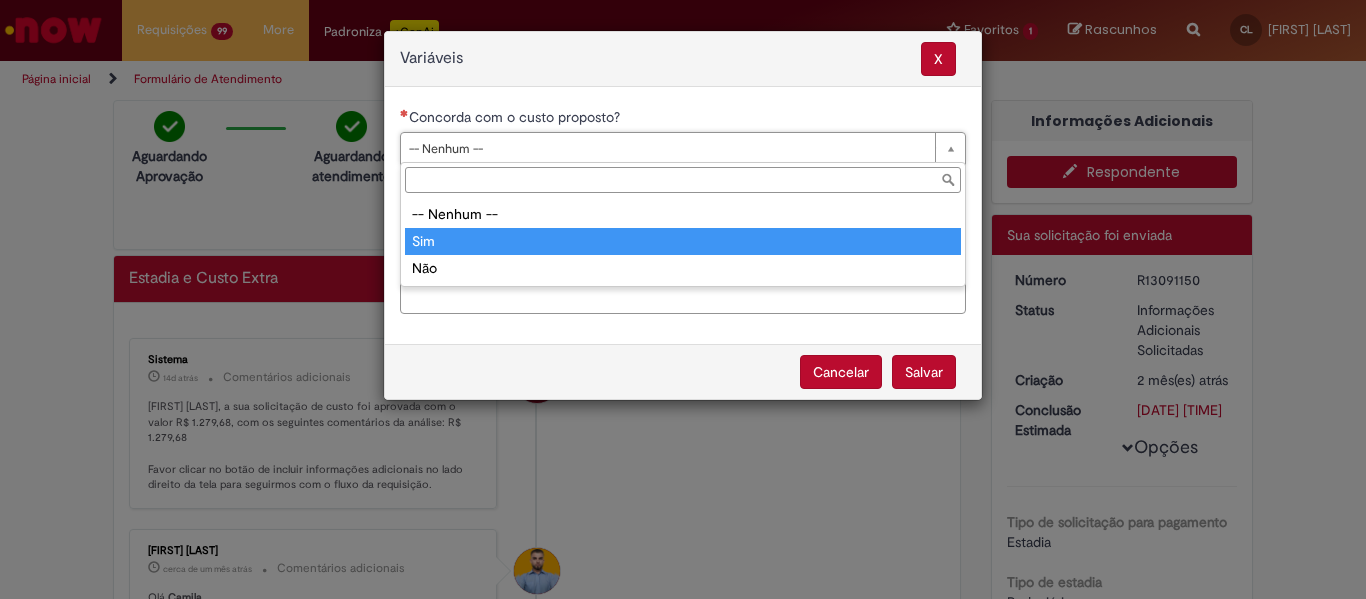 type on "***" 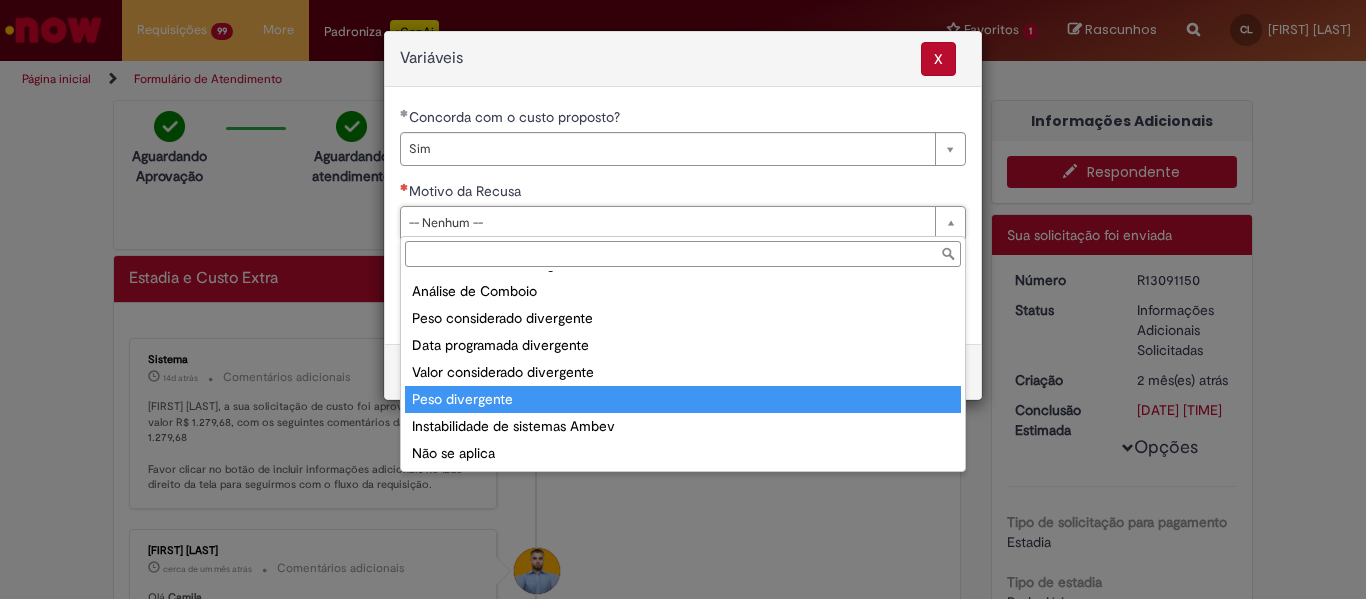 scroll, scrollTop: 78, scrollLeft: 0, axis: vertical 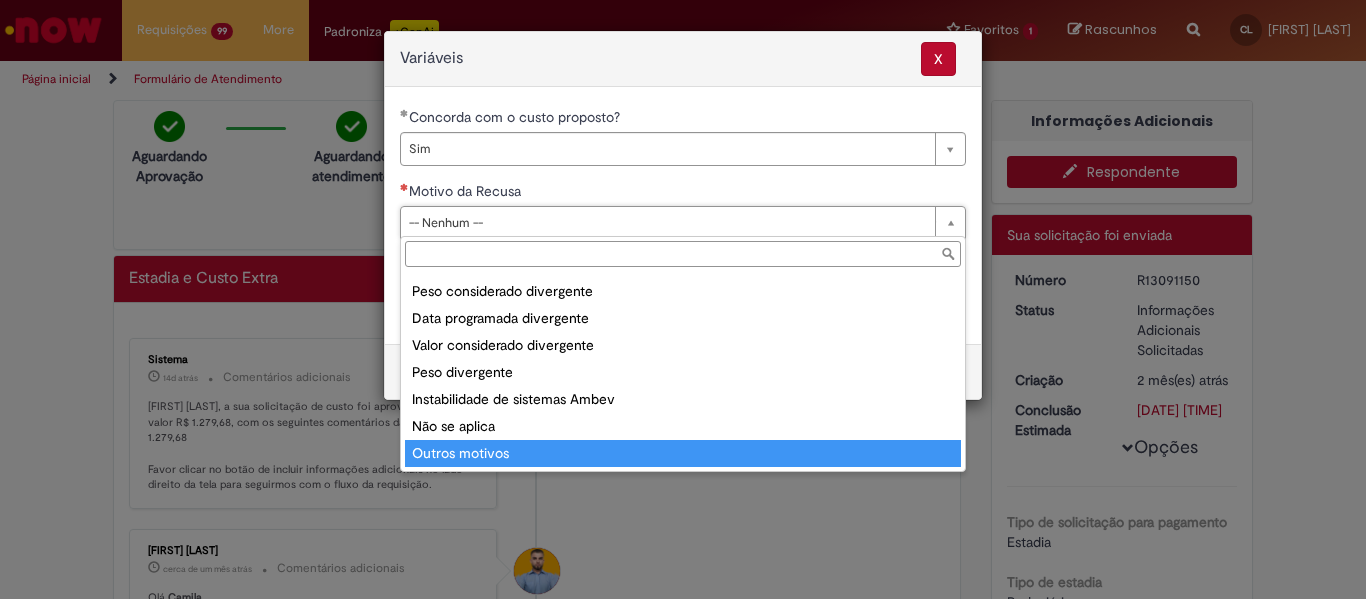 type on "**********" 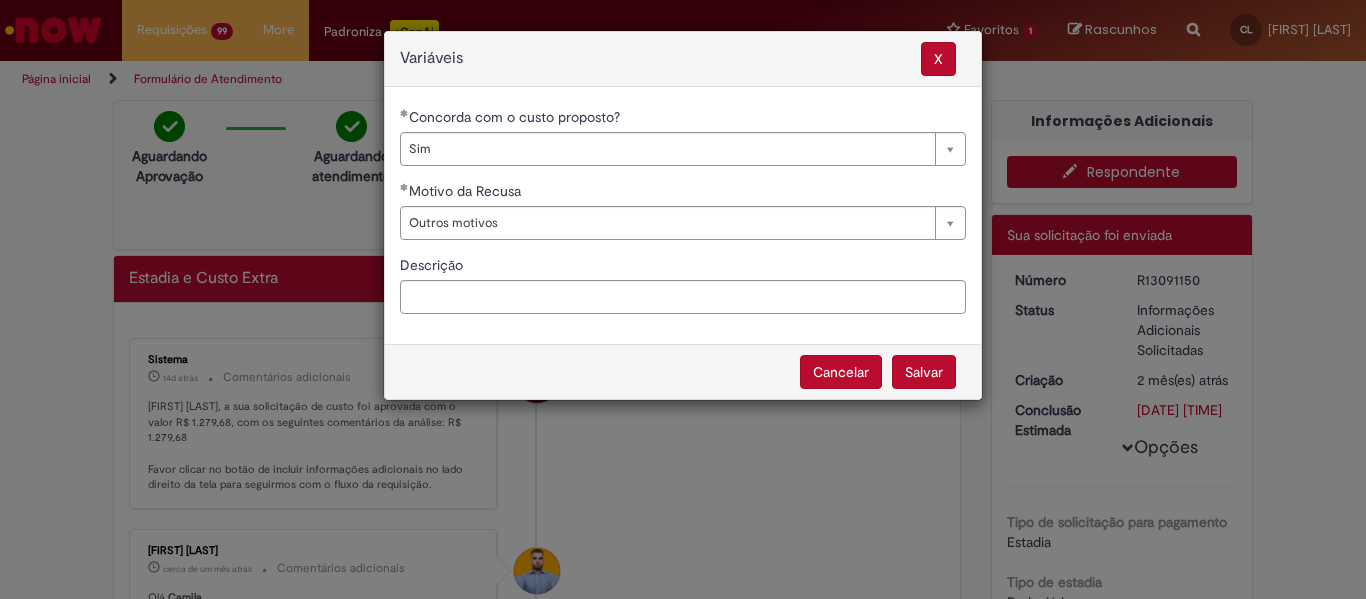 click on "Salvar" at bounding box center [924, 372] 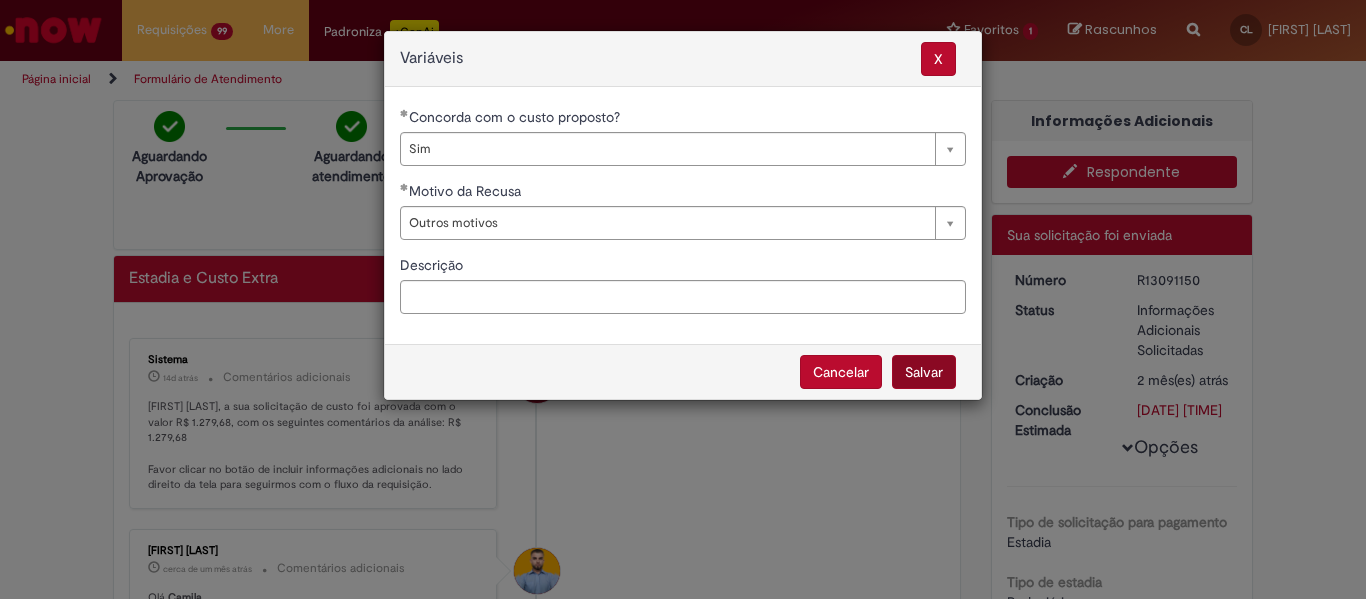 select on "***" 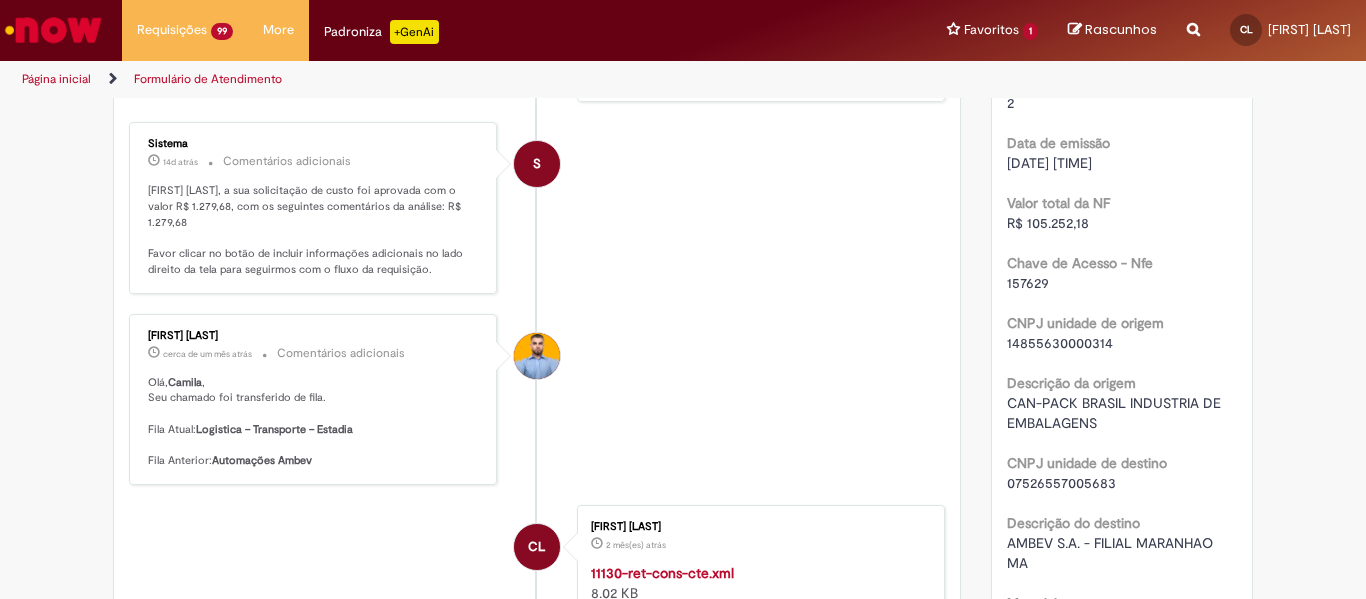 scroll, scrollTop: 800, scrollLeft: 0, axis: vertical 